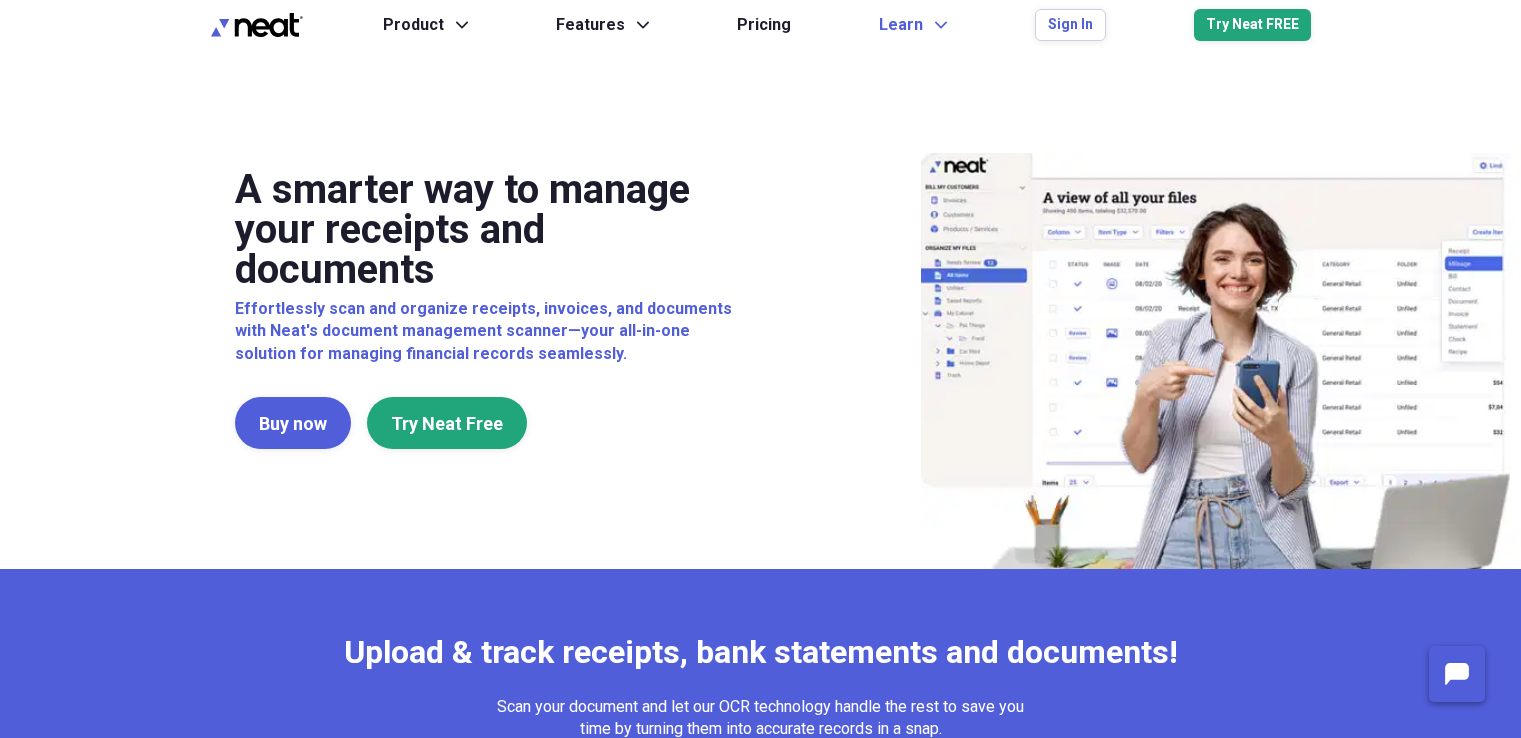 scroll, scrollTop: 0, scrollLeft: 0, axis: both 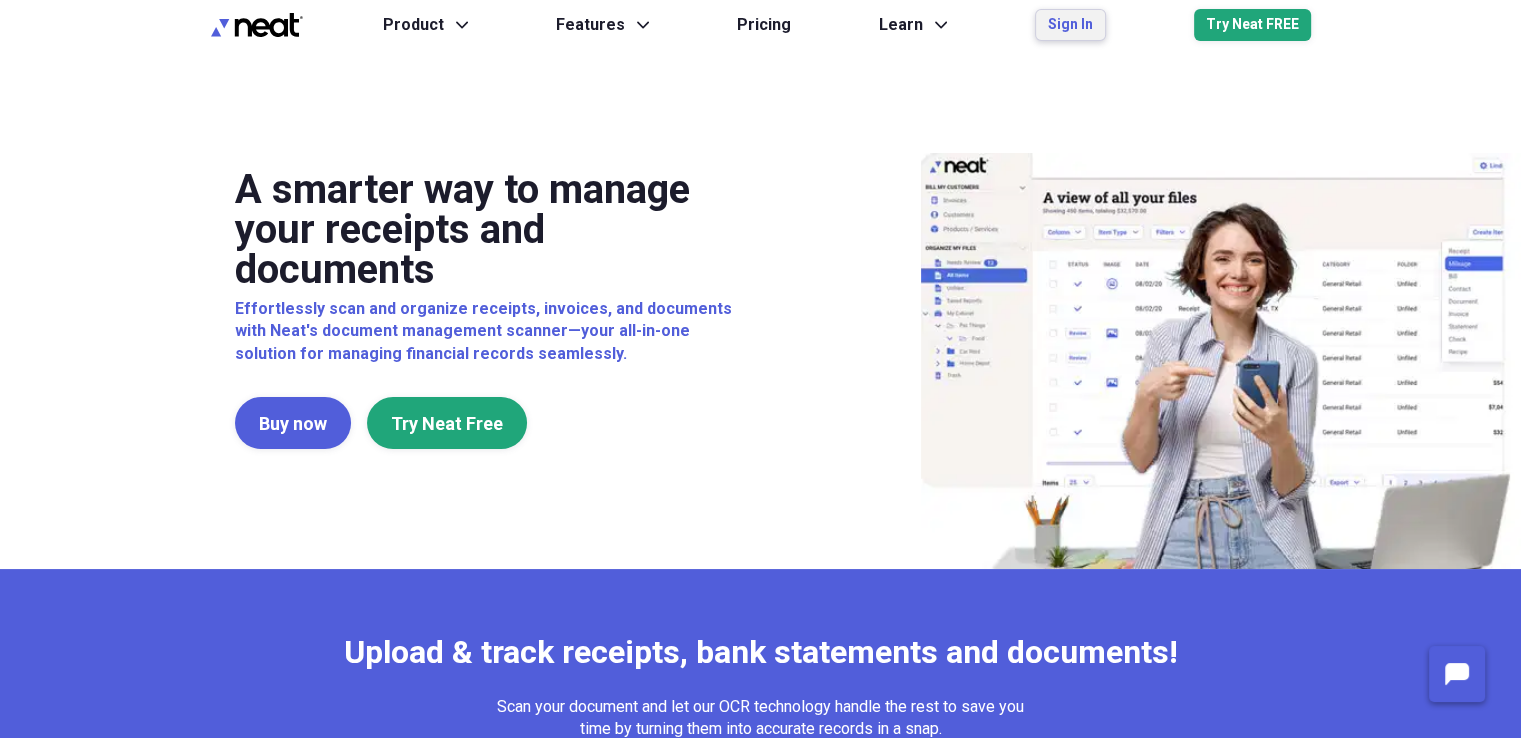 click on "Sign In" at bounding box center (1070, 25) 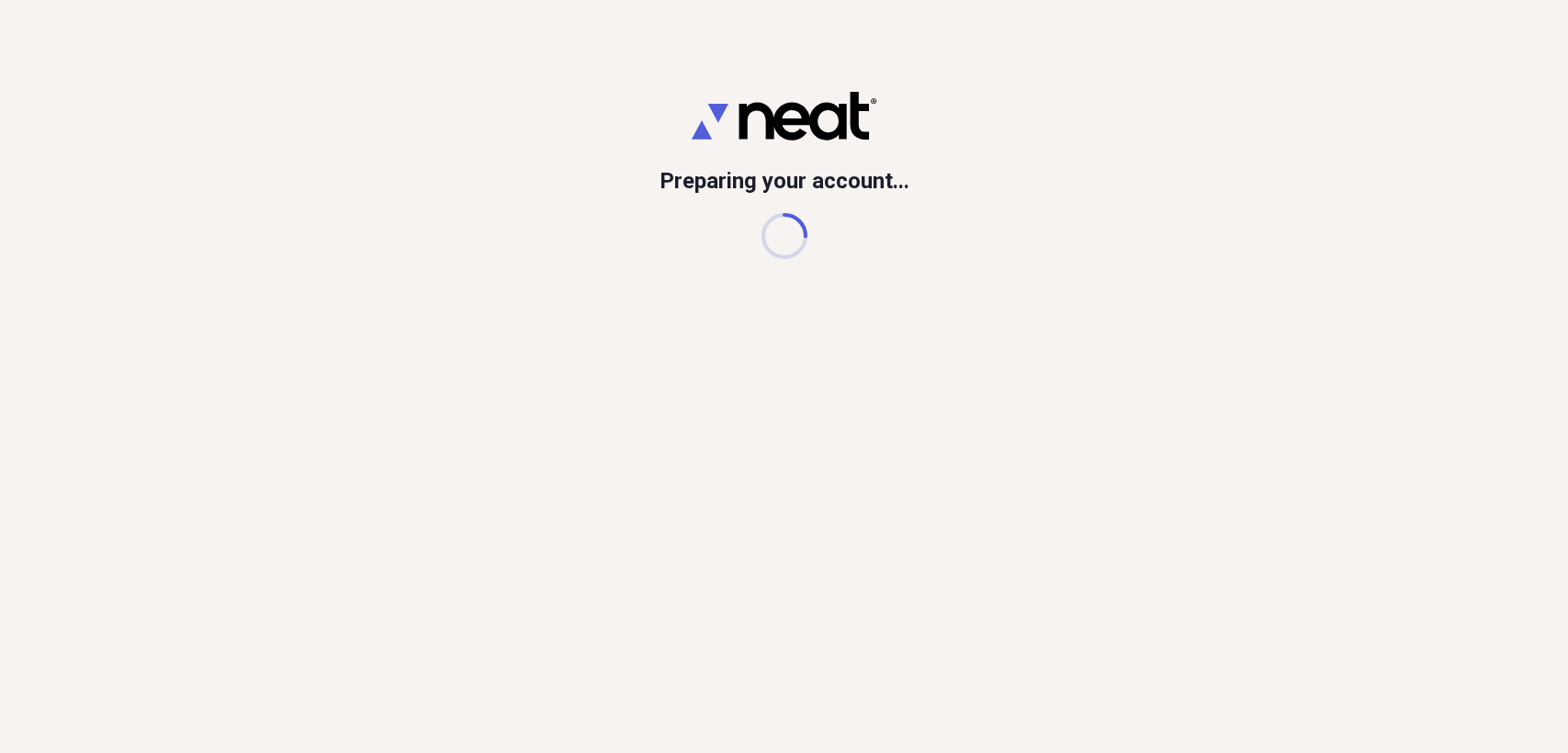 scroll, scrollTop: 0, scrollLeft: 0, axis: both 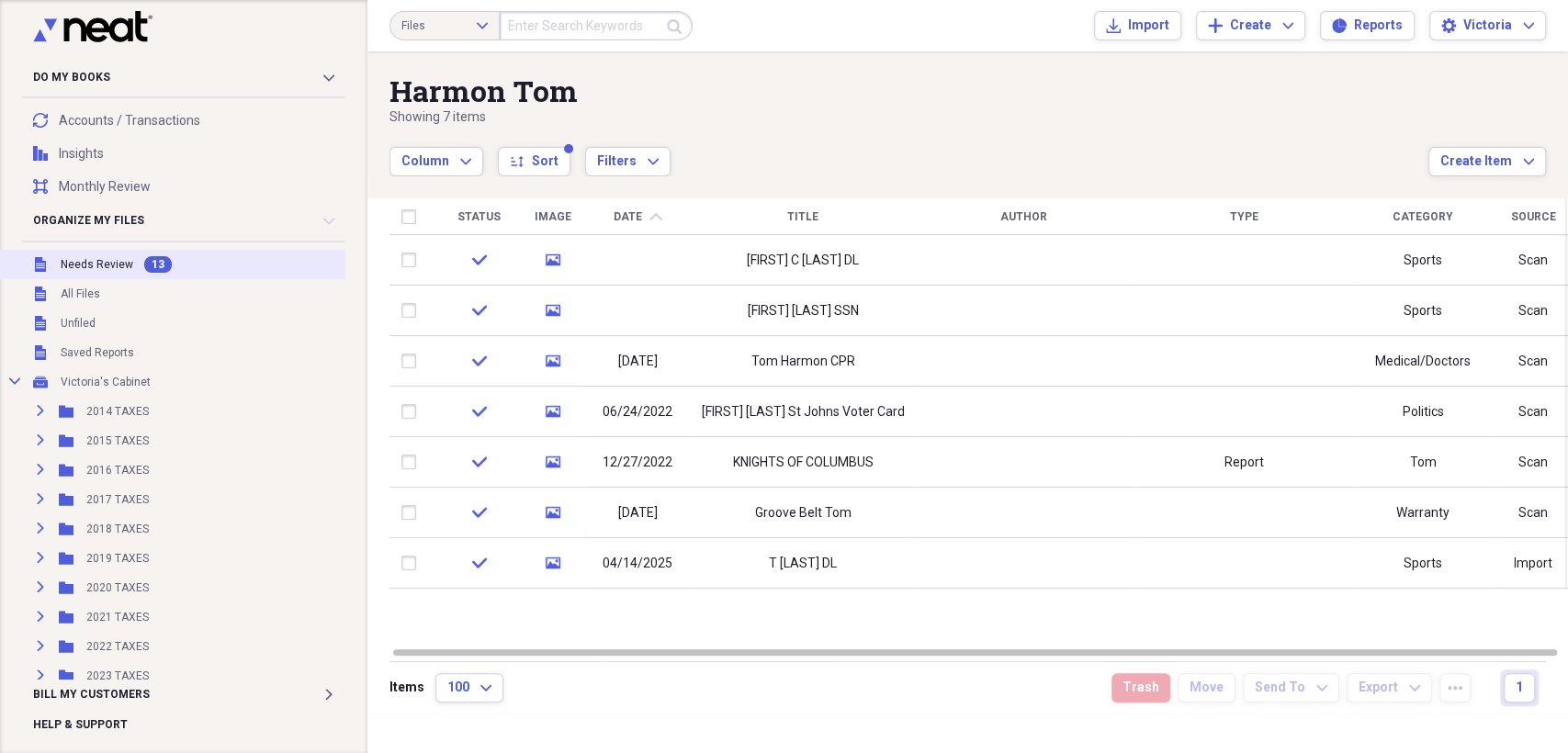 drag, startPoint x: 118, startPoint y: 259, endPoint x: 217, endPoint y: 259, distance: 99 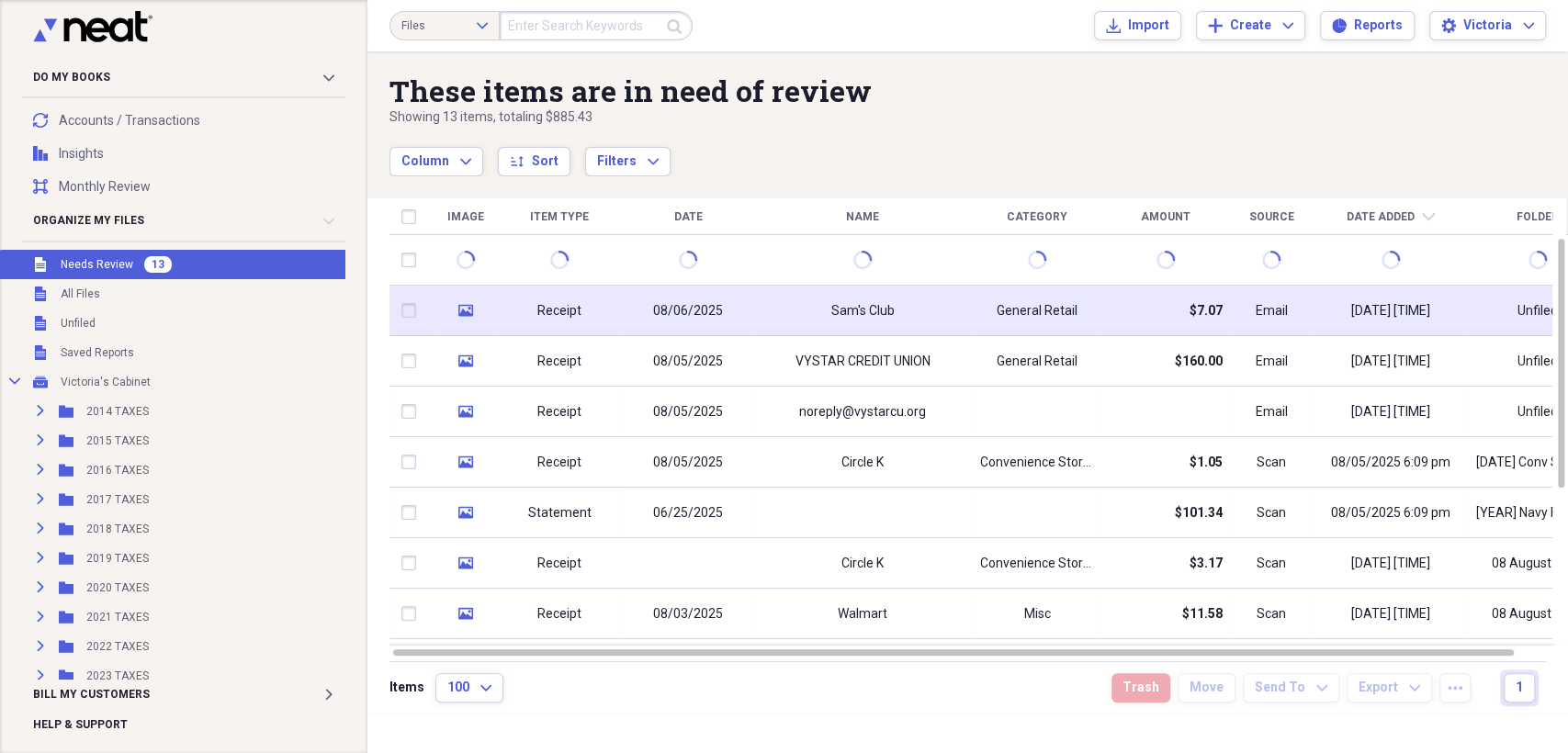 click on "Sam's Club" at bounding box center (863, 310) 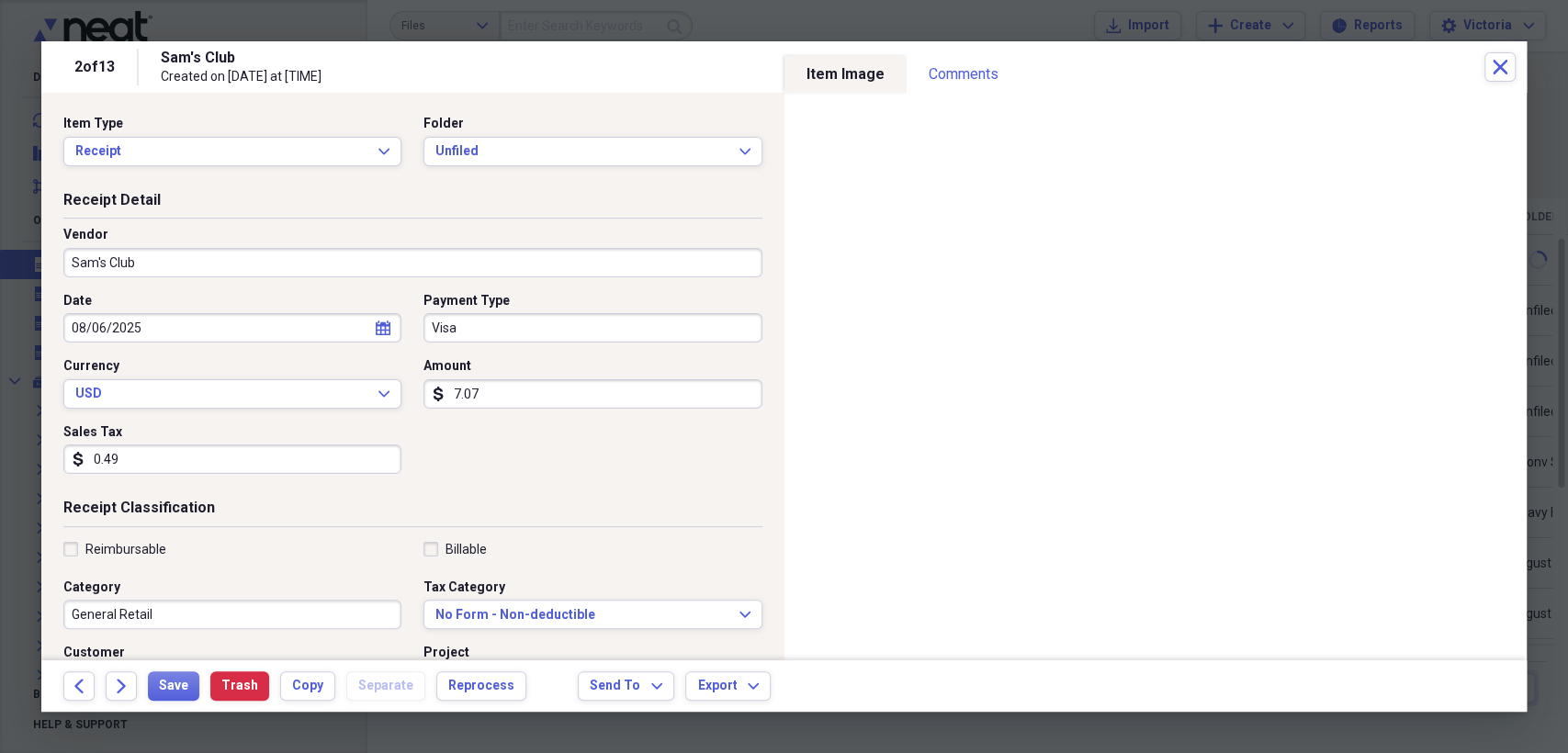 click on "Sam's Club" at bounding box center [412, 263] 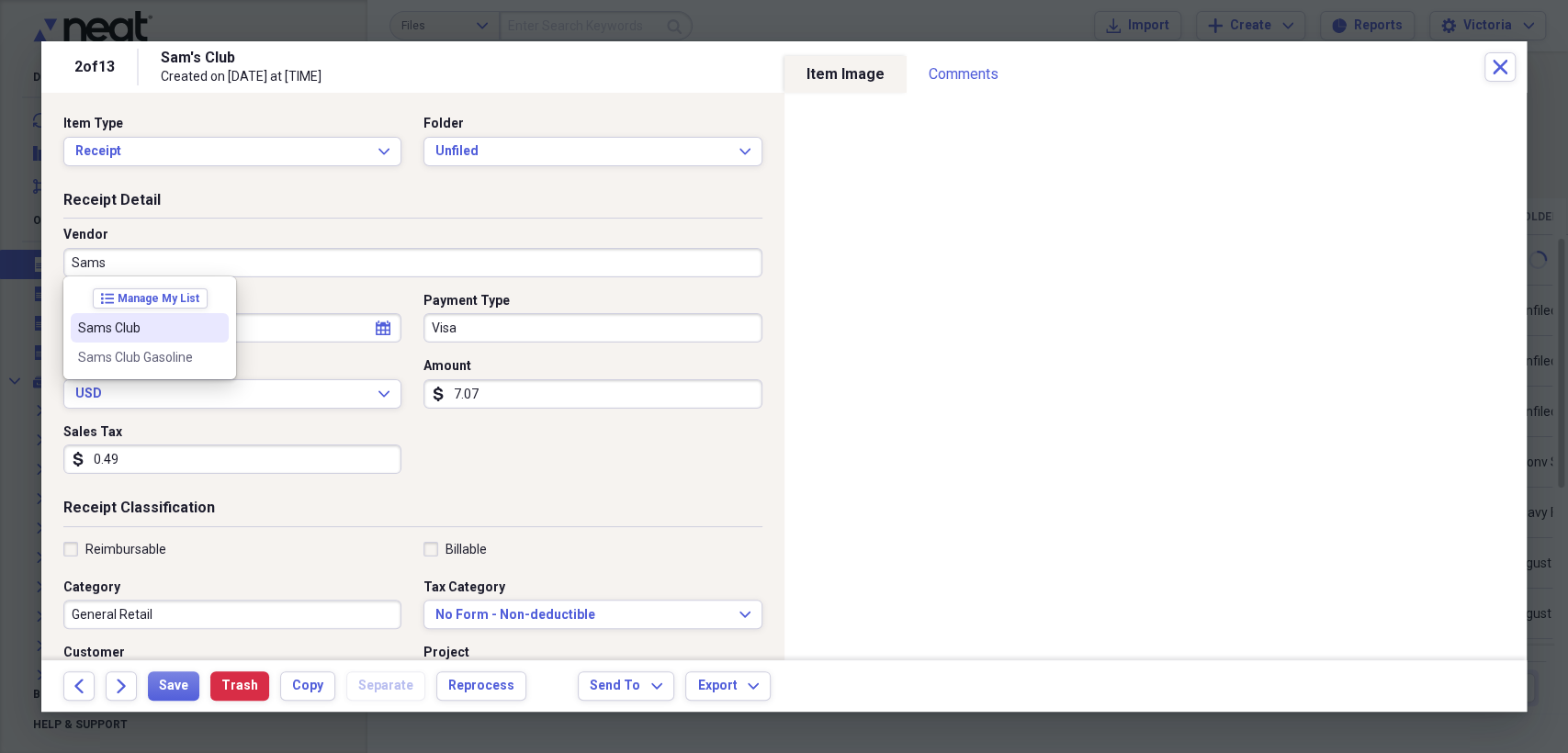 click on "Sams Club" at bounding box center [150, 328] 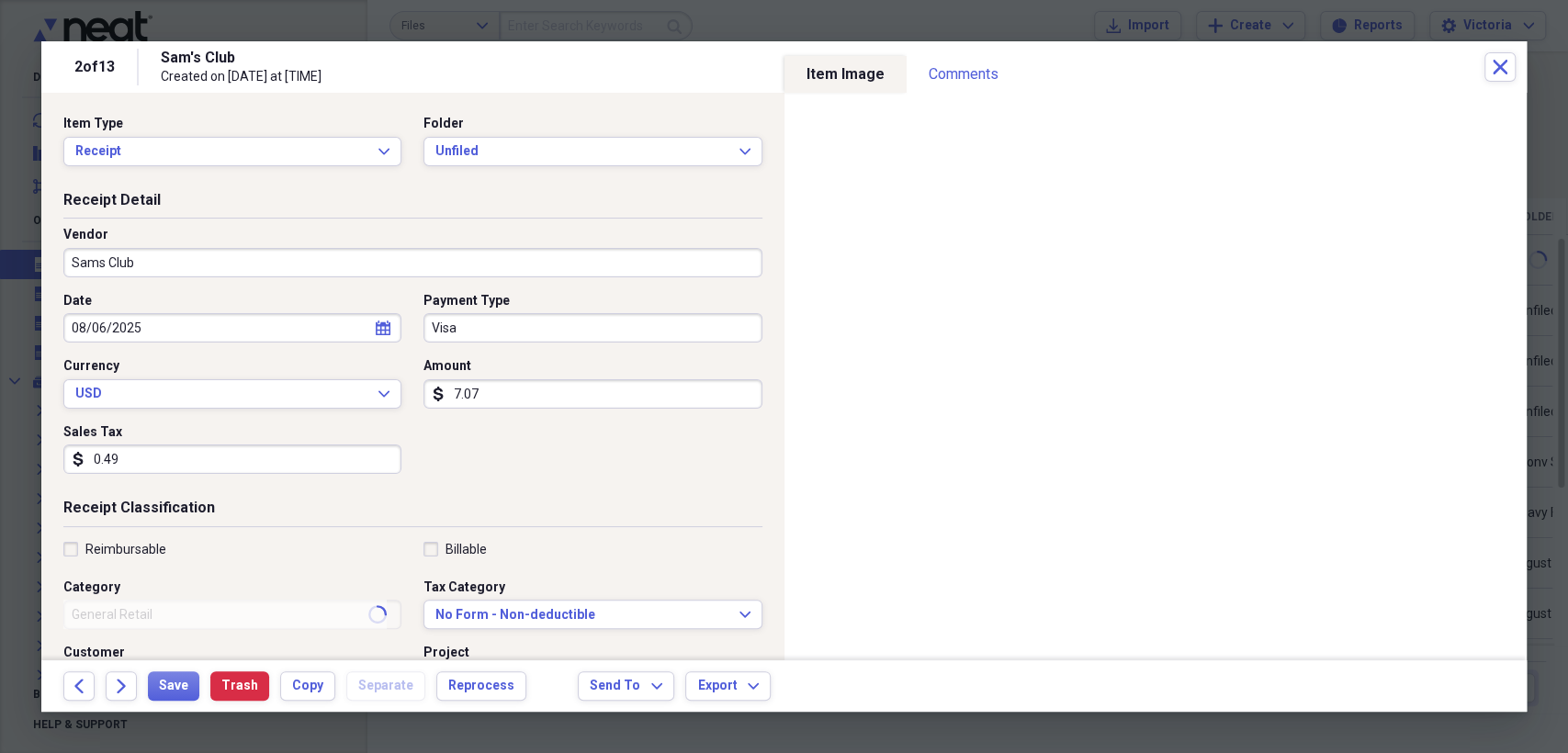 type on "Groceries" 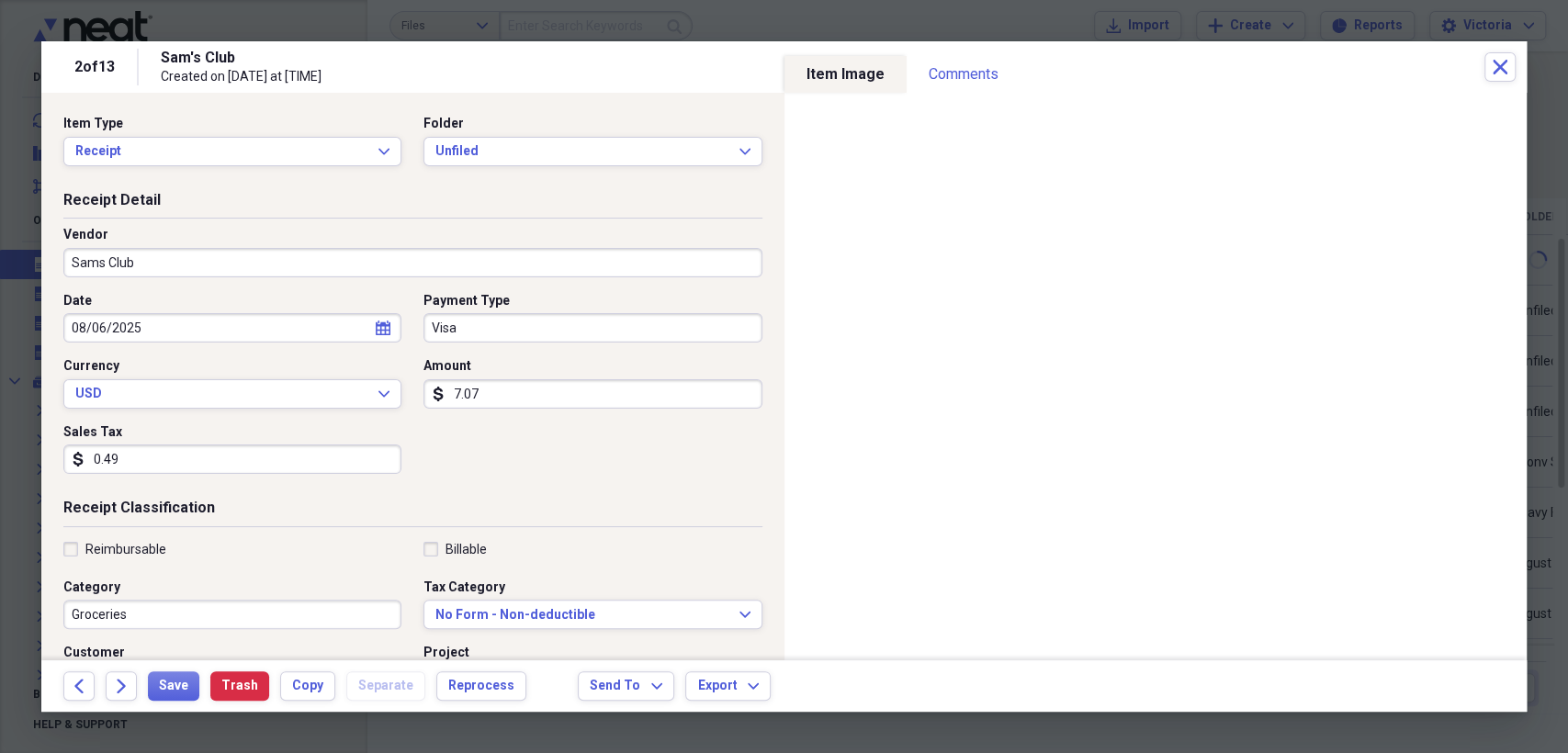 click on "Visa" at bounding box center (592, 328) 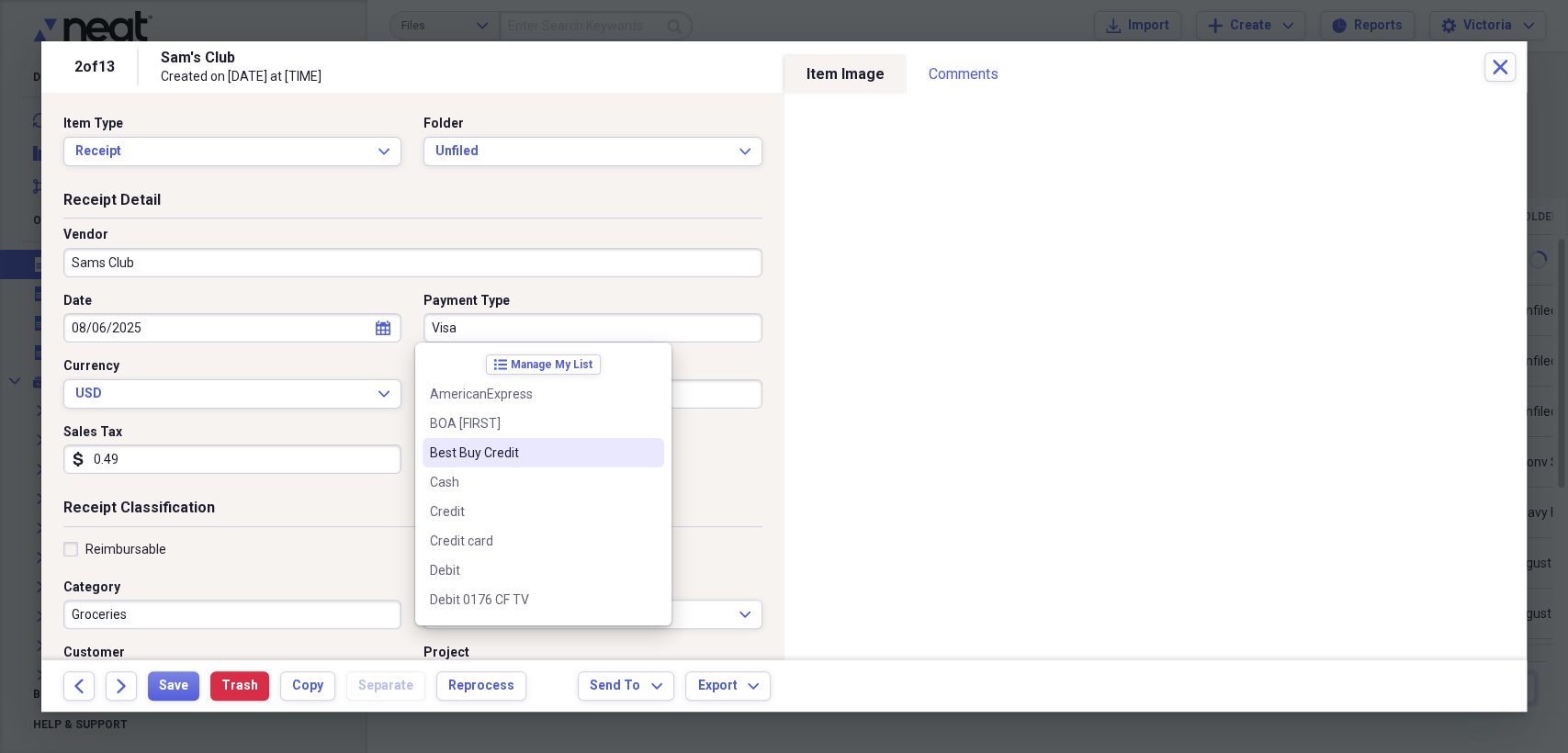 scroll, scrollTop: 306, scrollLeft: 0, axis: vertical 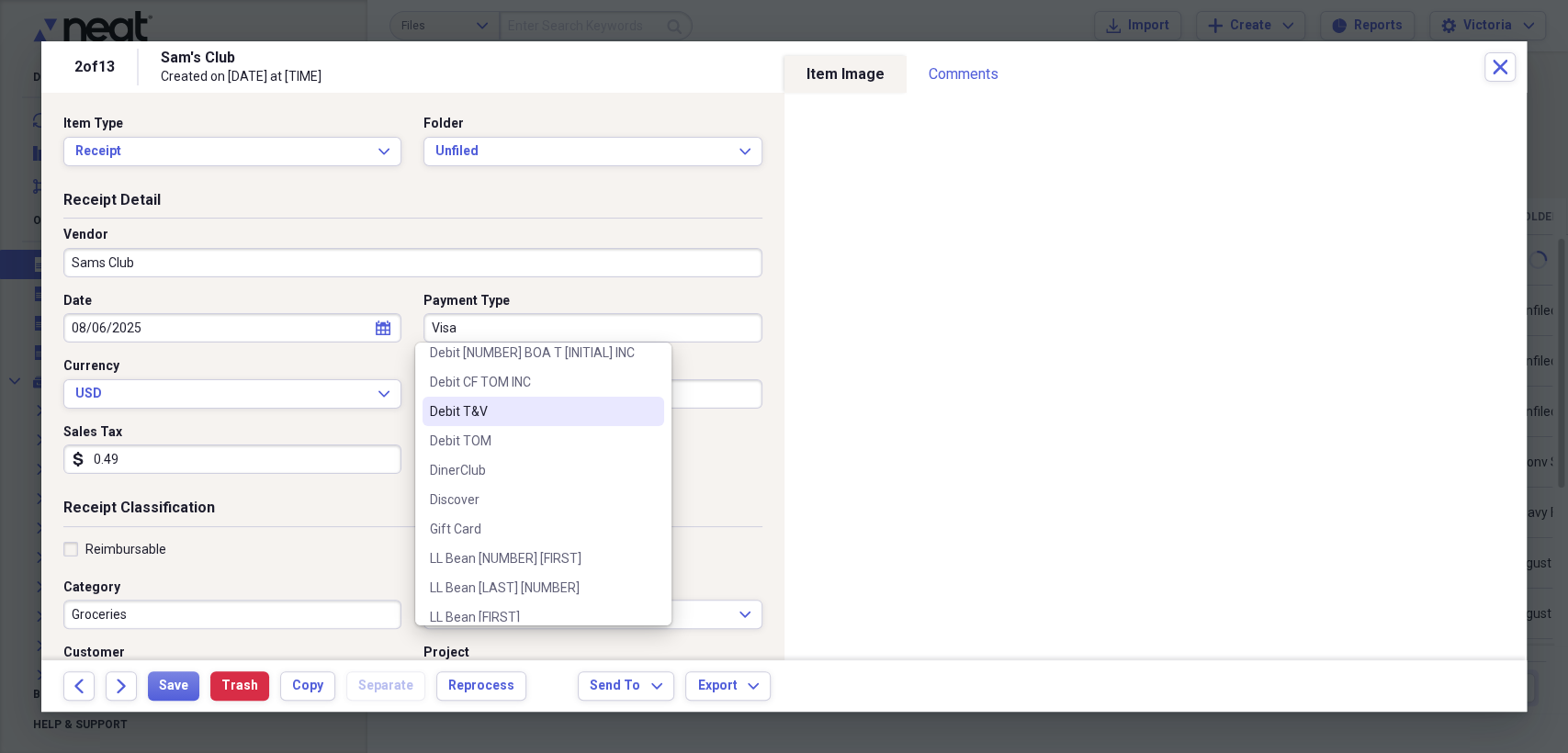 click on "Debit T&V" at bounding box center (532, 411) 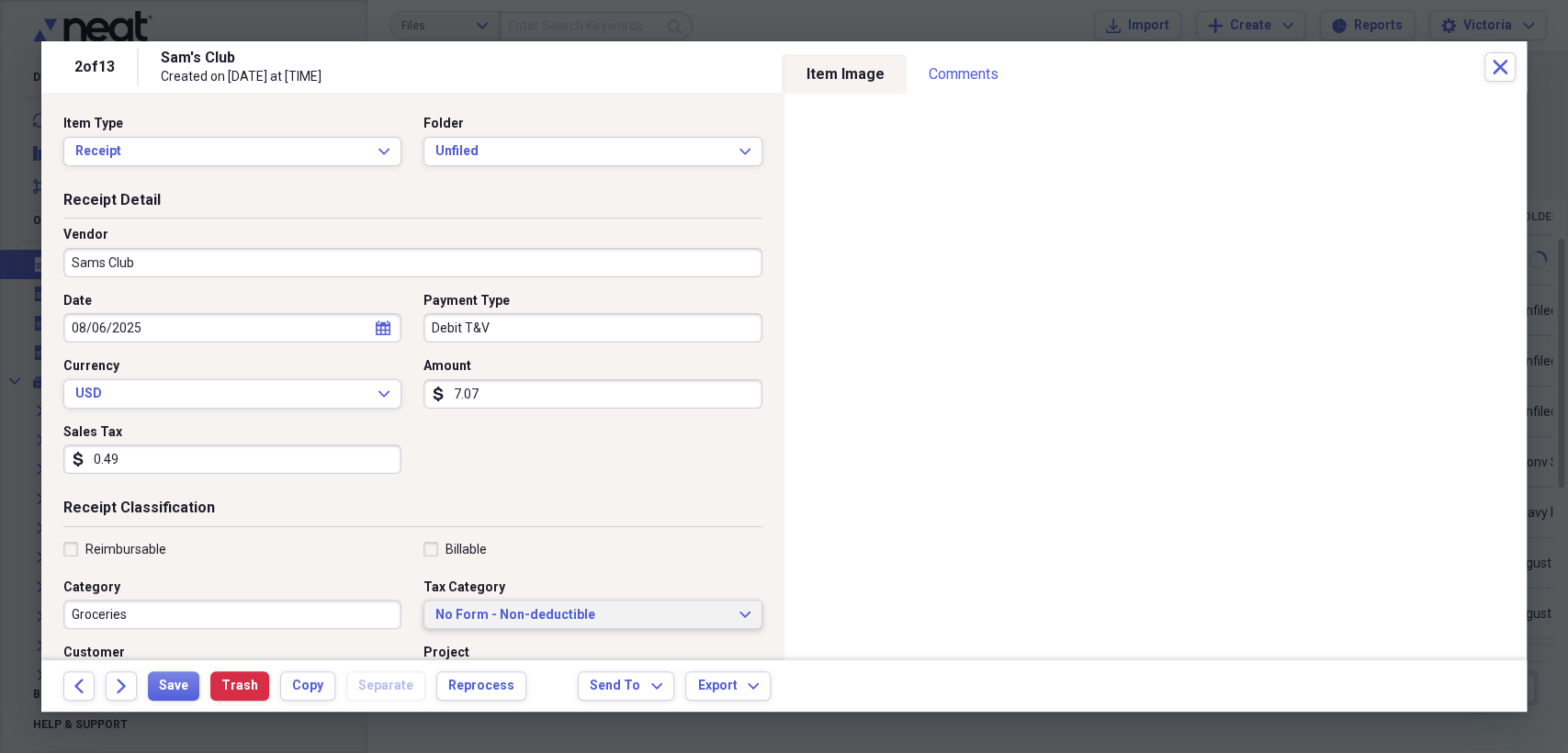 scroll, scrollTop: 204, scrollLeft: 0, axis: vertical 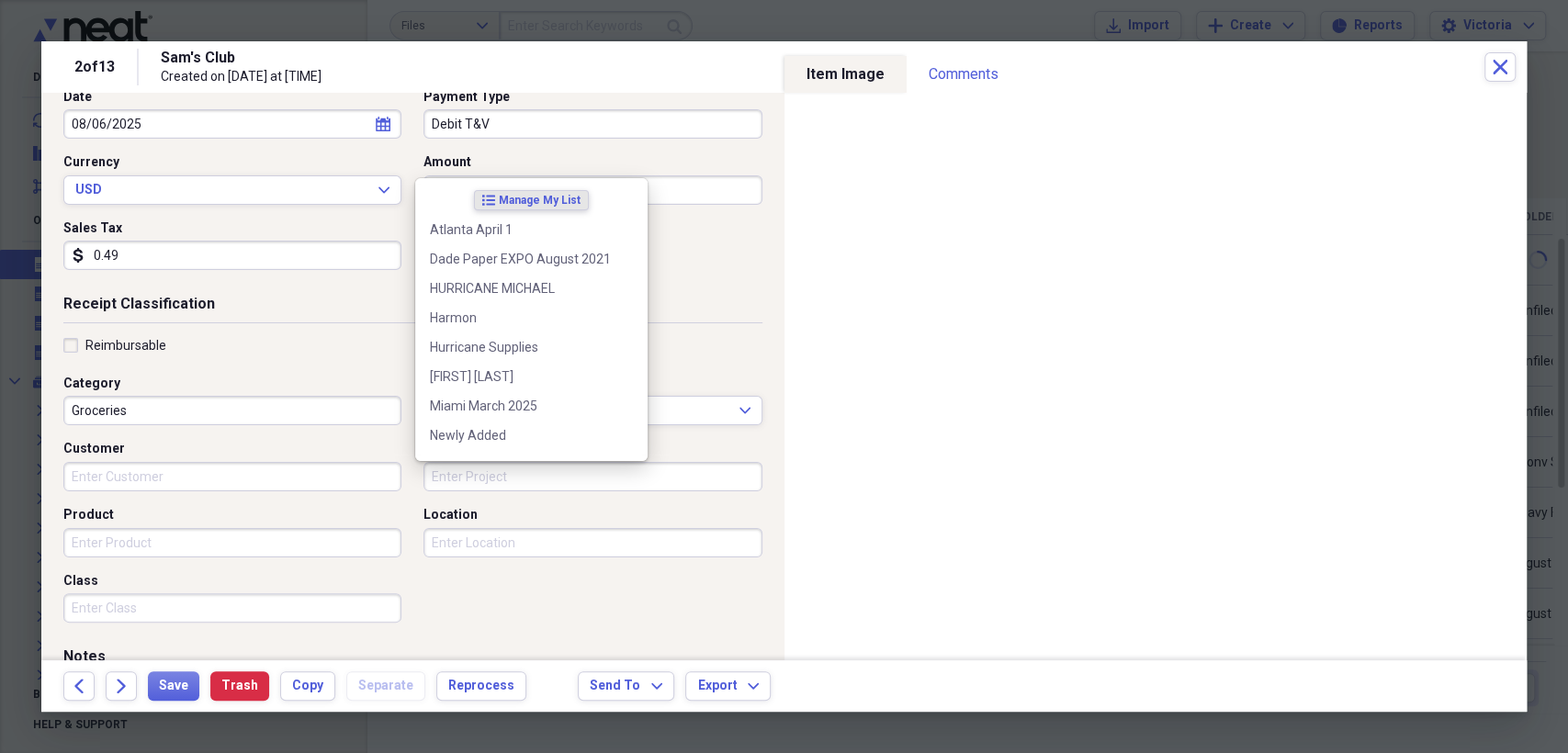 click on "Project" at bounding box center (592, 477) 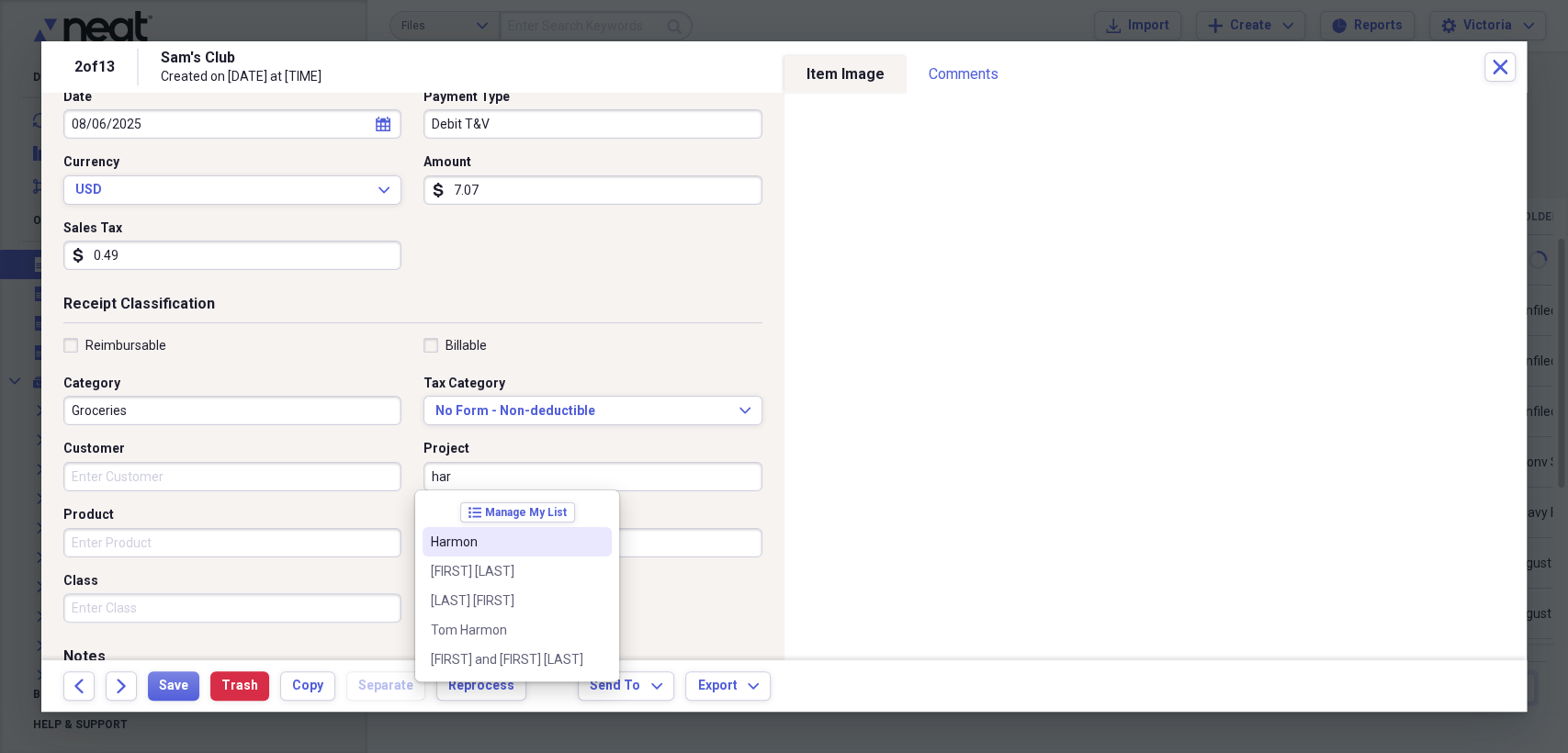click on "Harmon" at bounding box center (506, 542) 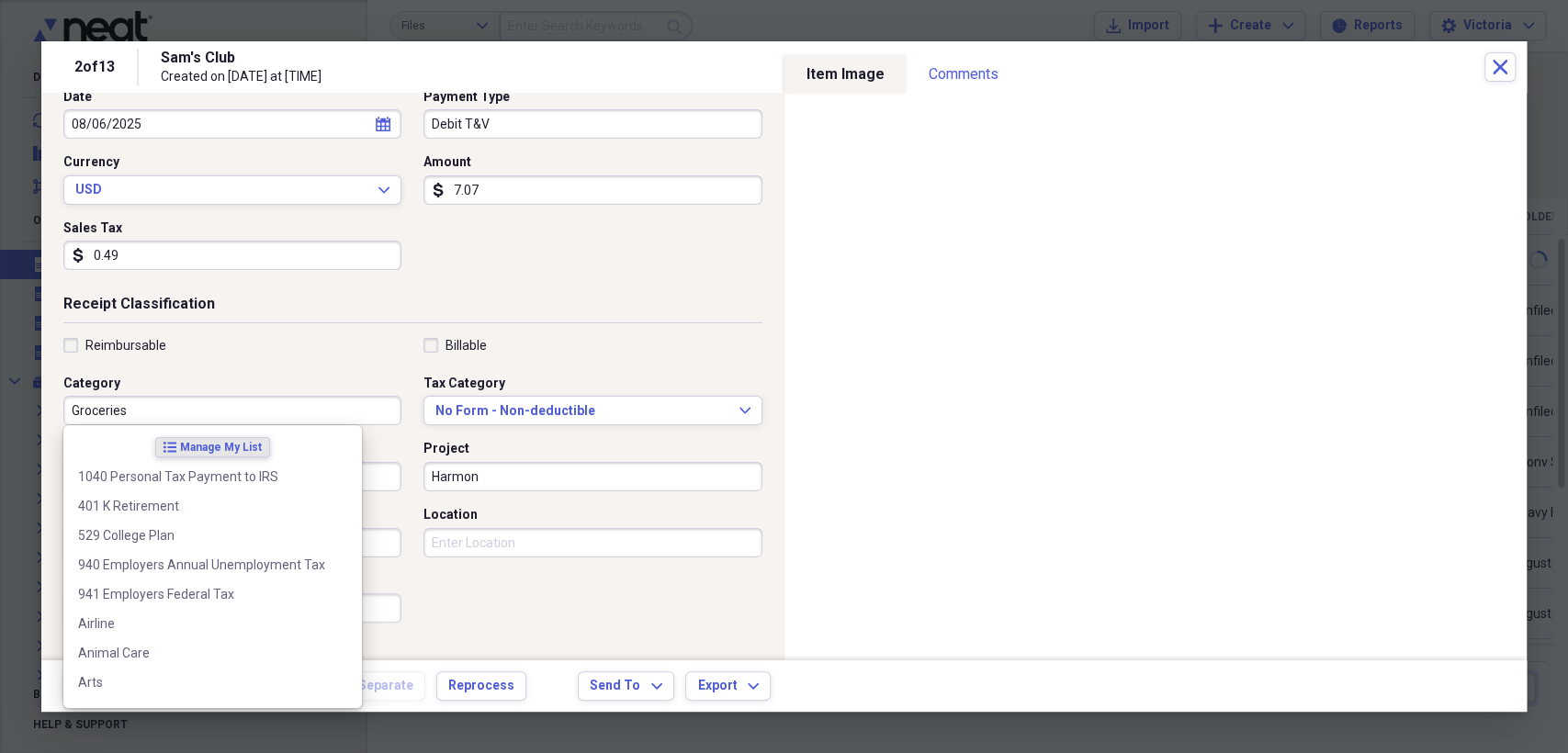 click on "Groceries" at bounding box center [232, 410] 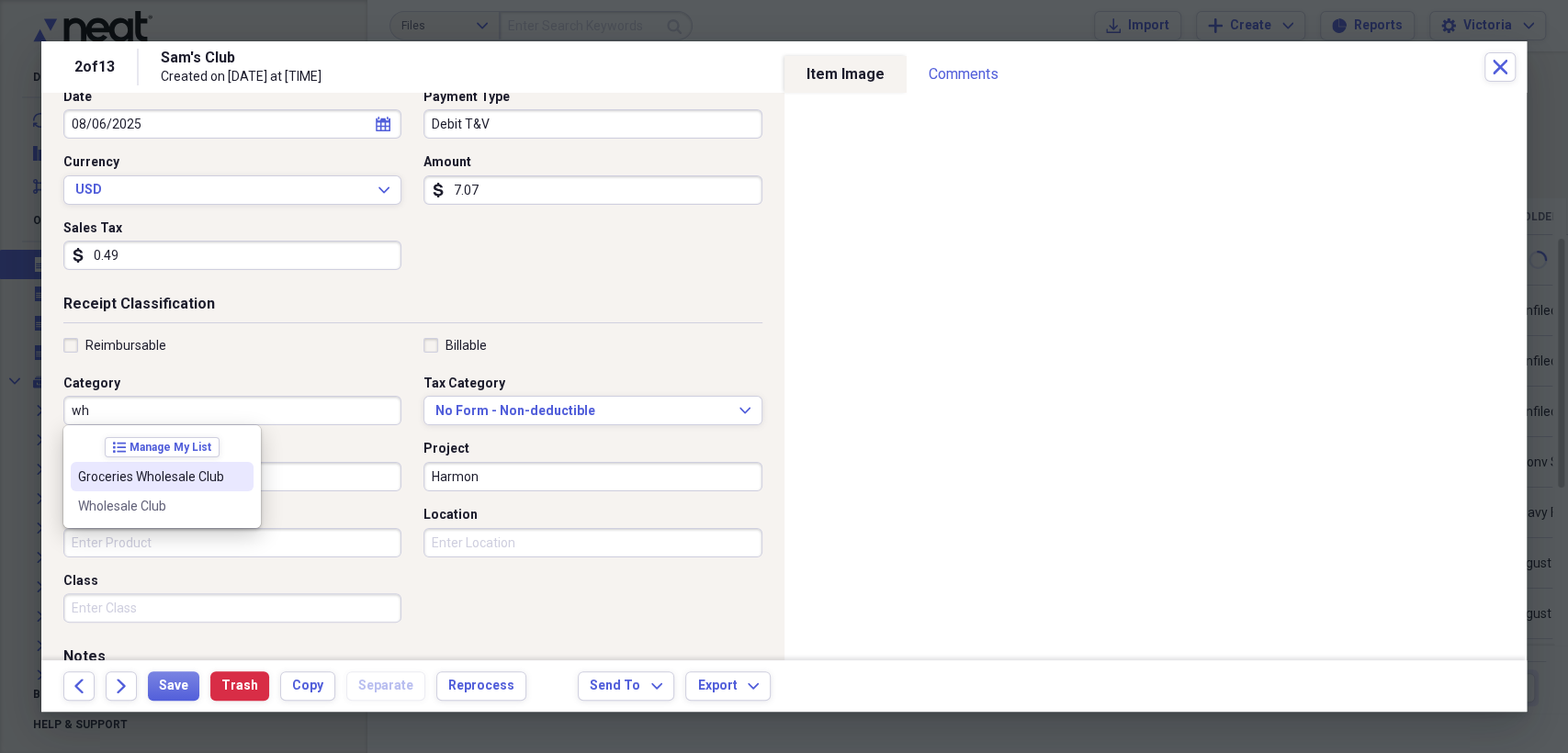 click on "Groceries Wholesale Club" at bounding box center (151, 477) 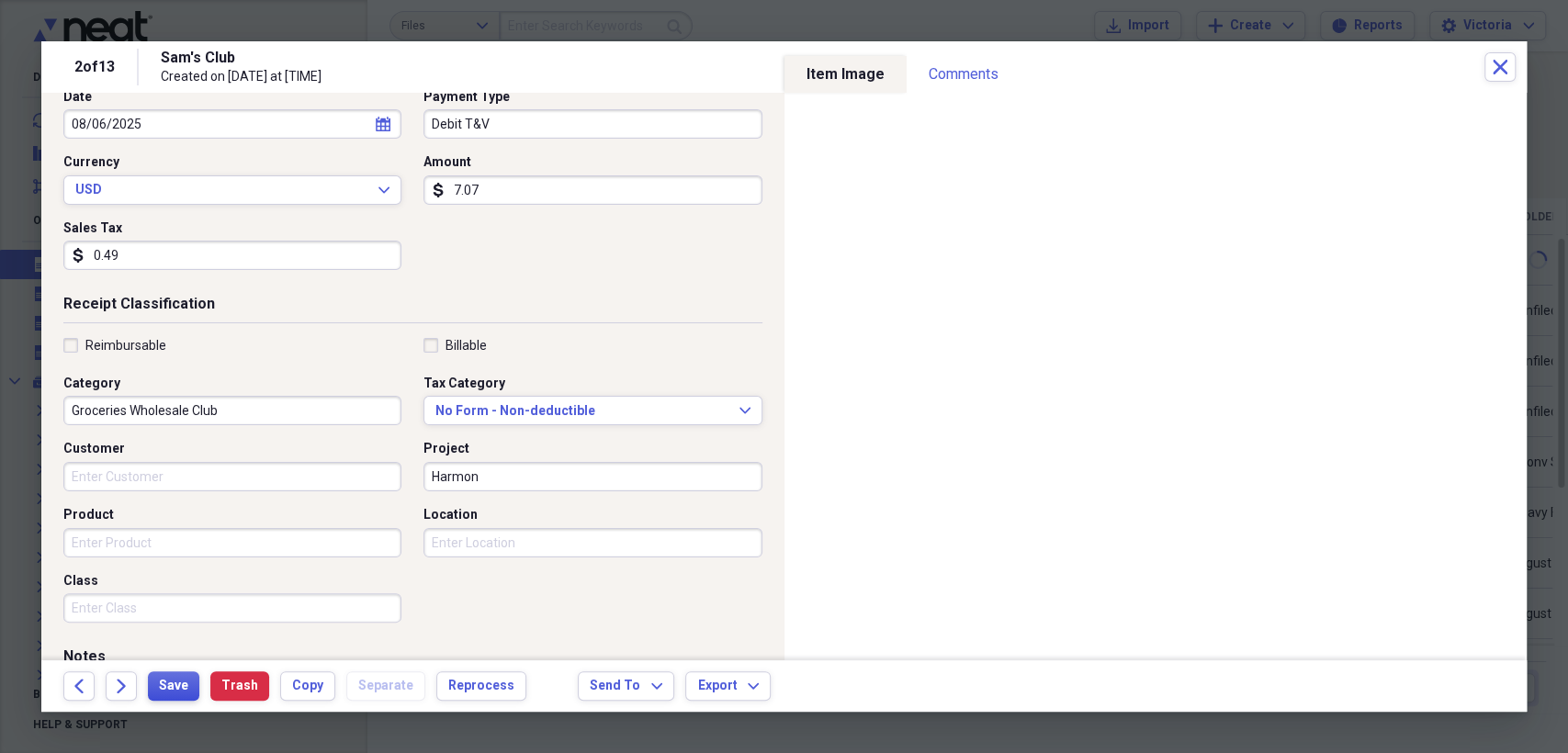 click on "Save" at bounding box center (174, 686) 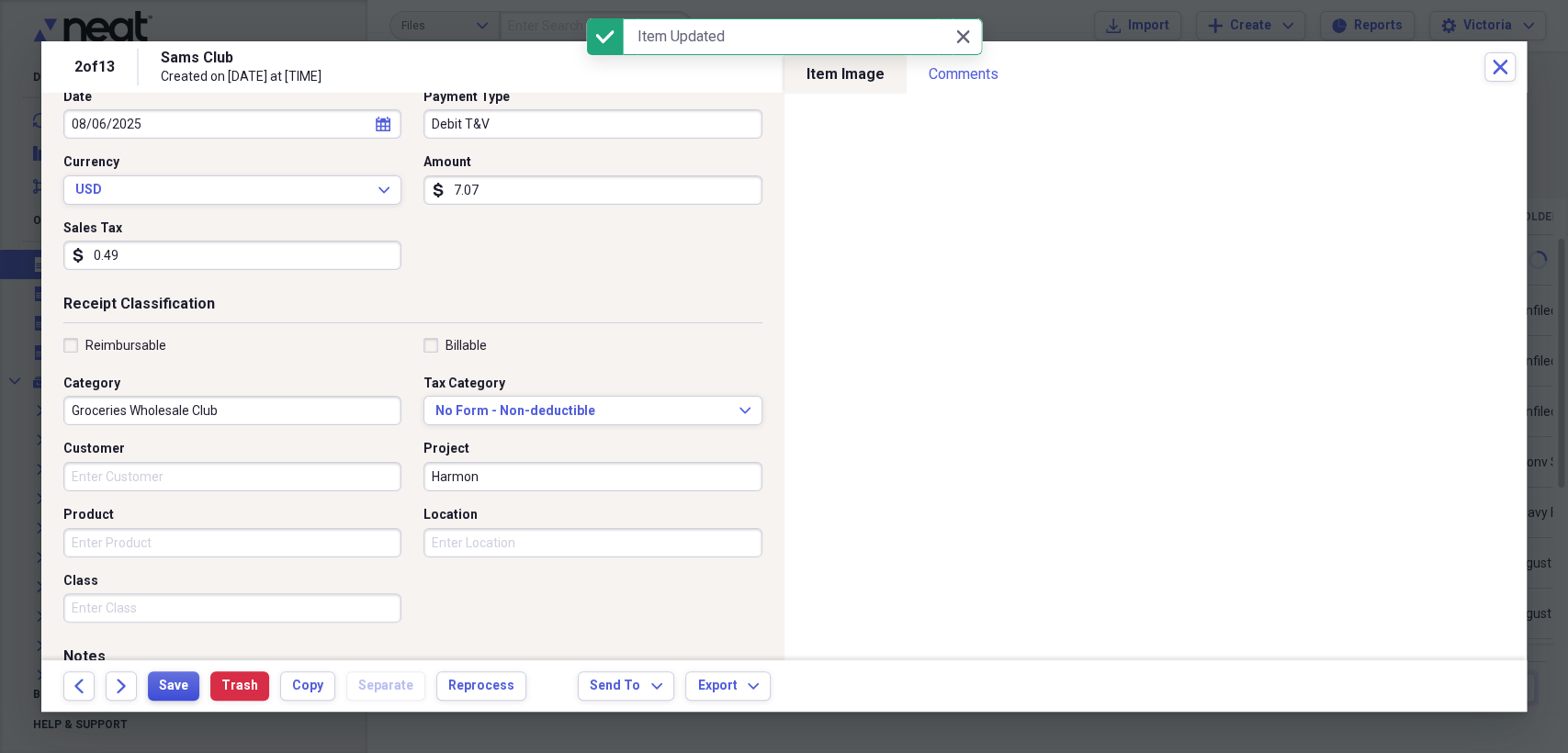 scroll, scrollTop: 0, scrollLeft: 0, axis: both 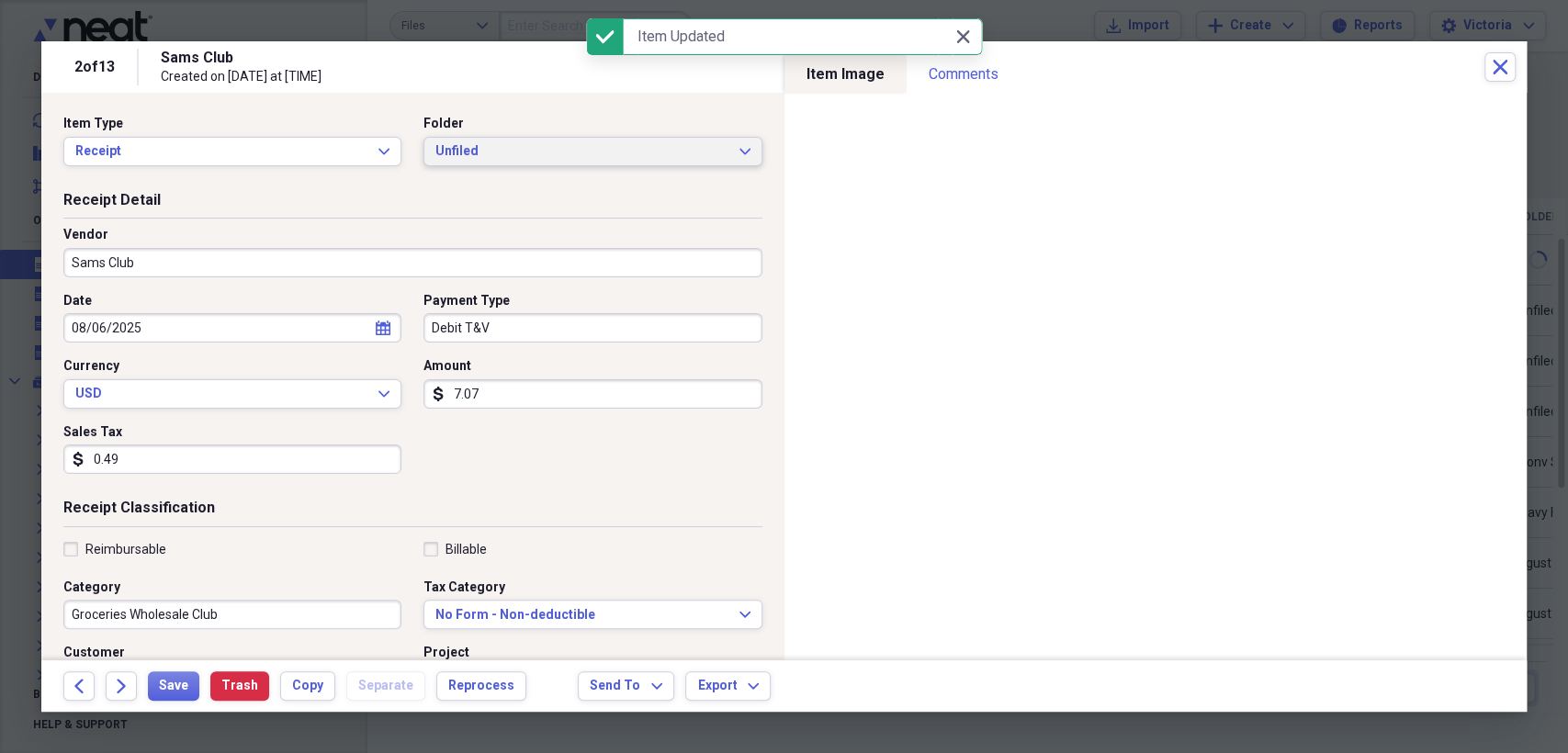 click on "Unfiled" at bounding box center (581, 152) 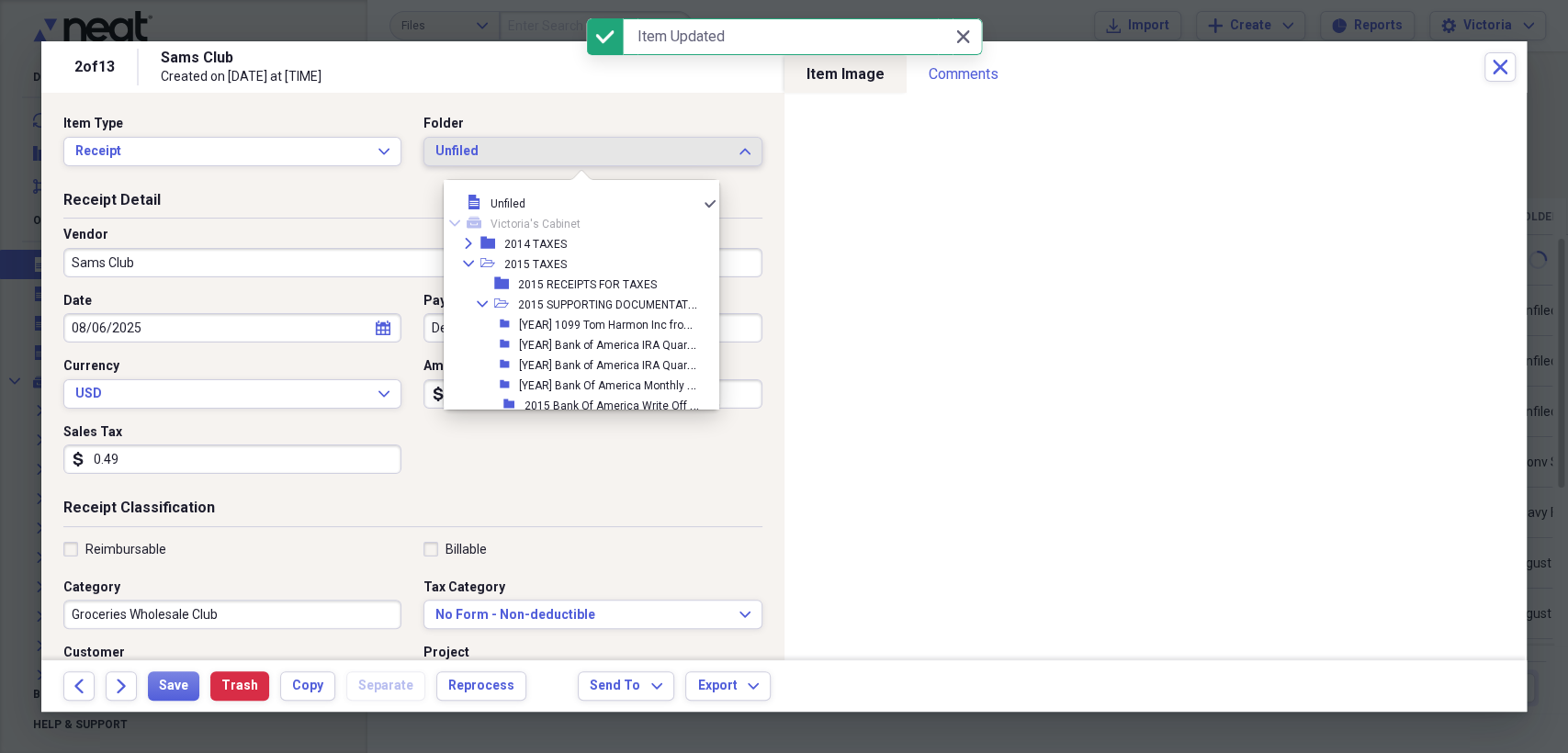 click on "Collapse" 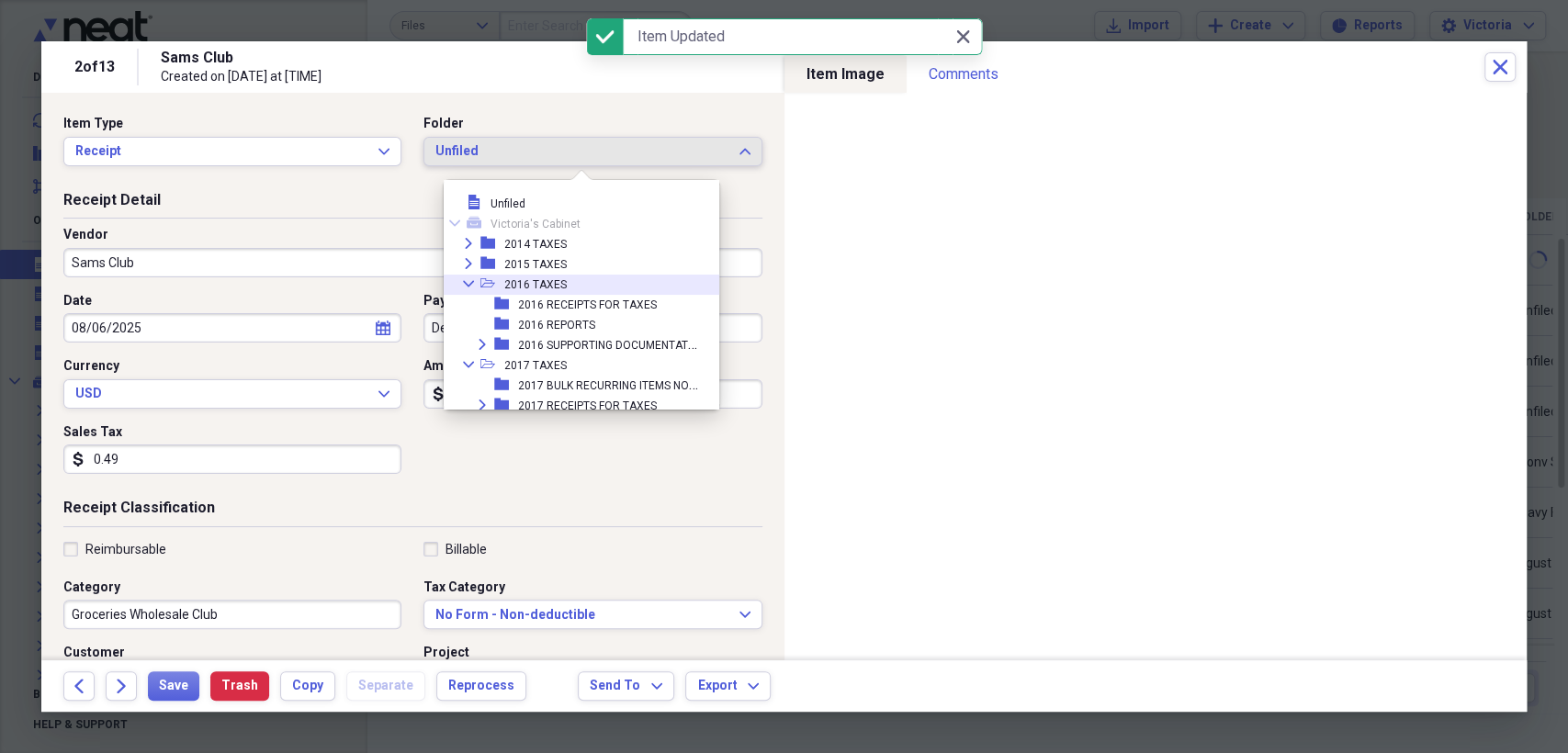 click 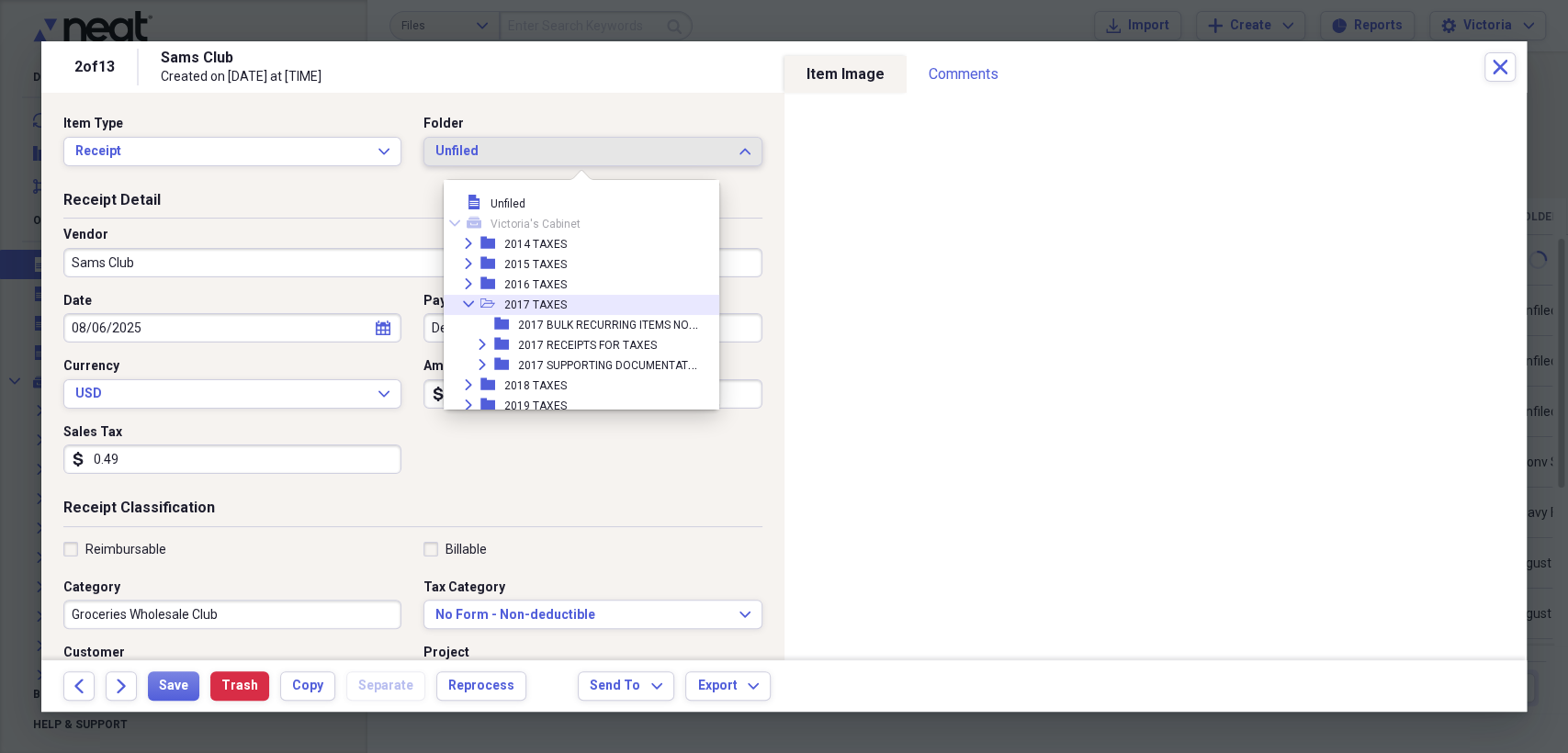 click 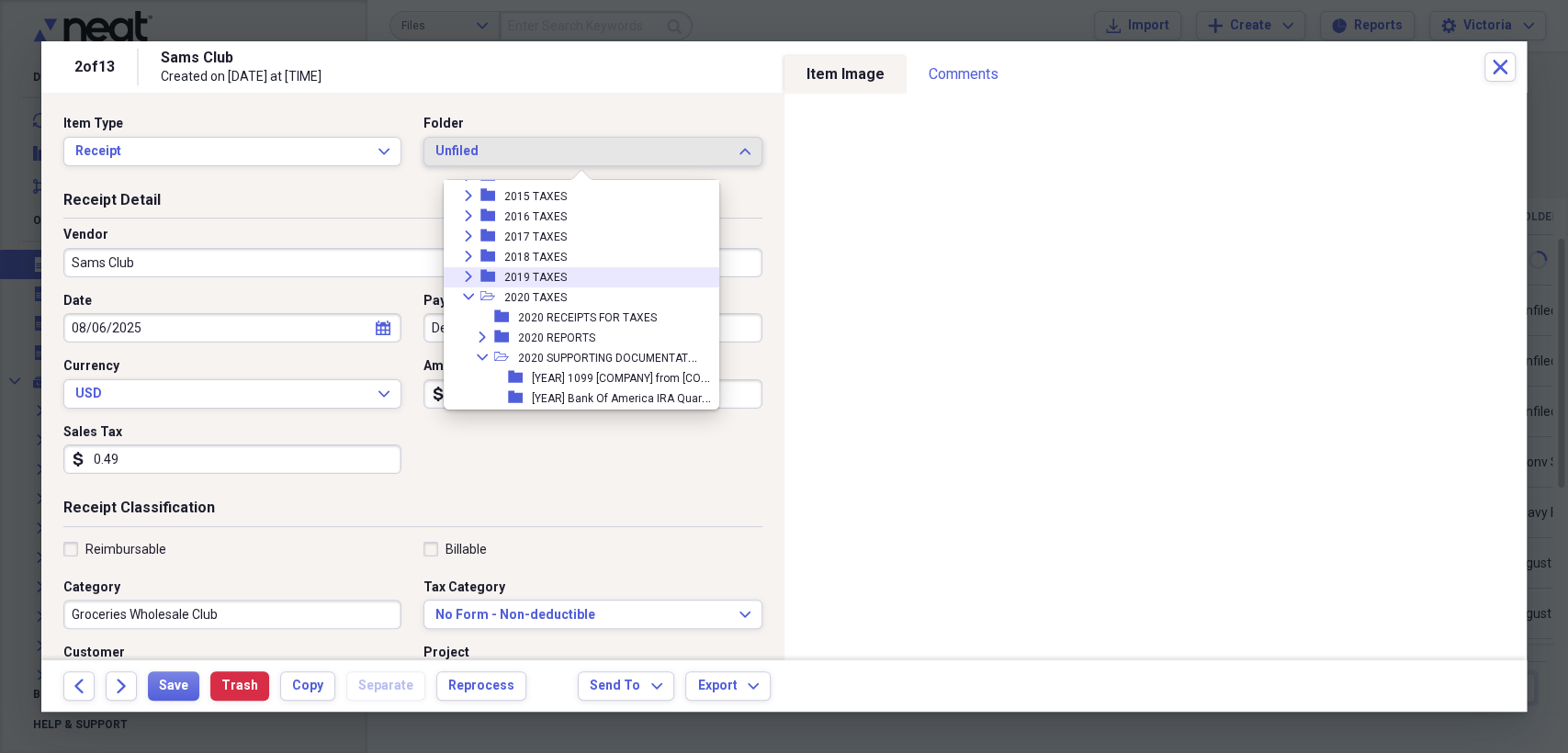 scroll, scrollTop: 102, scrollLeft: 0, axis: vertical 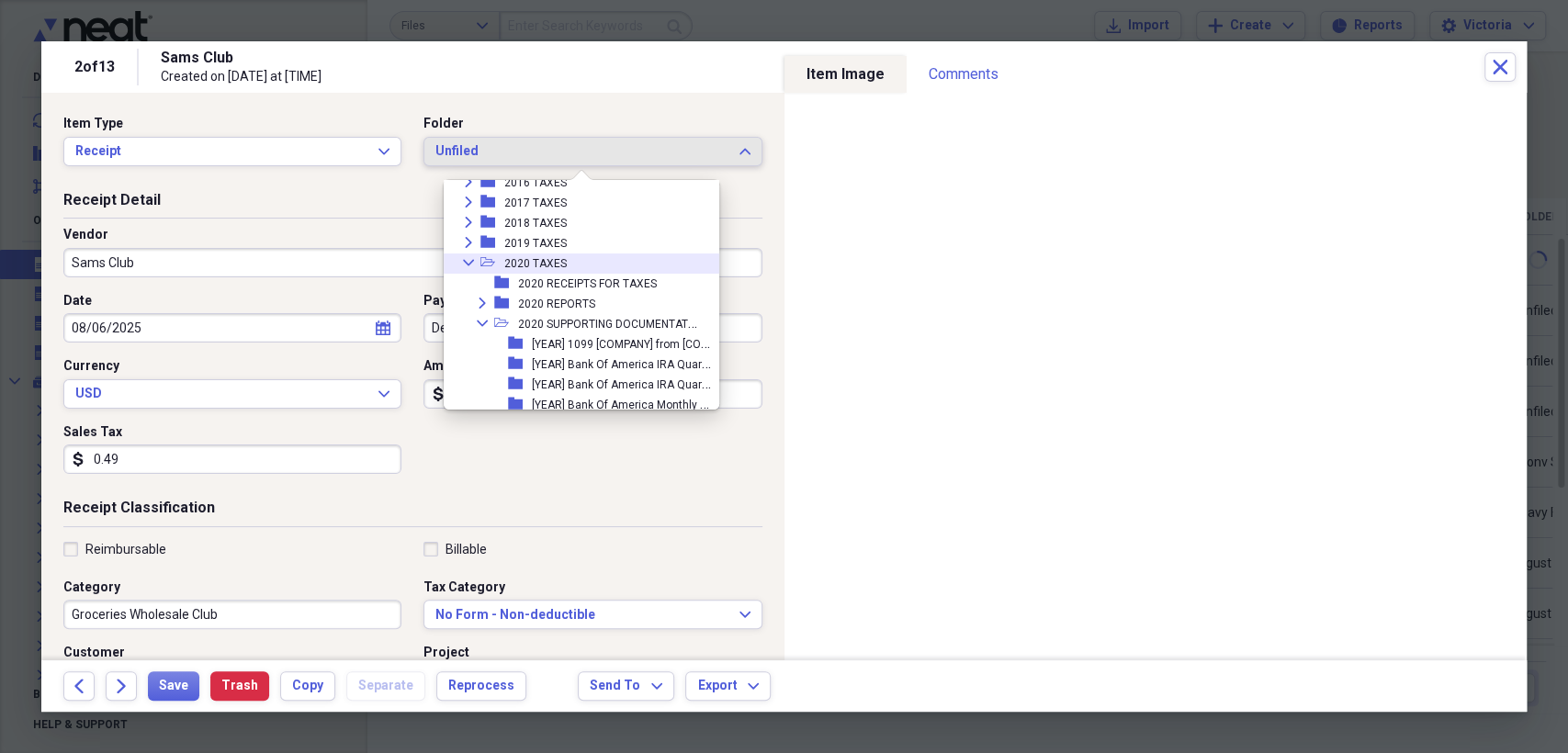 click on "Collapse" 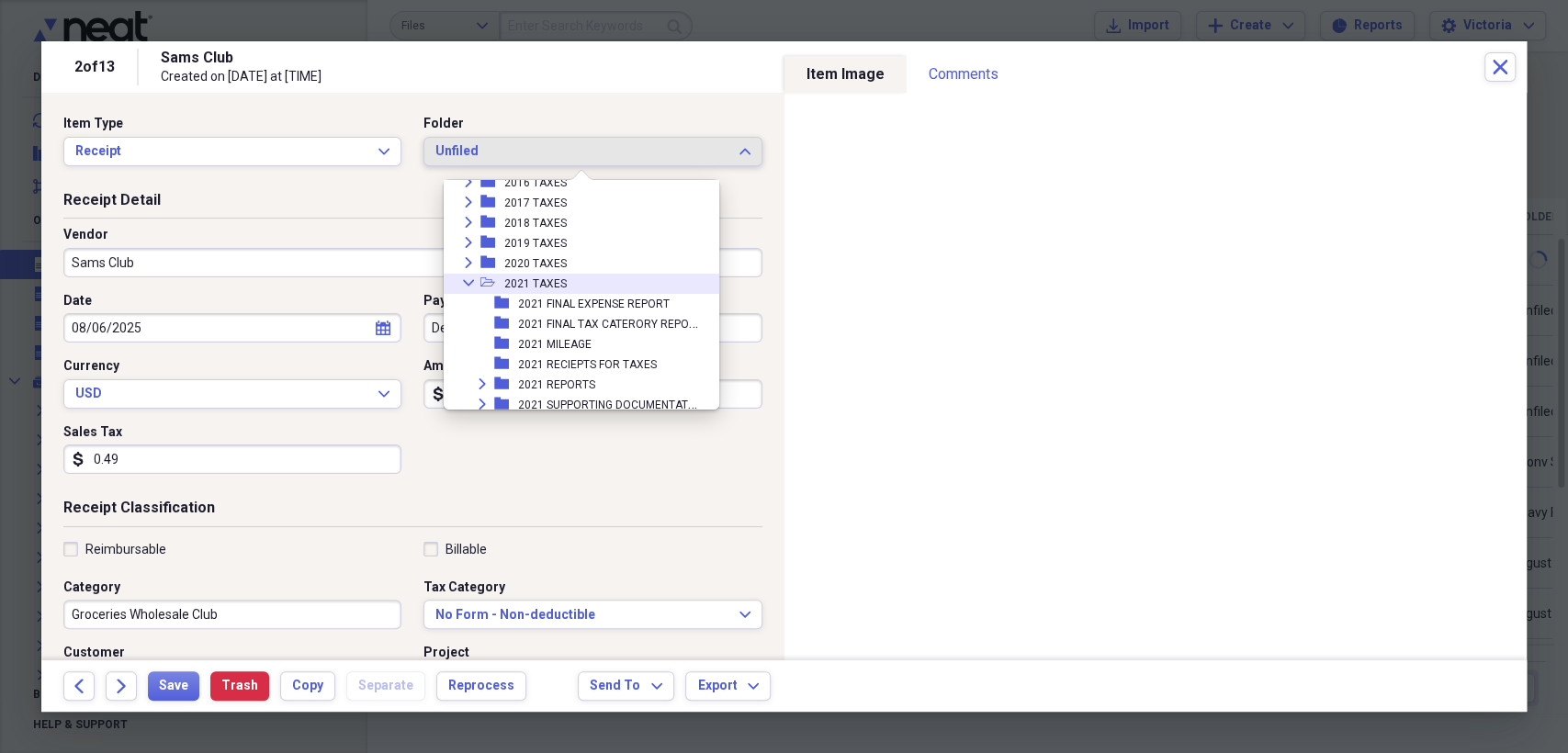 click on "Collapse" 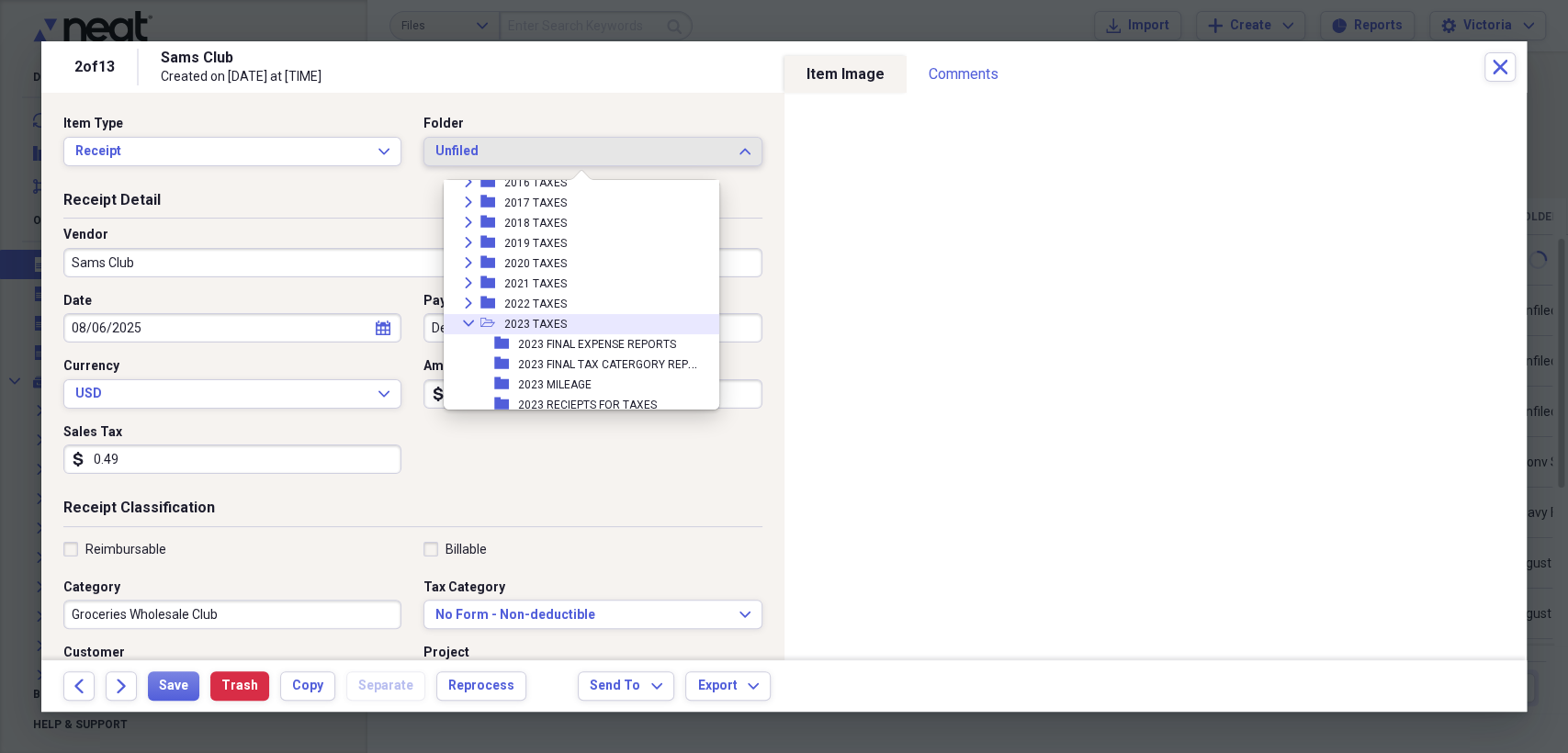 click on "Collapse" 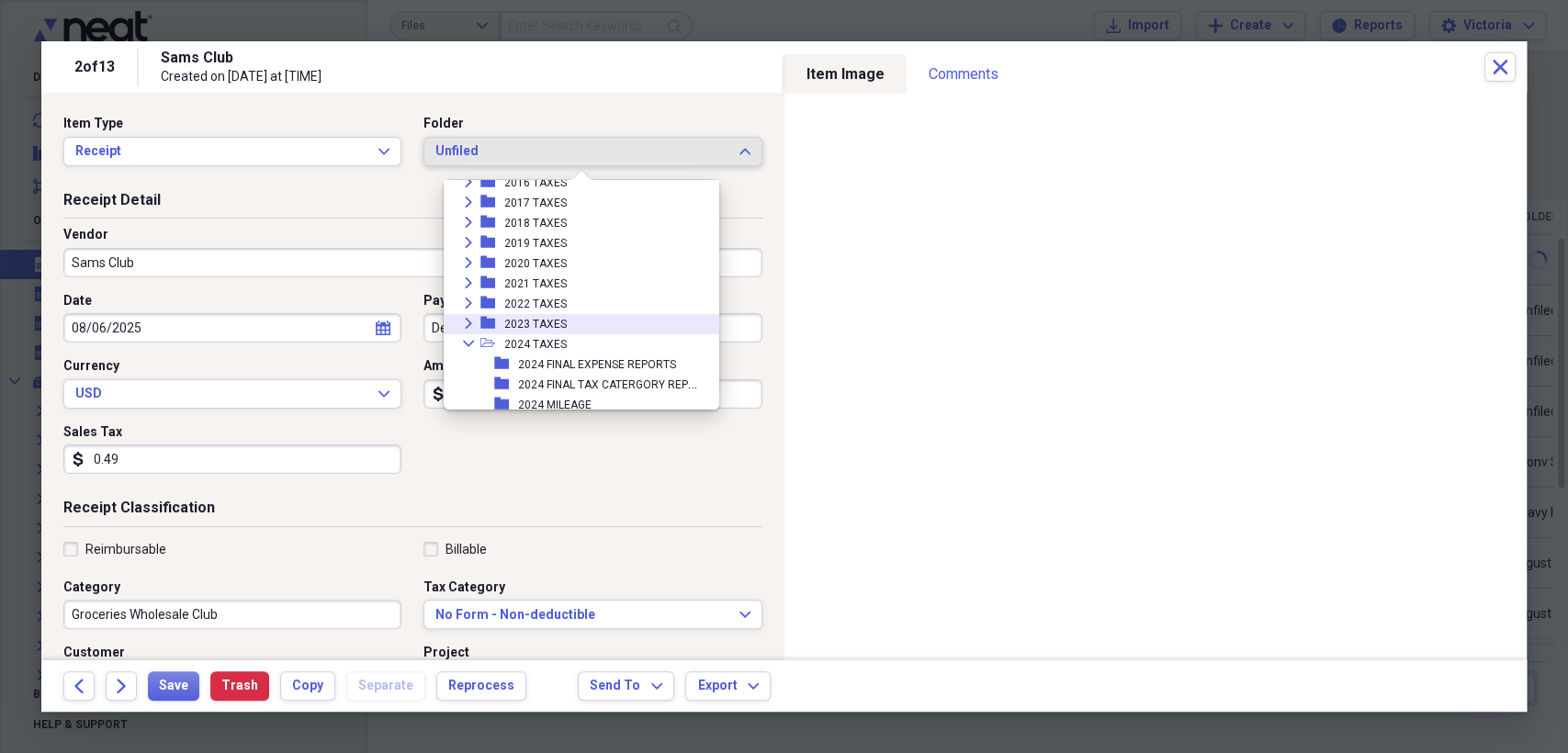 scroll, scrollTop: 204, scrollLeft: 0, axis: vertical 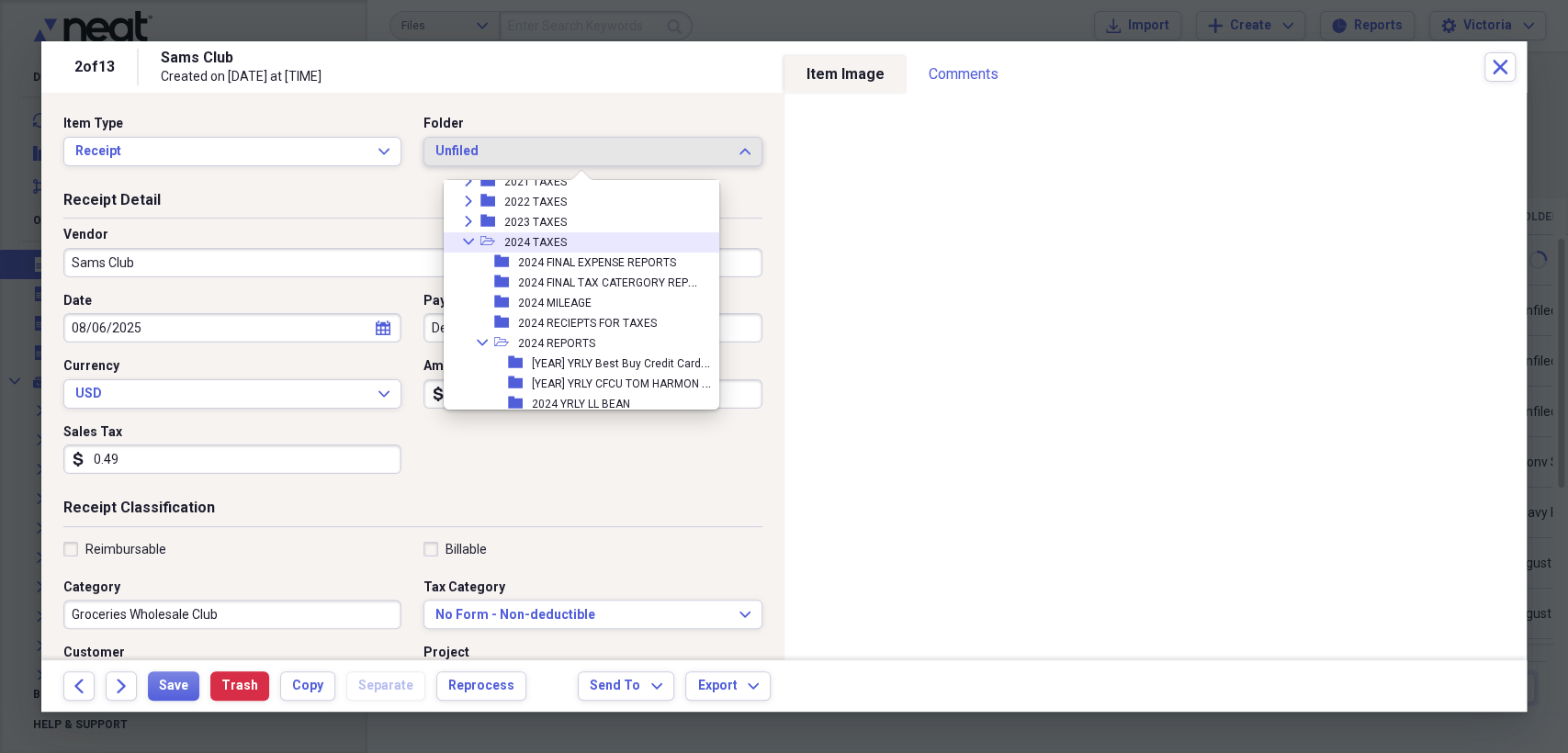 click on "Collapse" 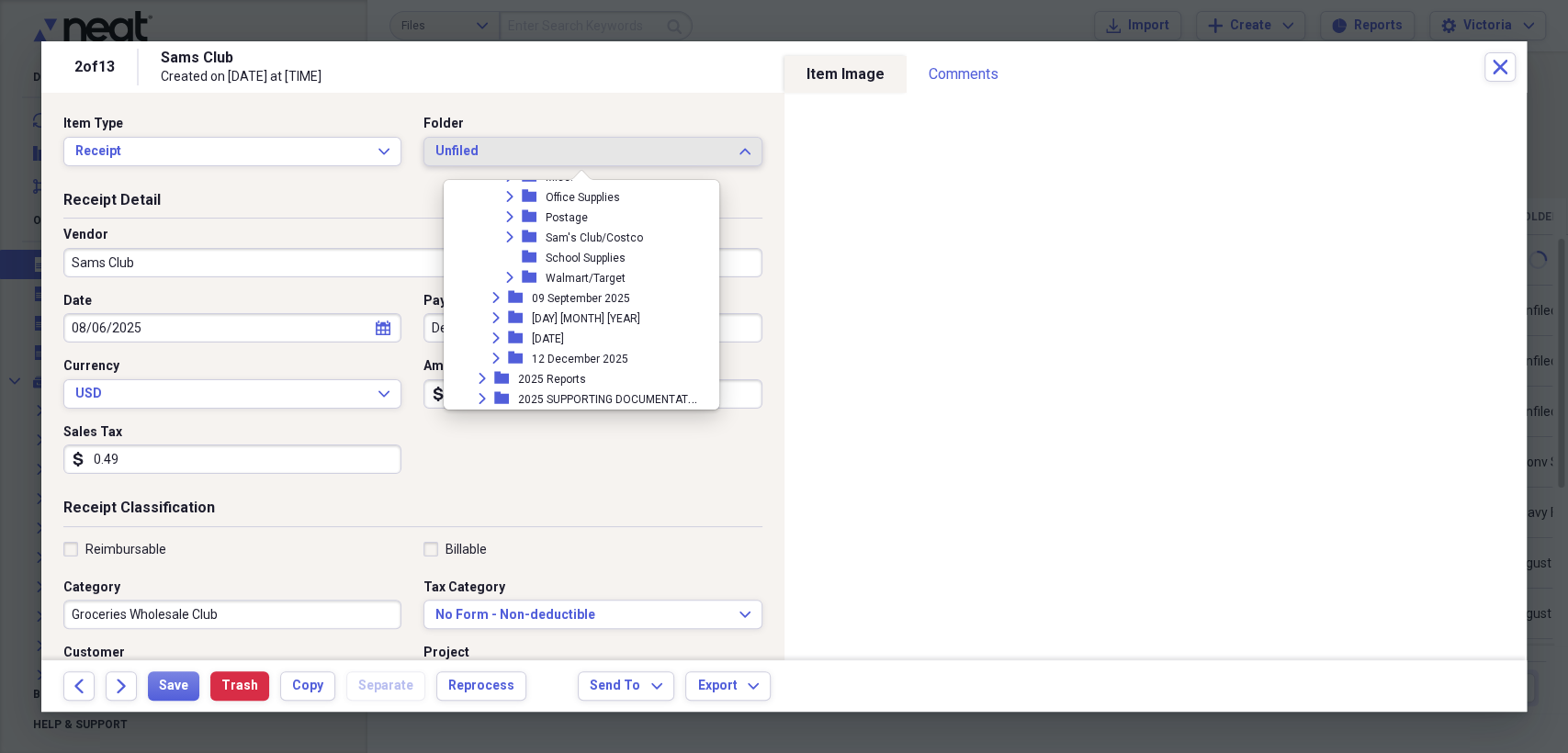 scroll, scrollTop: 815, scrollLeft: 0, axis: vertical 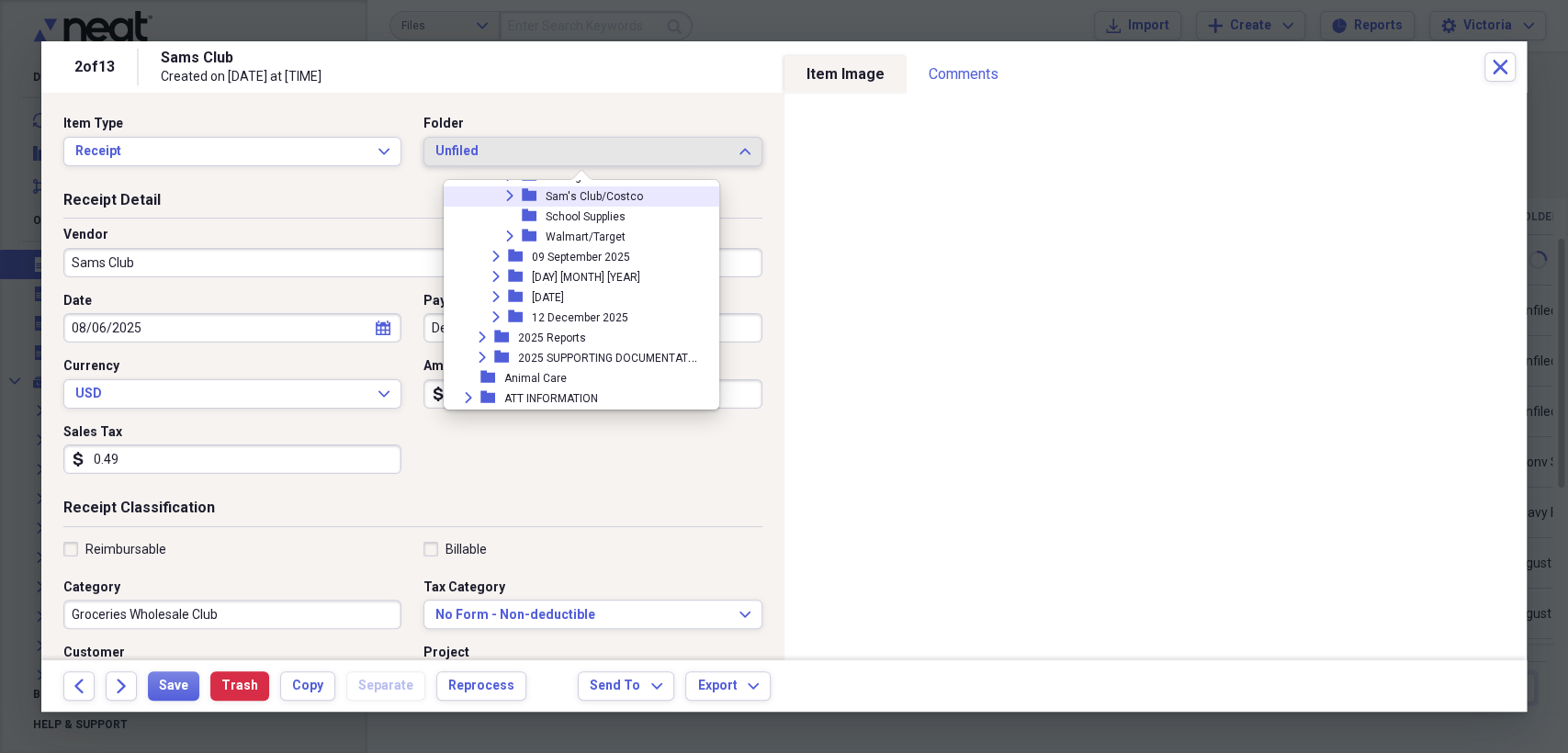 click on "Expand" 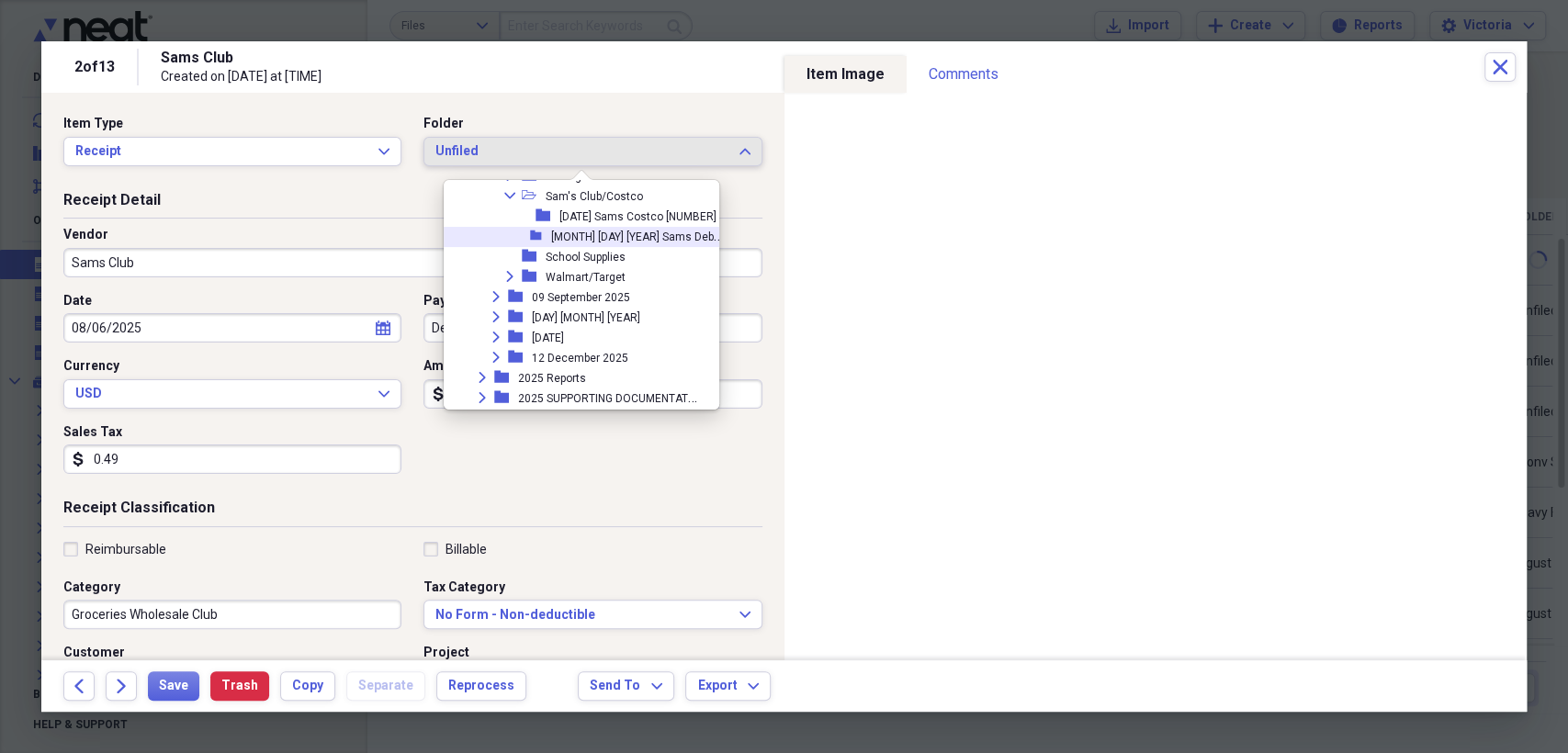 click on "[MONTH] [DAY] [YEAR] Sams Debit [NUMBER]" at bounding box center [662, 235] 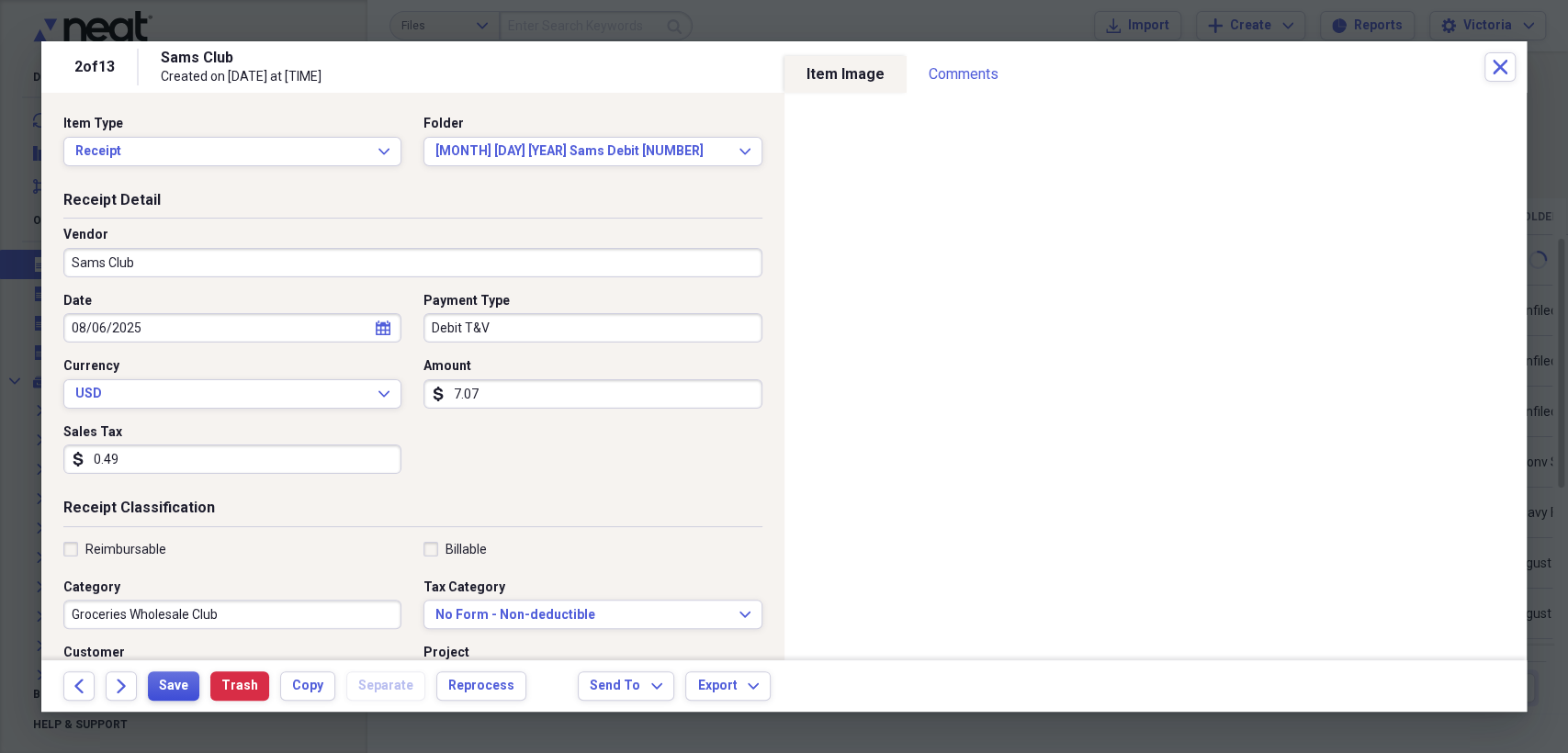 click on "Save" at bounding box center [174, 686] 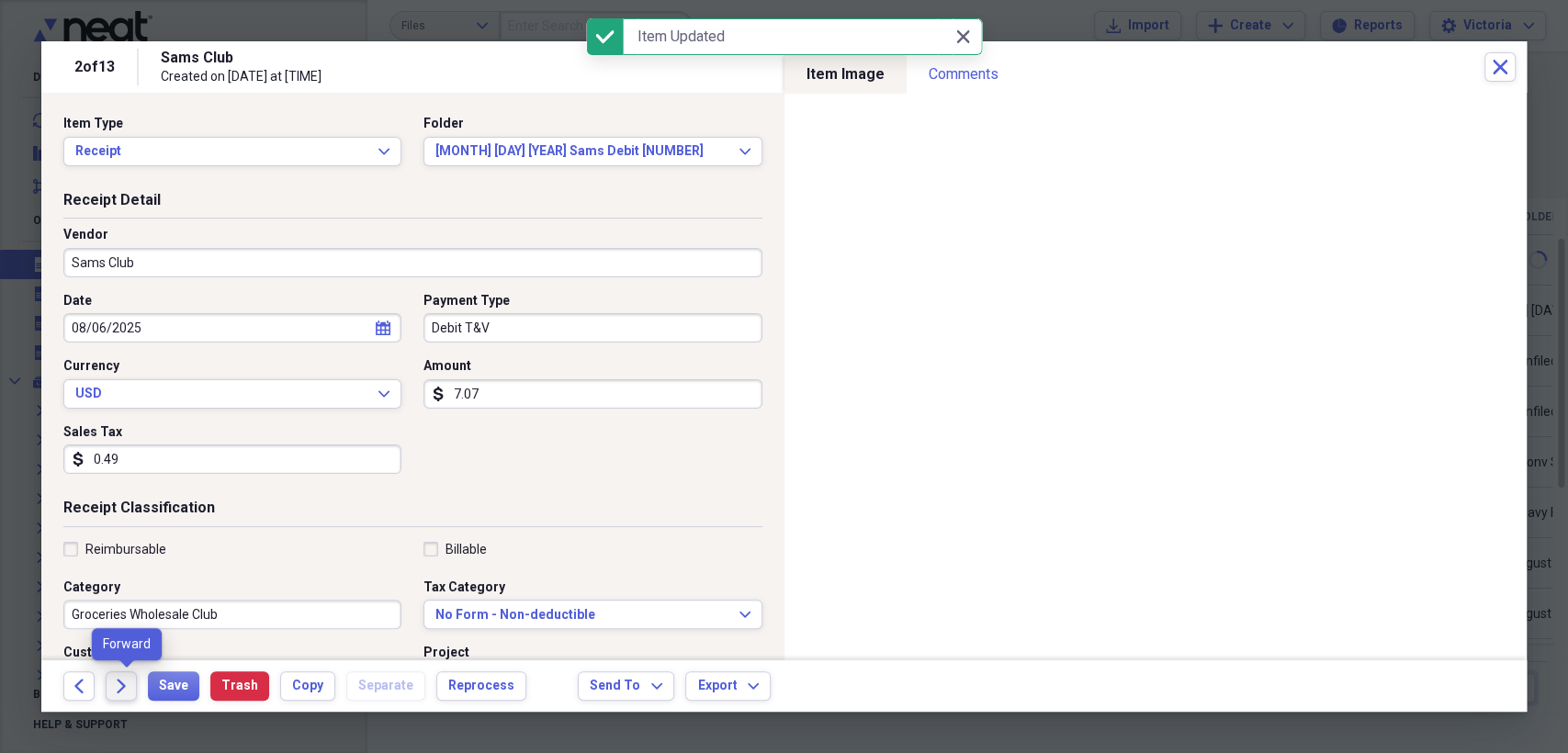 click on "Forward" 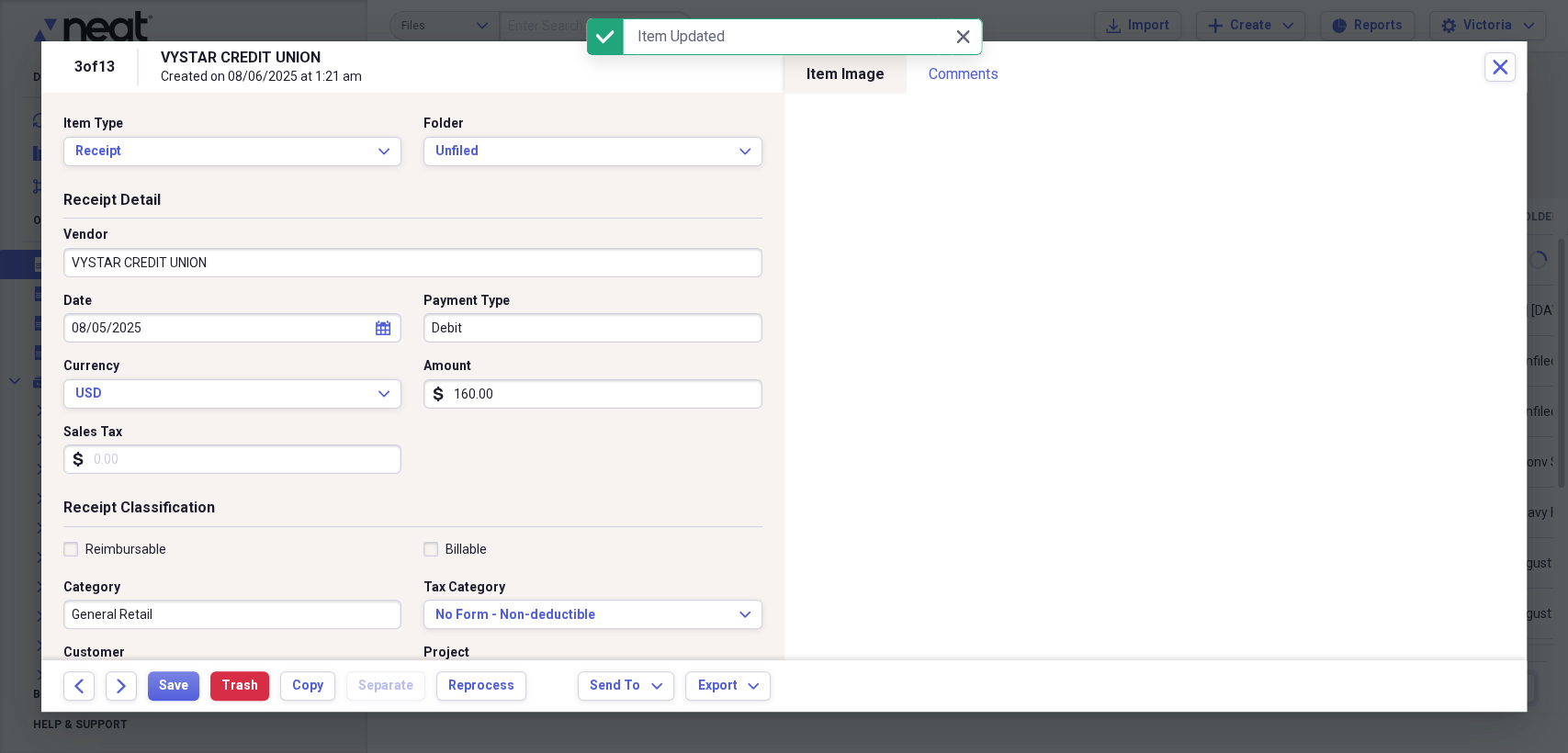 click on "VYSTAR CREDIT UNION" at bounding box center (412, 263) 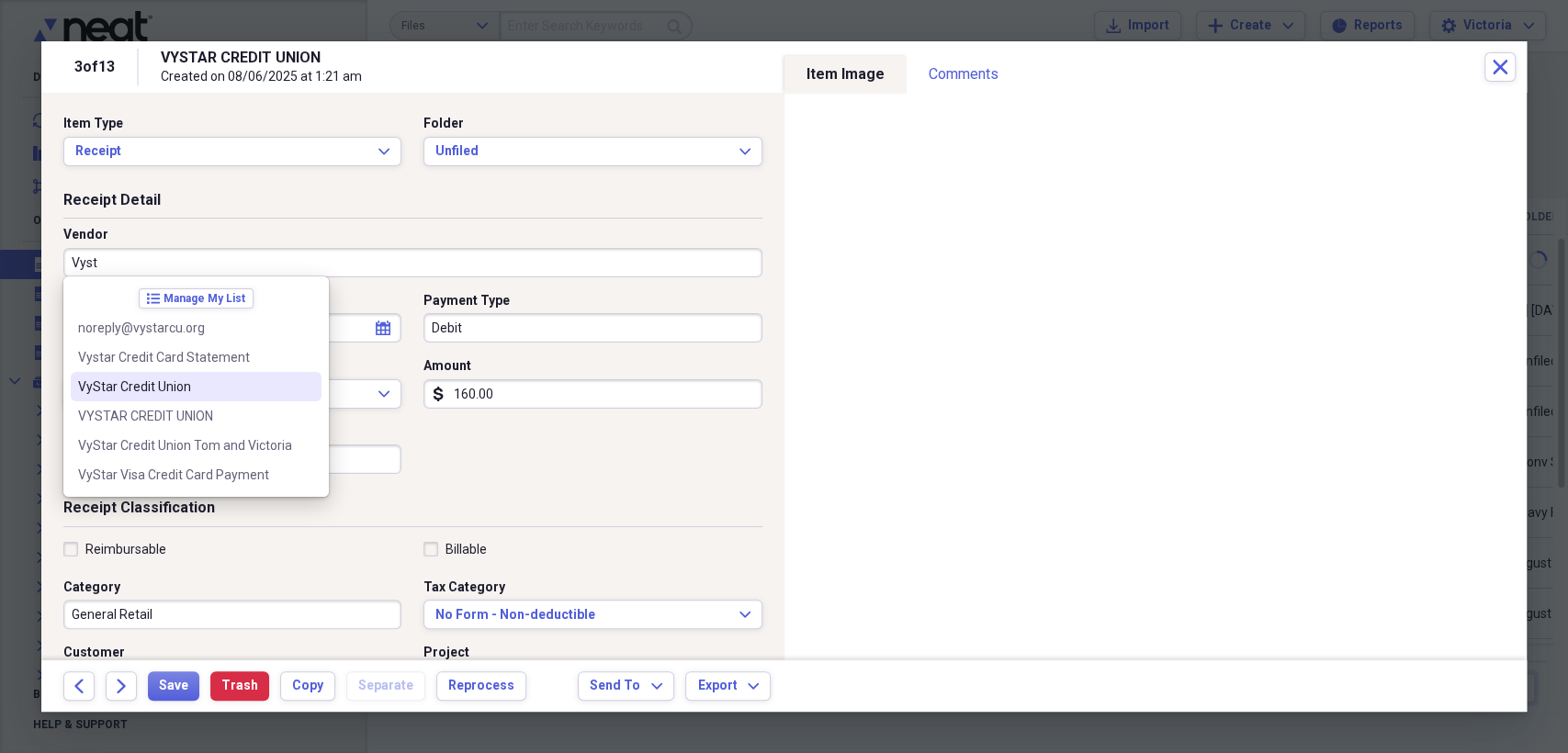 click on "VyStar Credit Union" at bounding box center [185, 387] 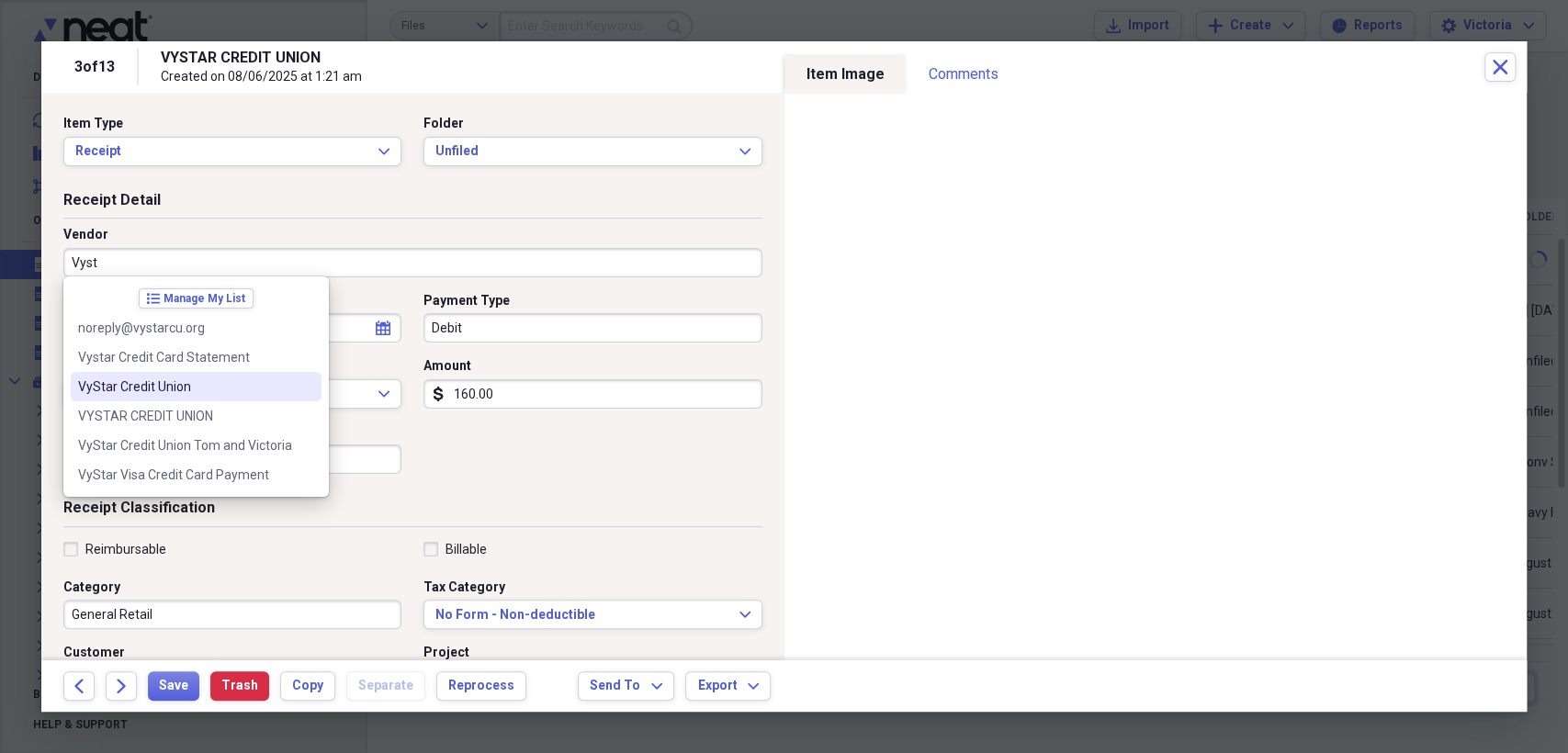 type on "VyStar Credit Union" 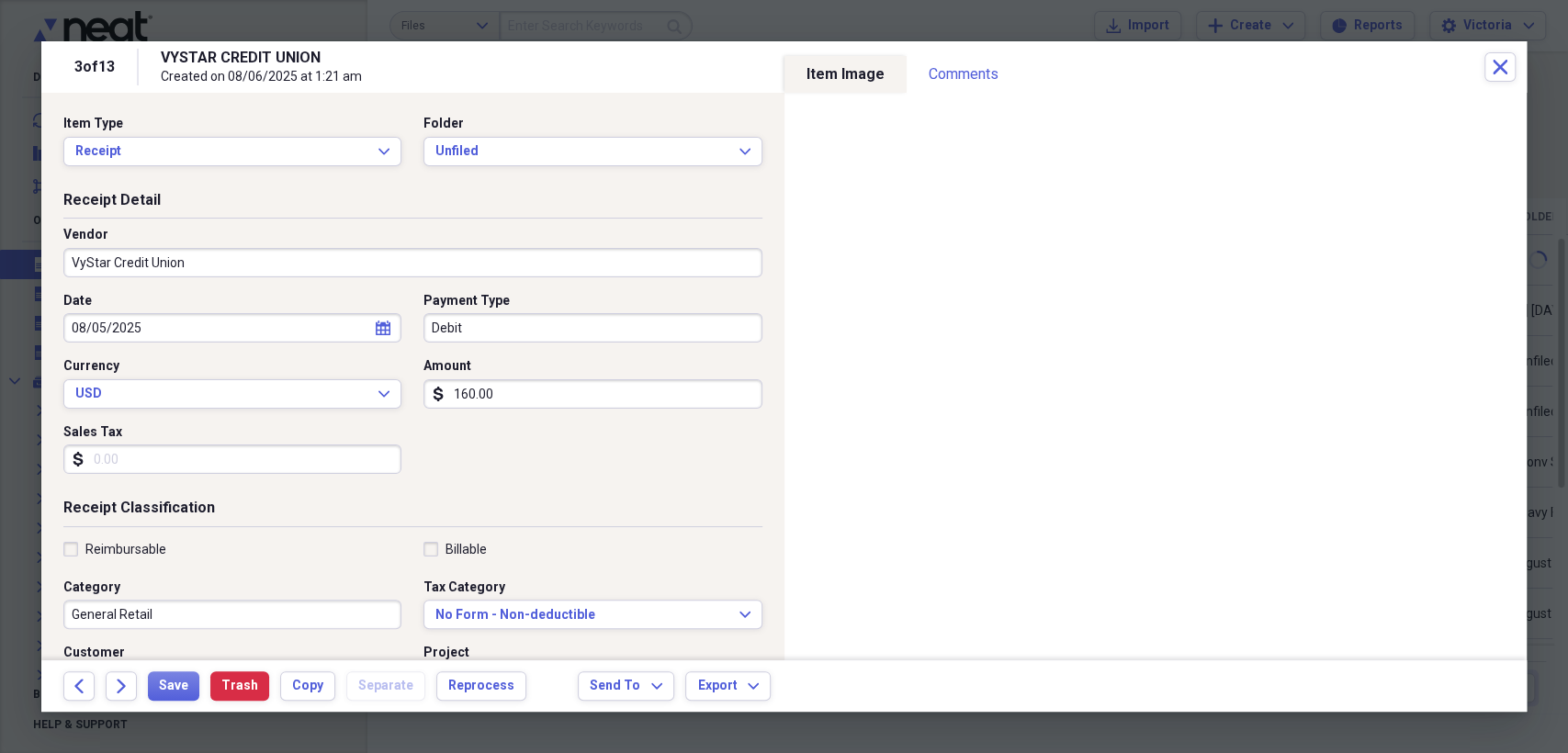 type on "ATM/Cash Withdraw" 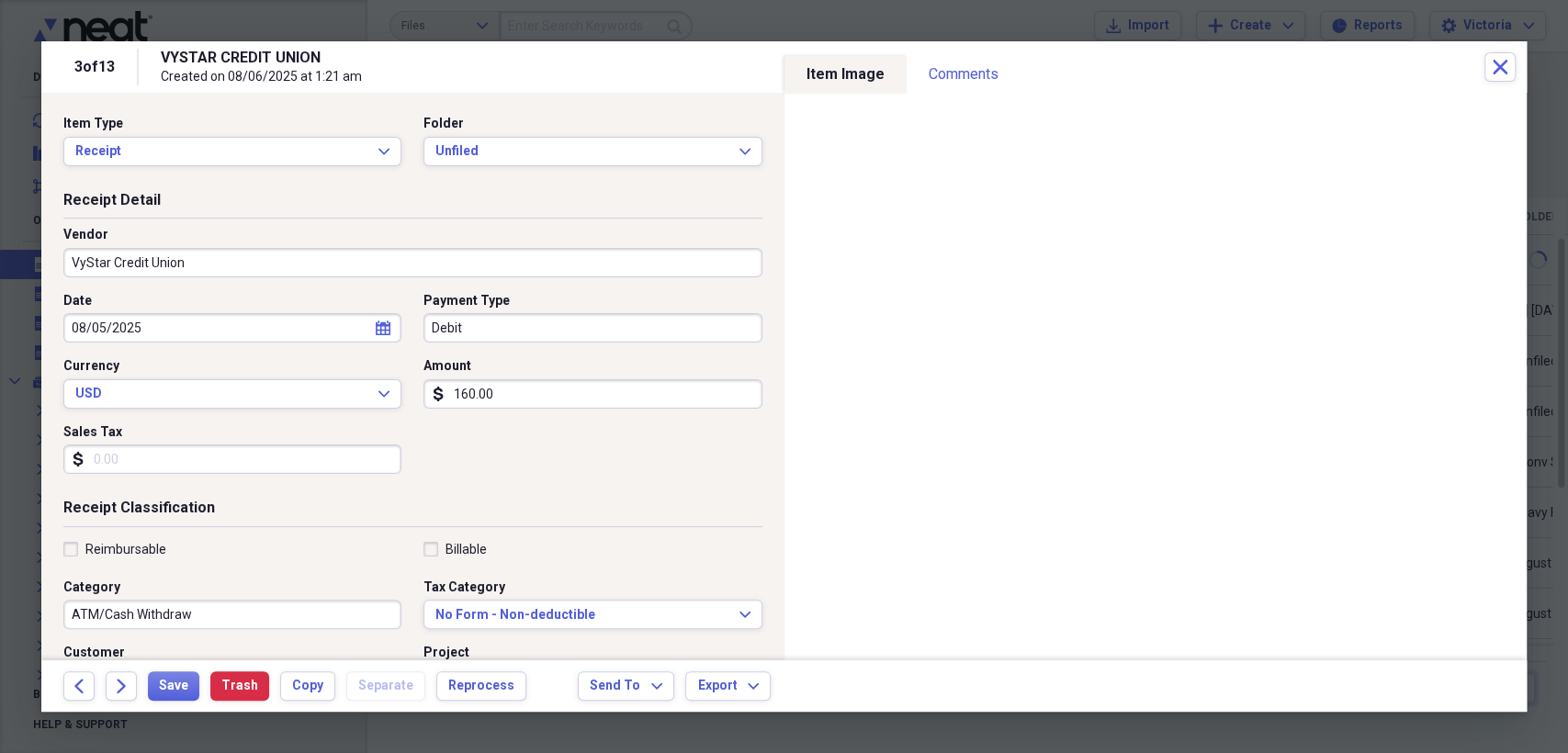 click on "Debit" at bounding box center [592, 328] 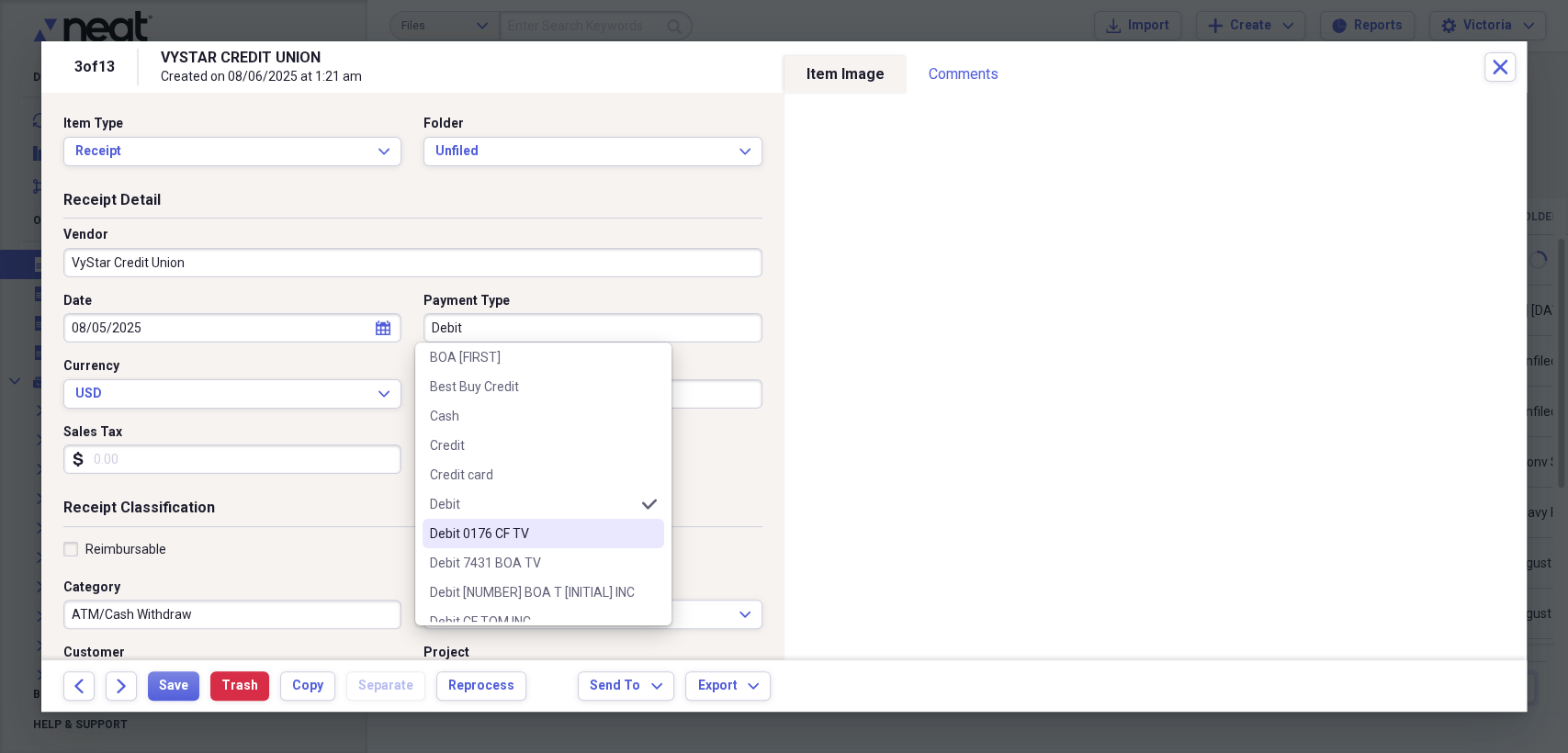 scroll, scrollTop: 102, scrollLeft: 0, axis: vertical 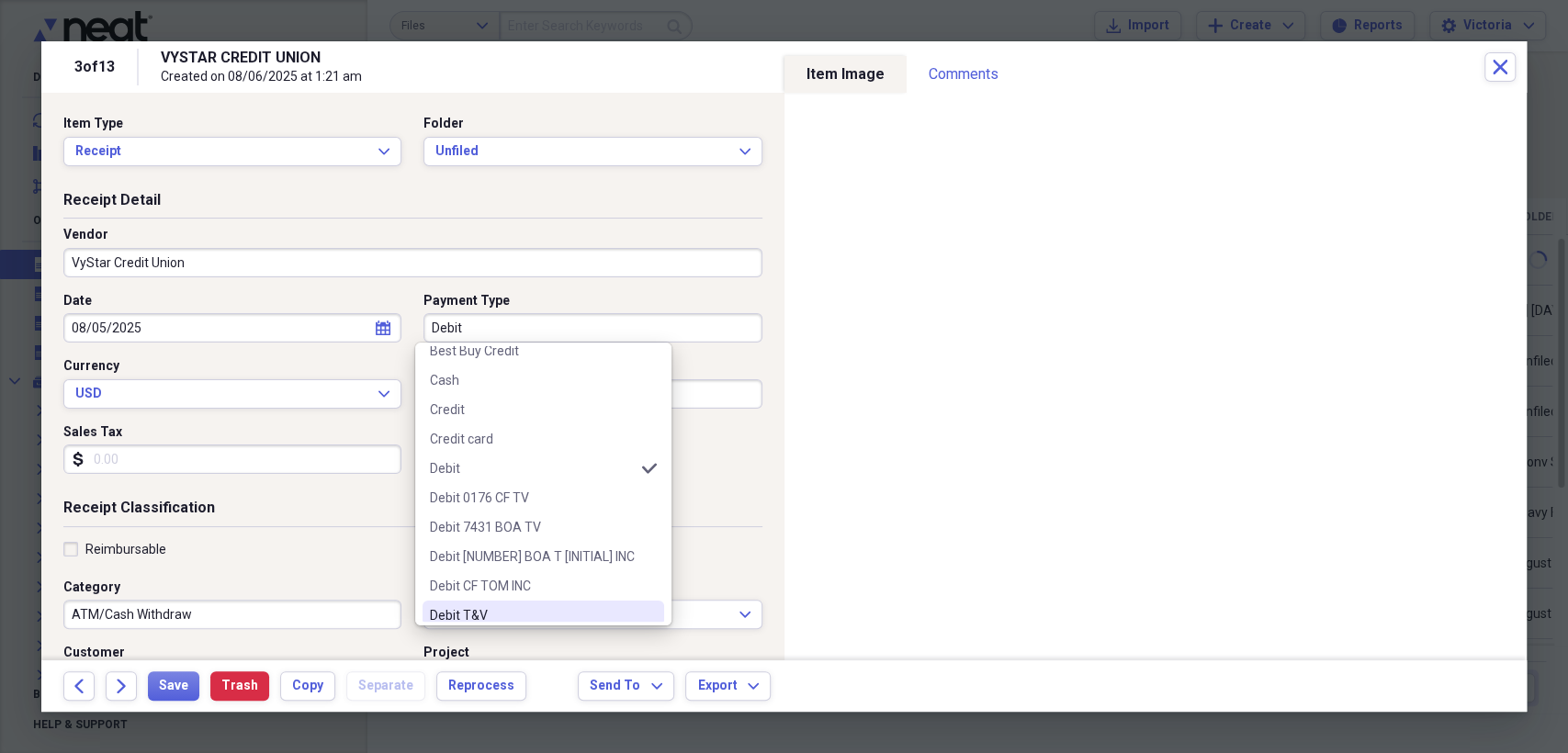 click on "Debit T&V" at bounding box center (532, 615) 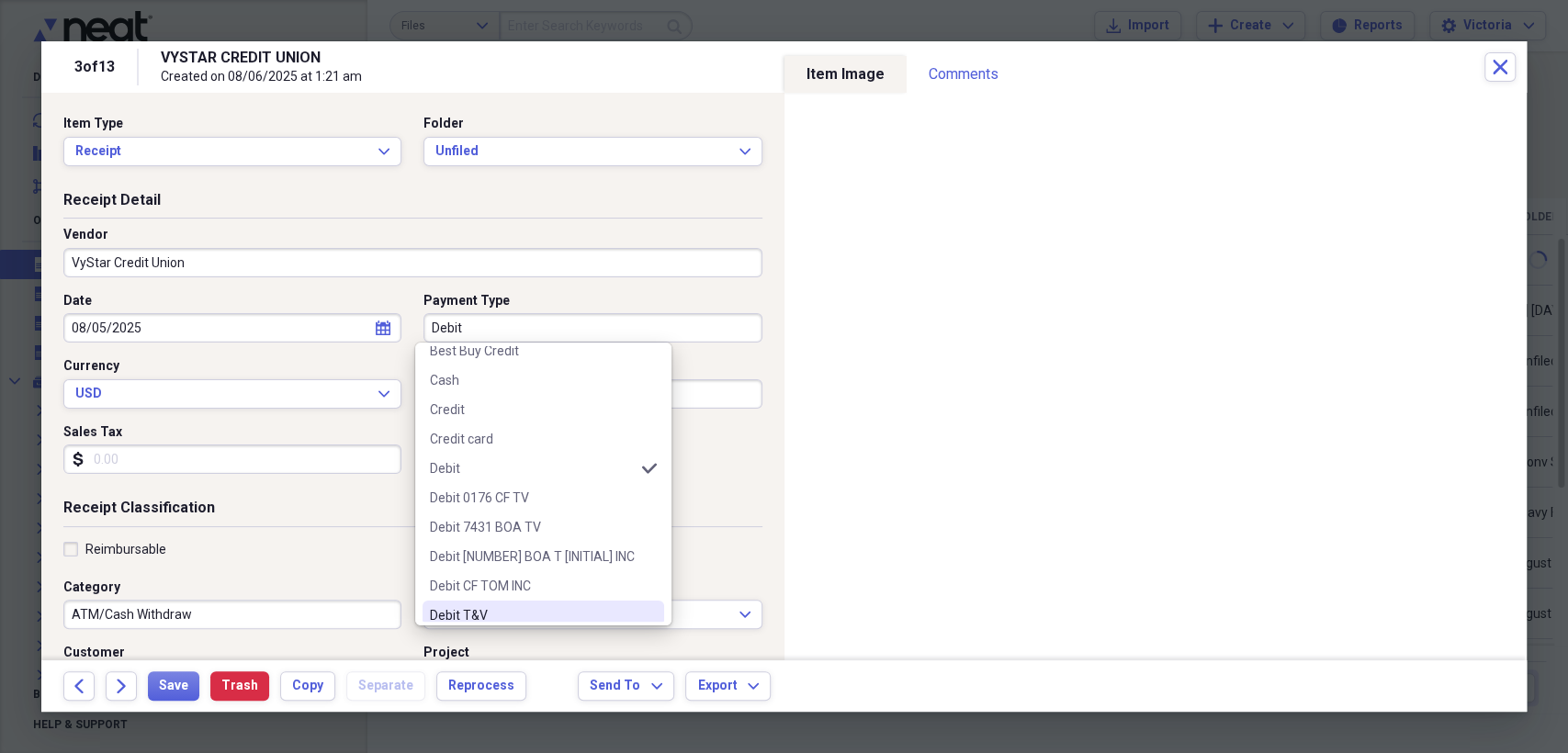 type on "Debit T&V" 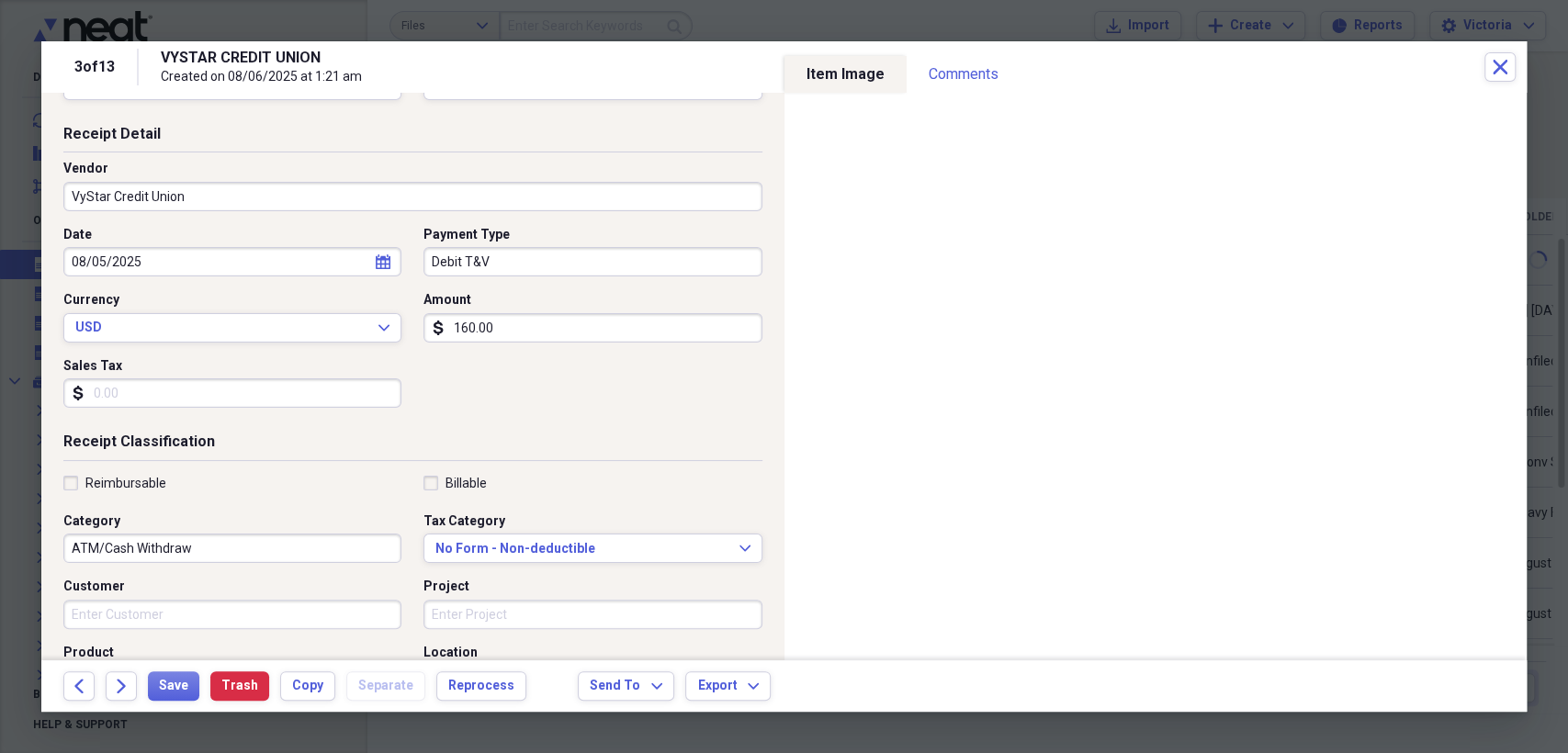 scroll, scrollTop: 102, scrollLeft: 0, axis: vertical 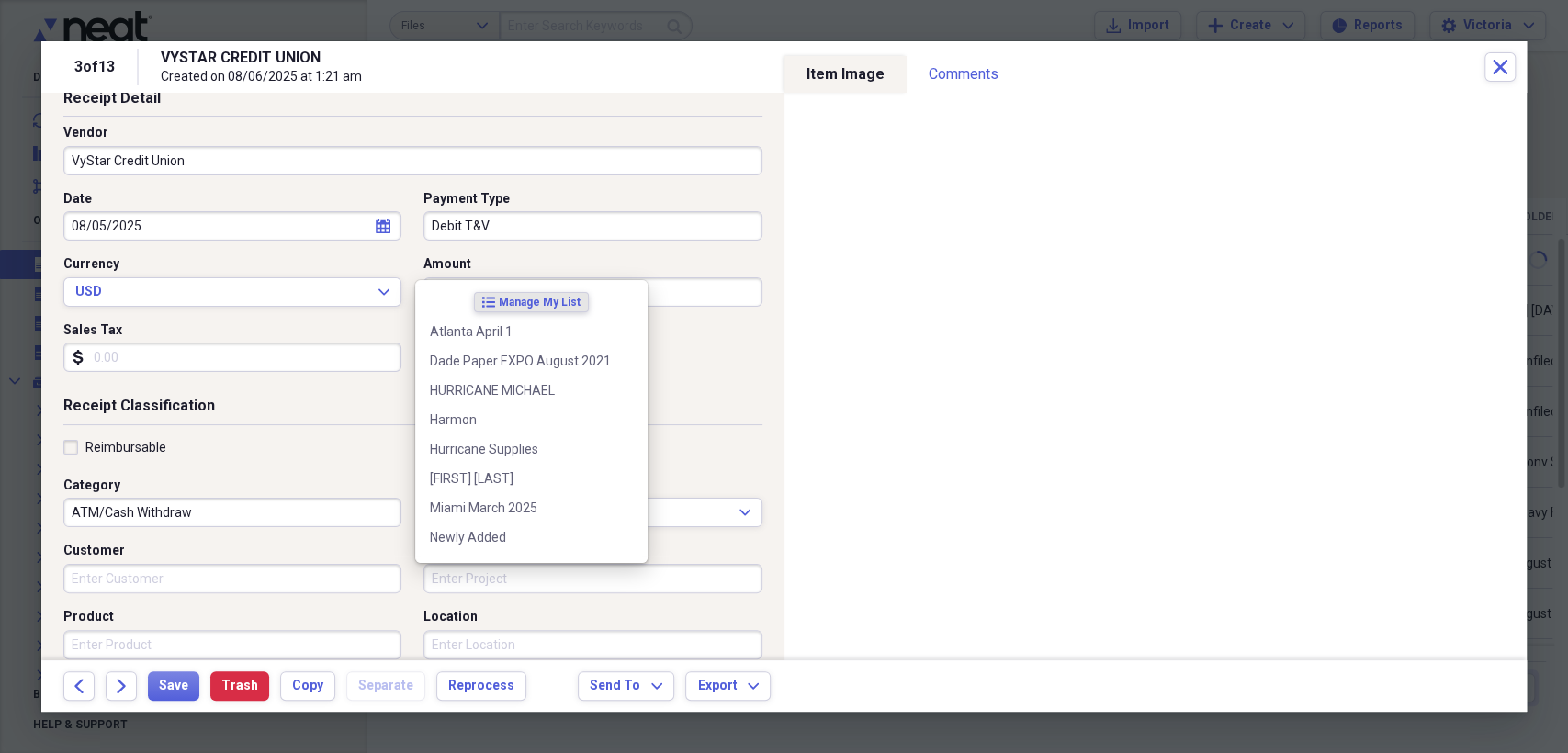 click on "Project" at bounding box center (592, 579) 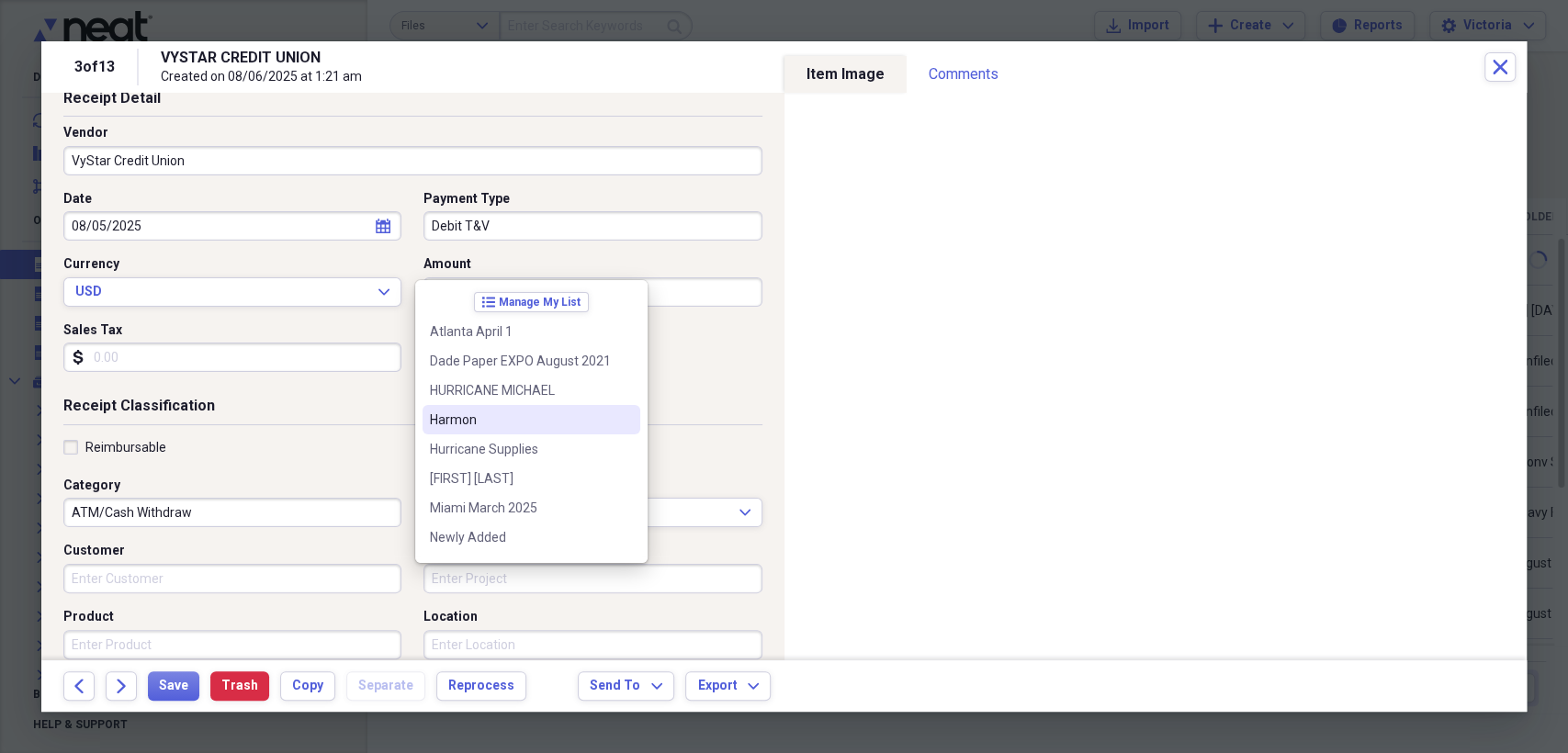 click on "Harmon" at bounding box center (520, 420) 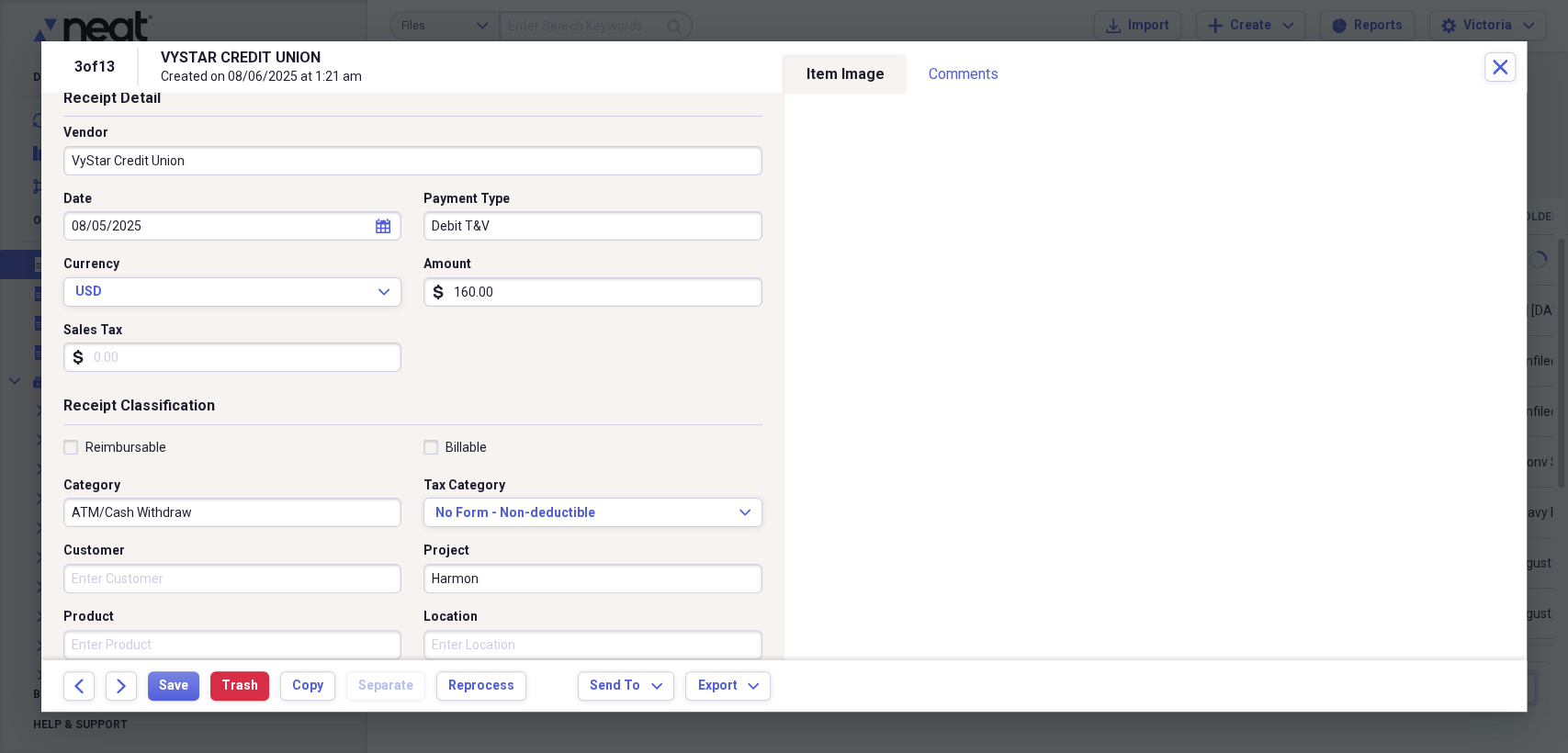 scroll, scrollTop: 0, scrollLeft: 0, axis: both 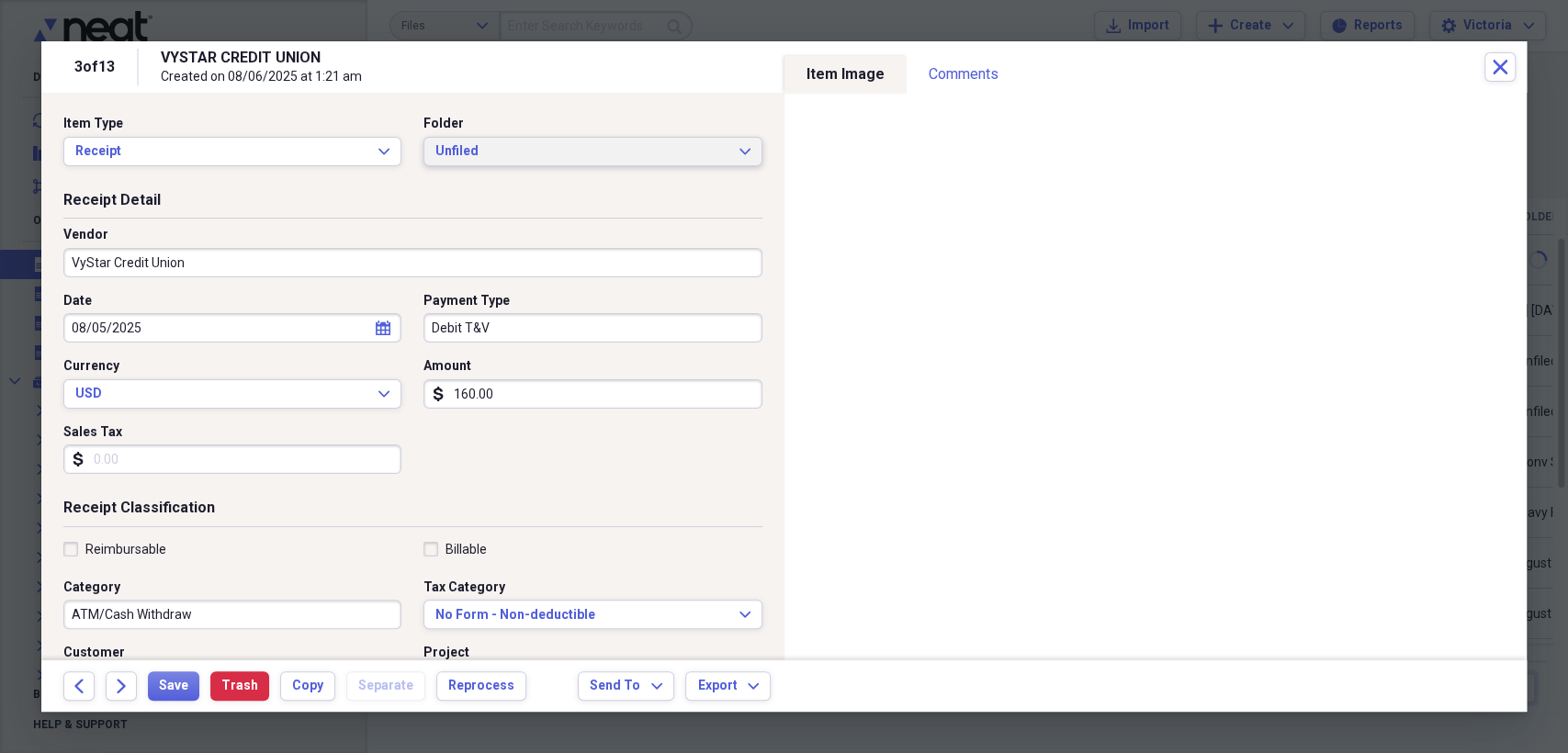 click on "Unfiled" at bounding box center [581, 152] 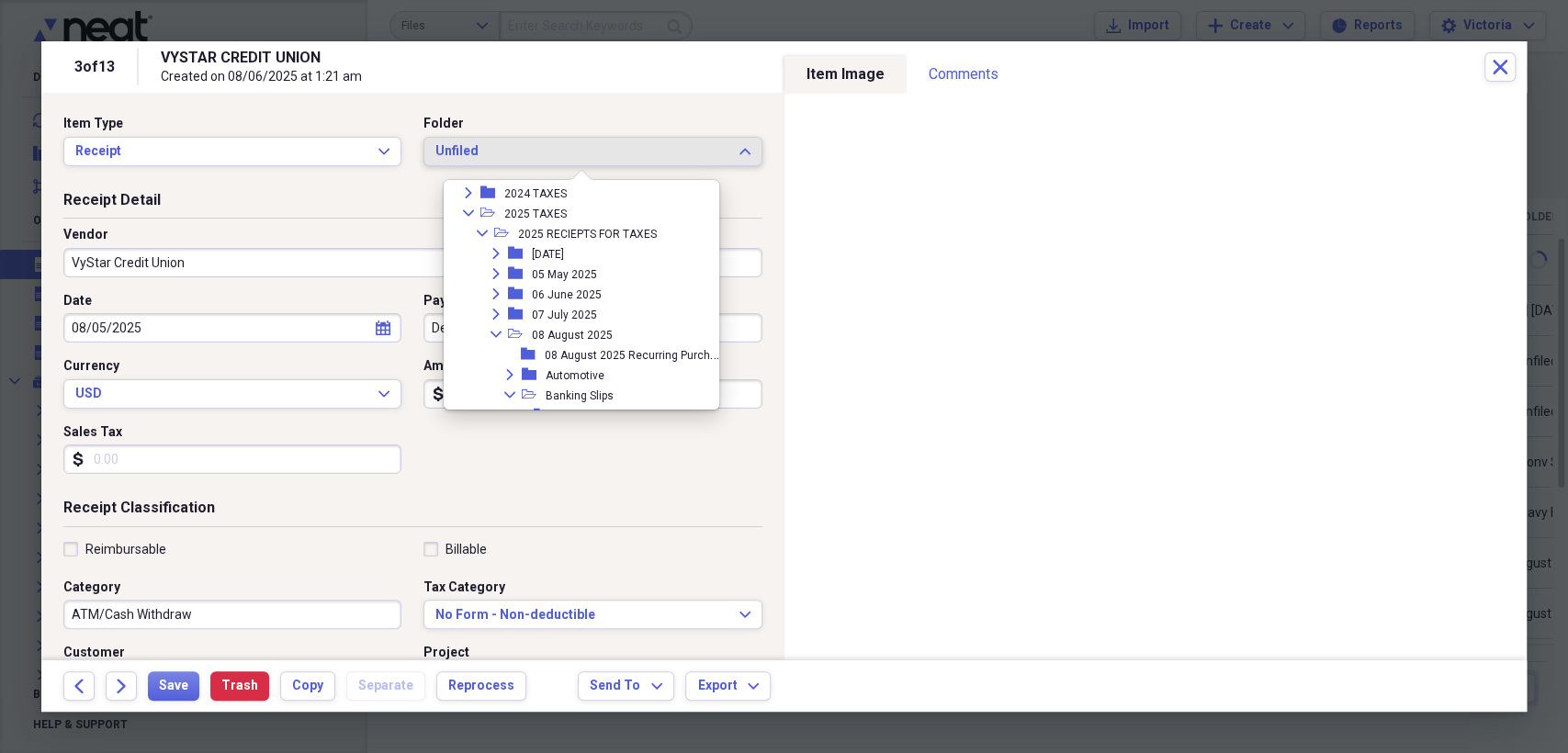 scroll, scrollTop: 301, scrollLeft: 0, axis: vertical 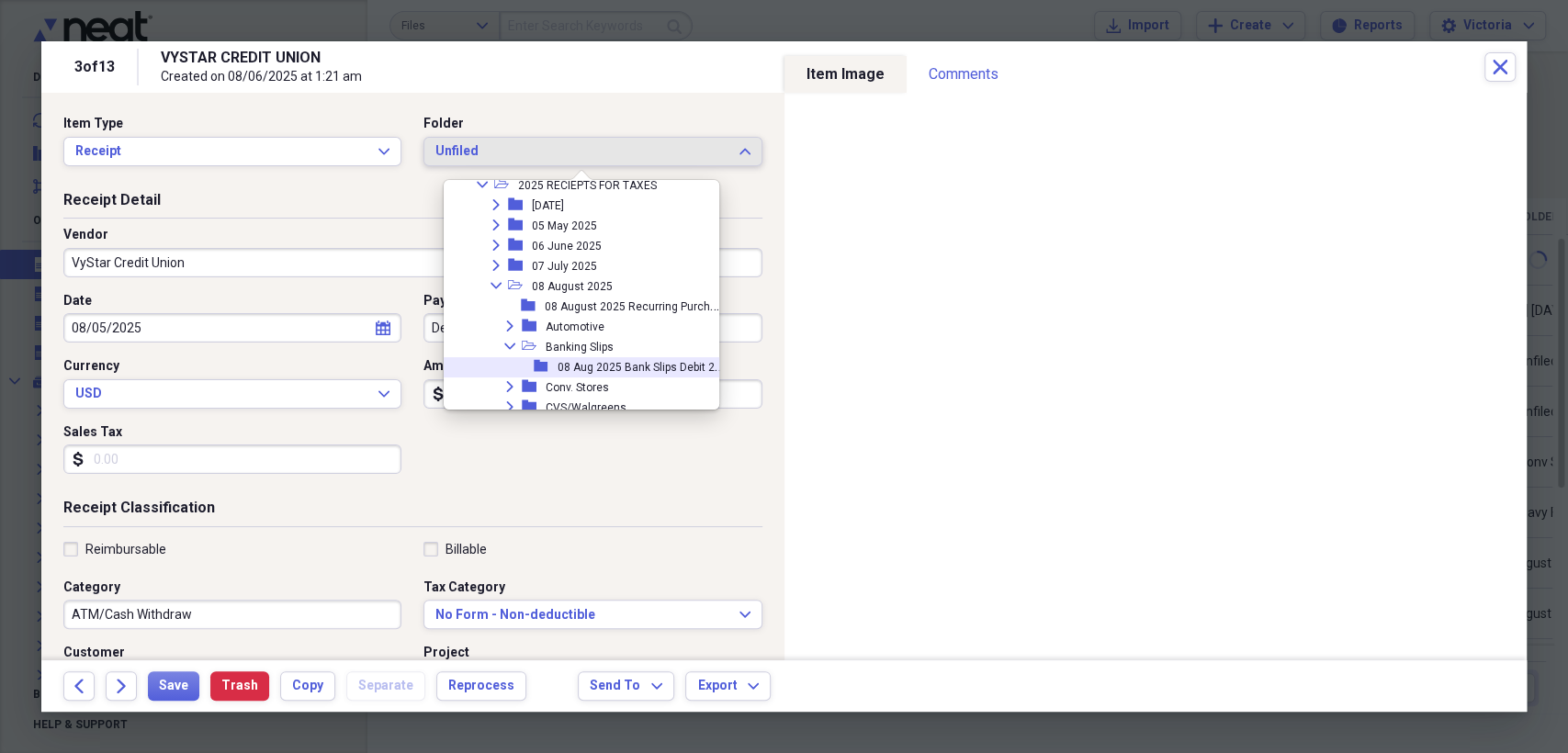 click on "08 Aug 2025 Bank Slips Debit 2361" at bounding box center [646, 365] 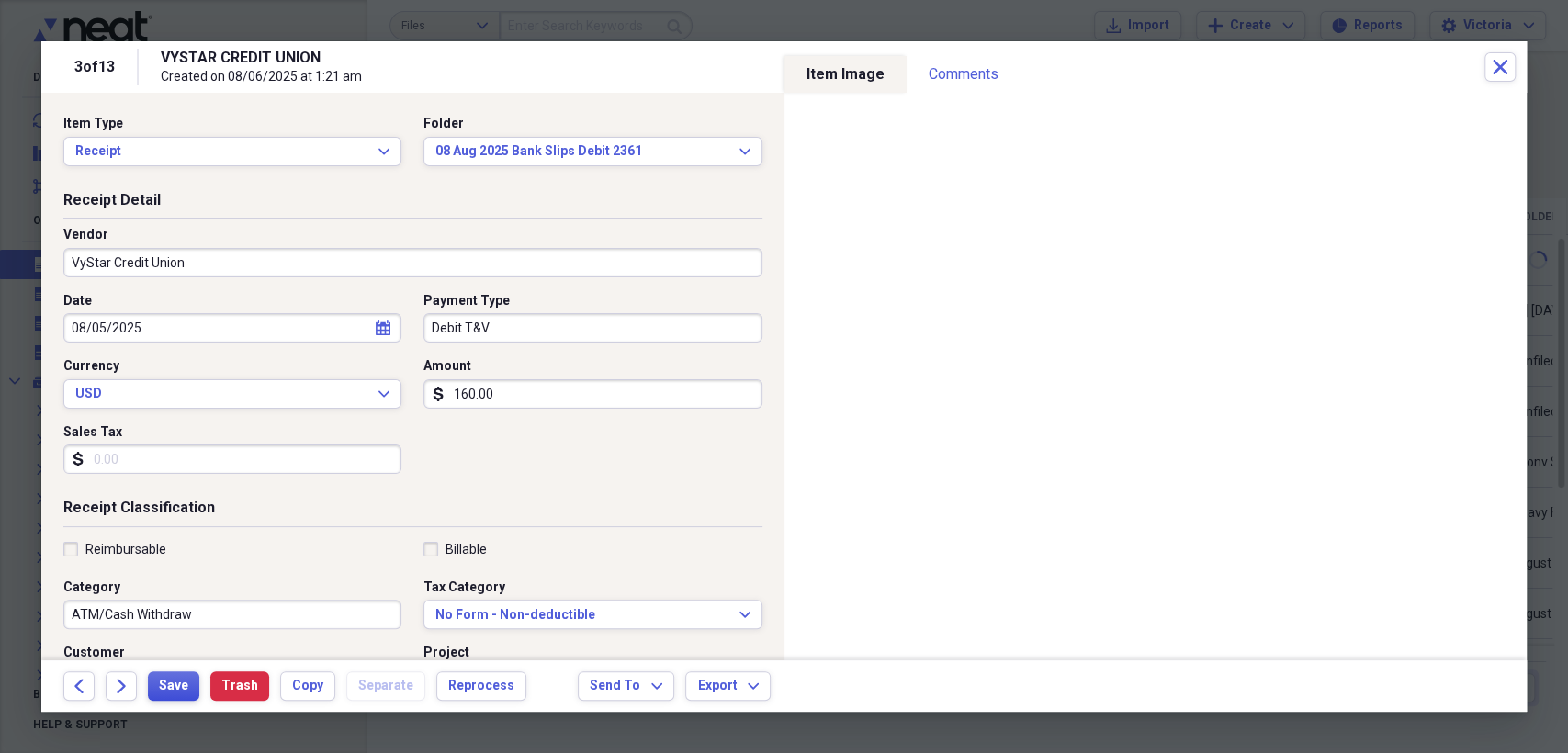 click on "Save" at bounding box center [174, 686] 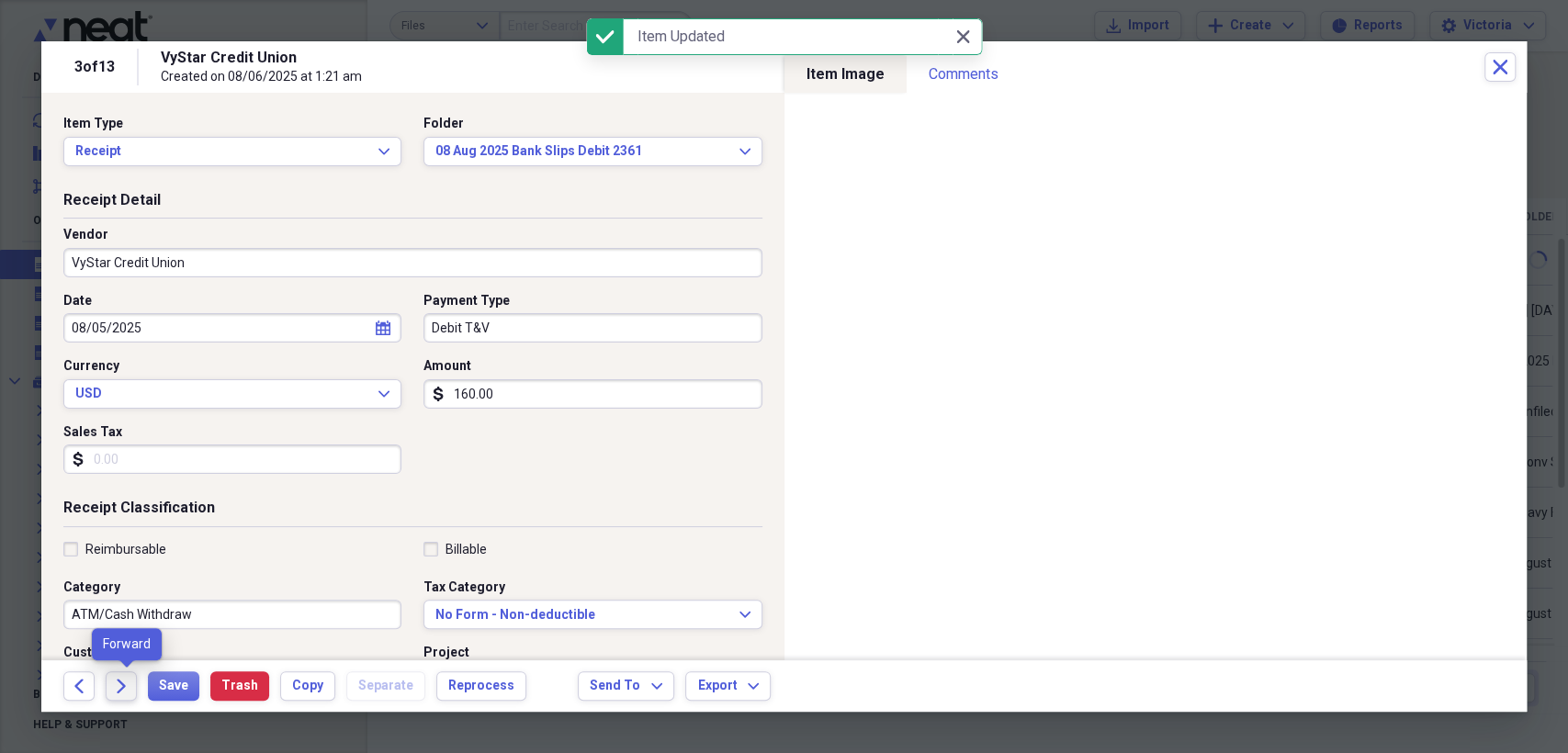 click 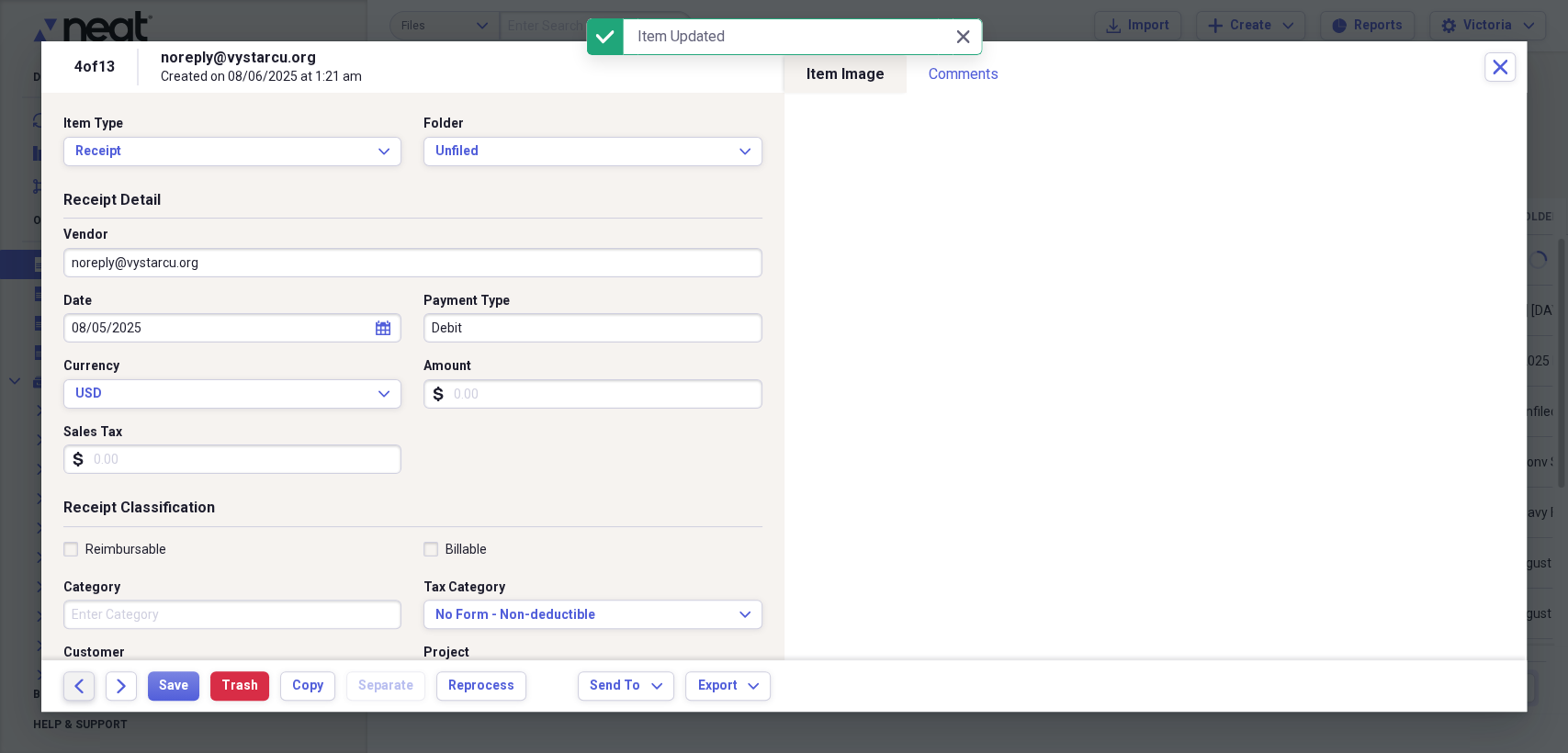 click on "Back" 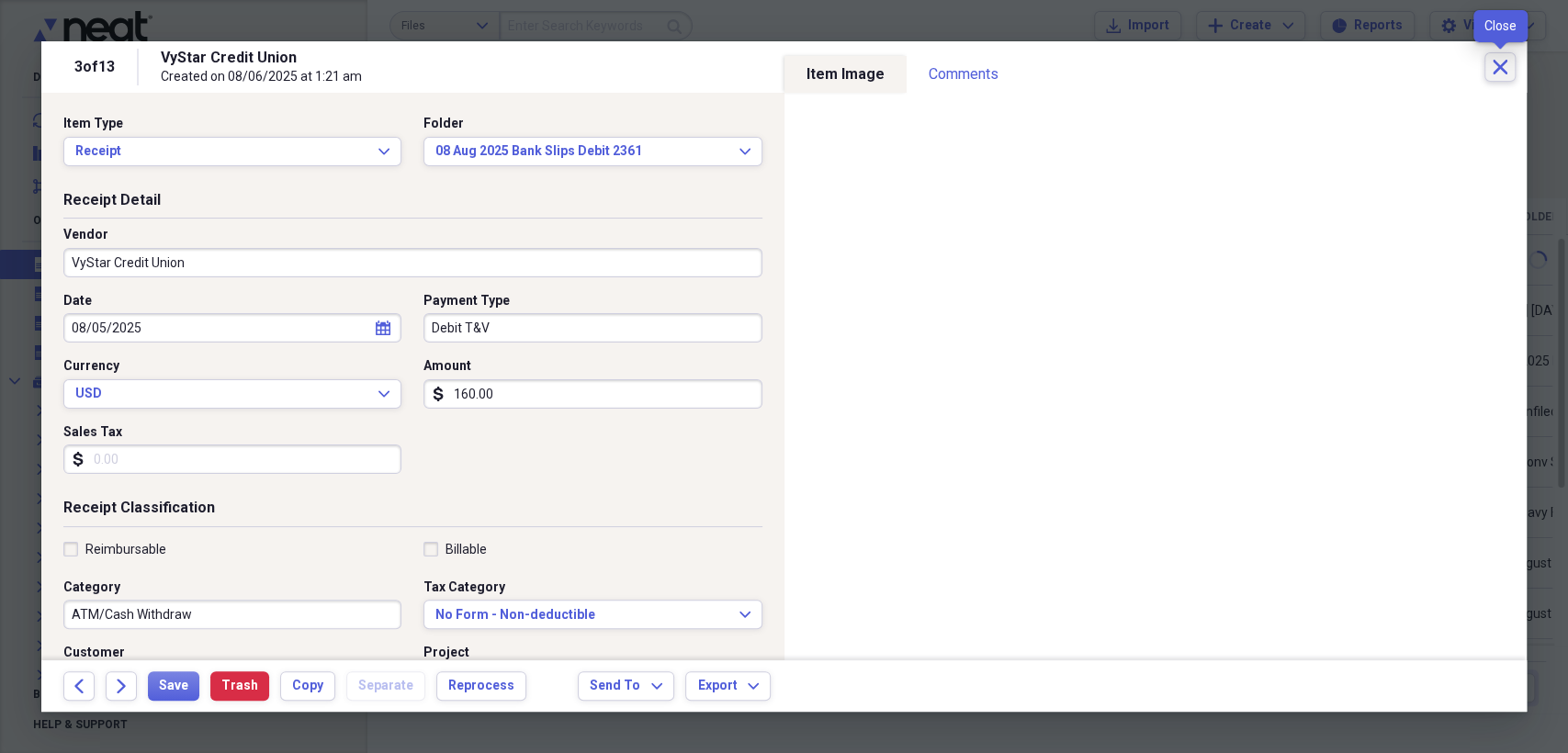 click 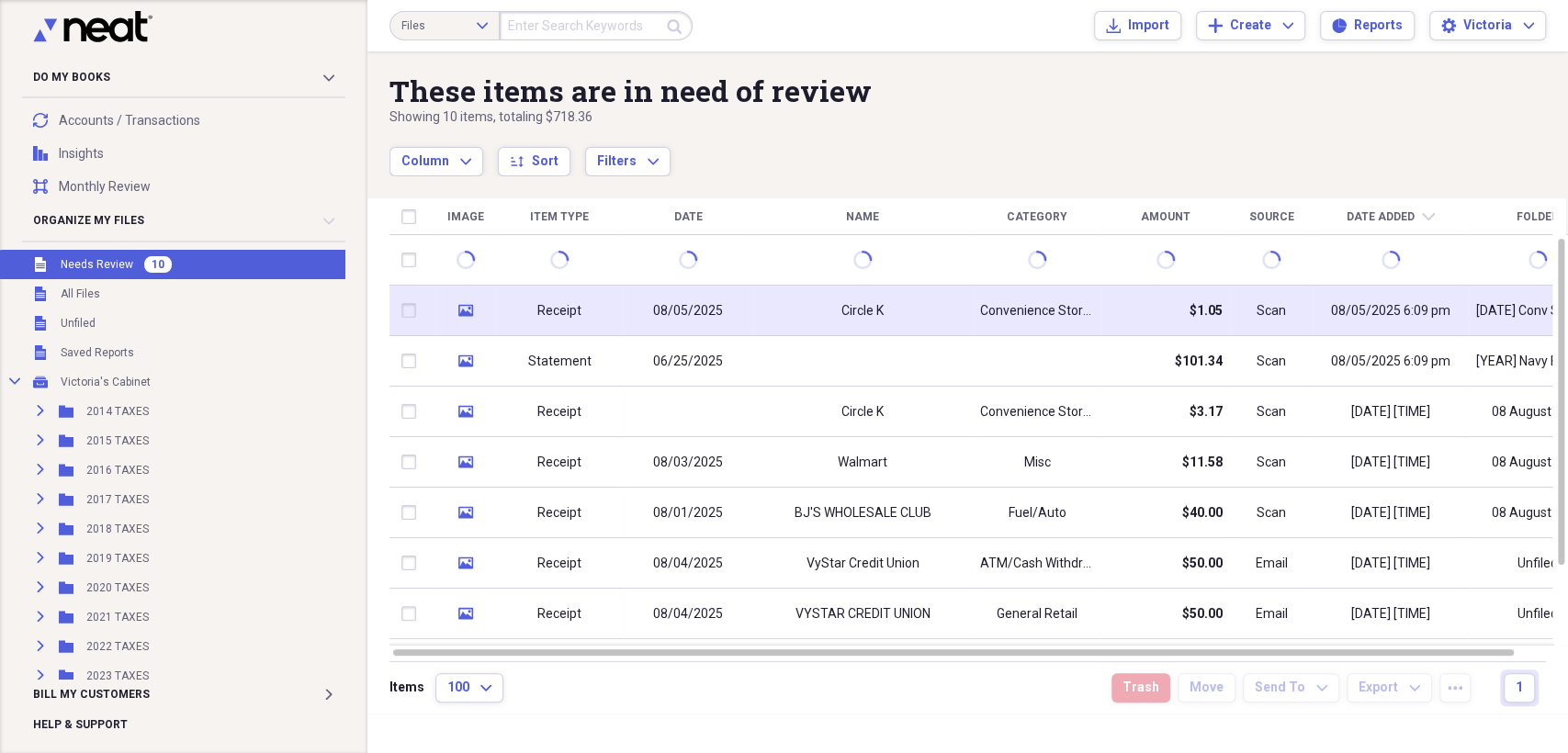 click on "Circle K" at bounding box center (863, 311) 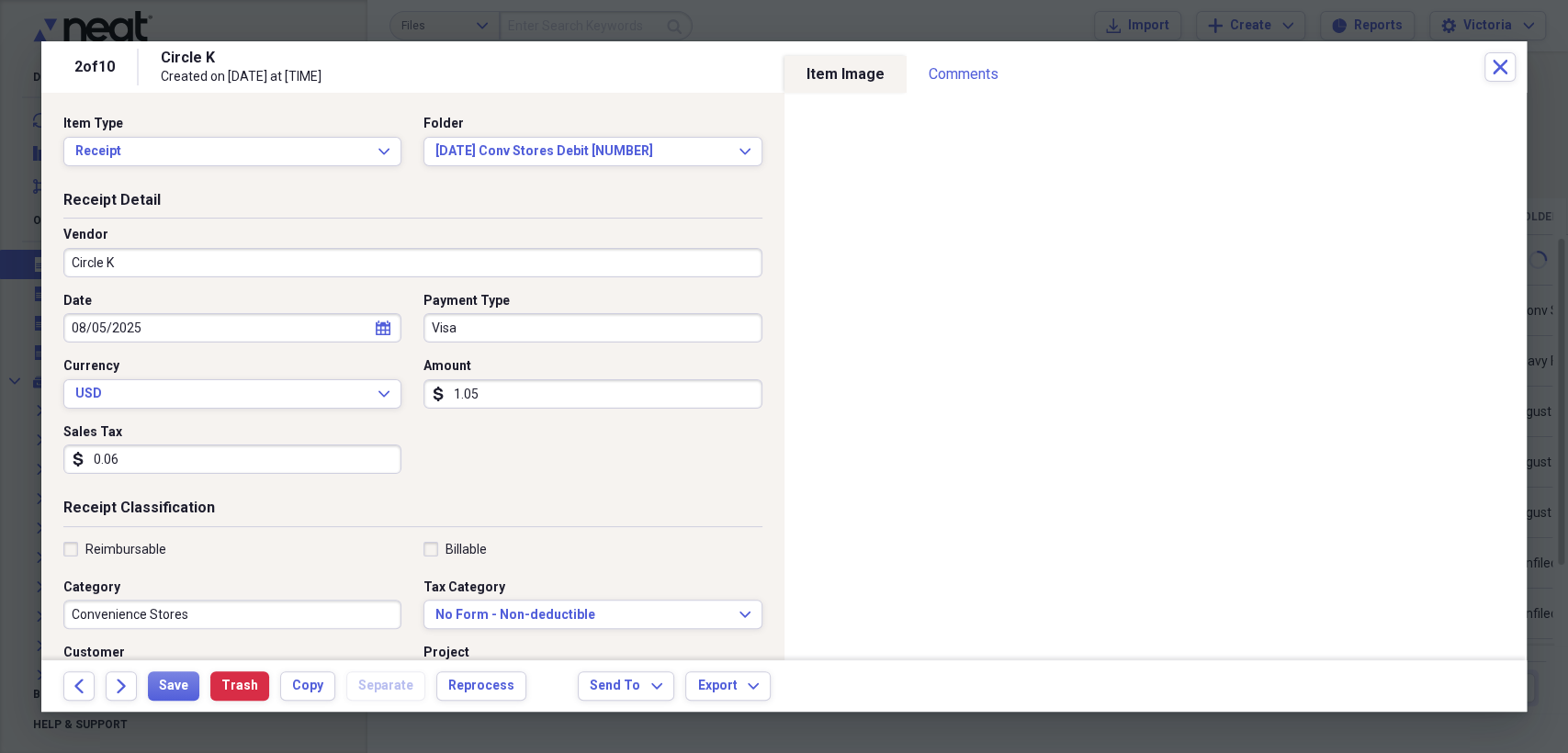 click on "Visa" at bounding box center (592, 328) 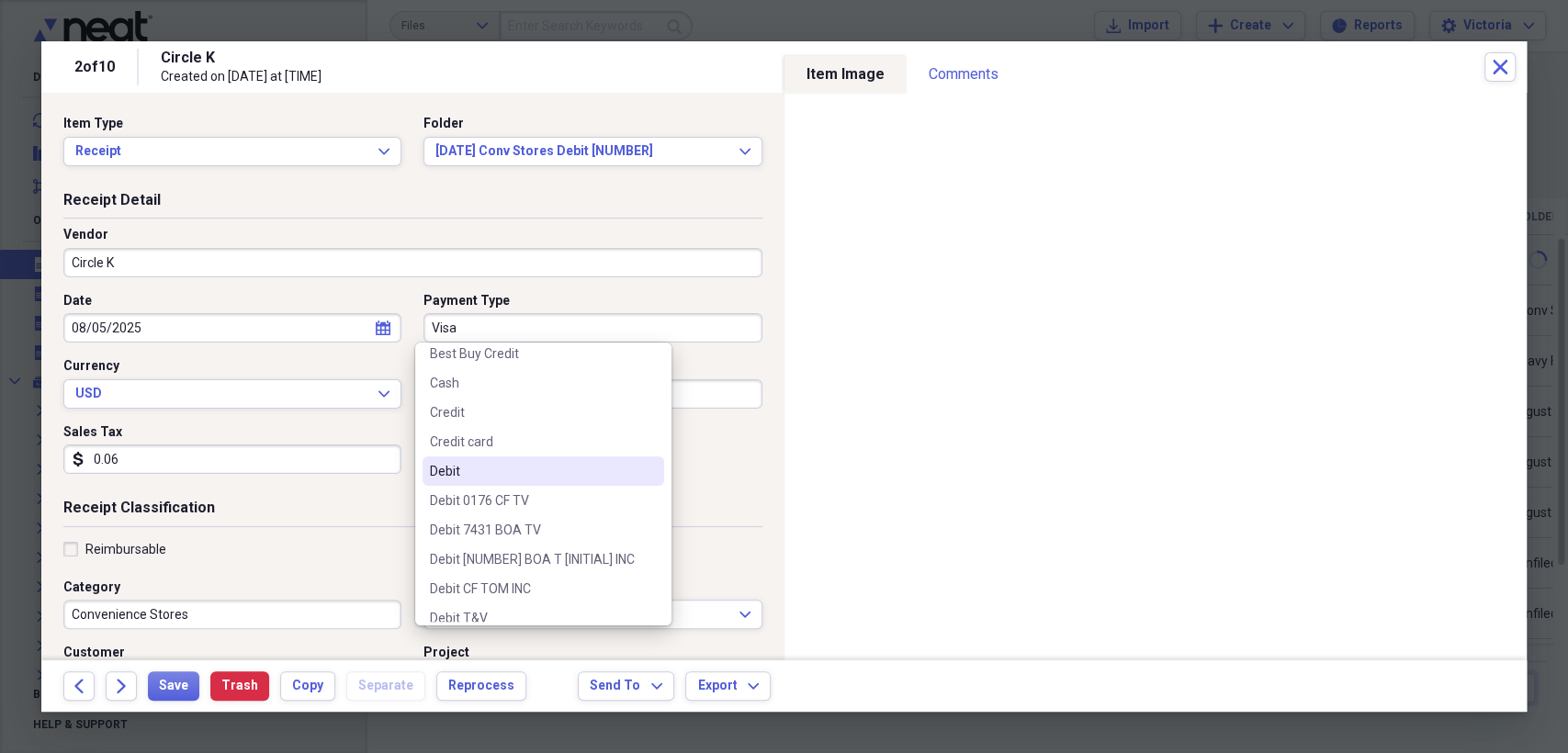 scroll, scrollTop: 204, scrollLeft: 0, axis: vertical 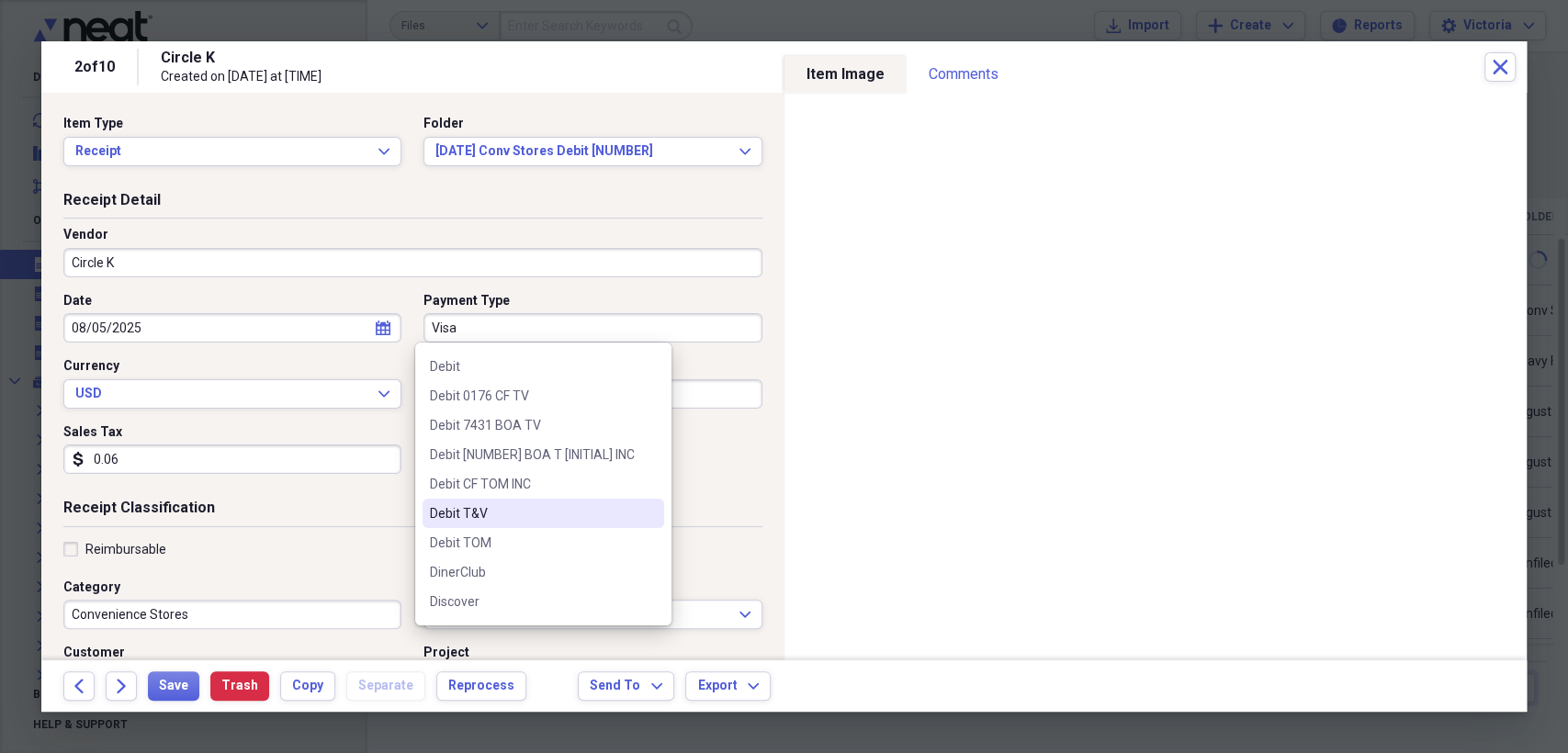 click on "Debit T&V" at bounding box center [532, 513] 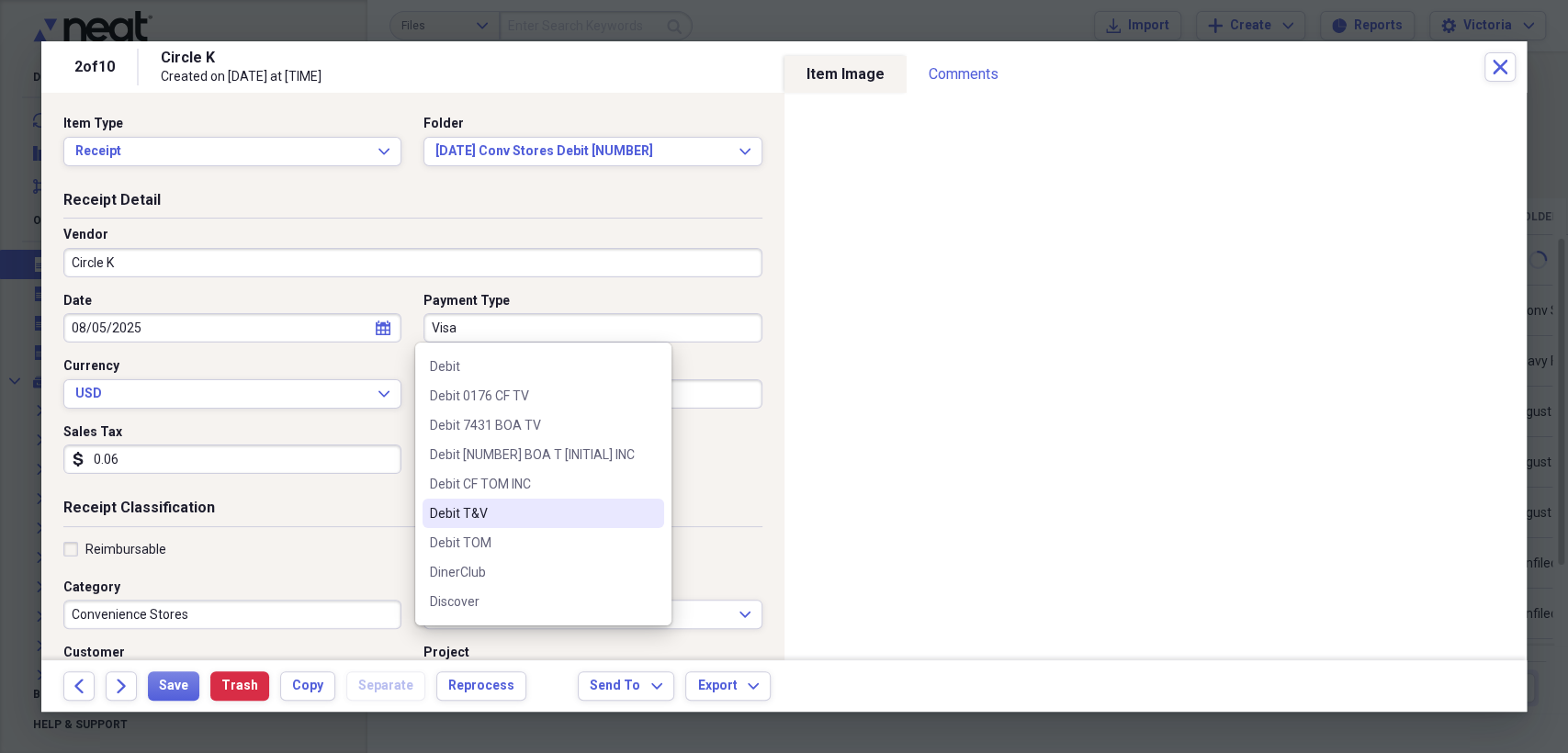 type on "Debit T&V" 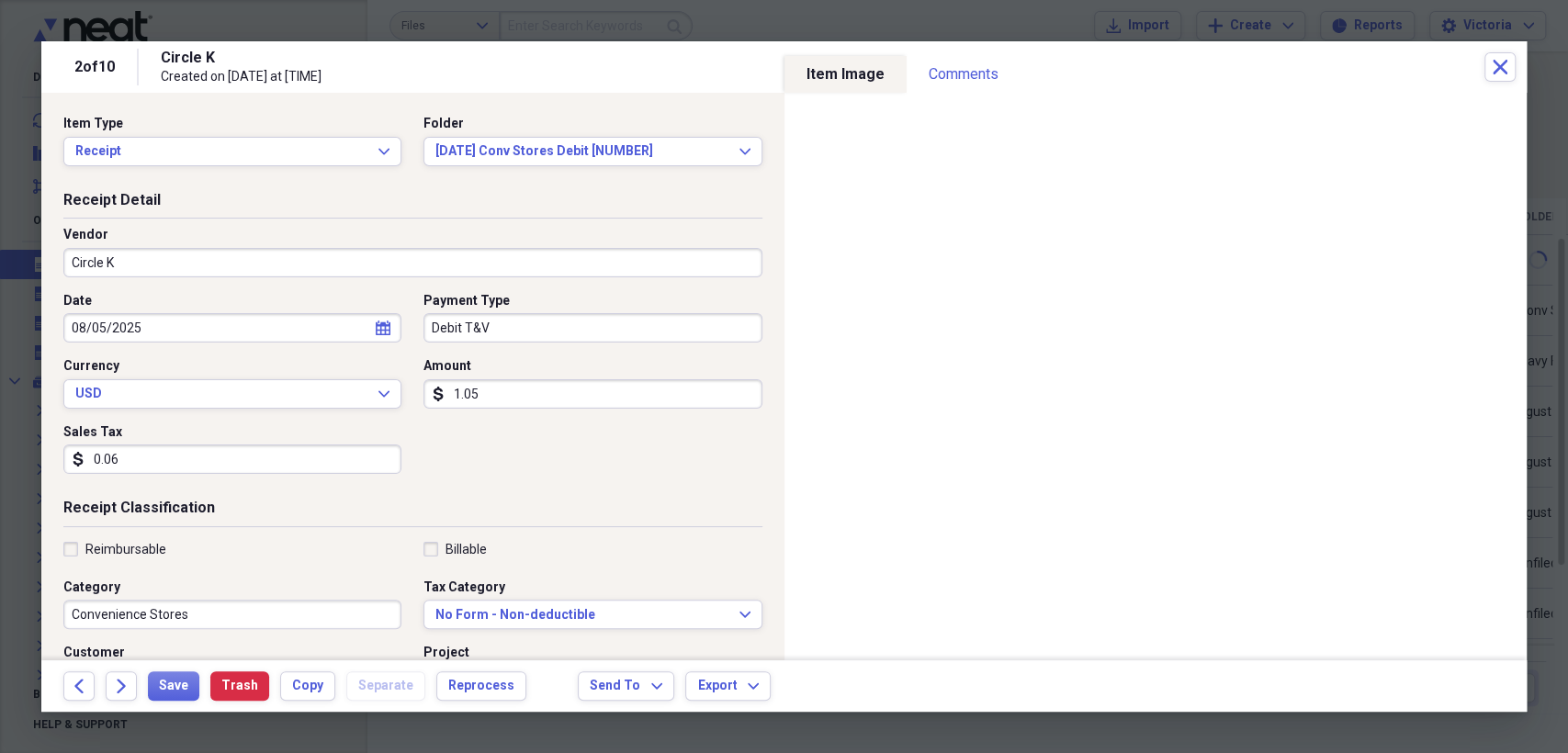 click on "1.05" at bounding box center [592, 394] 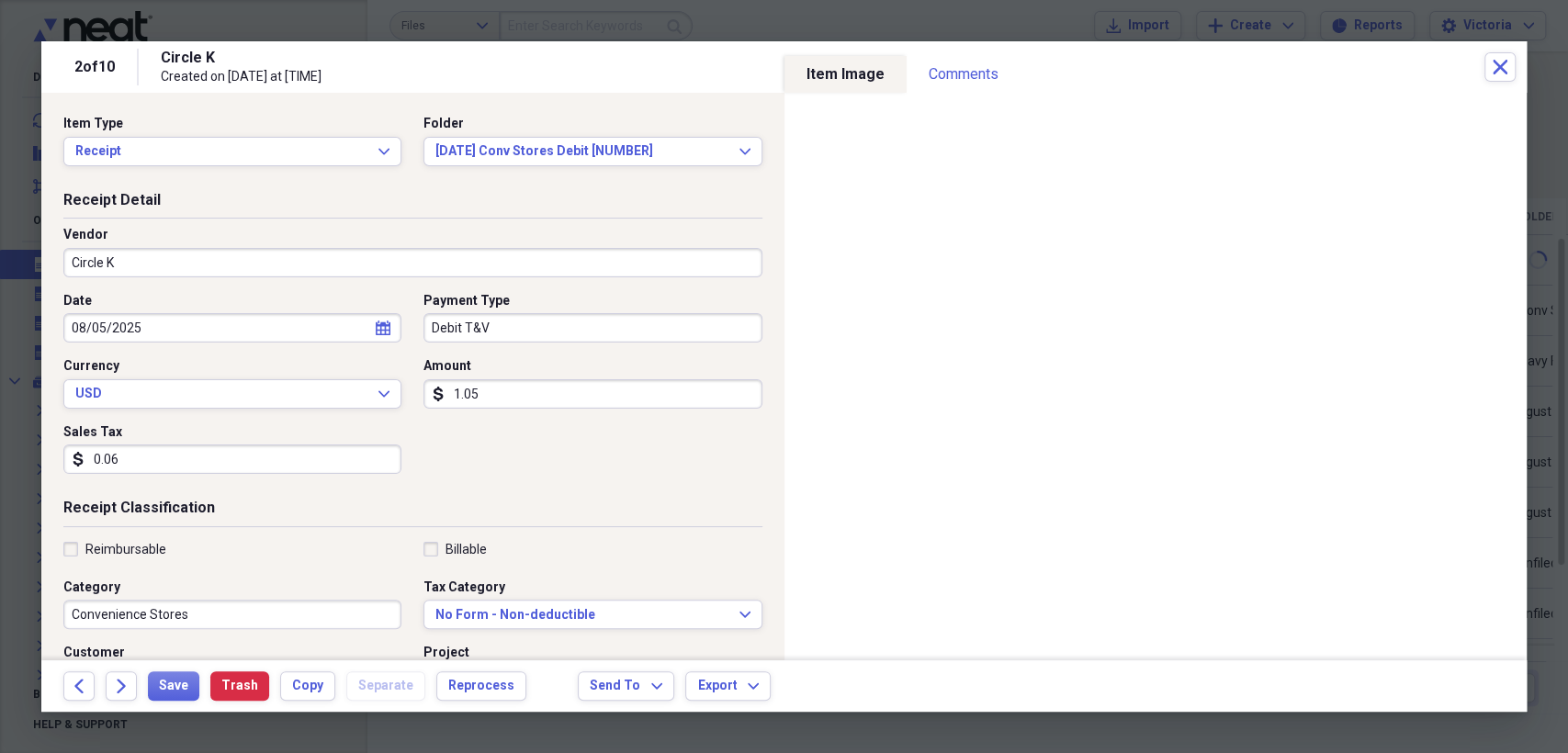 drag, startPoint x: 526, startPoint y: 483, endPoint x: 526, endPoint y: 466, distance: 17 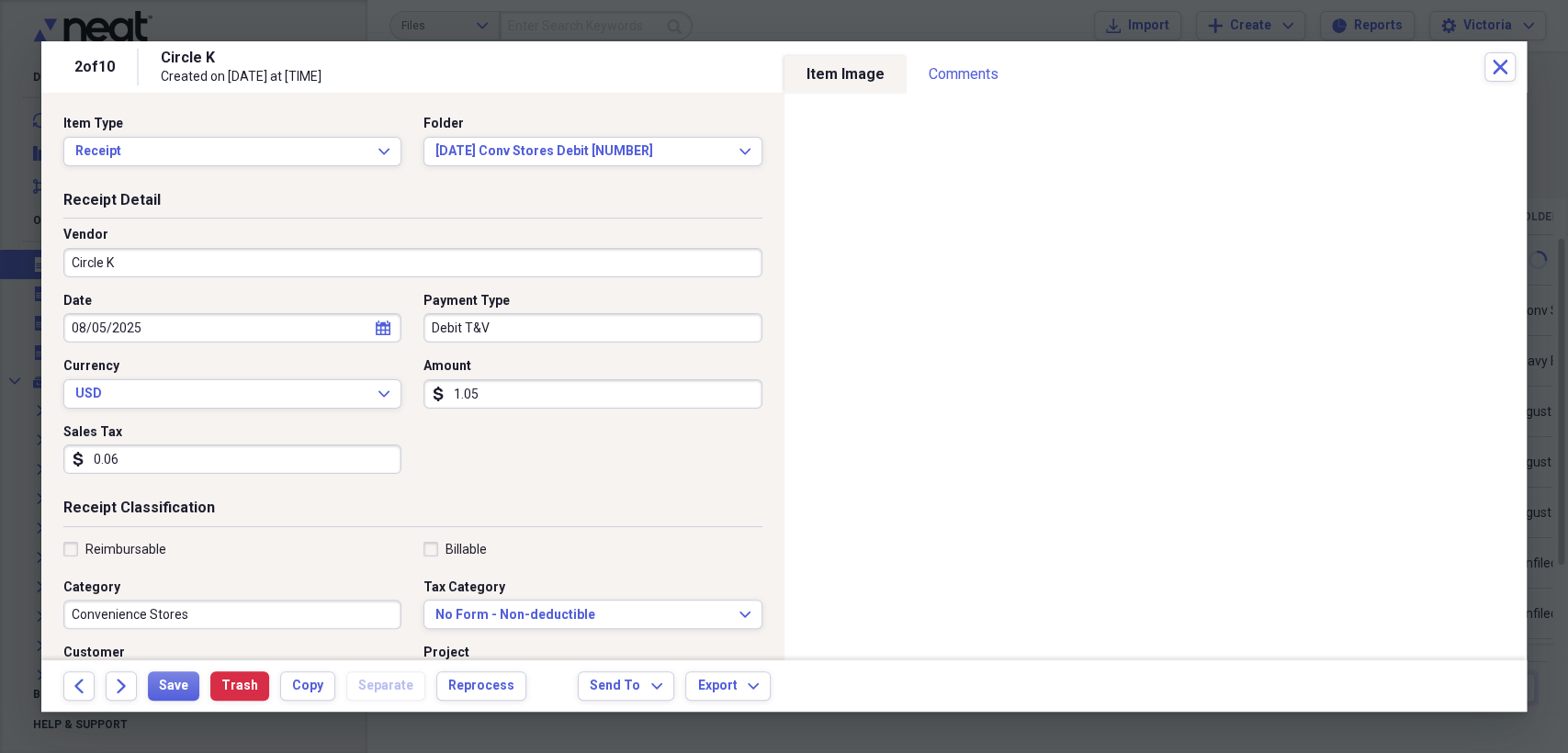 click on "Date [DATE] calendar Calendar Payment Type Debit T&V Currency USD Expand Amount dollar-sign [AMOUNT] Sales Tax dollar-sign [AMOUNT]" at bounding box center (412, 390) 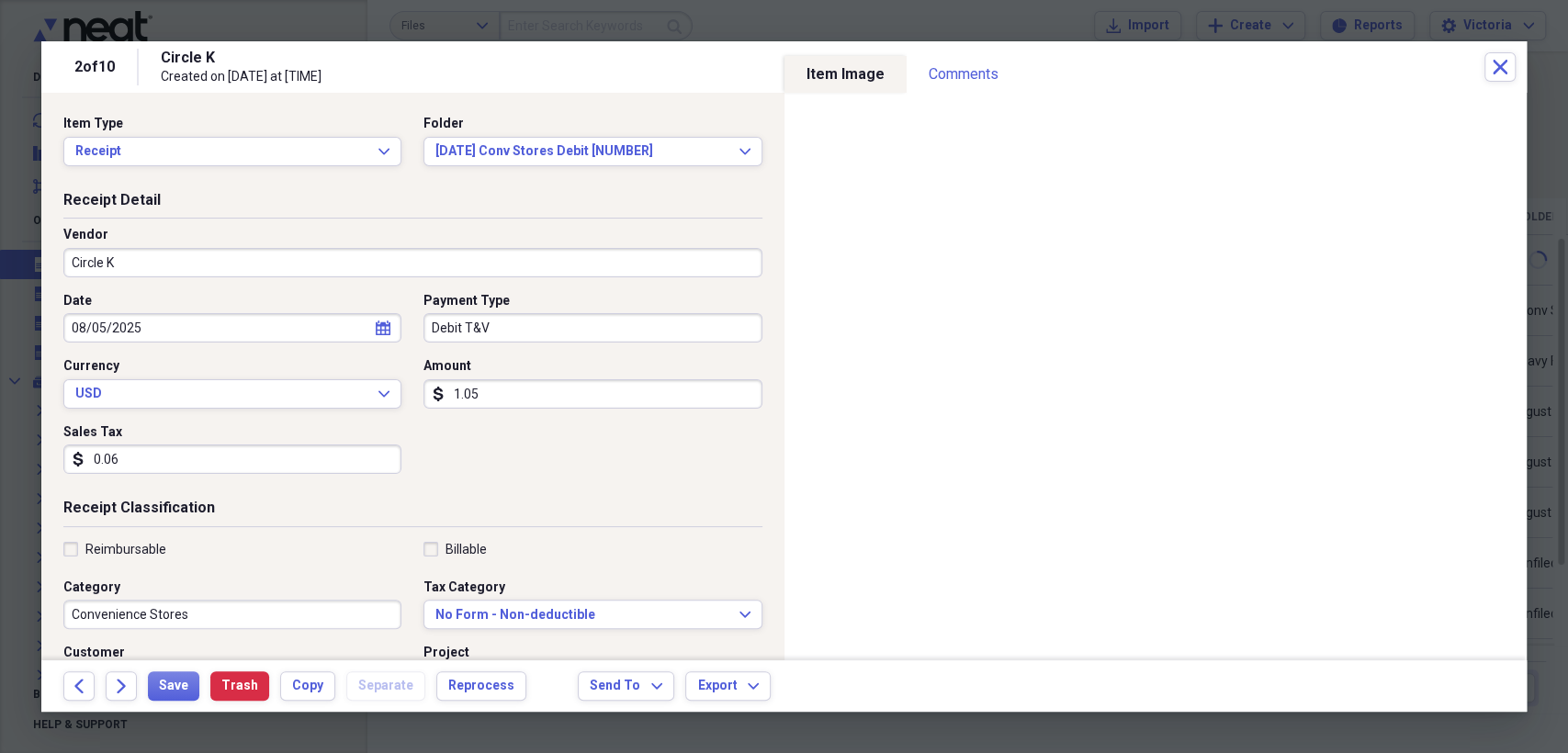 scroll, scrollTop: 102, scrollLeft: 0, axis: vertical 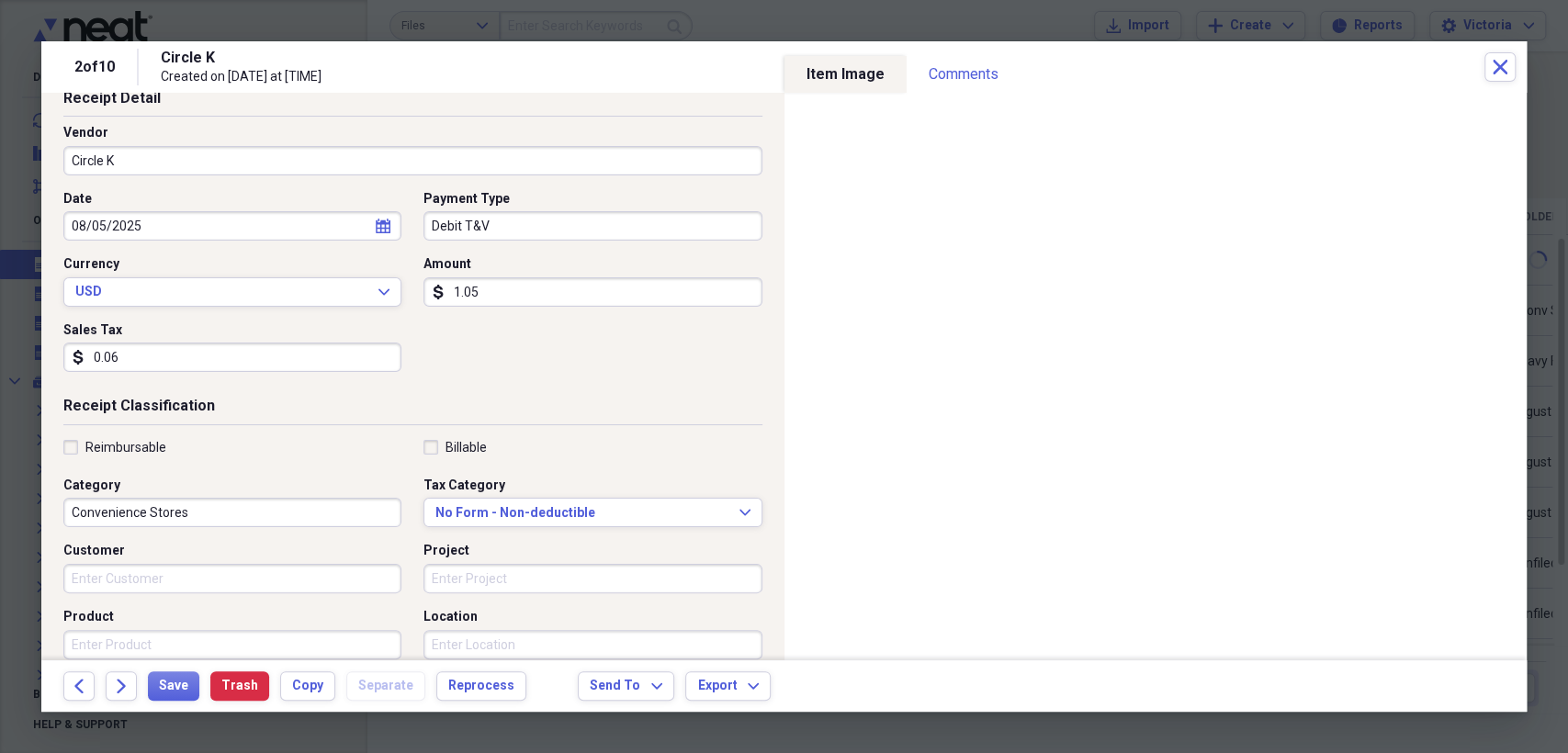 click on "Project" at bounding box center (592, 579) 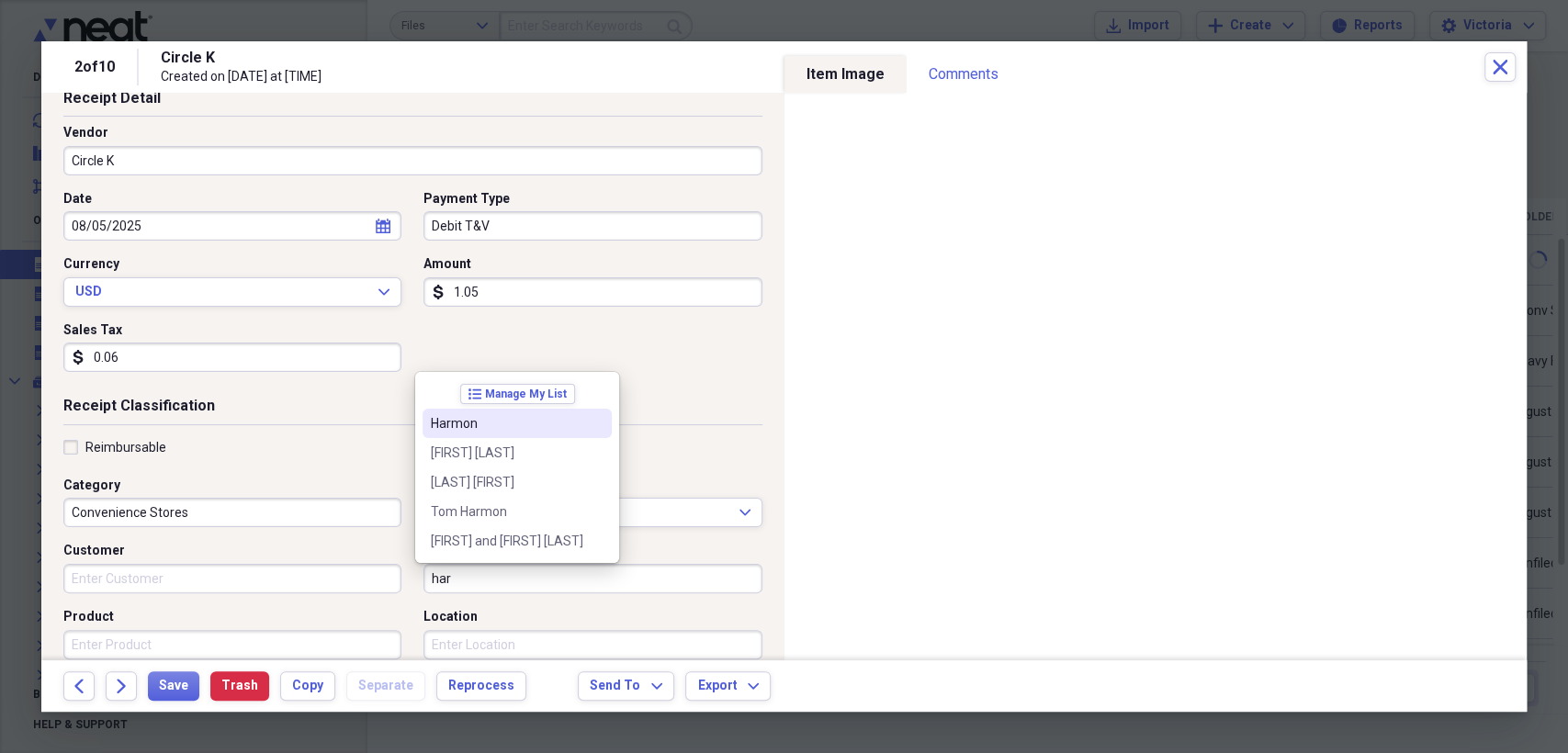 click on "Harmon" at bounding box center [506, 423] 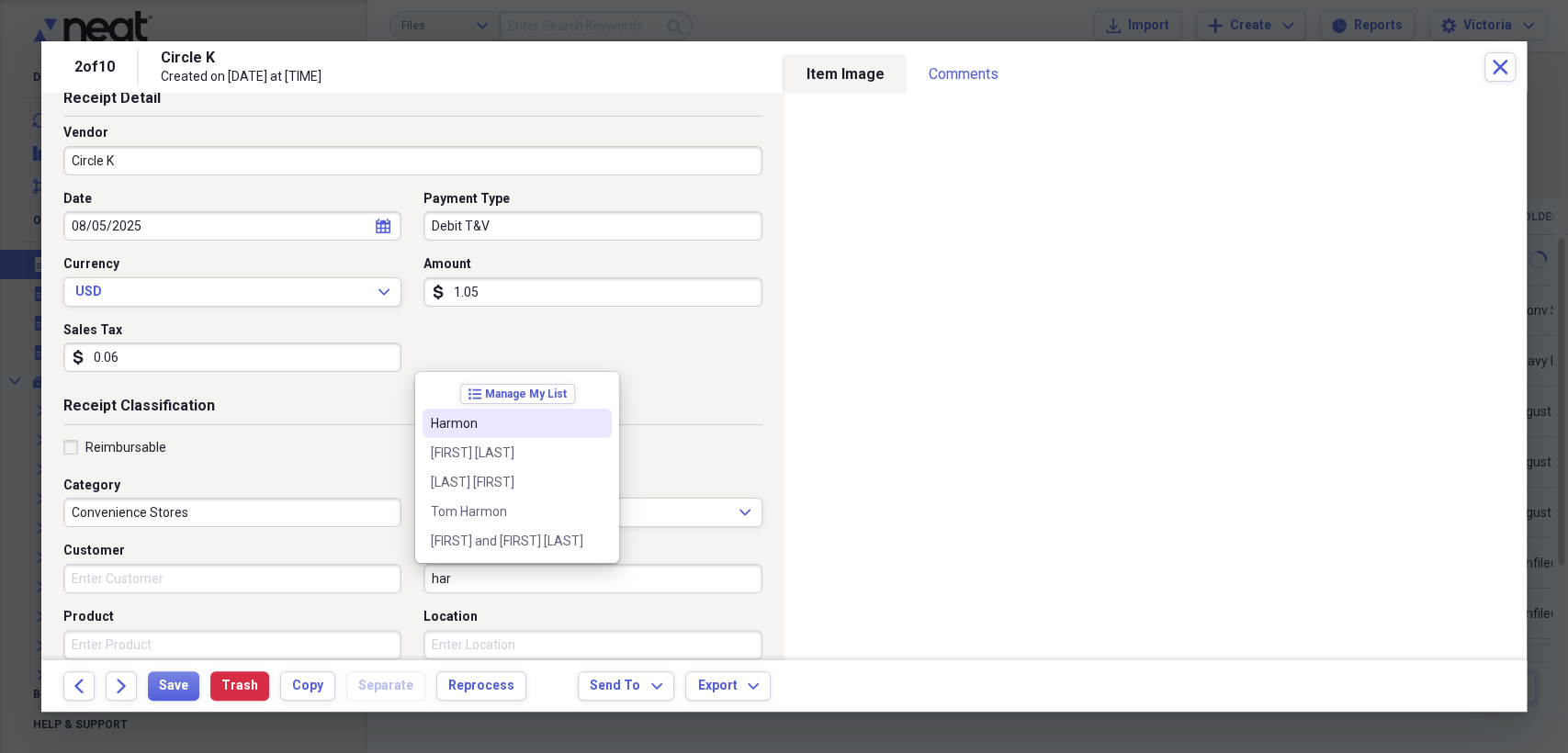 type on "Harmon" 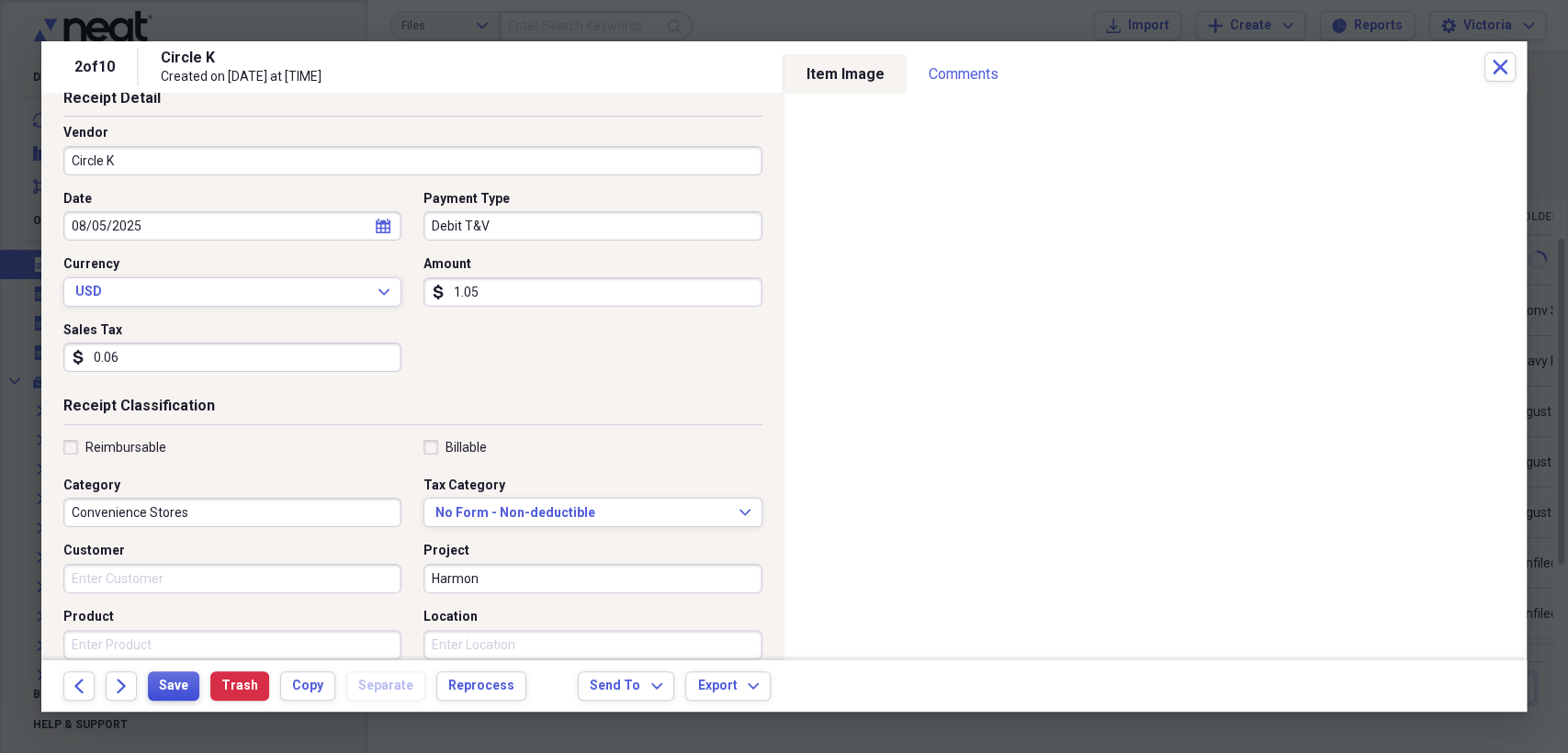click on "Save" at bounding box center [174, 686] 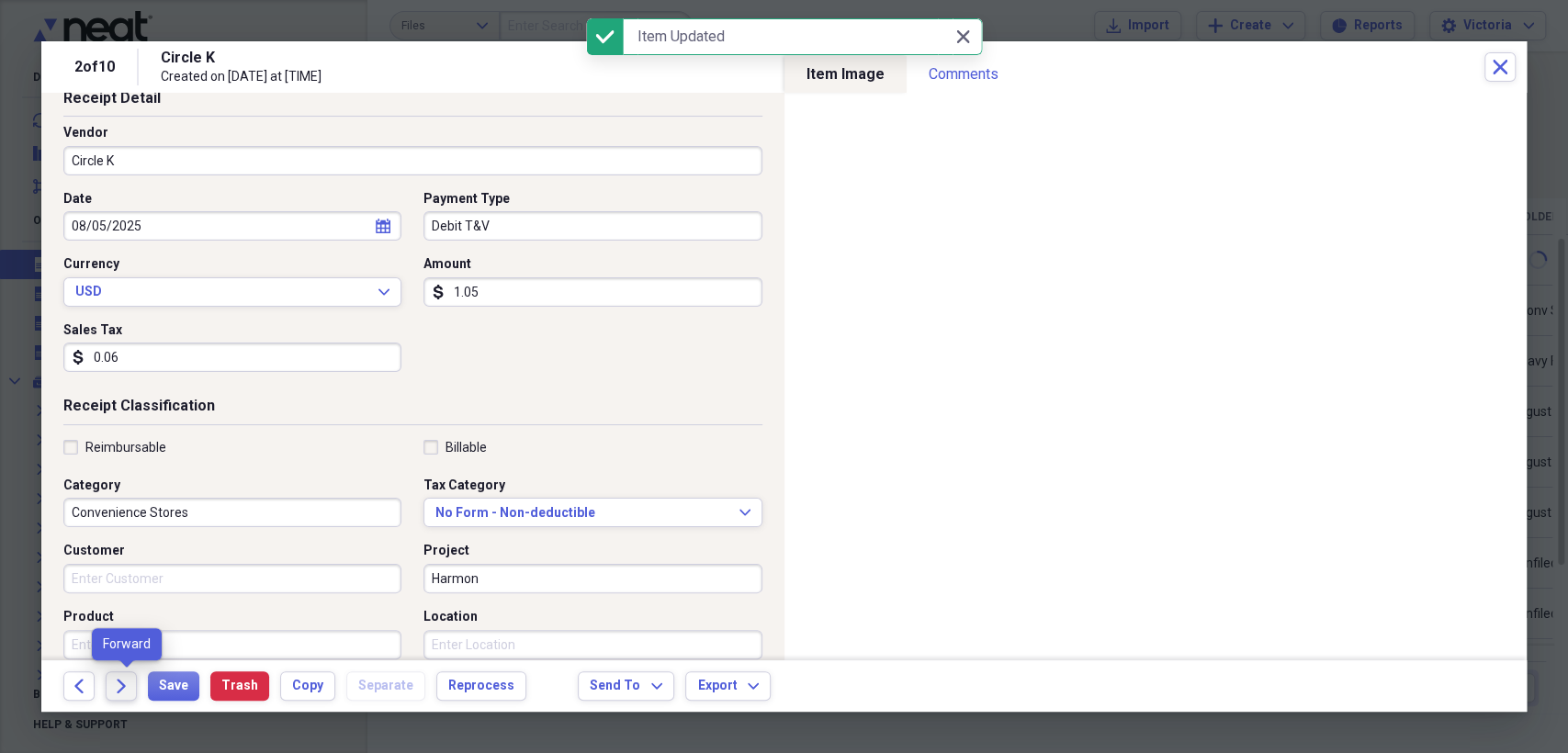 click on "Forward" 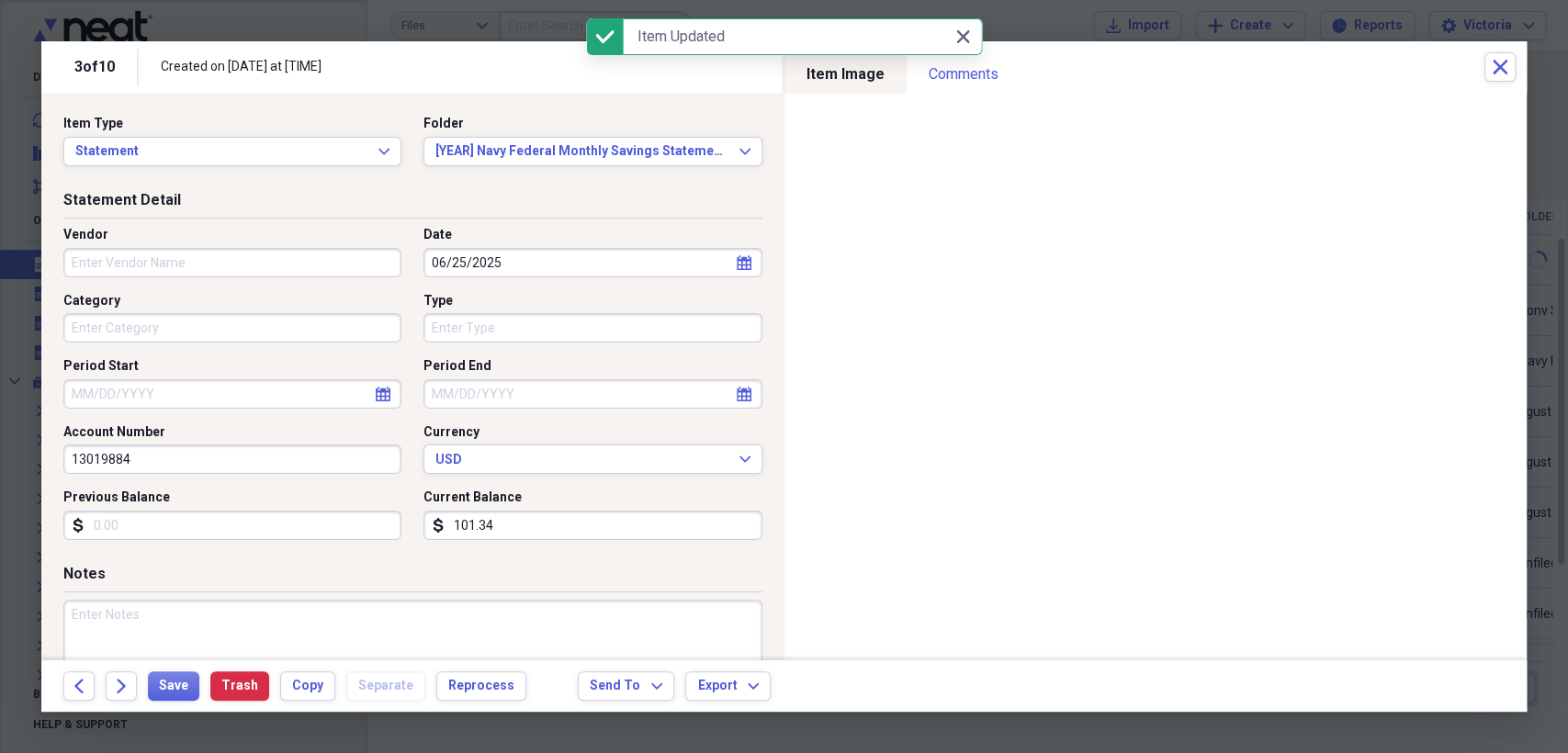 click on "Vendor" at bounding box center (232, 263) 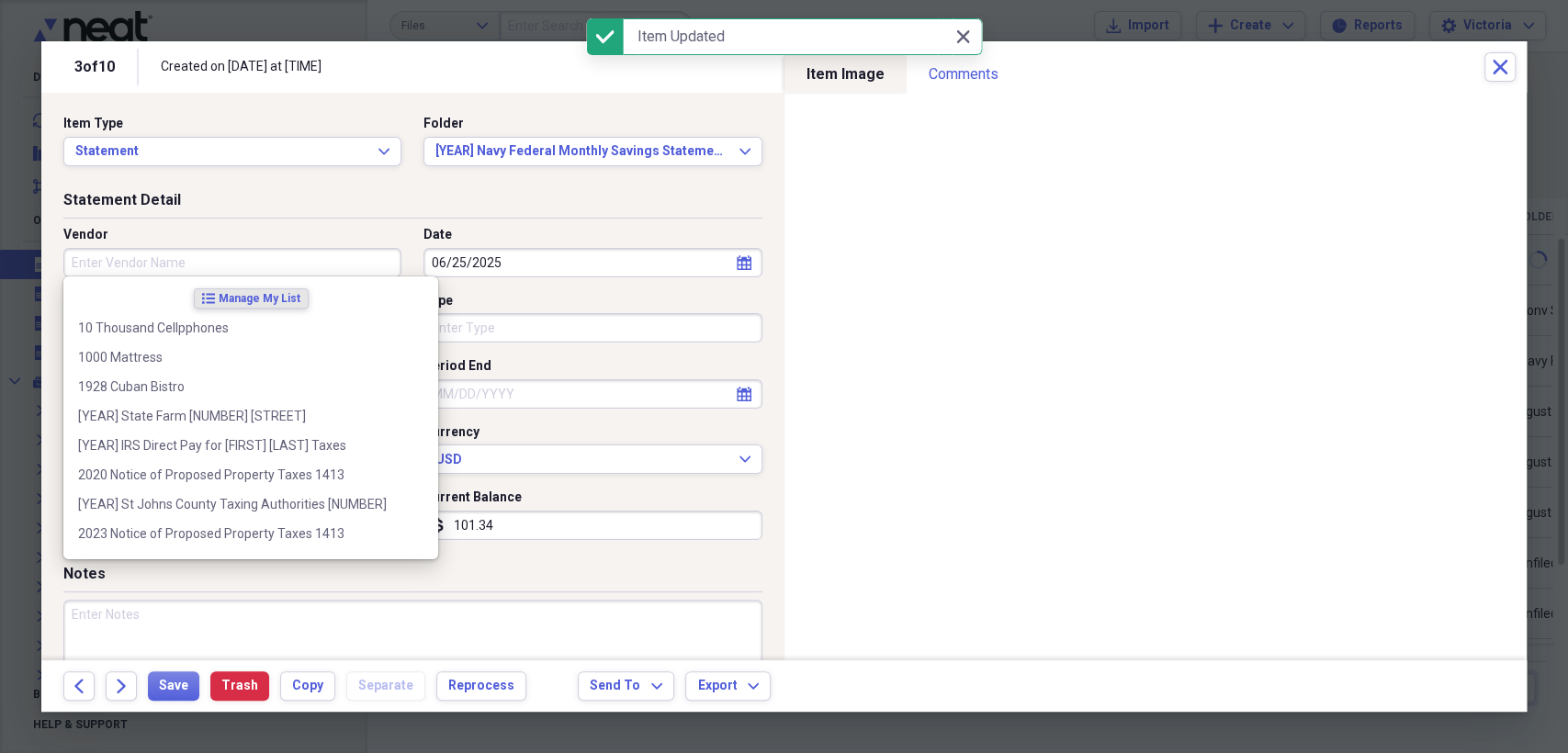 type on "N" 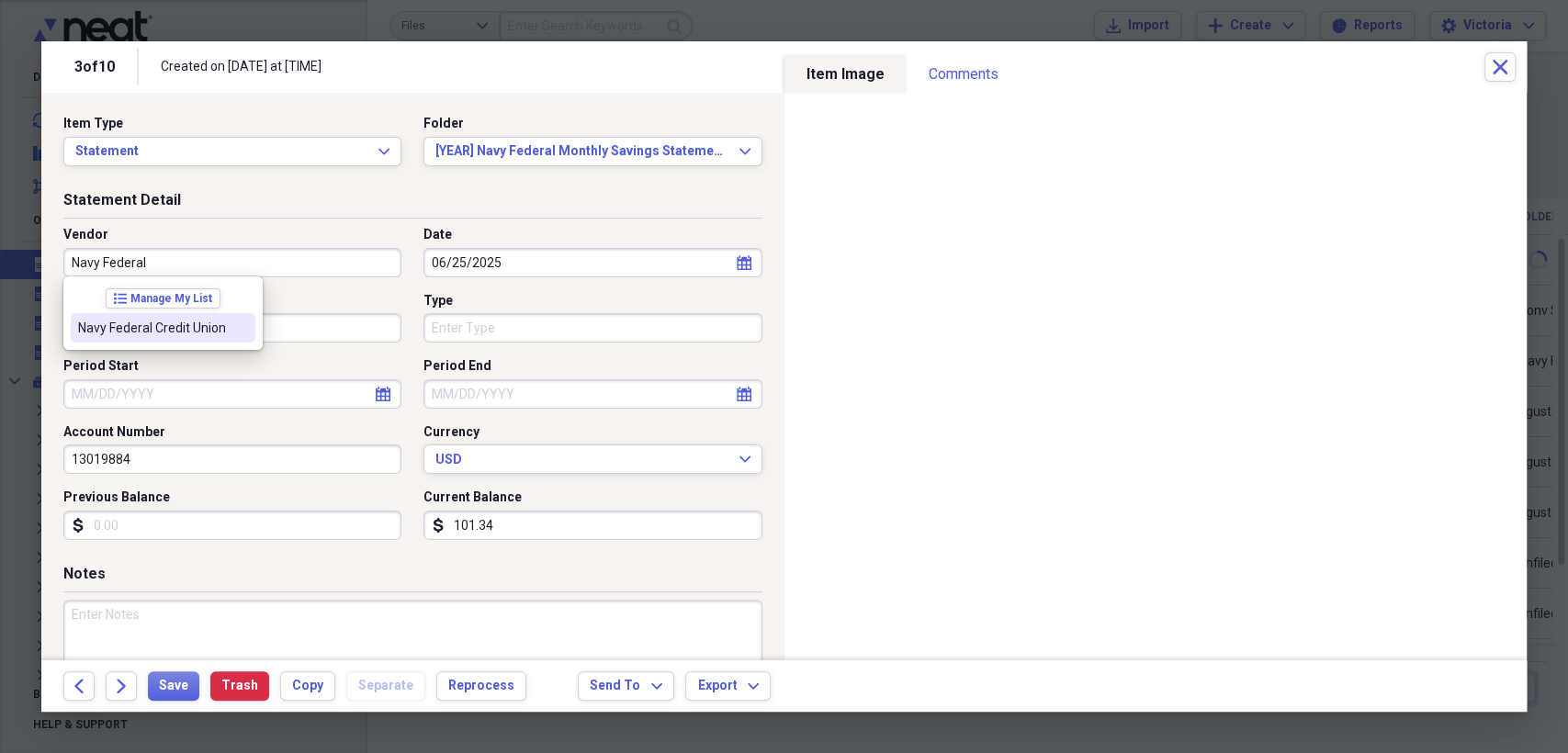 click on "Navy Federal Credit Union" at bounding box center [152, 328] 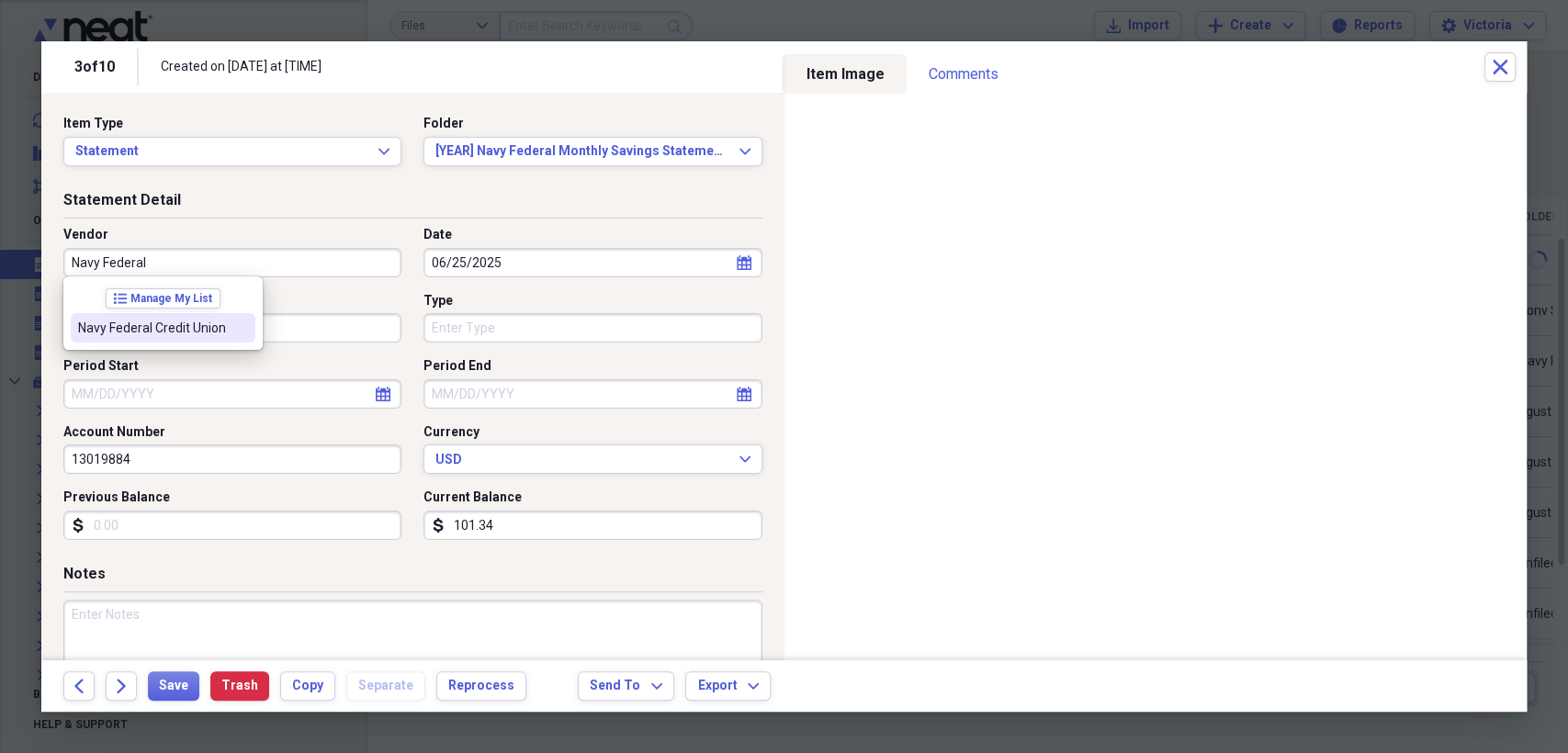 type on "Navy Federal Credit Union" 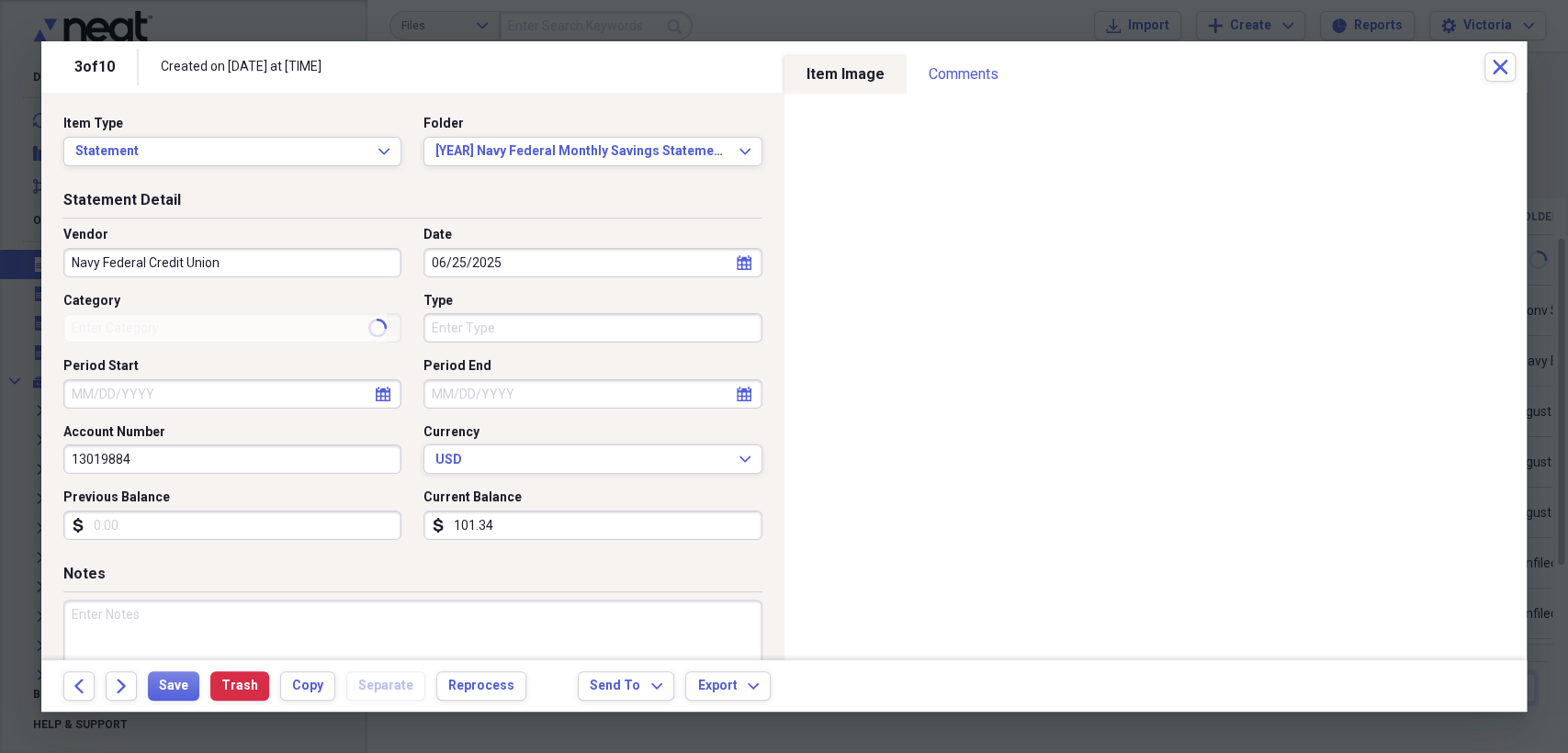 type on "Banking Statements" 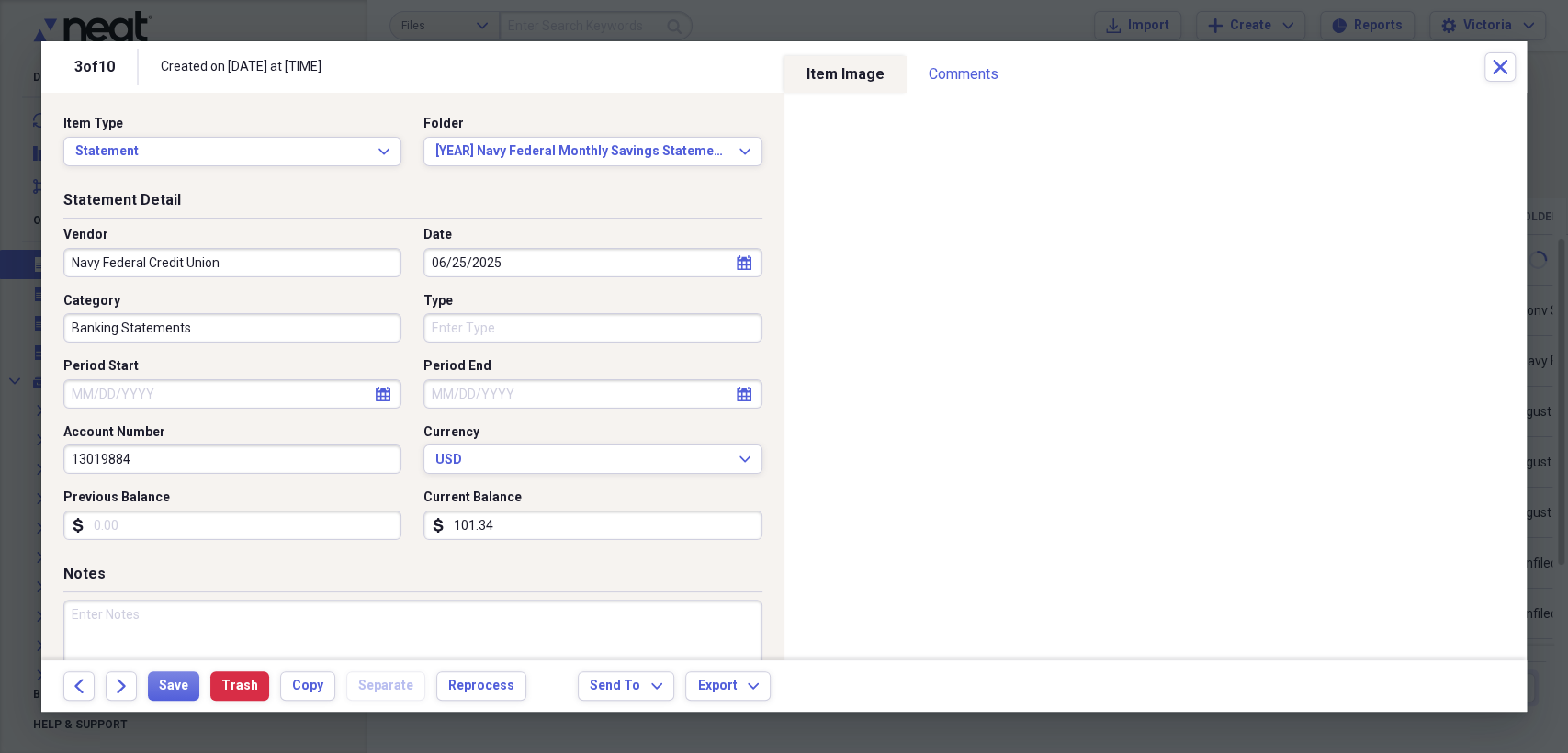 click on "06/25/2025" at bounding box center (592, 263) 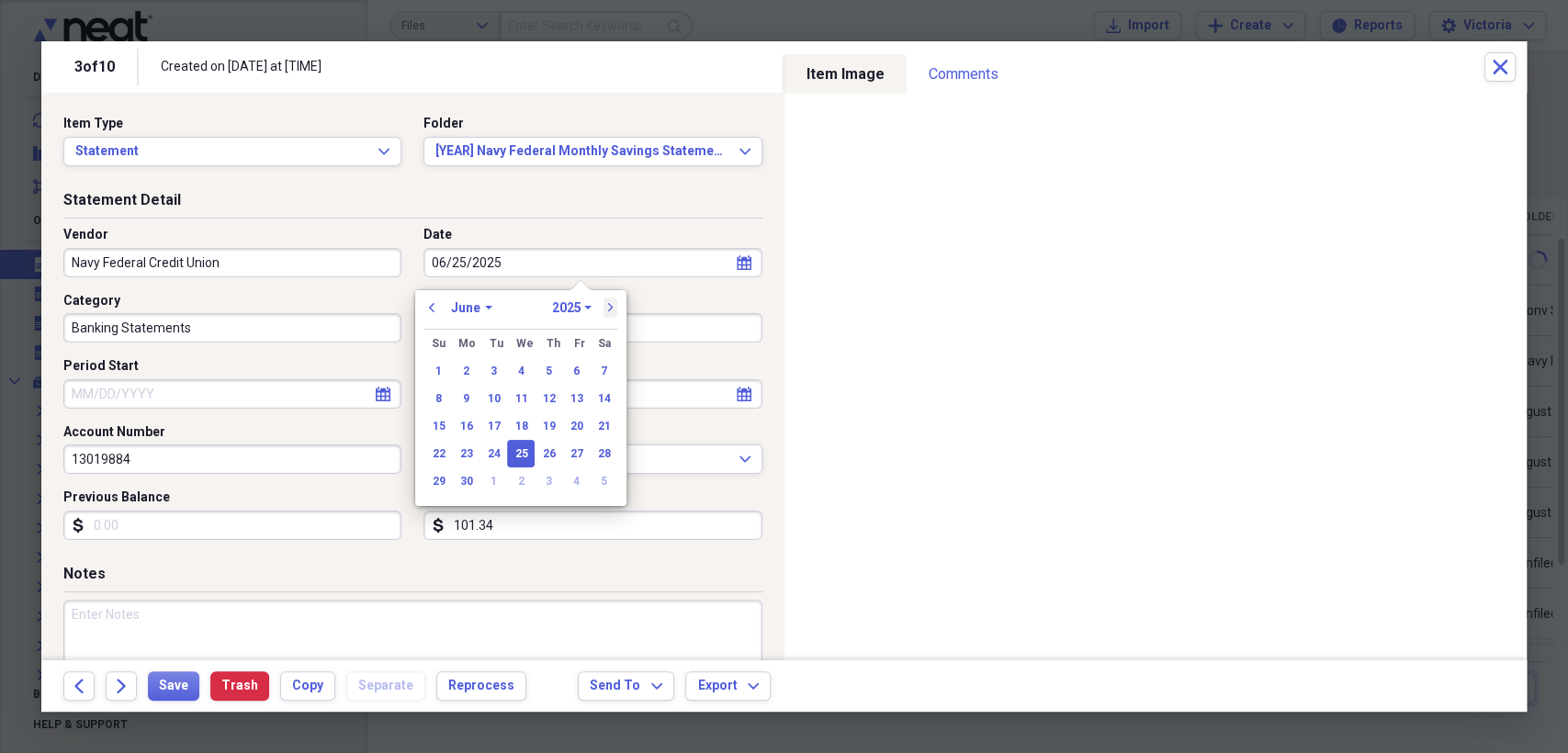 click on "next" at bounding box center [611, 308] 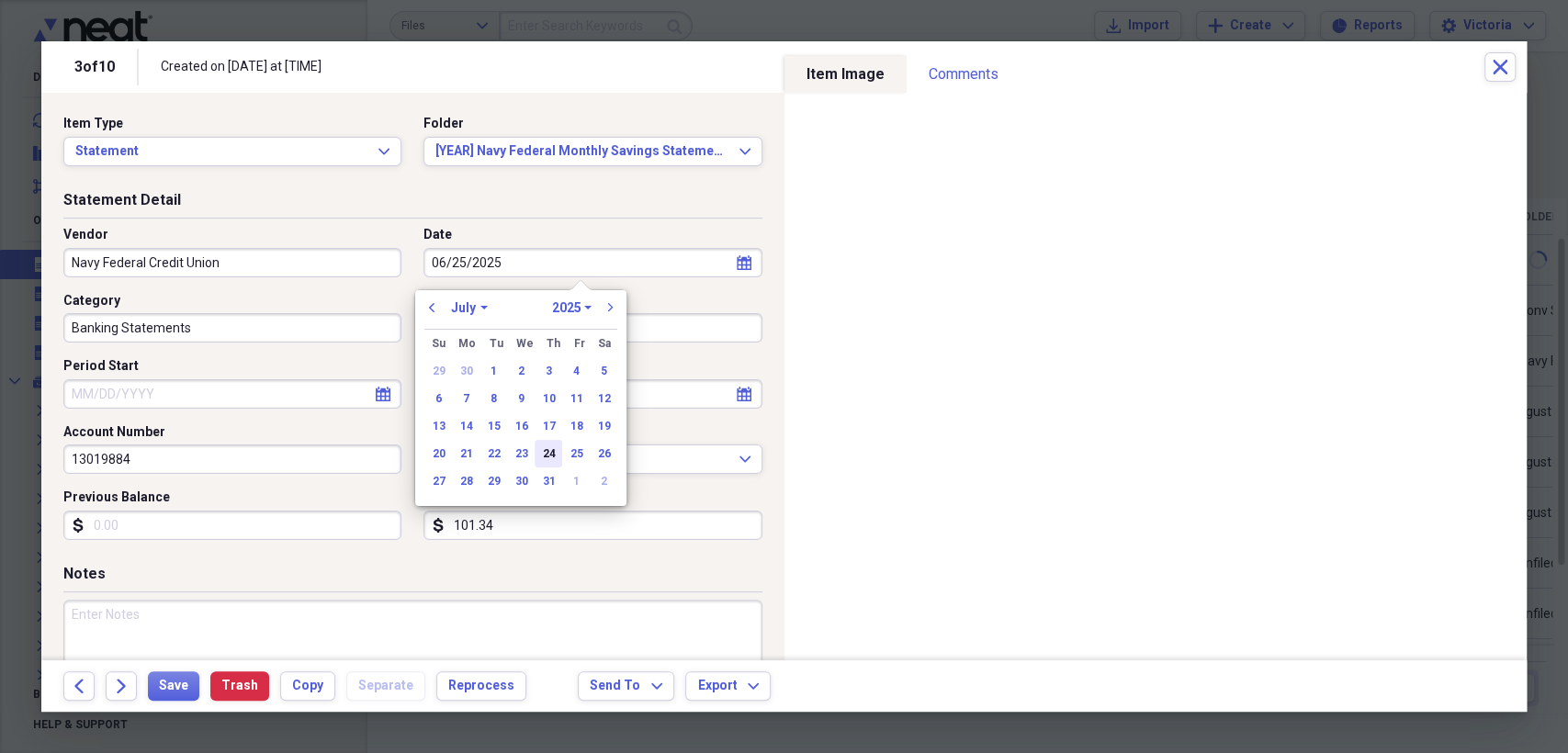 click on "24" at bounding box center [548, 454] 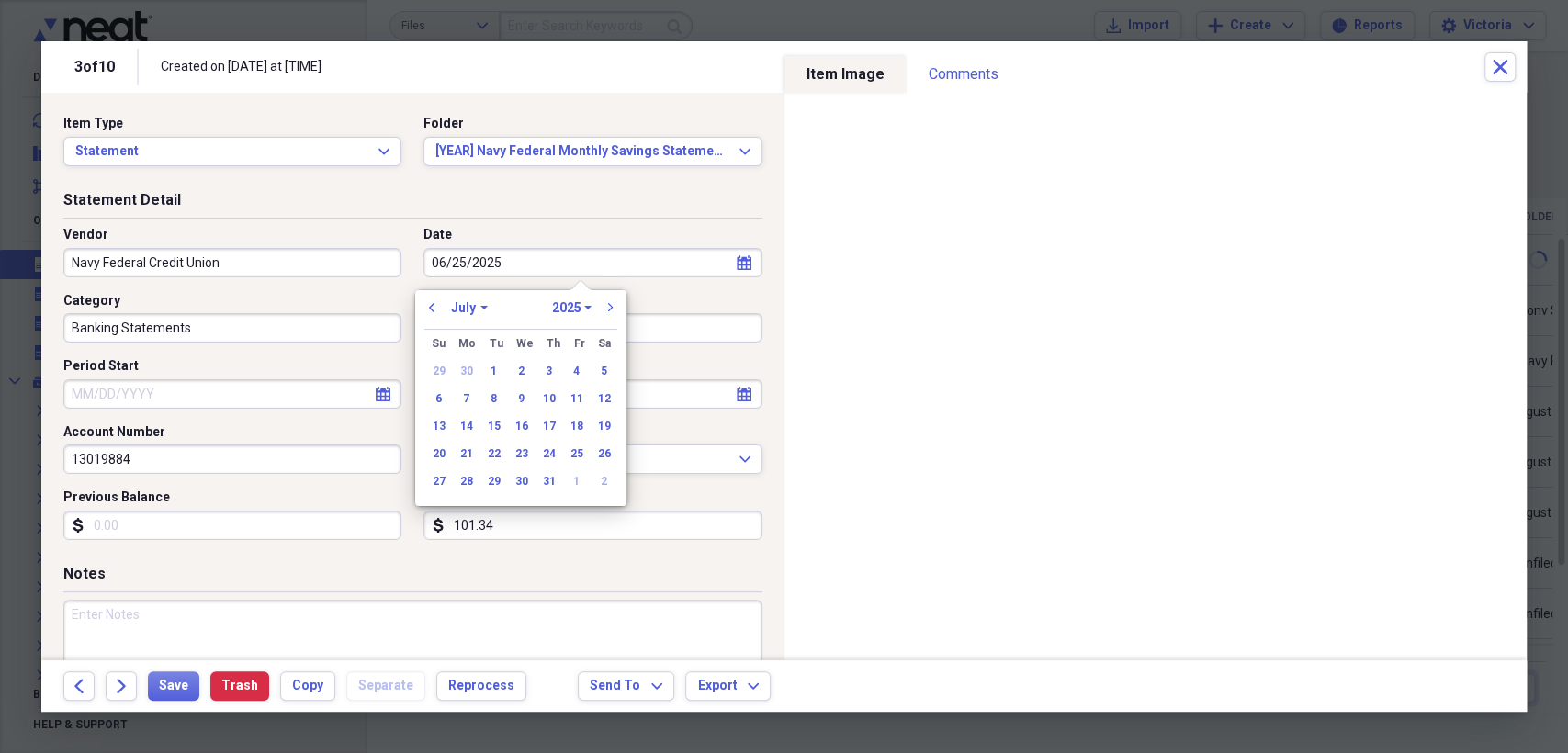 type on "07/24/2025" 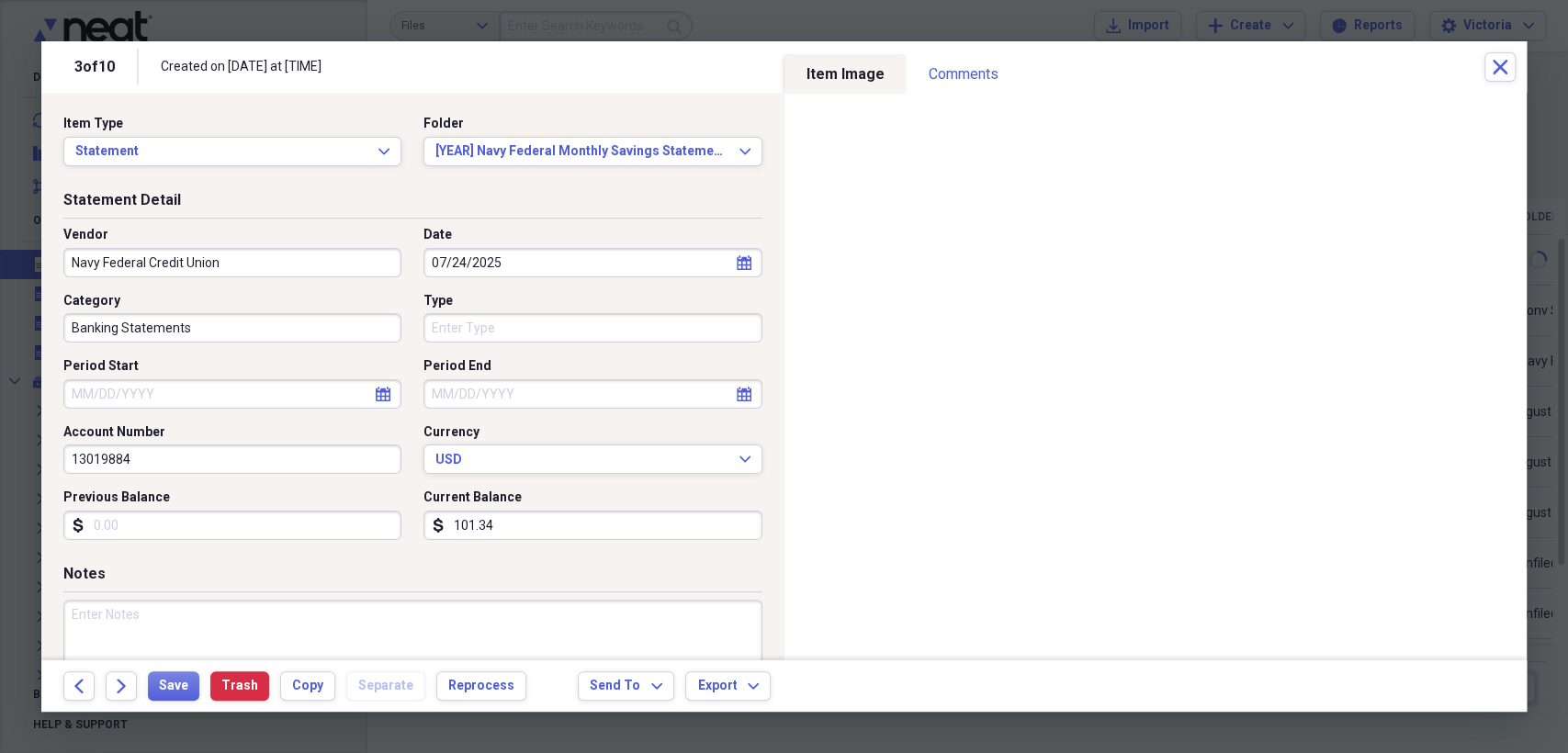 click on "Type" at bounding box center (592, 328) 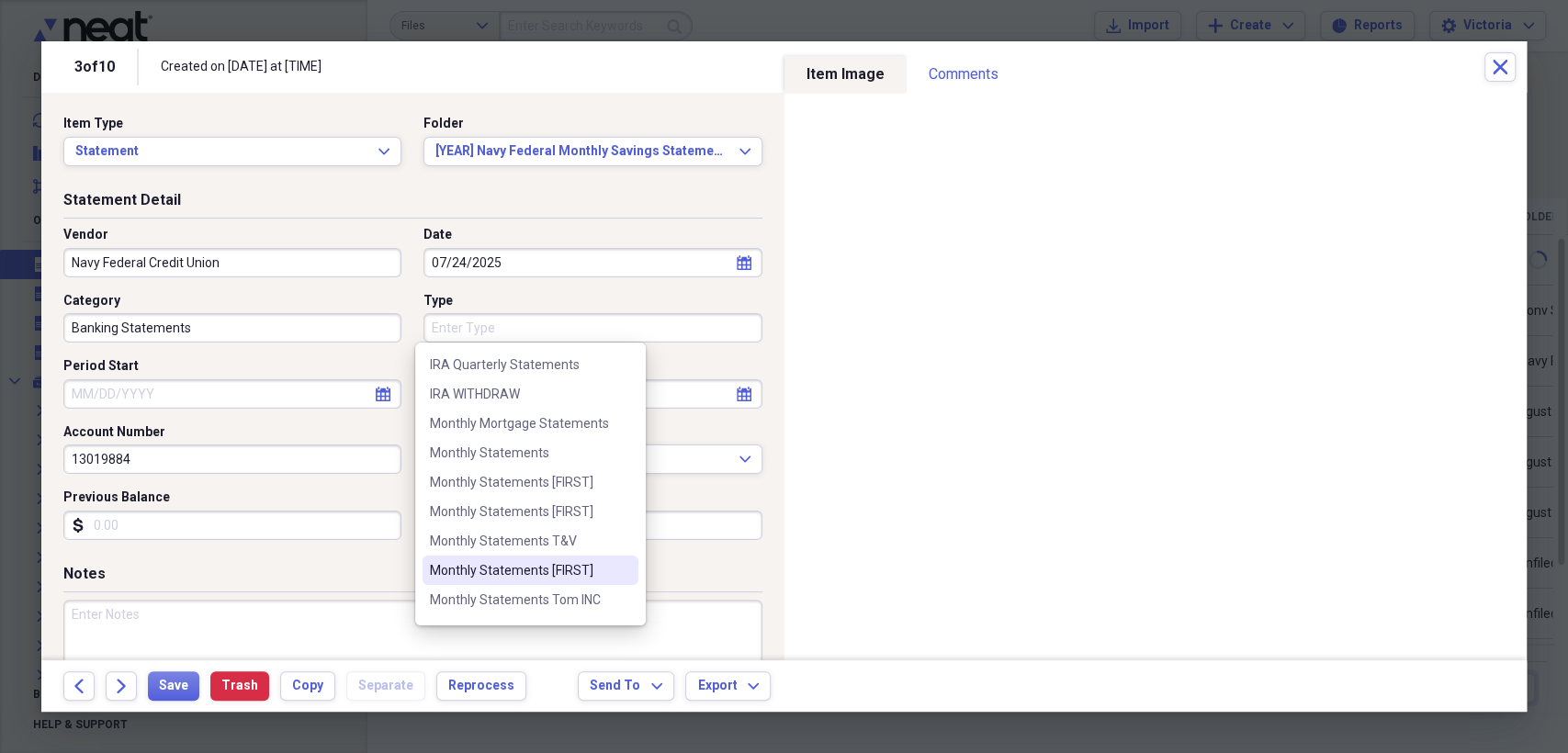 click on "Monthly Statements [FIRST]" at bounding box center [519, 570] 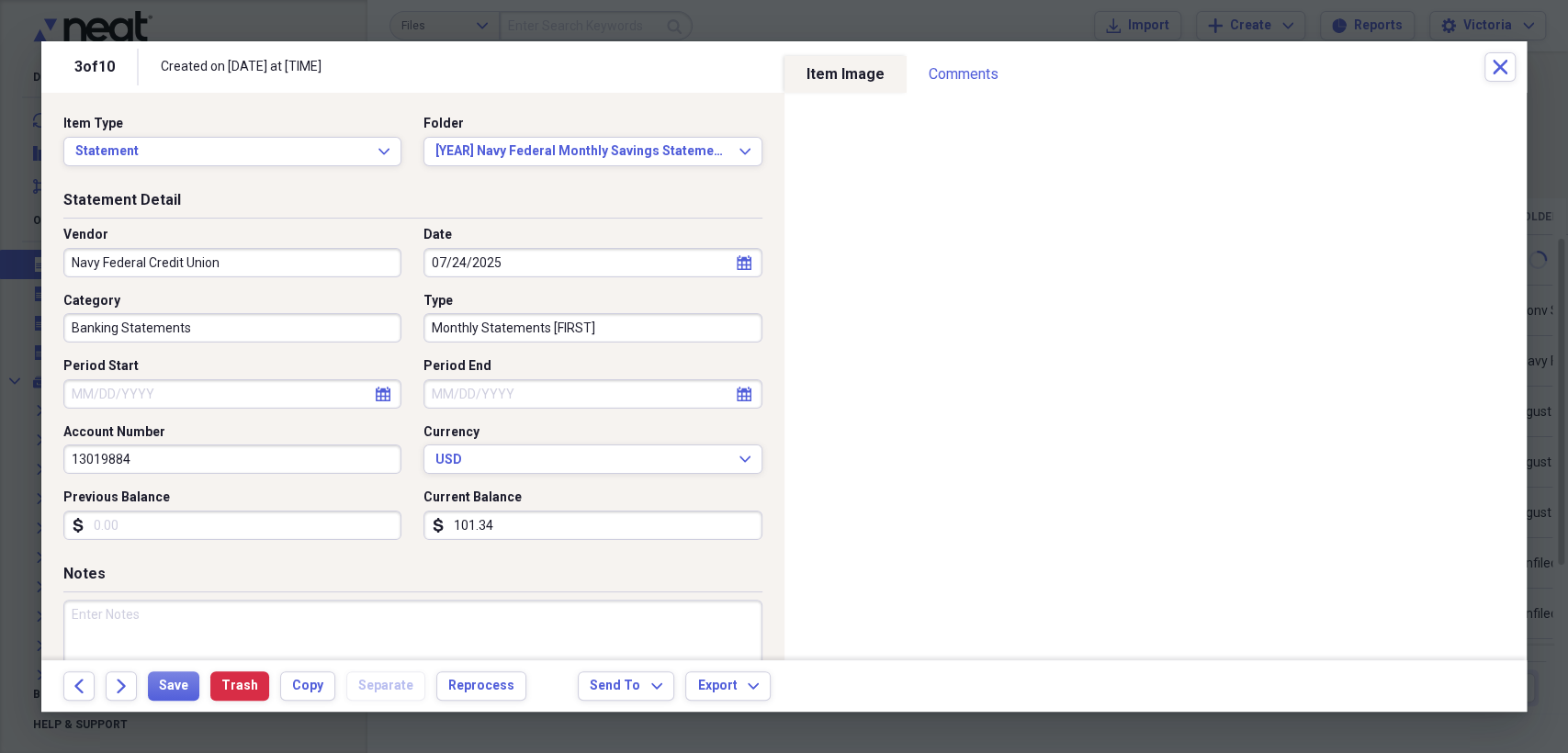 click on "Period Start" at bounding box center [232, 394] 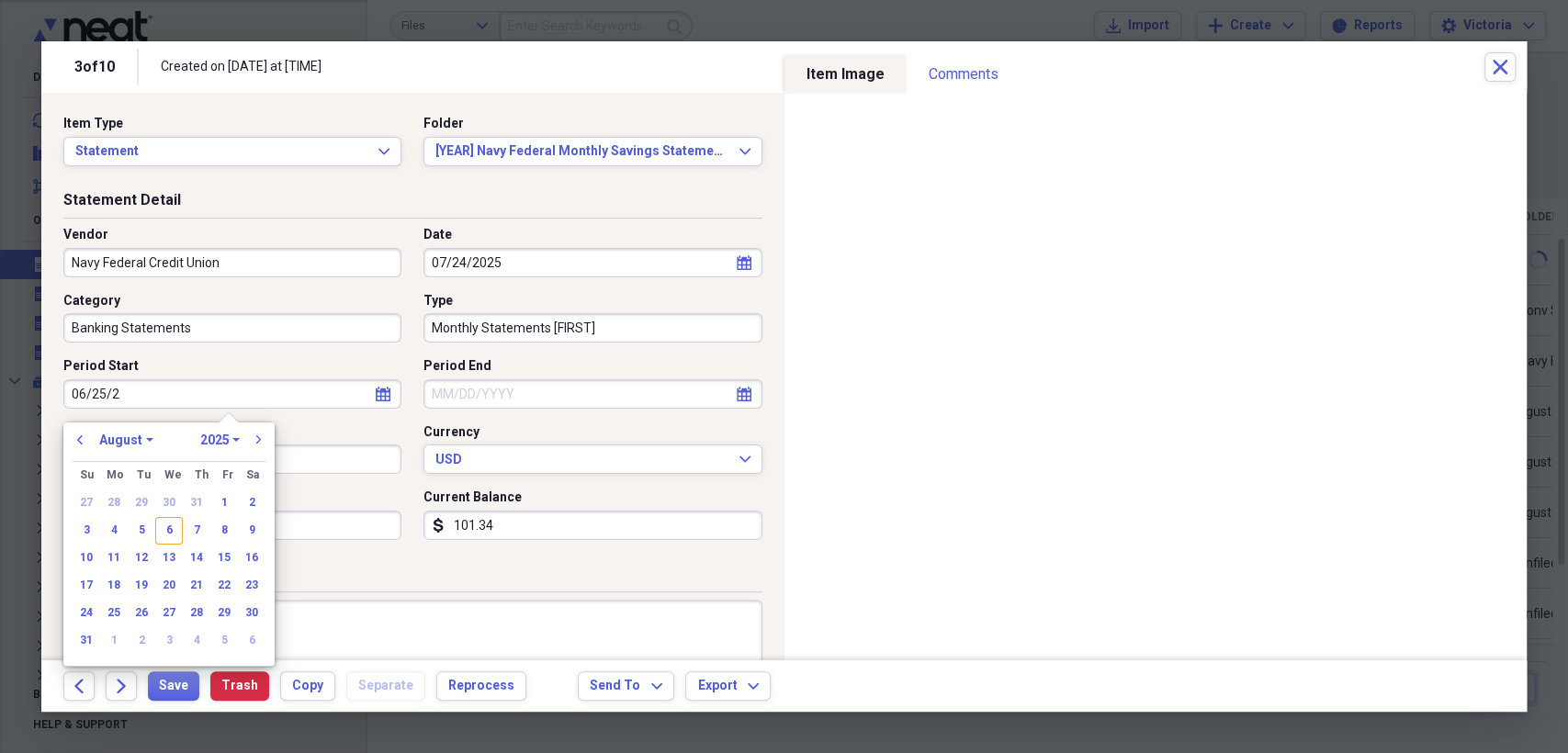 type on "[DATE]" 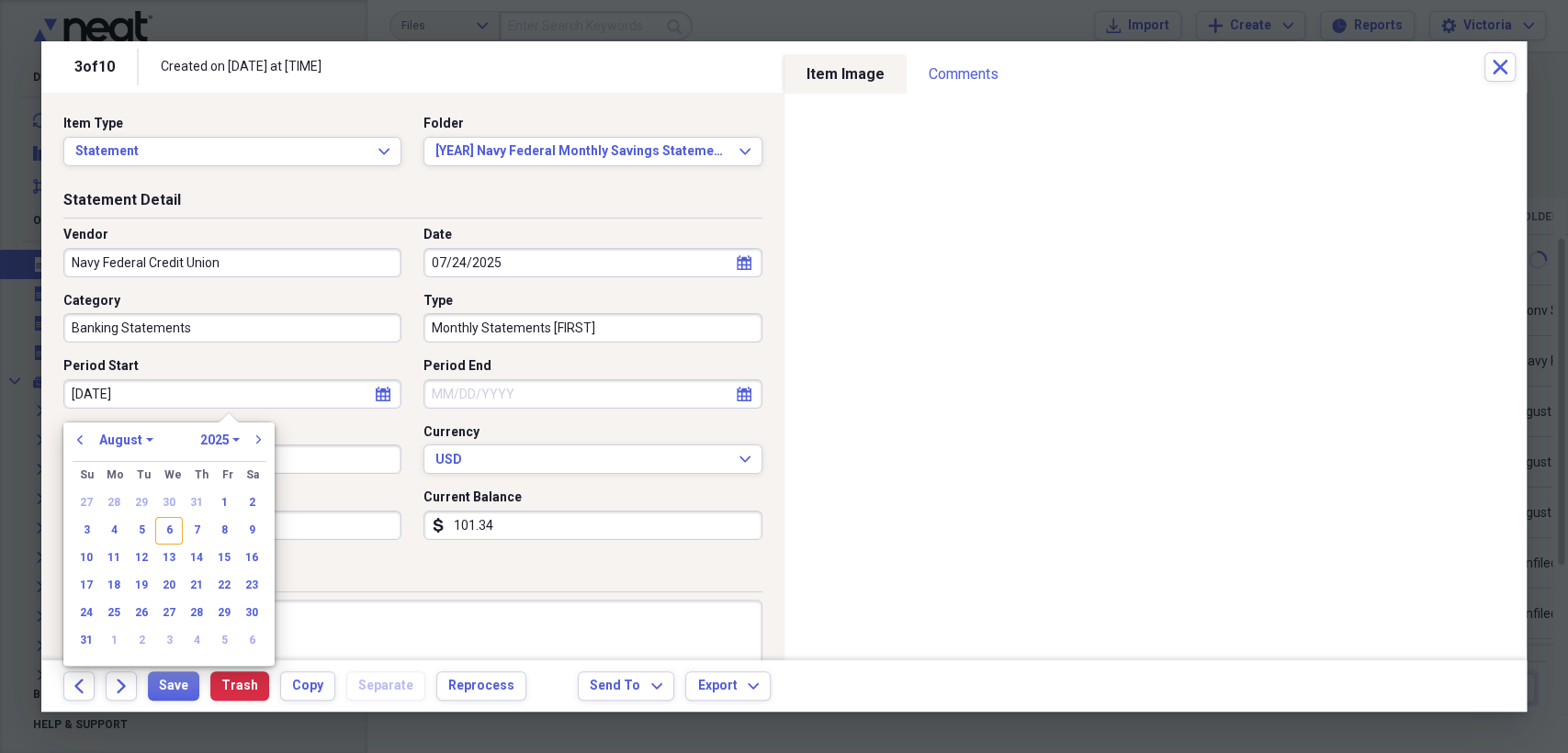 select on "5" 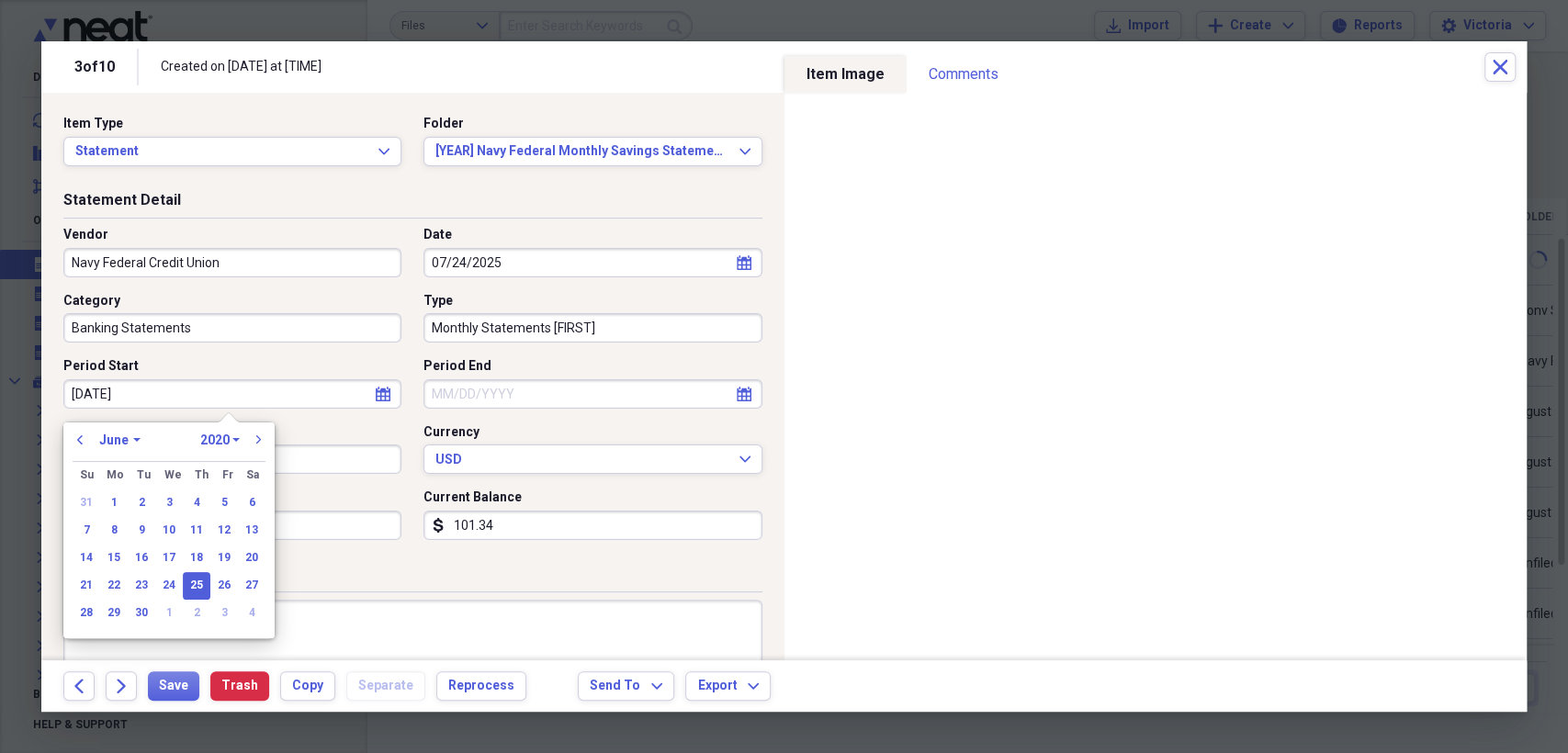 type on "06/25/2025" 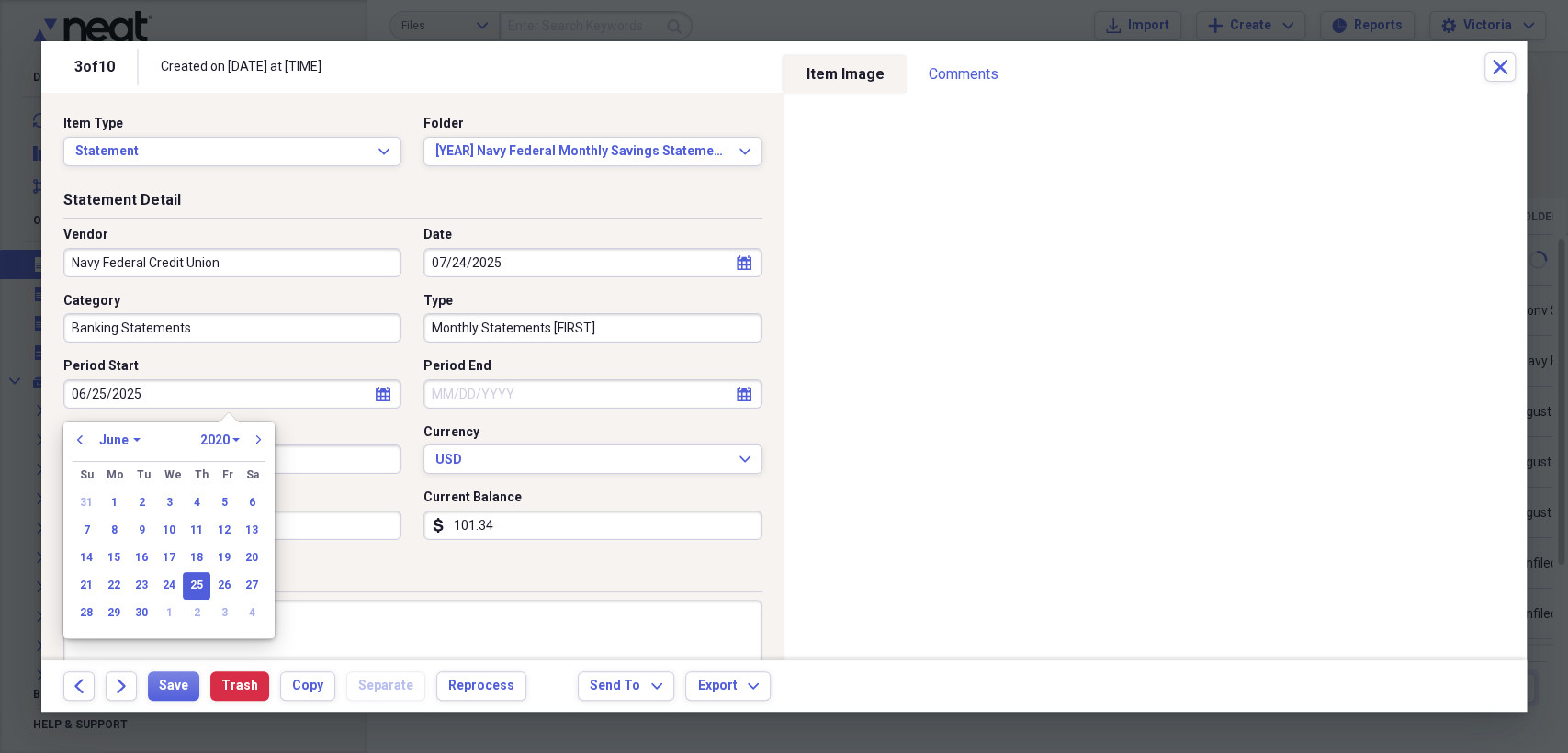 select on "2025" 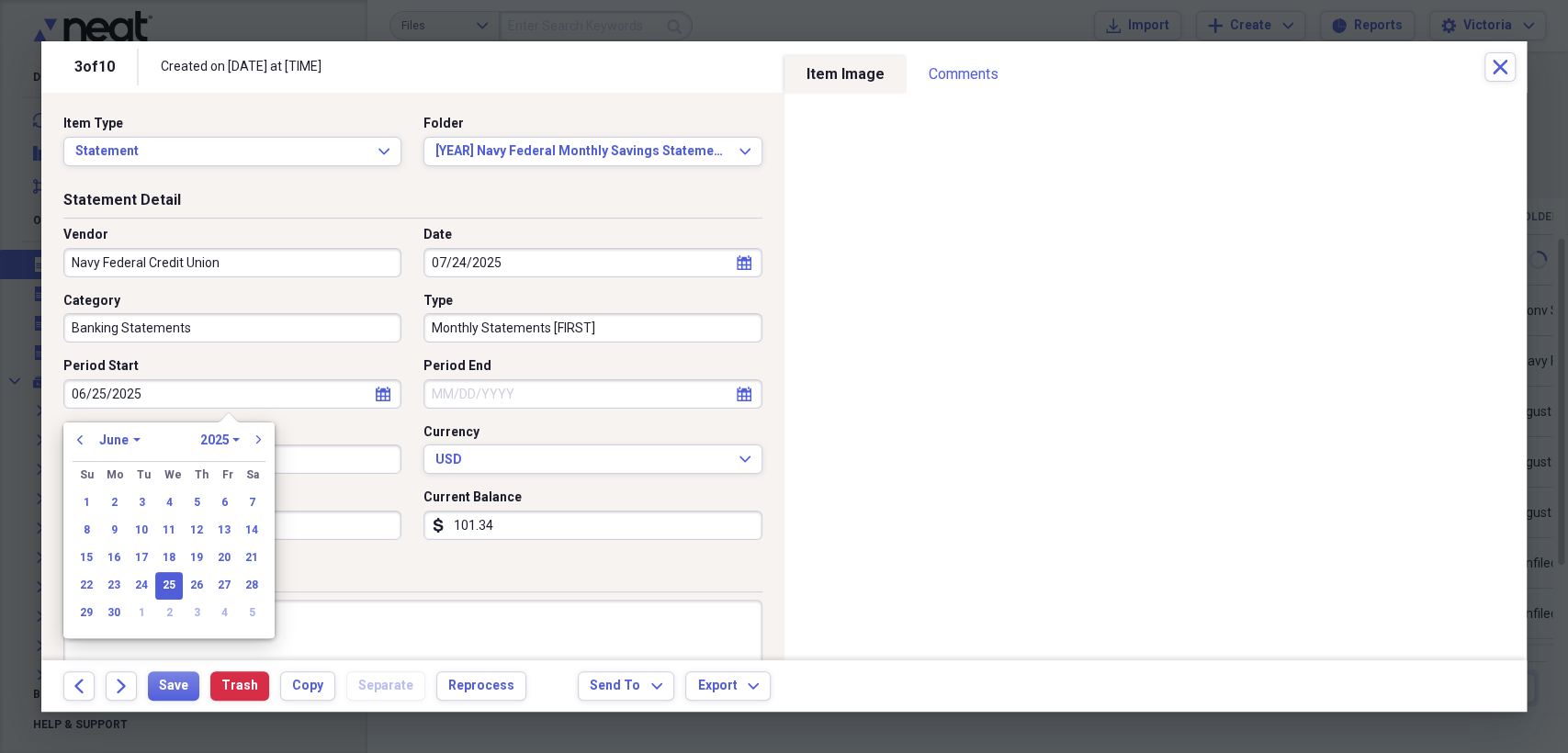 type on "06/25/2025" 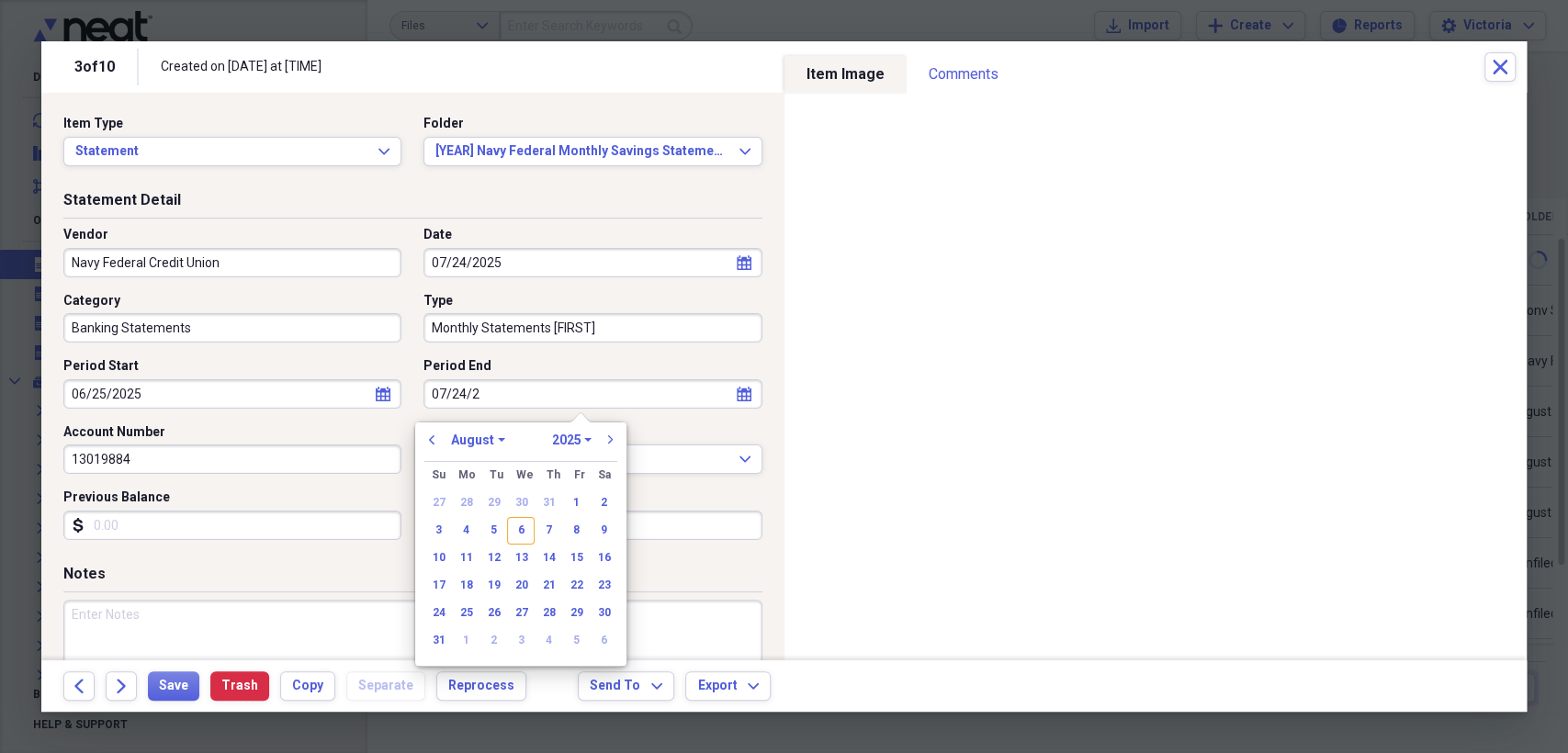type on "07/24/20" 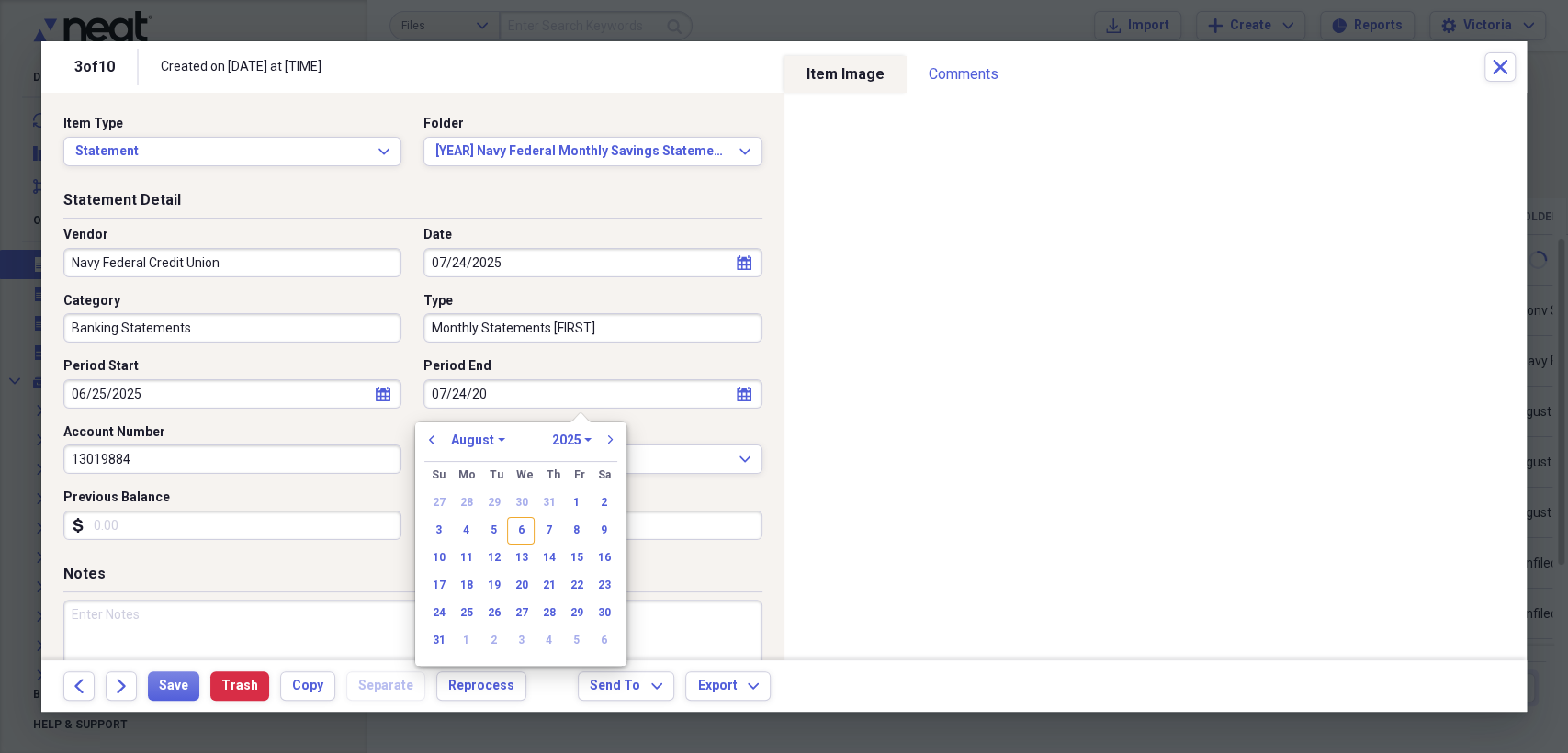 select on "6" 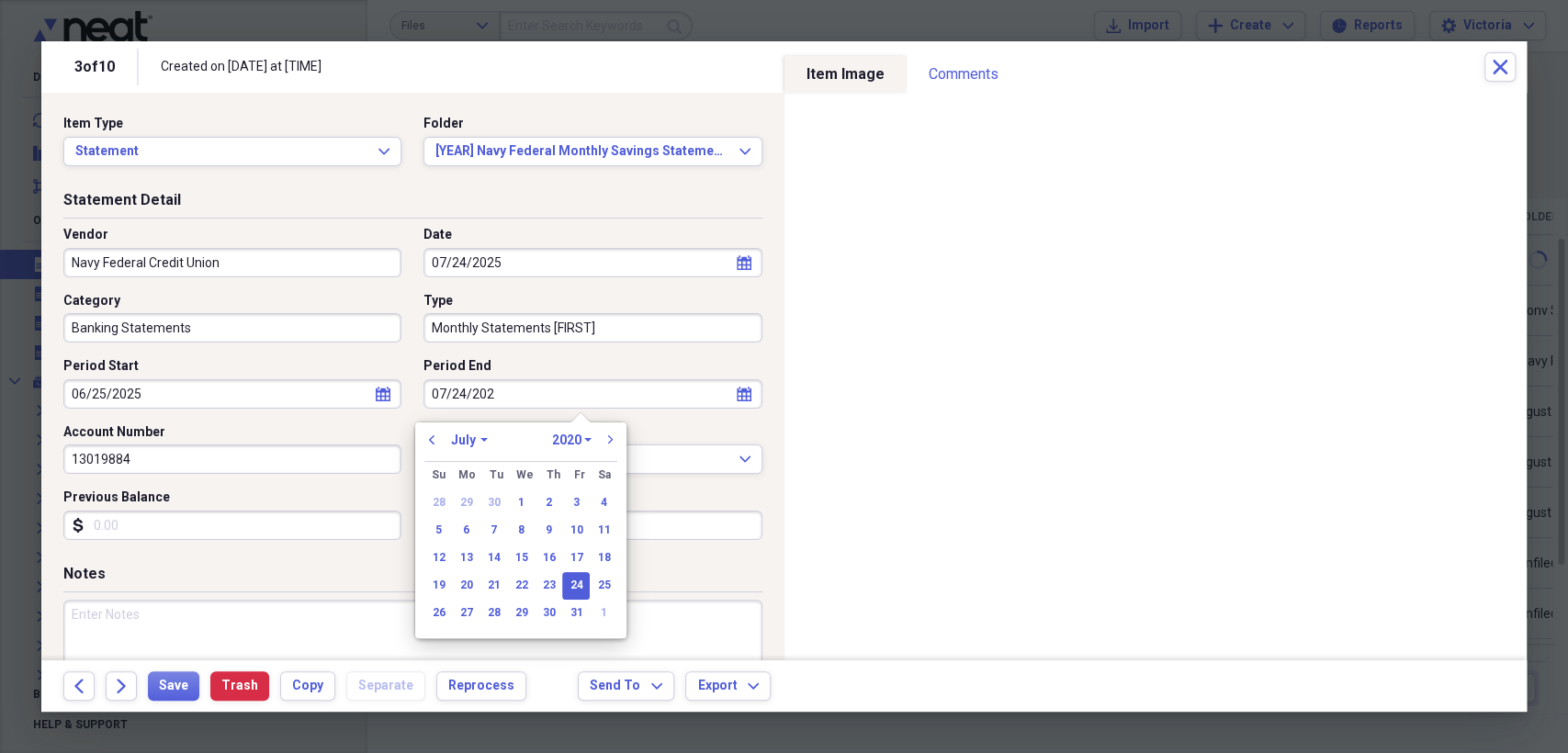 type on "07/24/2025" 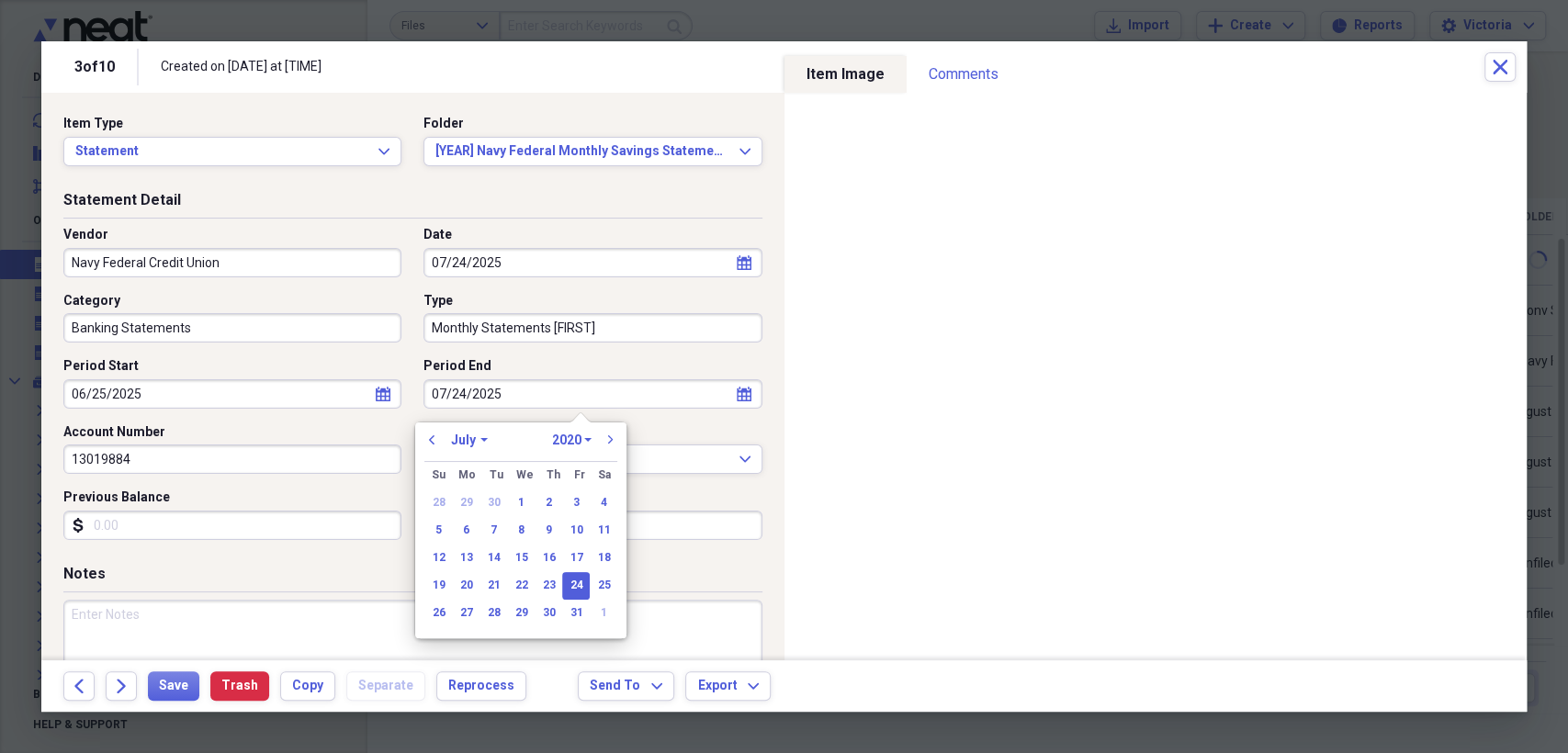 select on "2025" 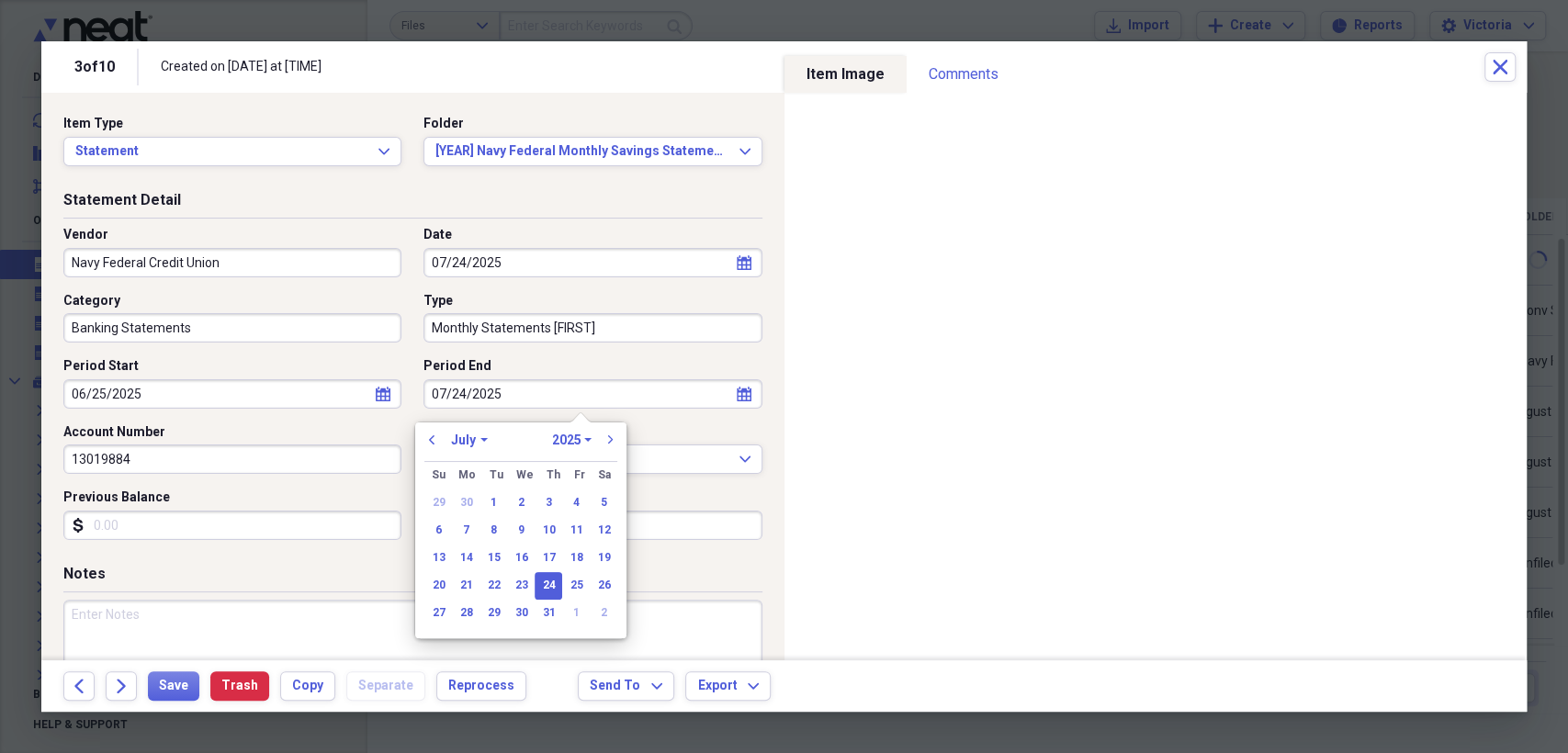 type on "07/24/2025" 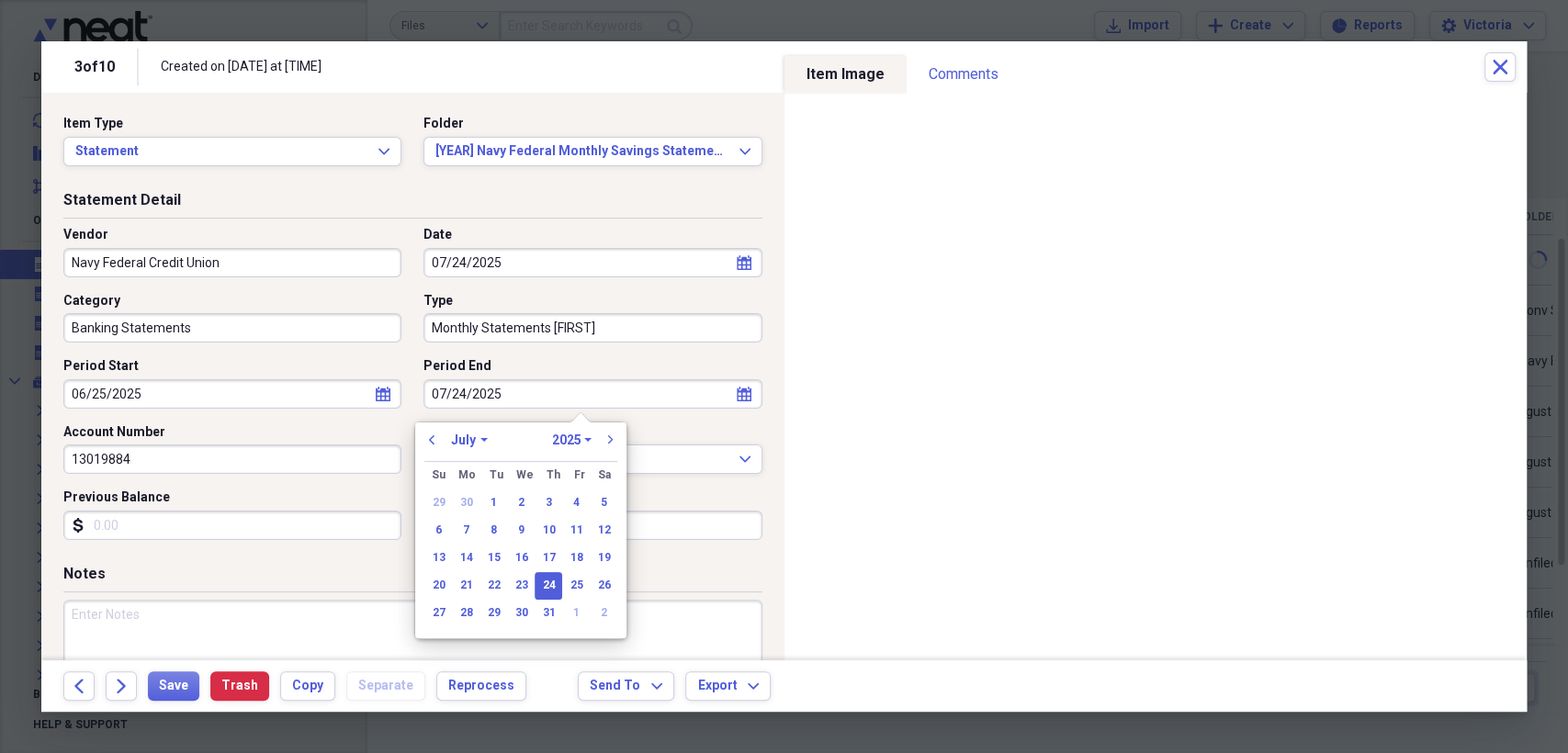 click on "24" at bounding box center (548, 586) 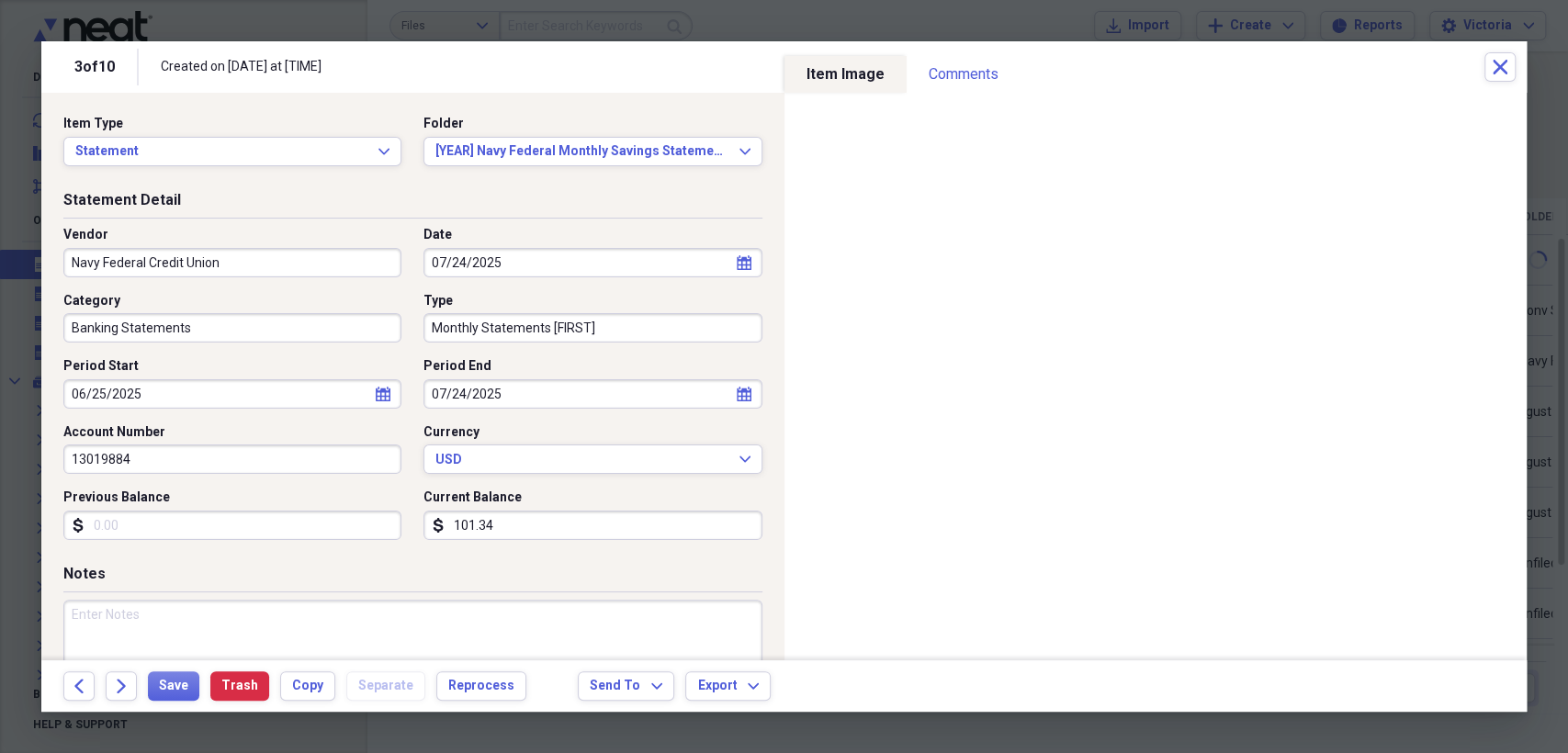 click on "101.34" at bounding box center [592, 525] 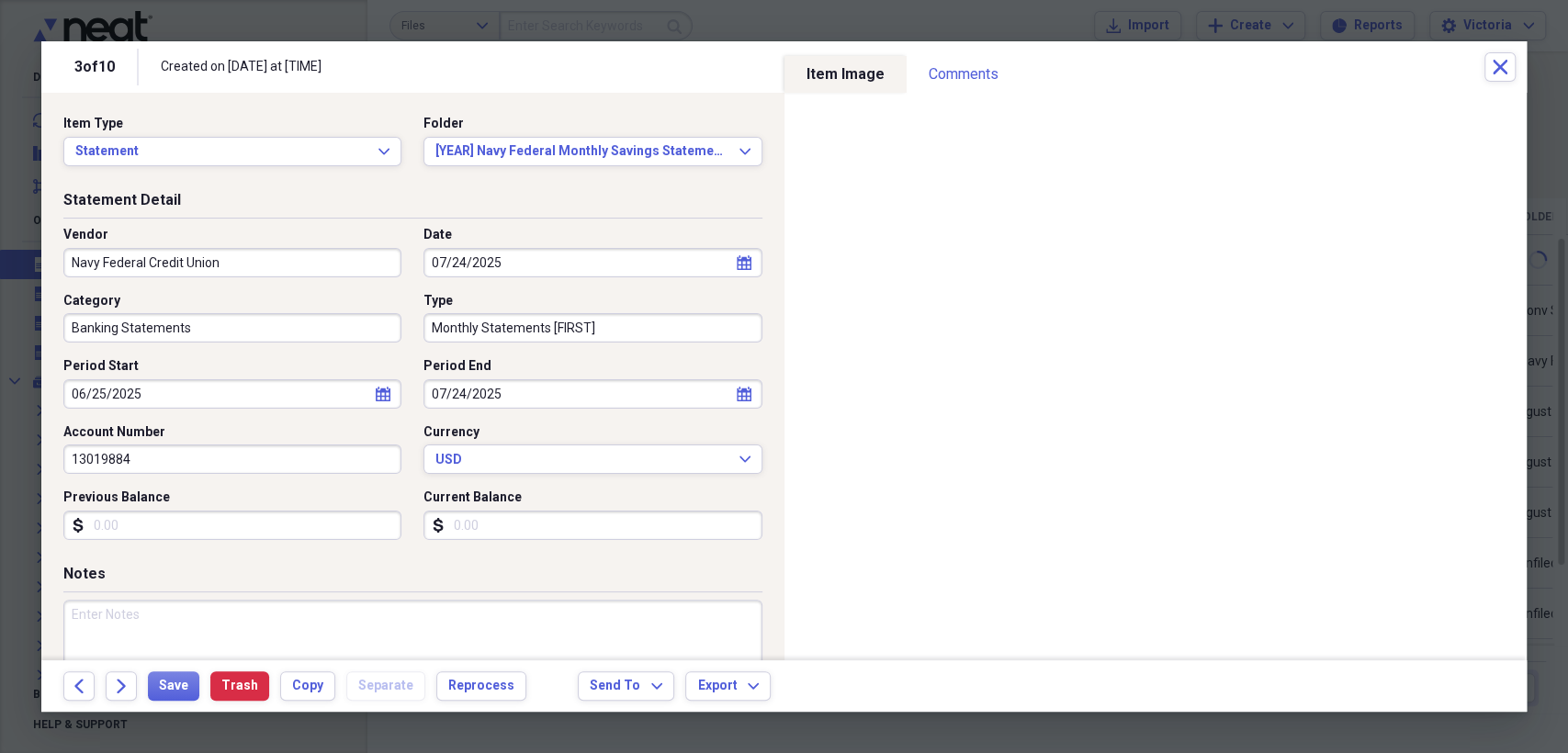 type 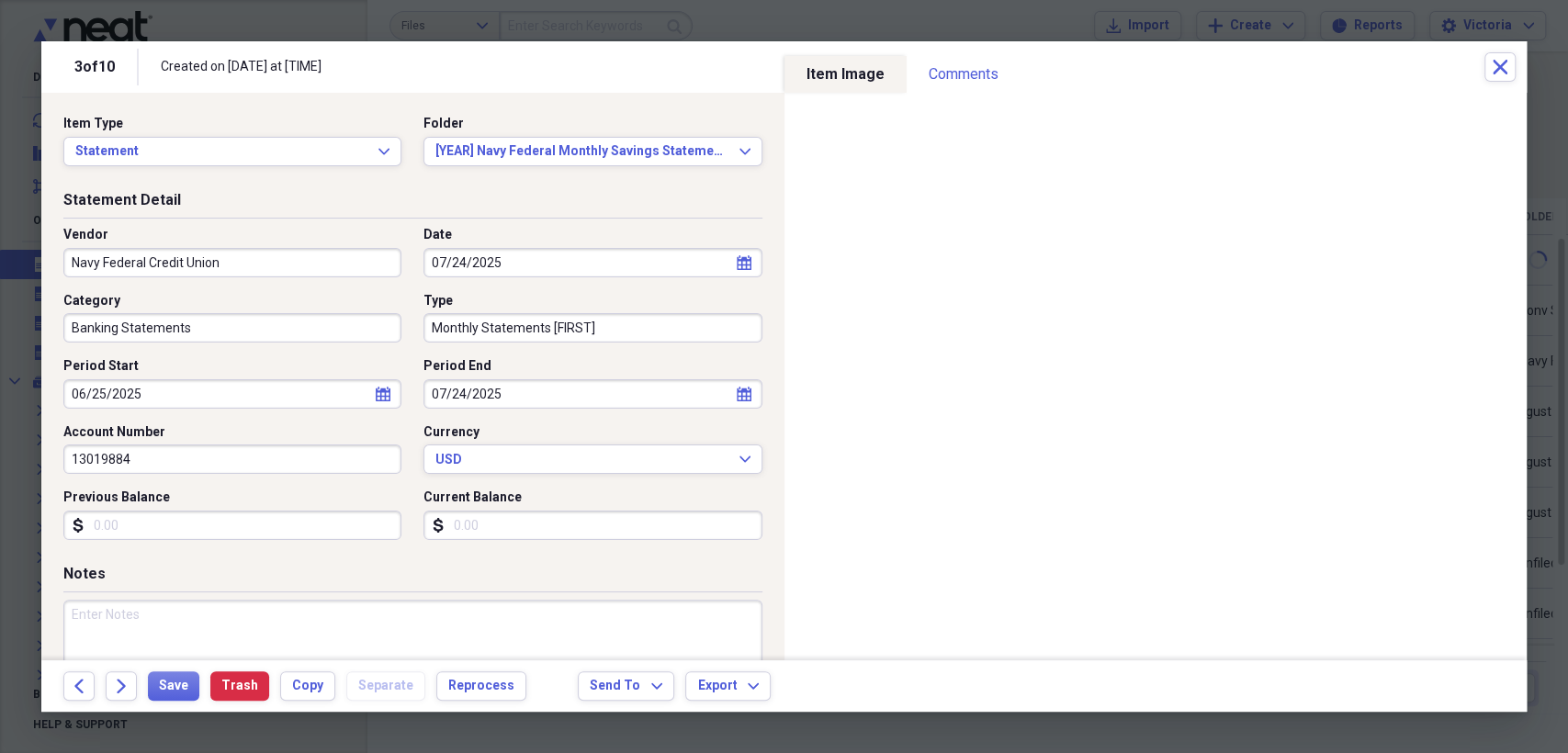 click on "13019884" at bounding box center (232, 459) 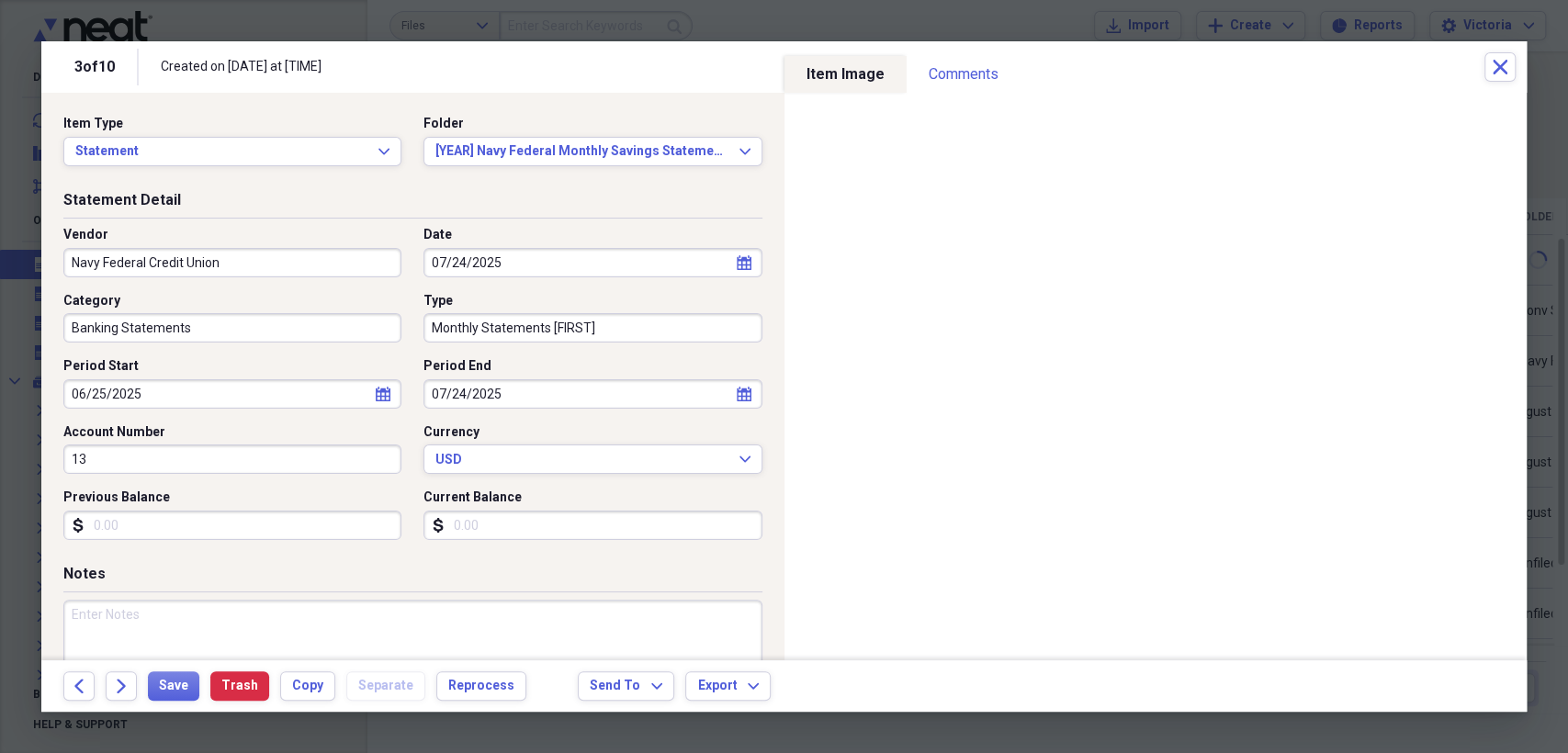 type on "1" 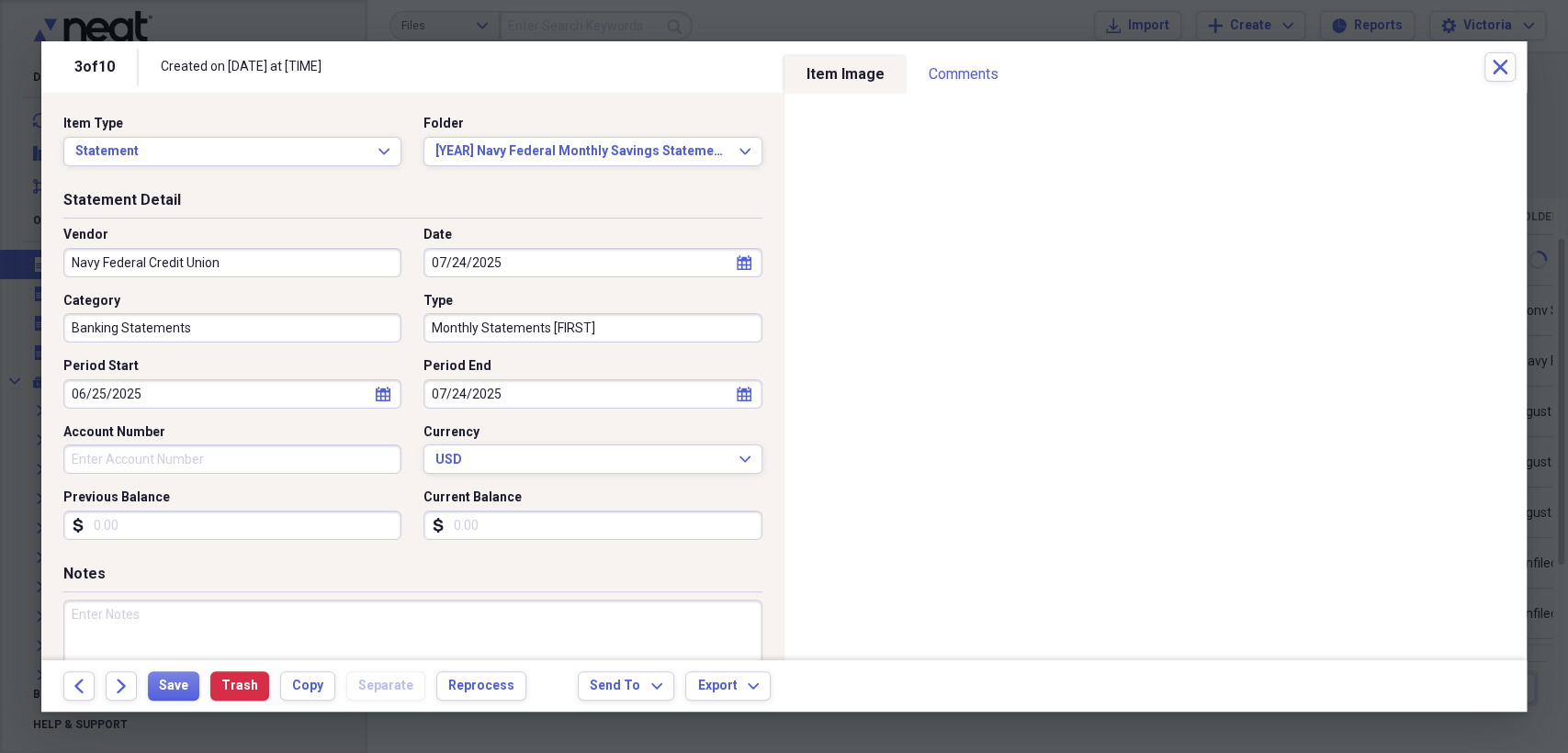 scroll, scrollTop: 82, scrollLeft: 0, axis: vertical 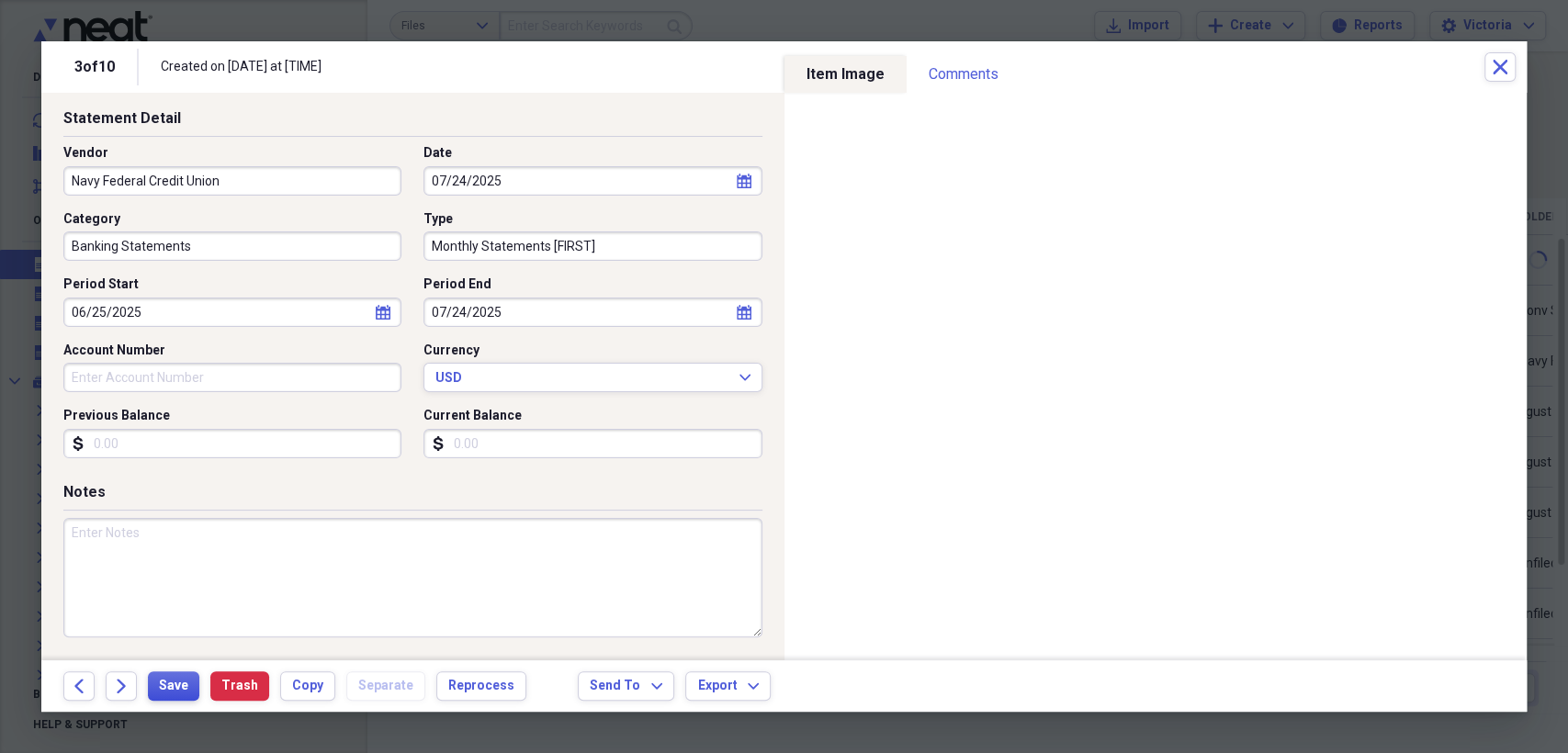 type 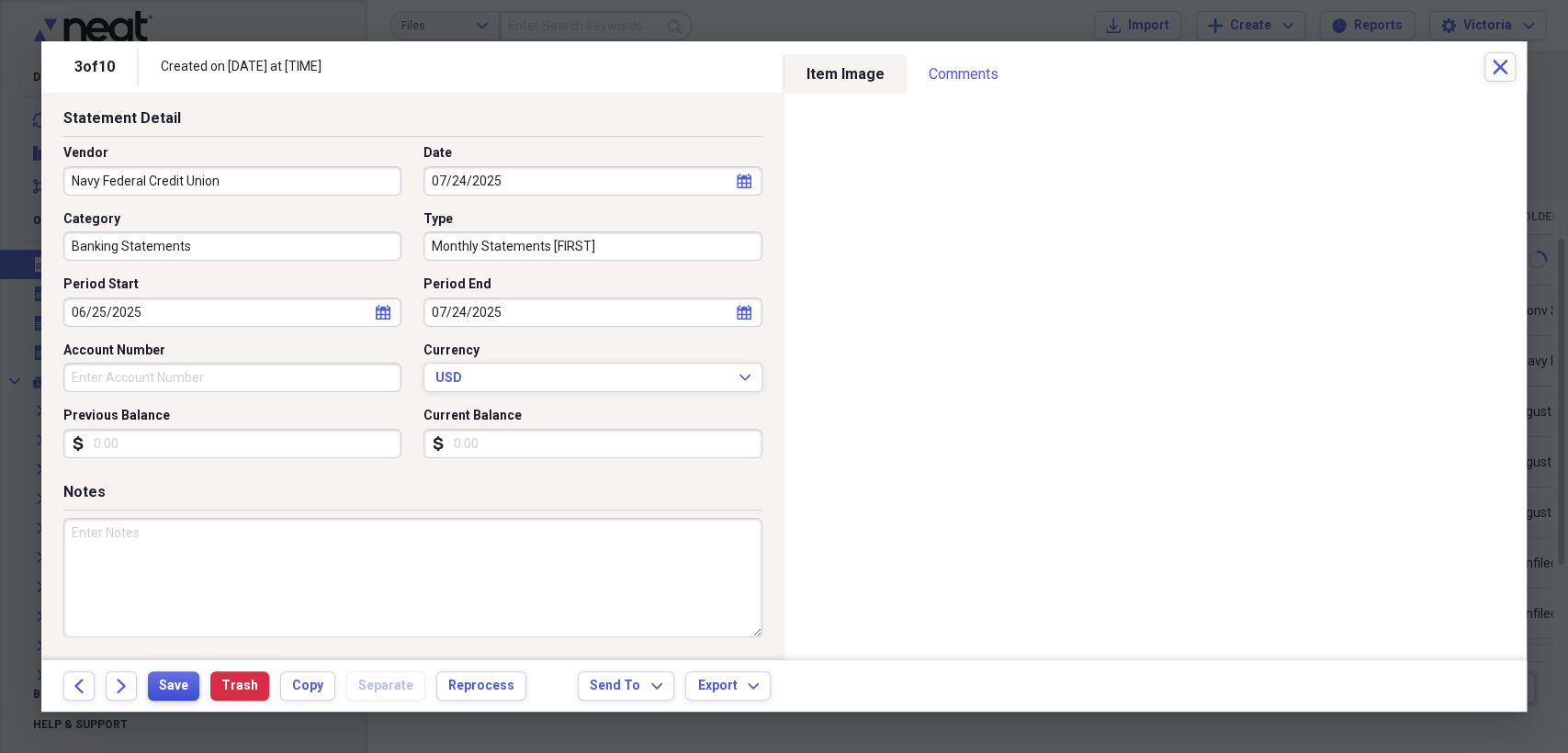 click on "Save" at bounding box center [174, 686] 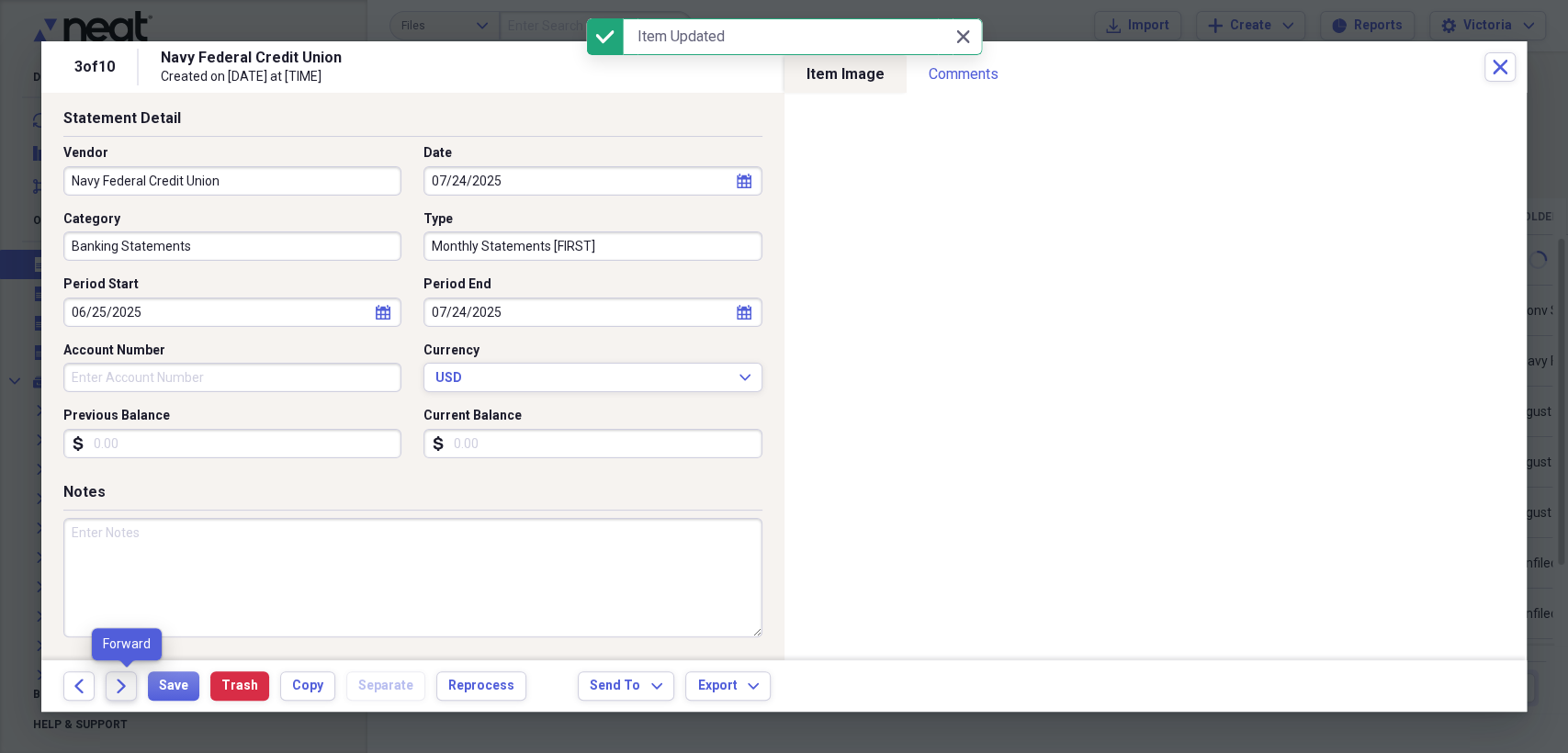 click 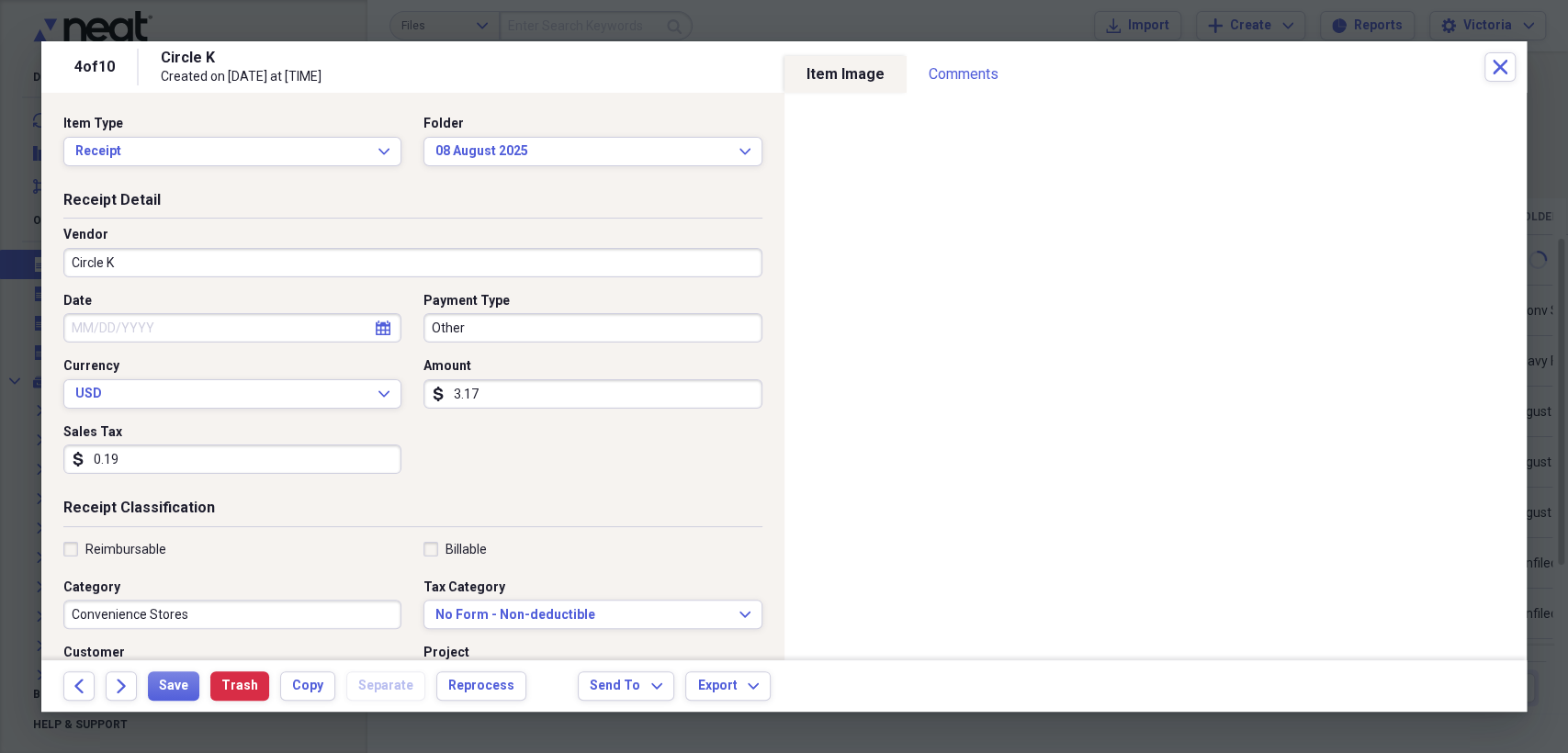select on "7" 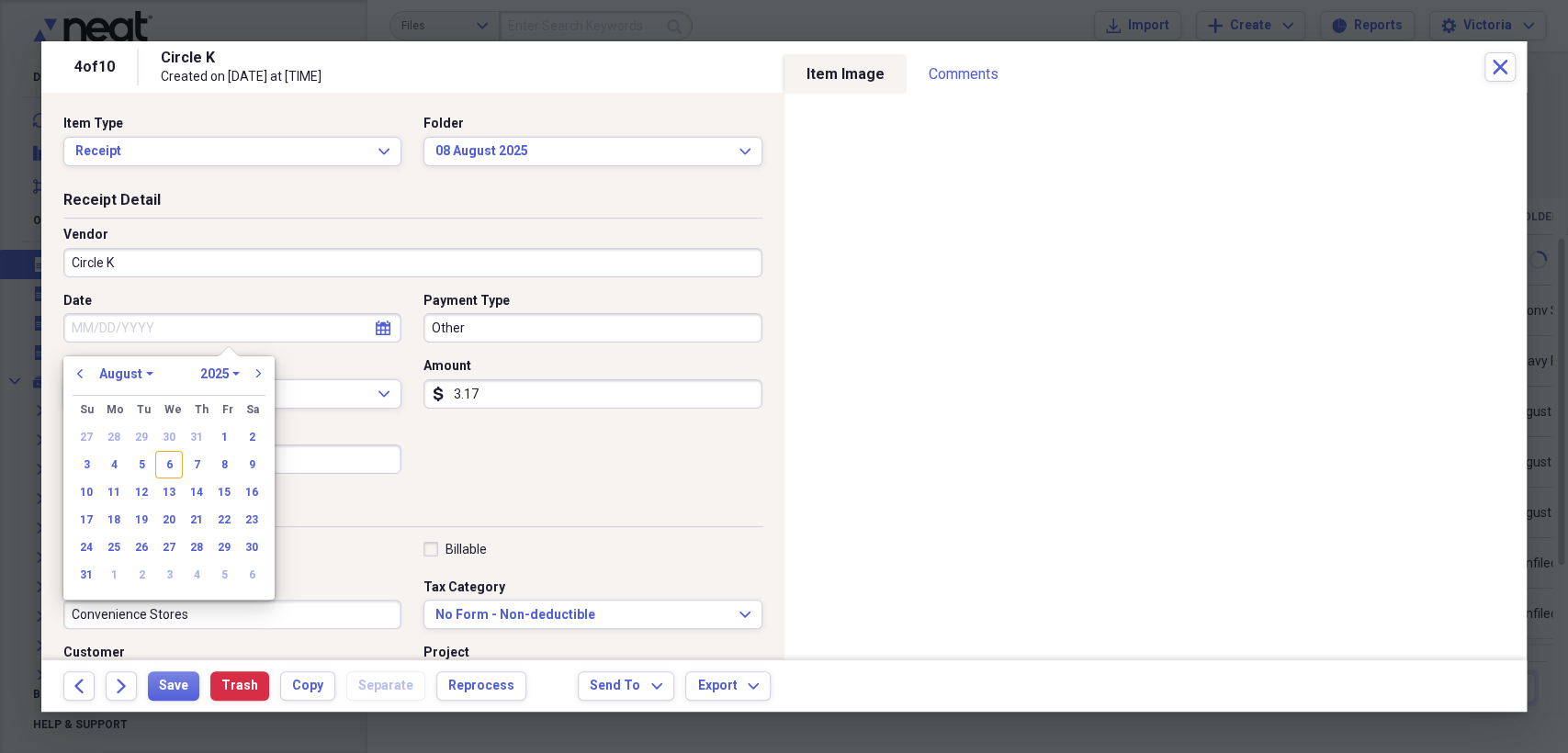 click on "Date" at bounding box center [232, 328] 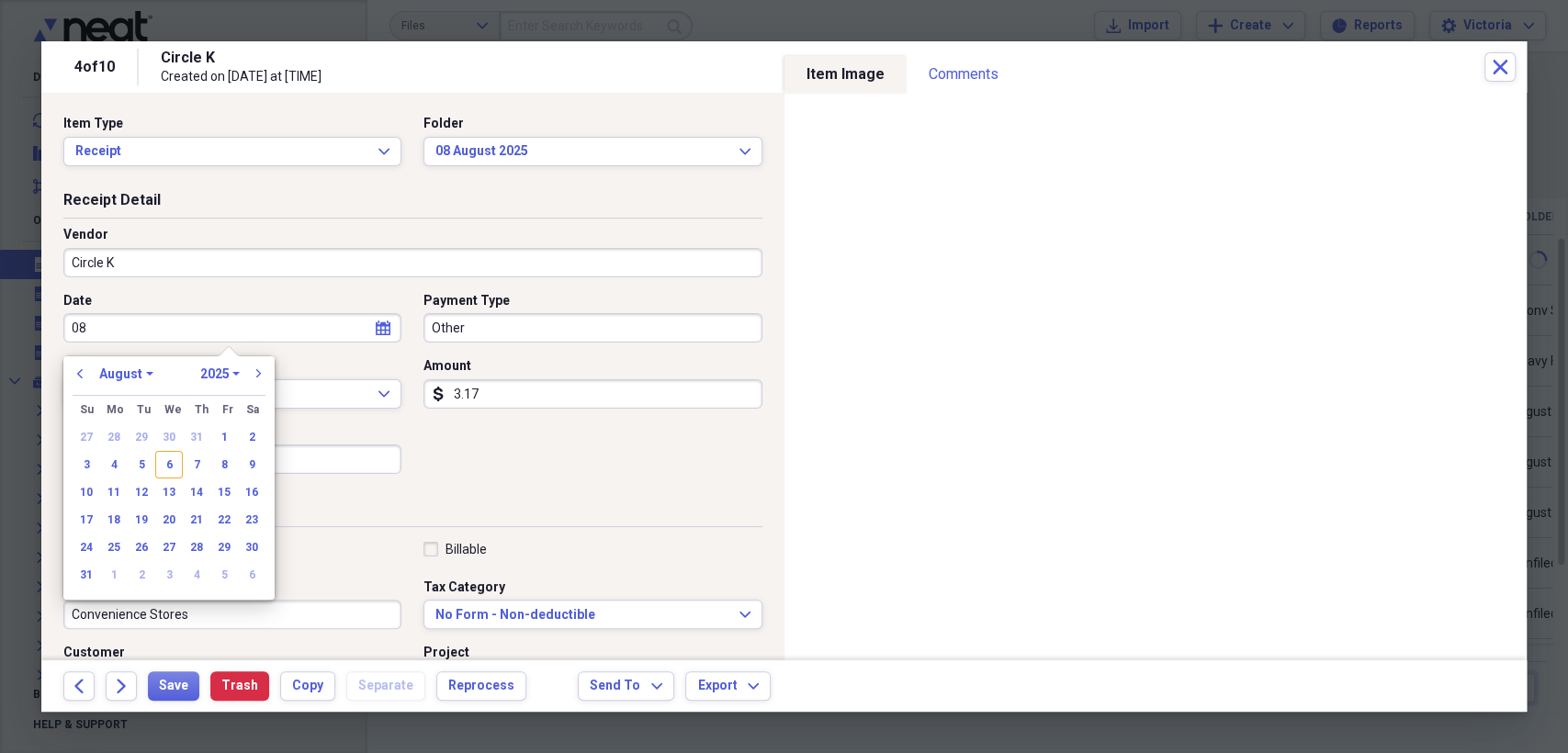 type on "0" 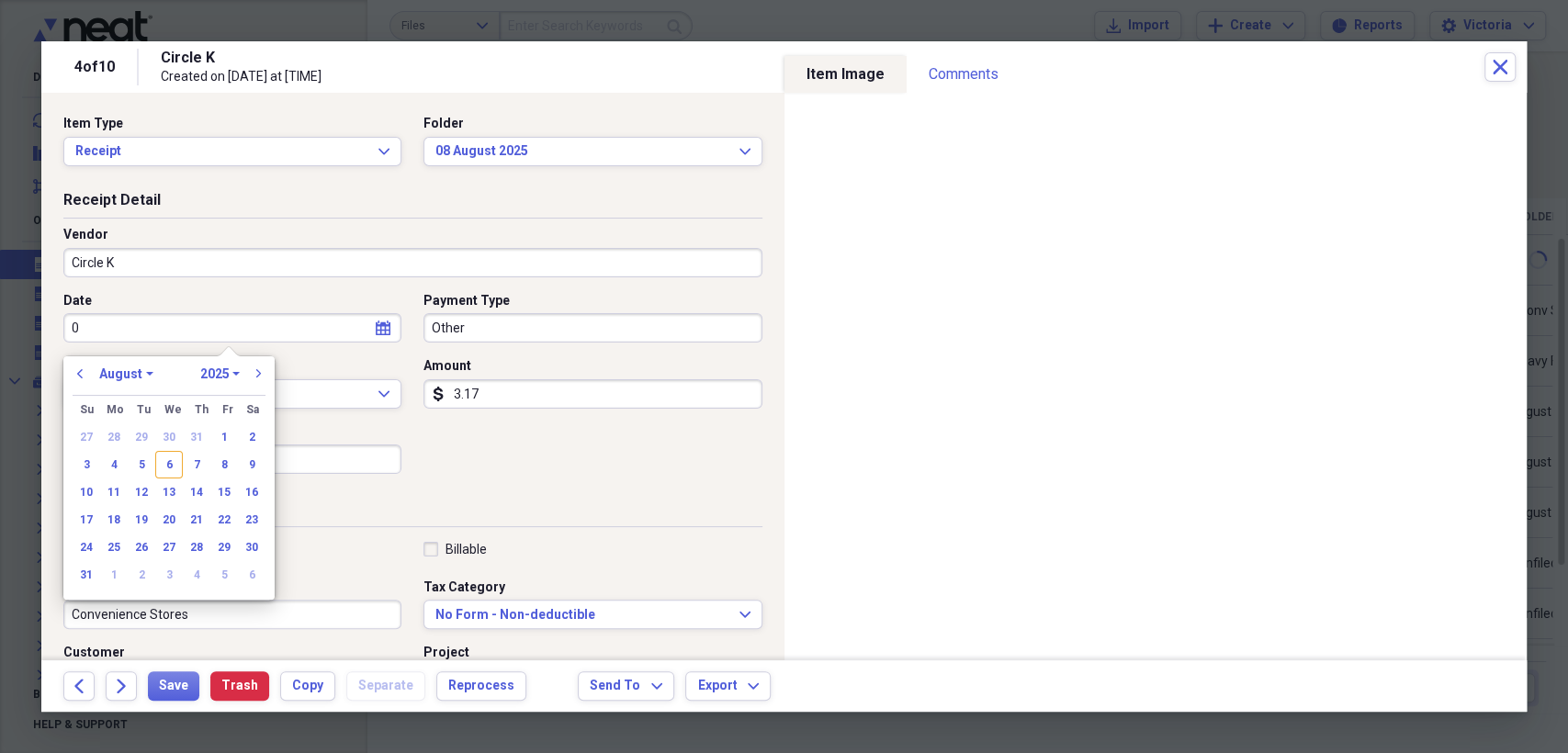 type 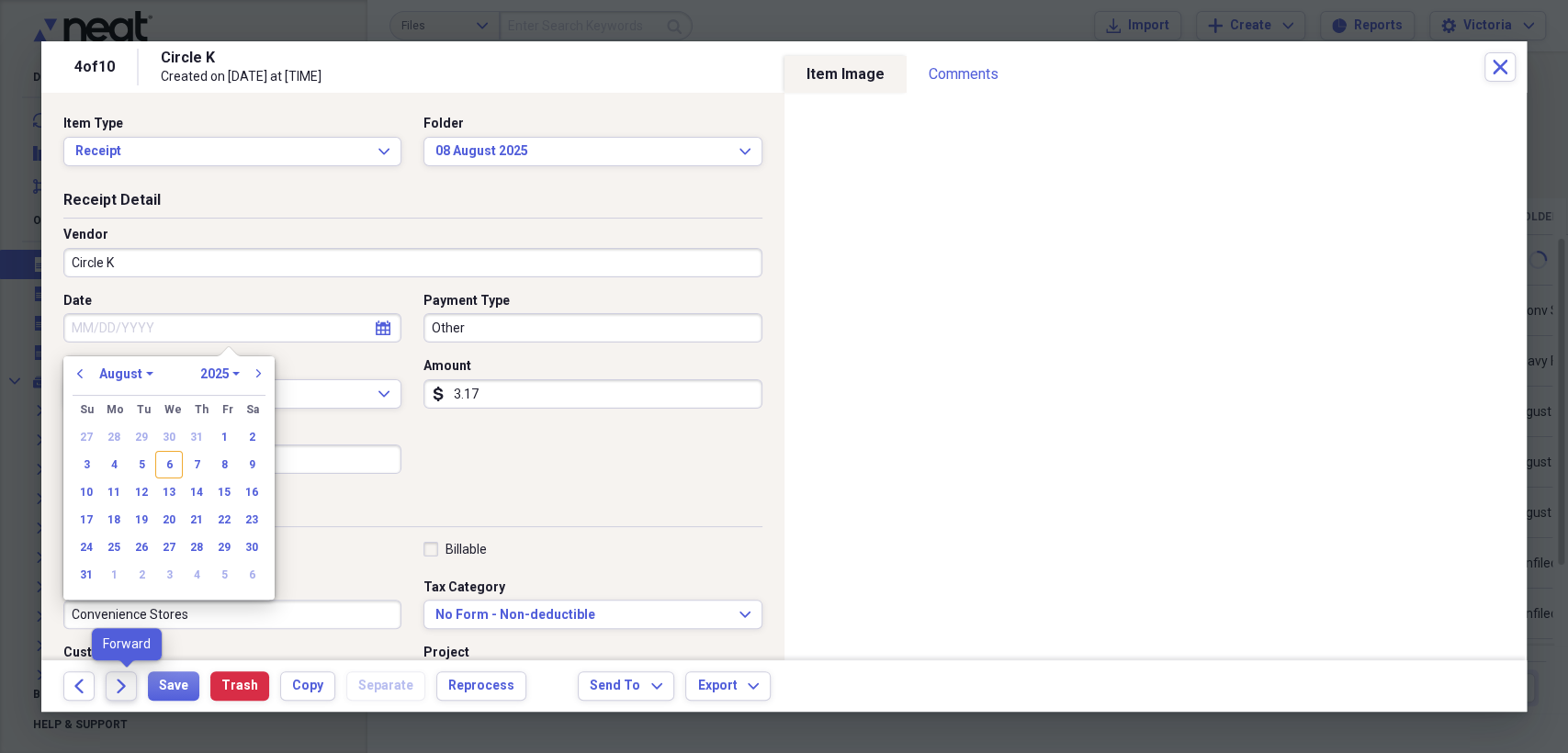 click 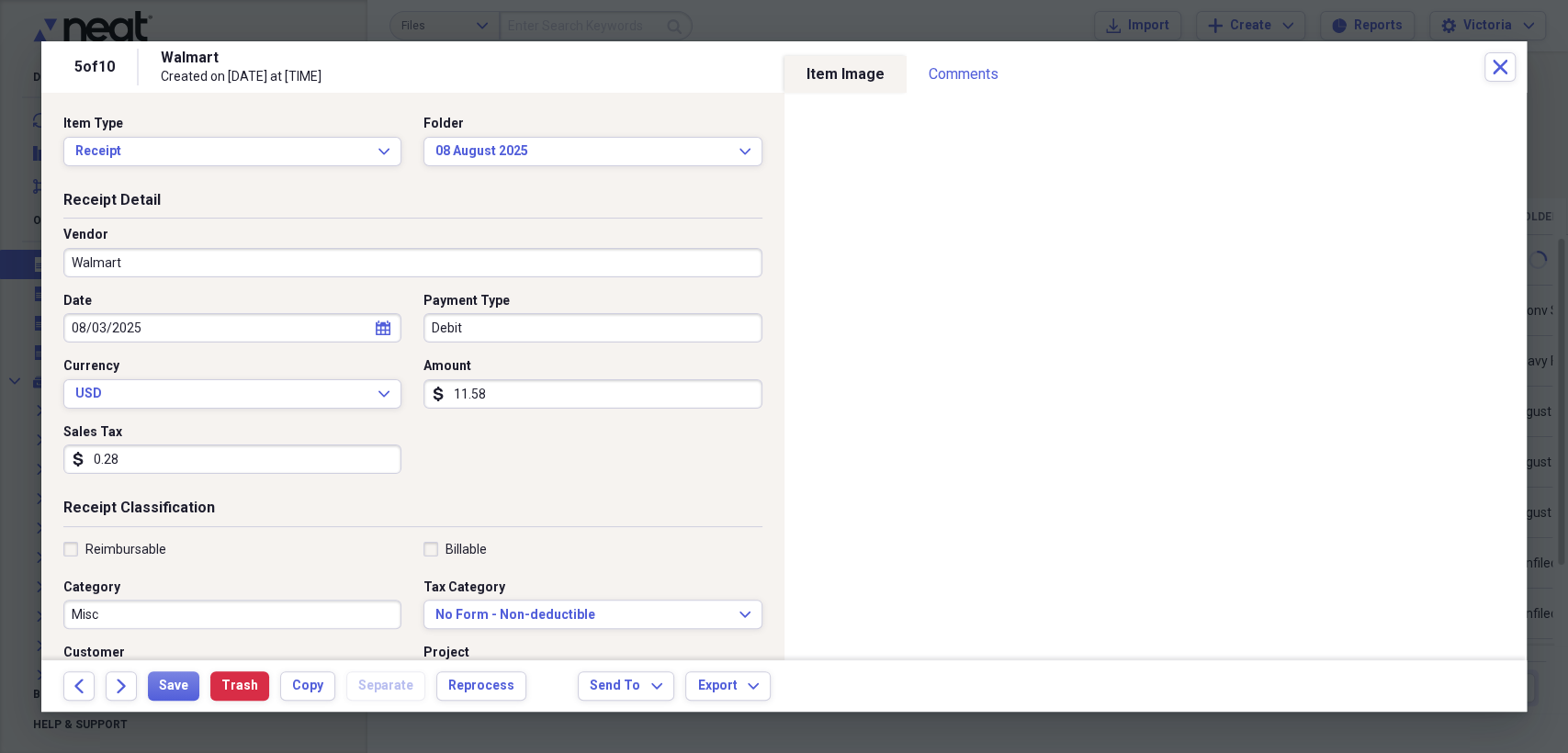 click on "Debit" at bounding box center [592, 328] 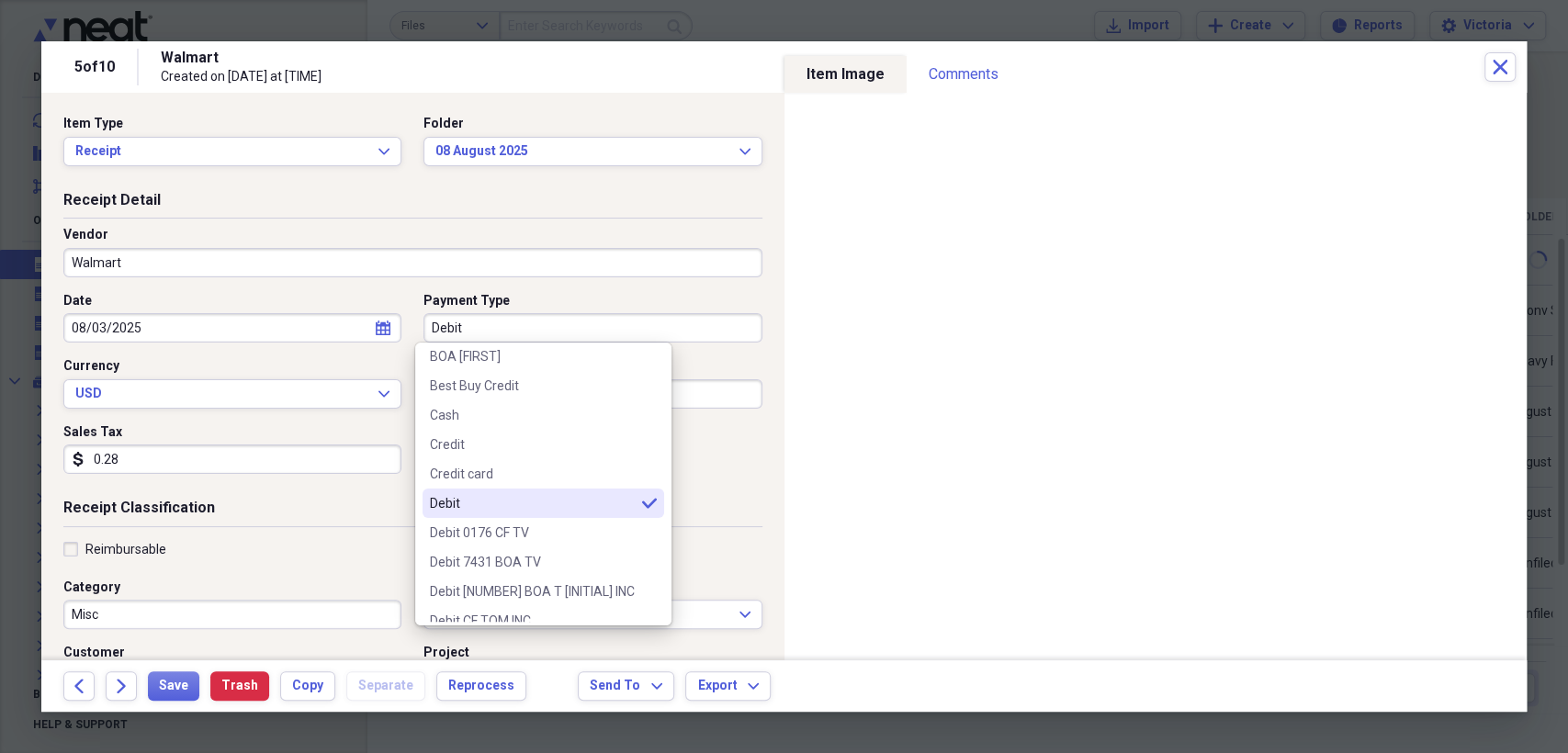 scroll, scrollTop: 102, scrollLeft: 0, axis: vertical 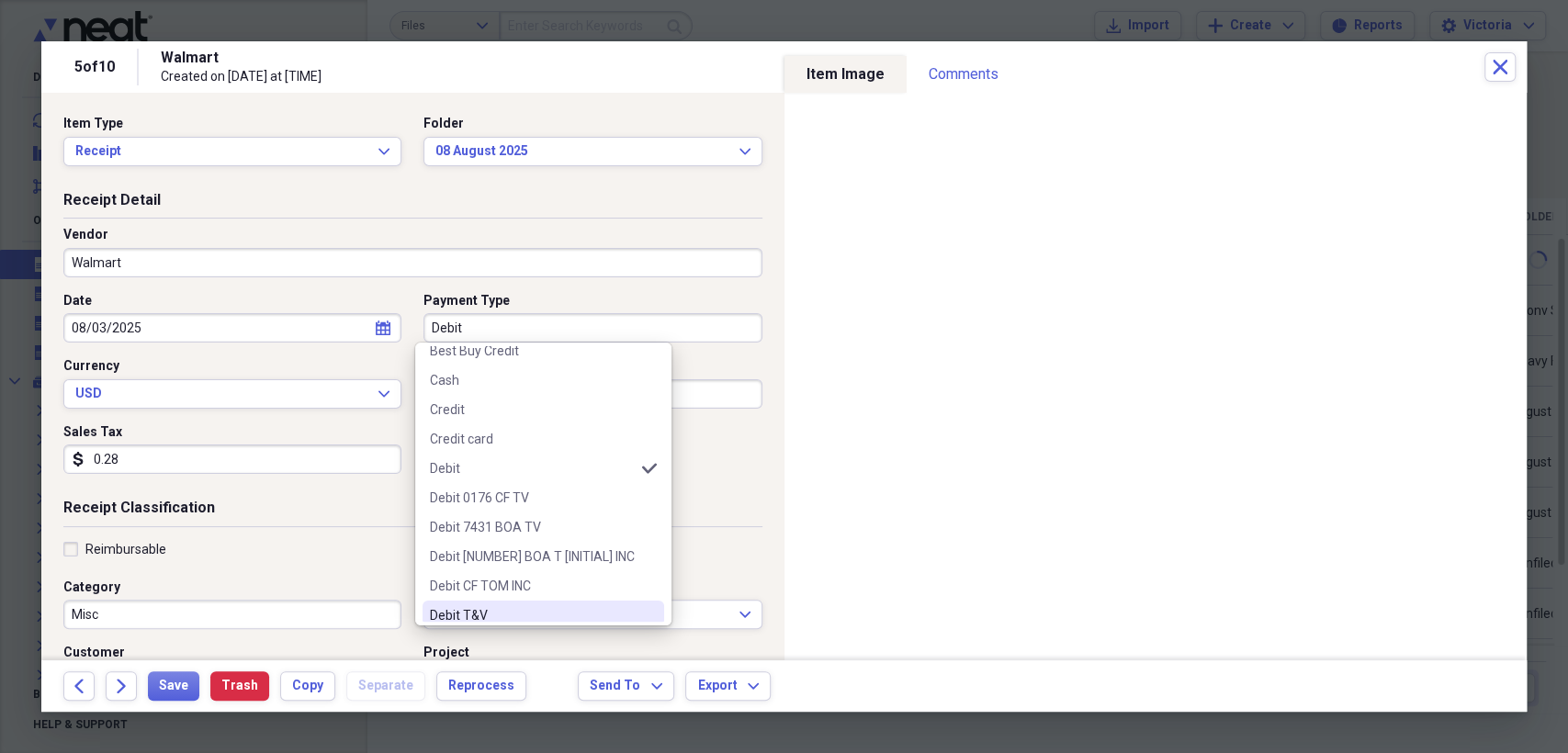 click on "Debit T&V" at bounding box center (543, 615) 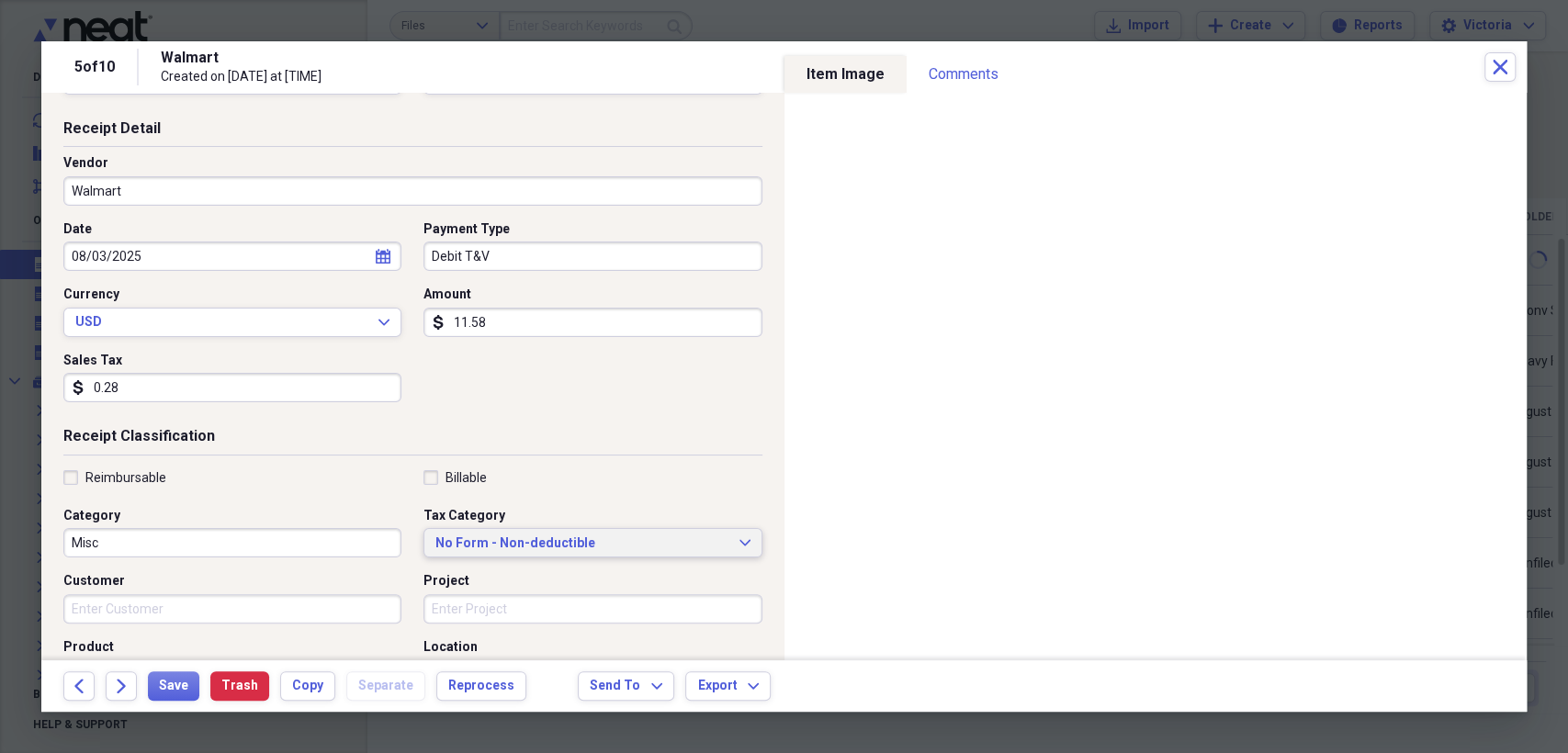 scroll, scrollTop: 102, scrollLeft: 0, axis: vertical 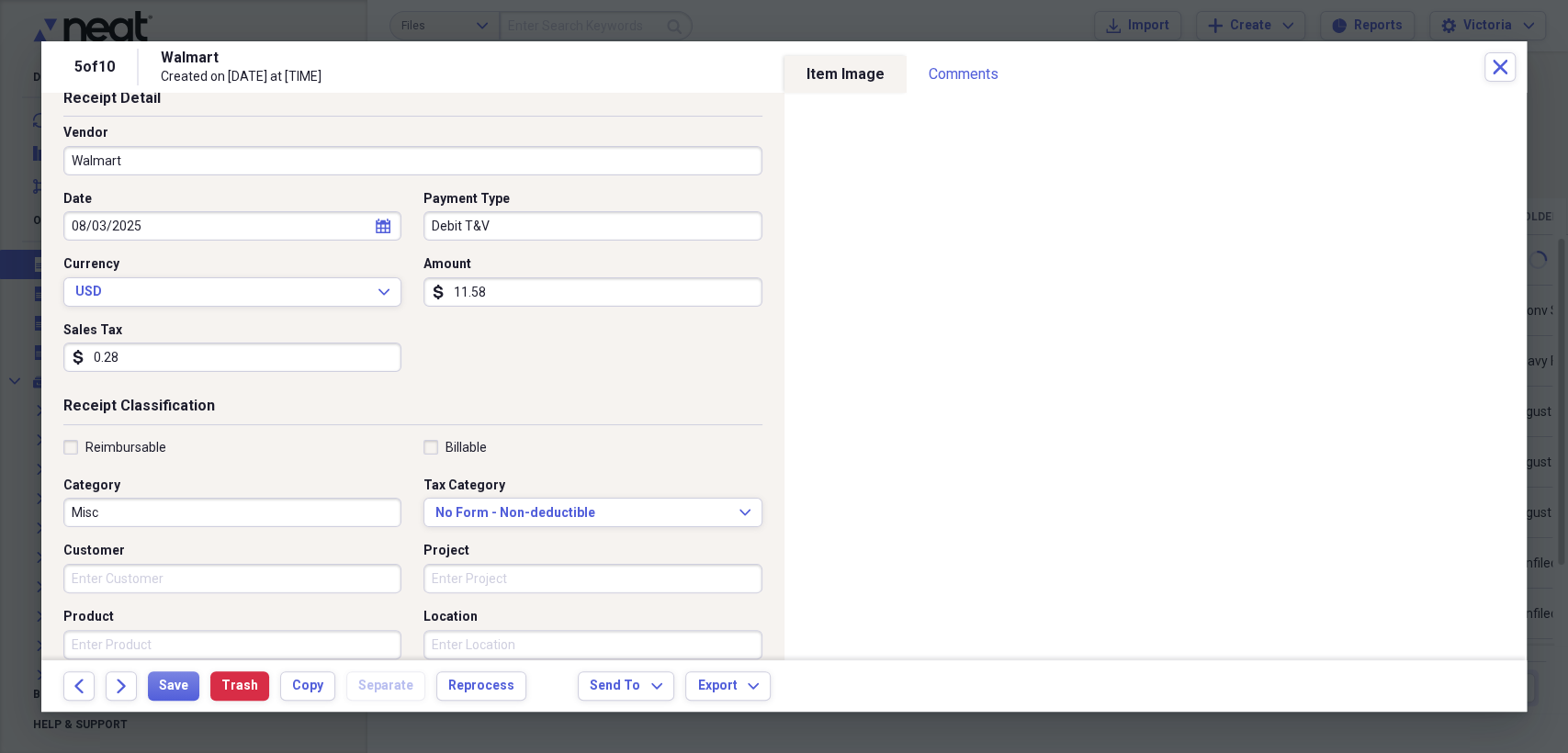 click on "Project" at bounding box center (592, 579) 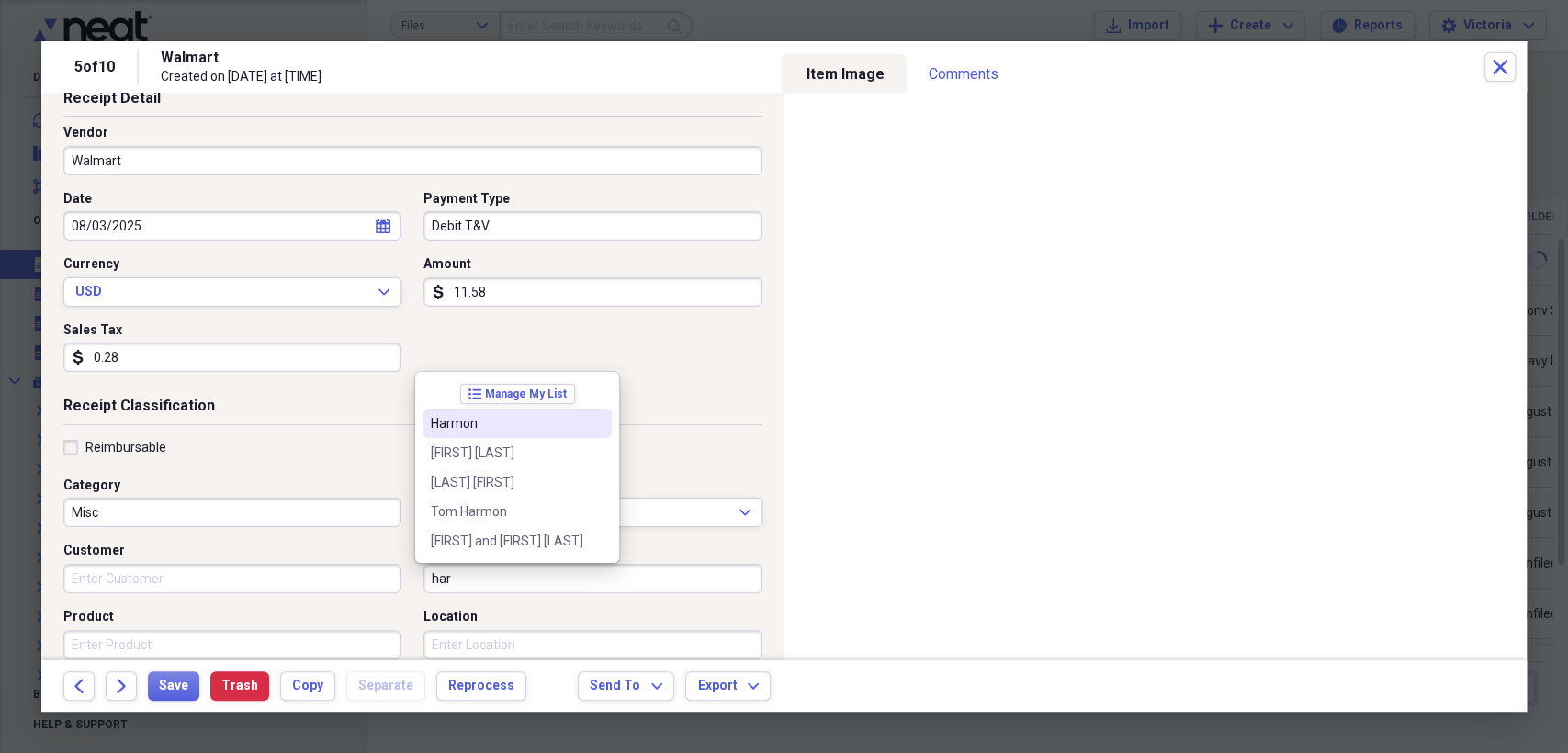 click on "Harmon" at bounding box center (517, 423) 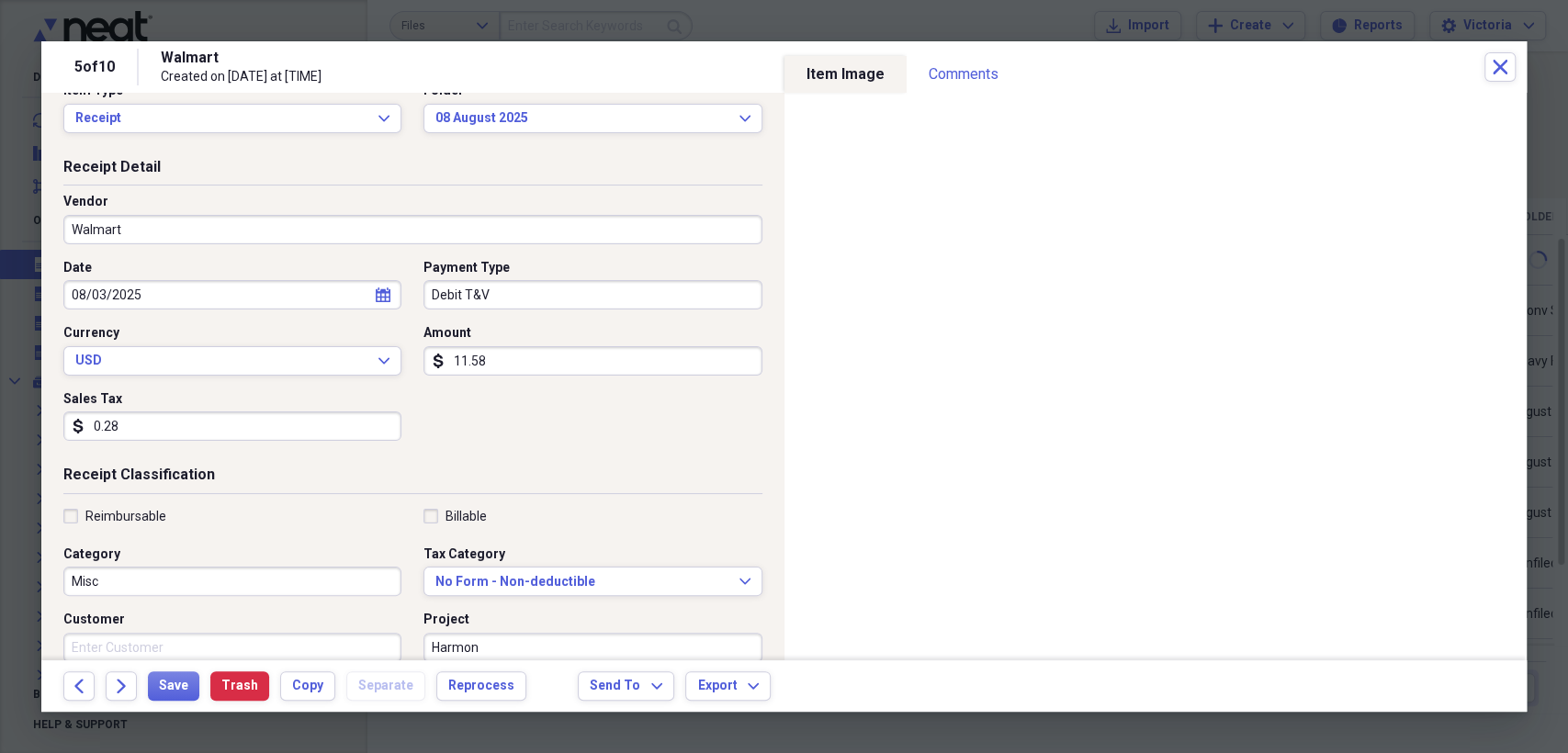 scroll, scrollTop: 0, scrollLeft: 0, axis: both 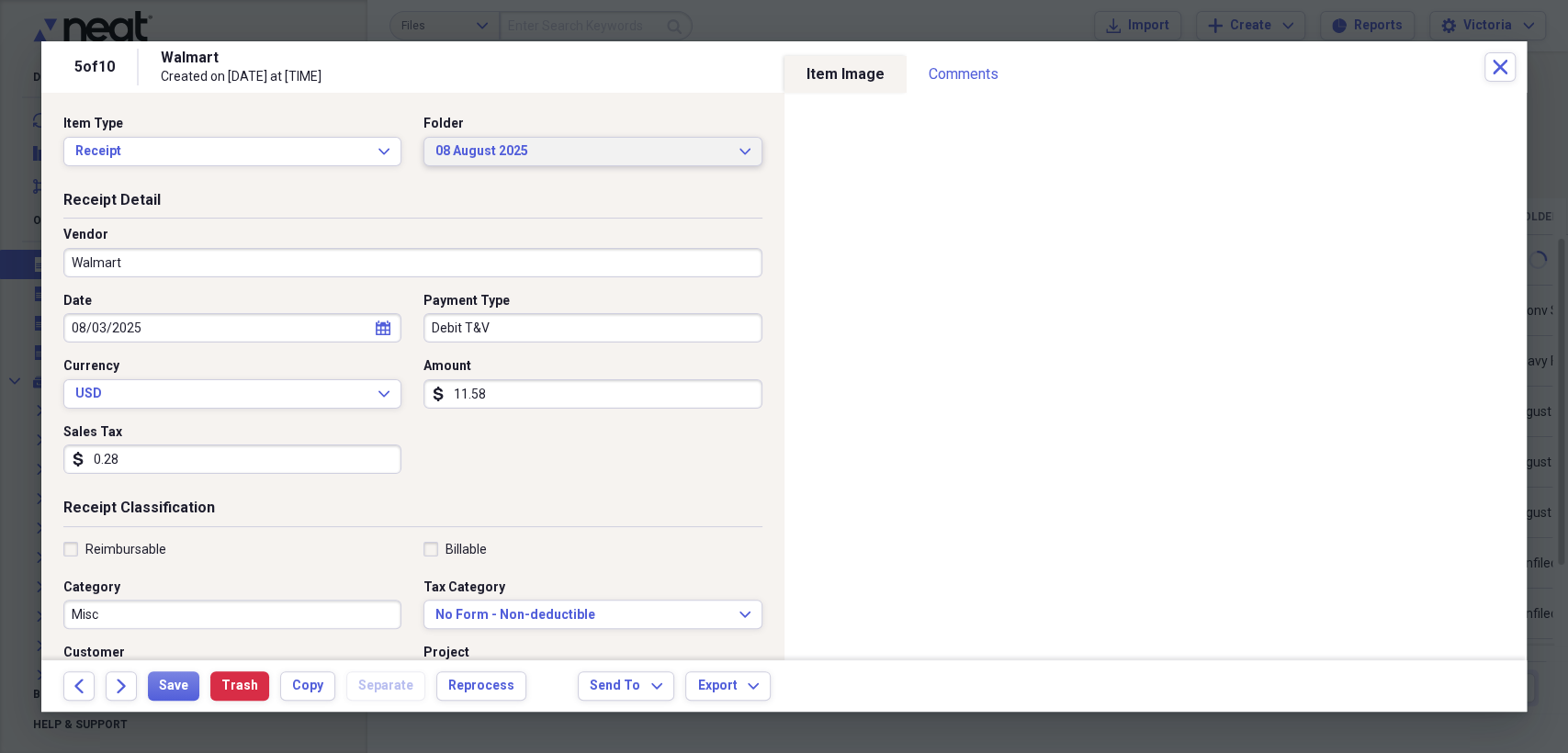click on "08 August 2025" at bounding box center [581, 152] 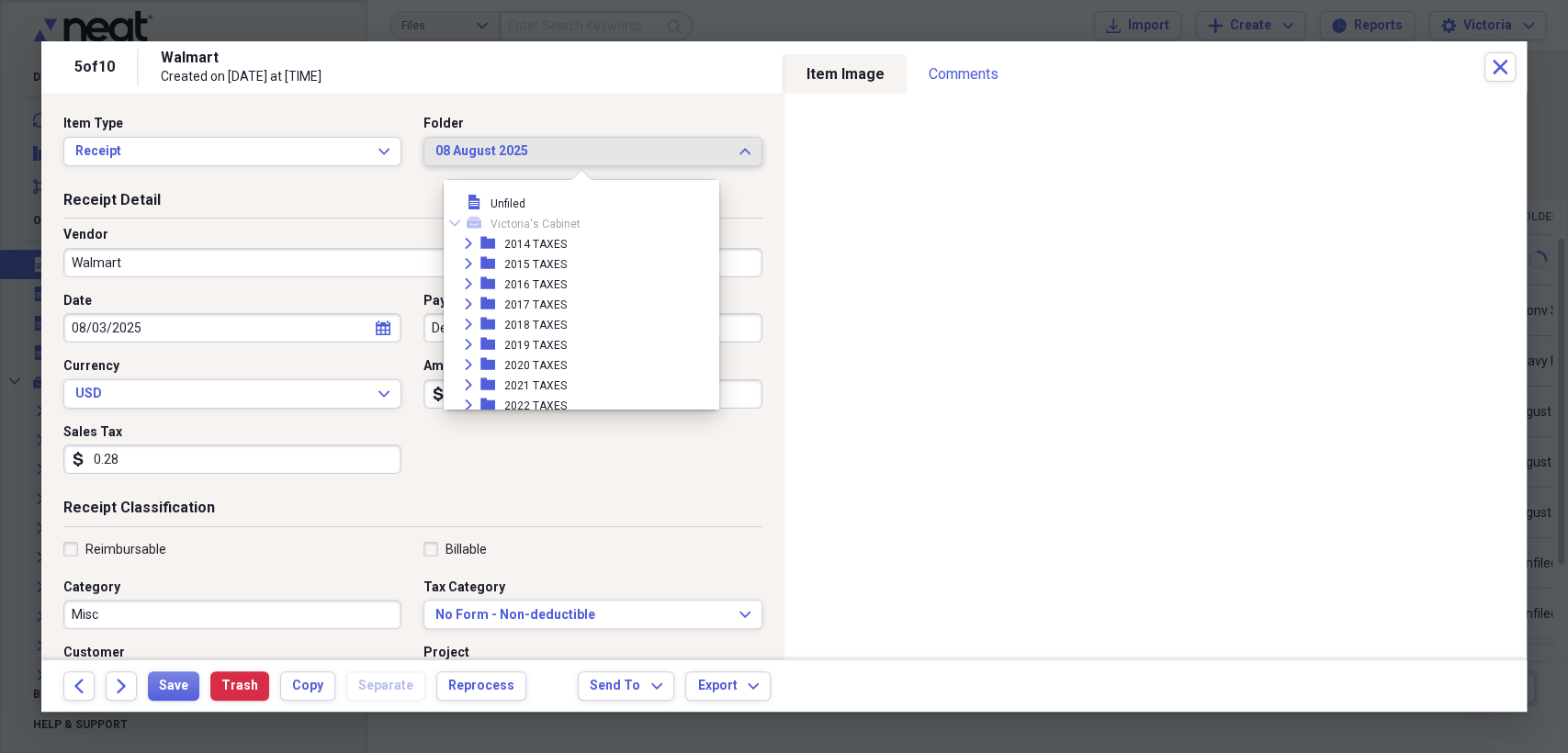 scroll, scrollTop: 300, scrollLeft: 0, axis: vertical 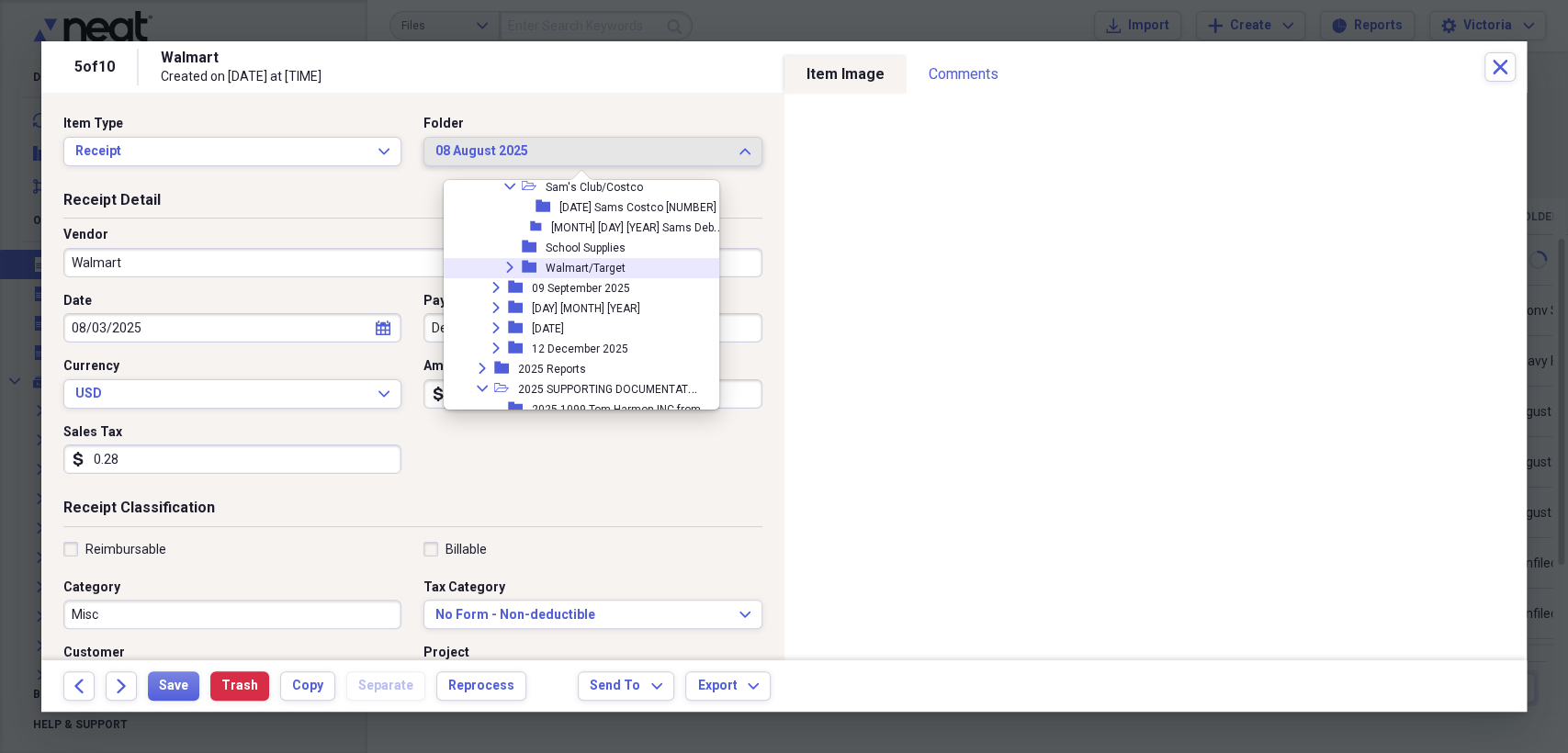 click on "Expand" at bounding box center (510, 267) 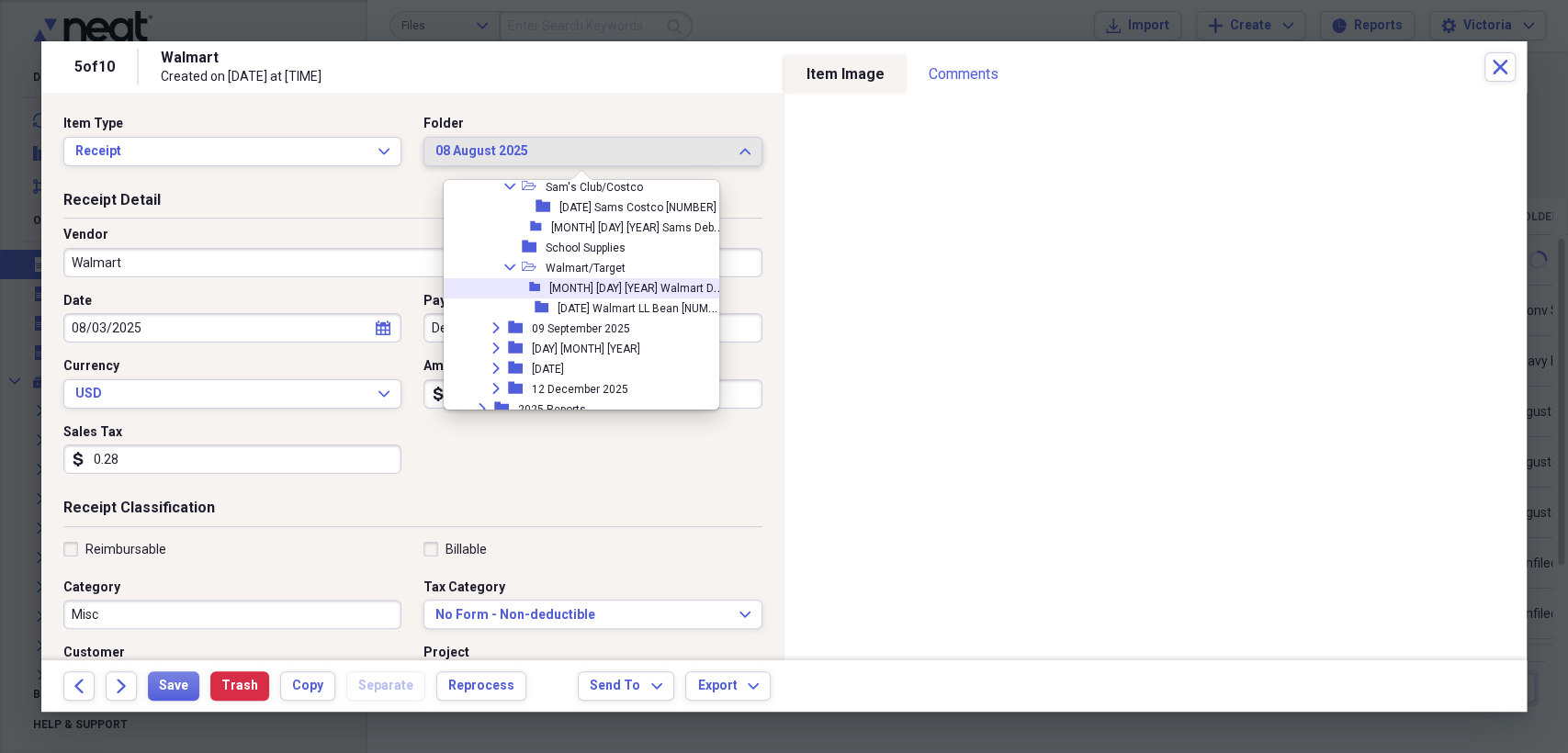click on "[MONTH] [DAY] [YEAR] Walmart Debit [NUMBER]" at bounding box center (667, 287) 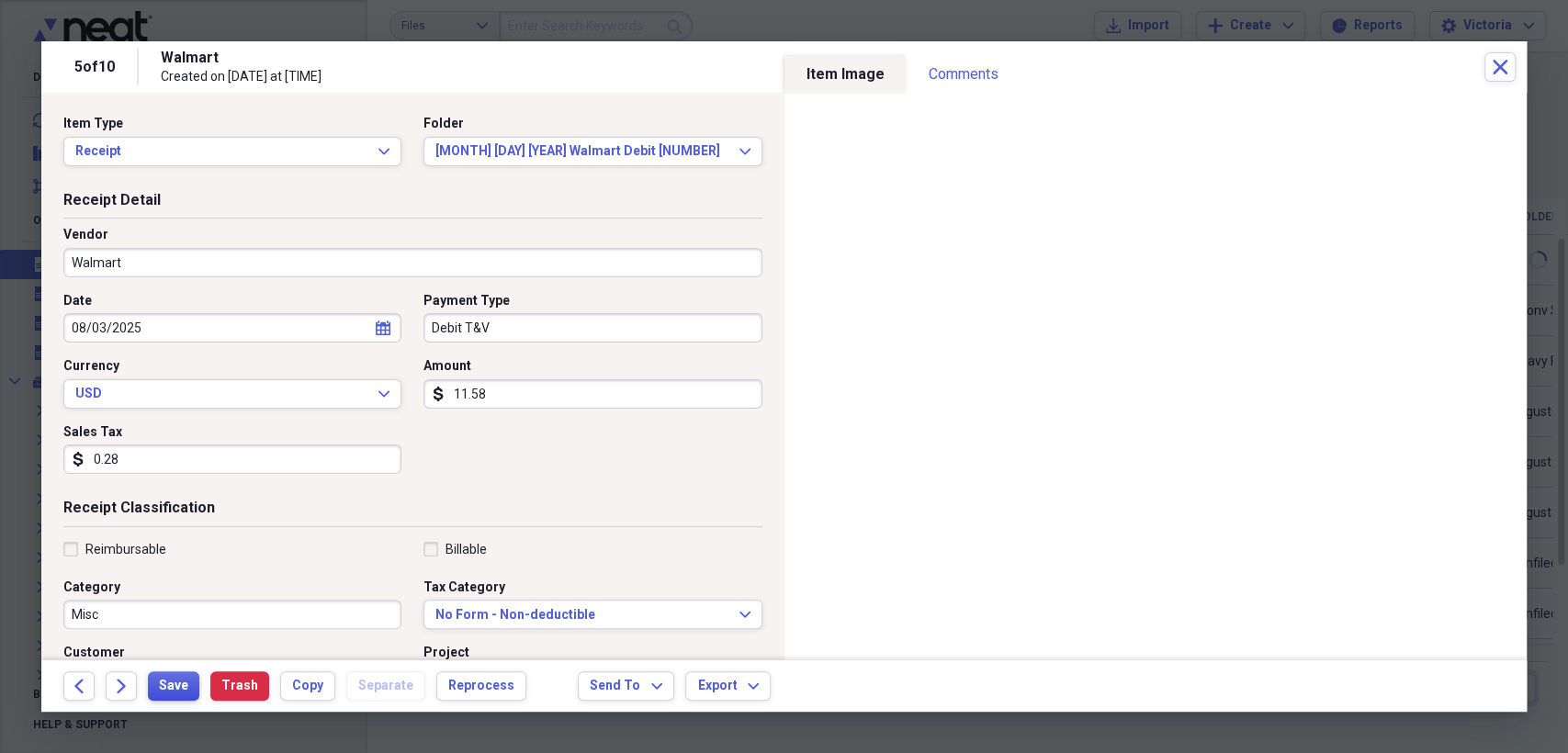 click on "Save" at bounding box center [174, 686] 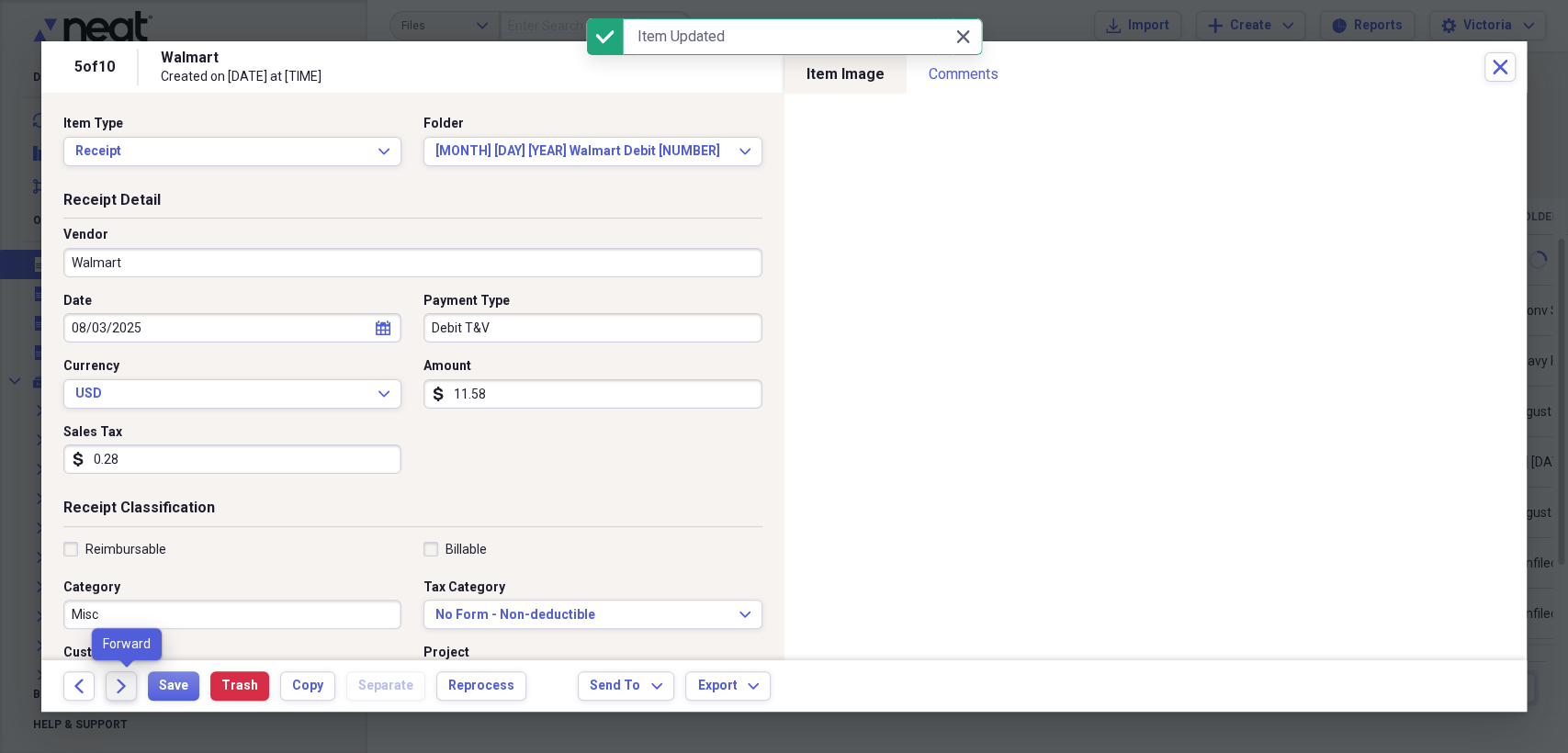click on "Forward" 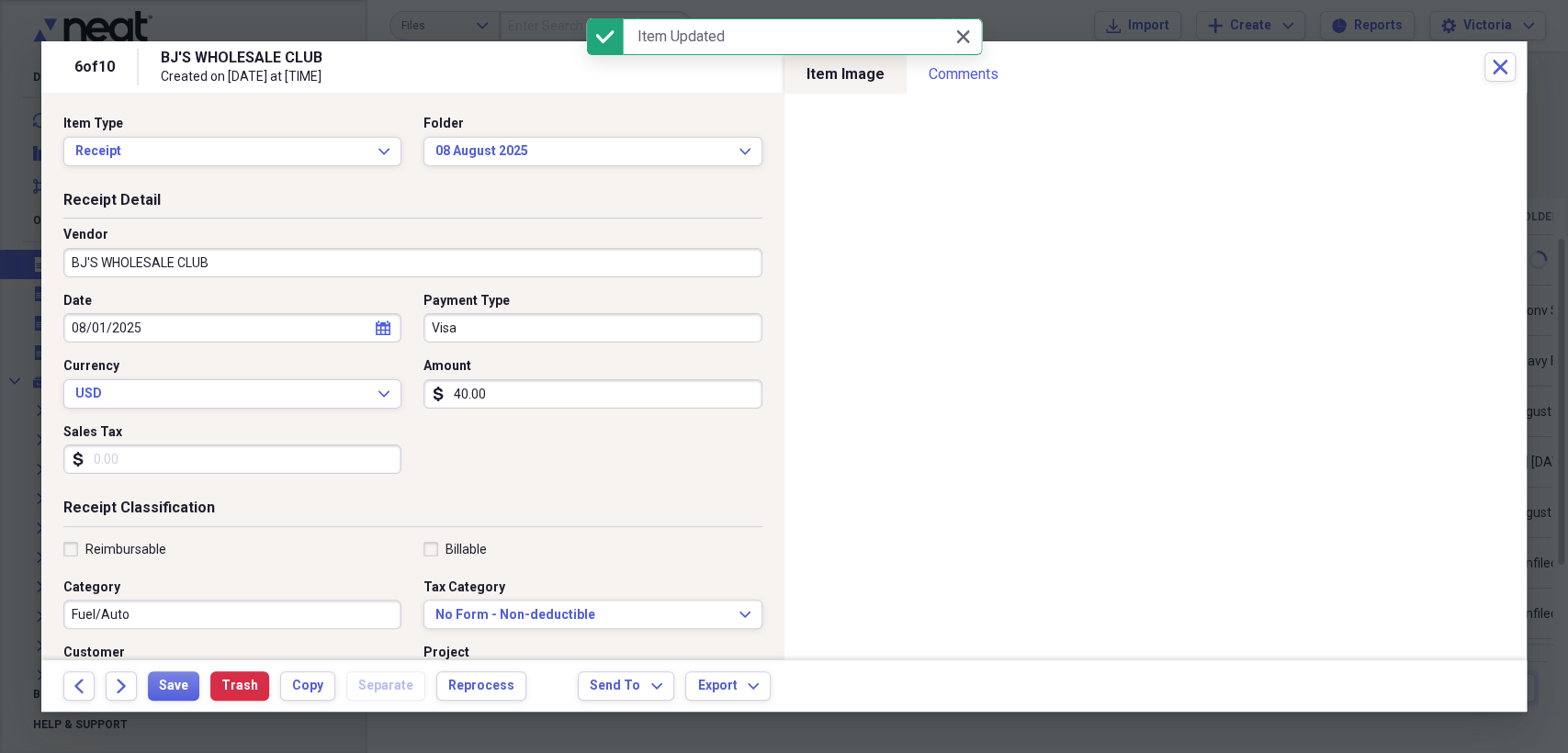 click on "BJ'S WHOLESALE CLUB" at bounding box center [412, 263] 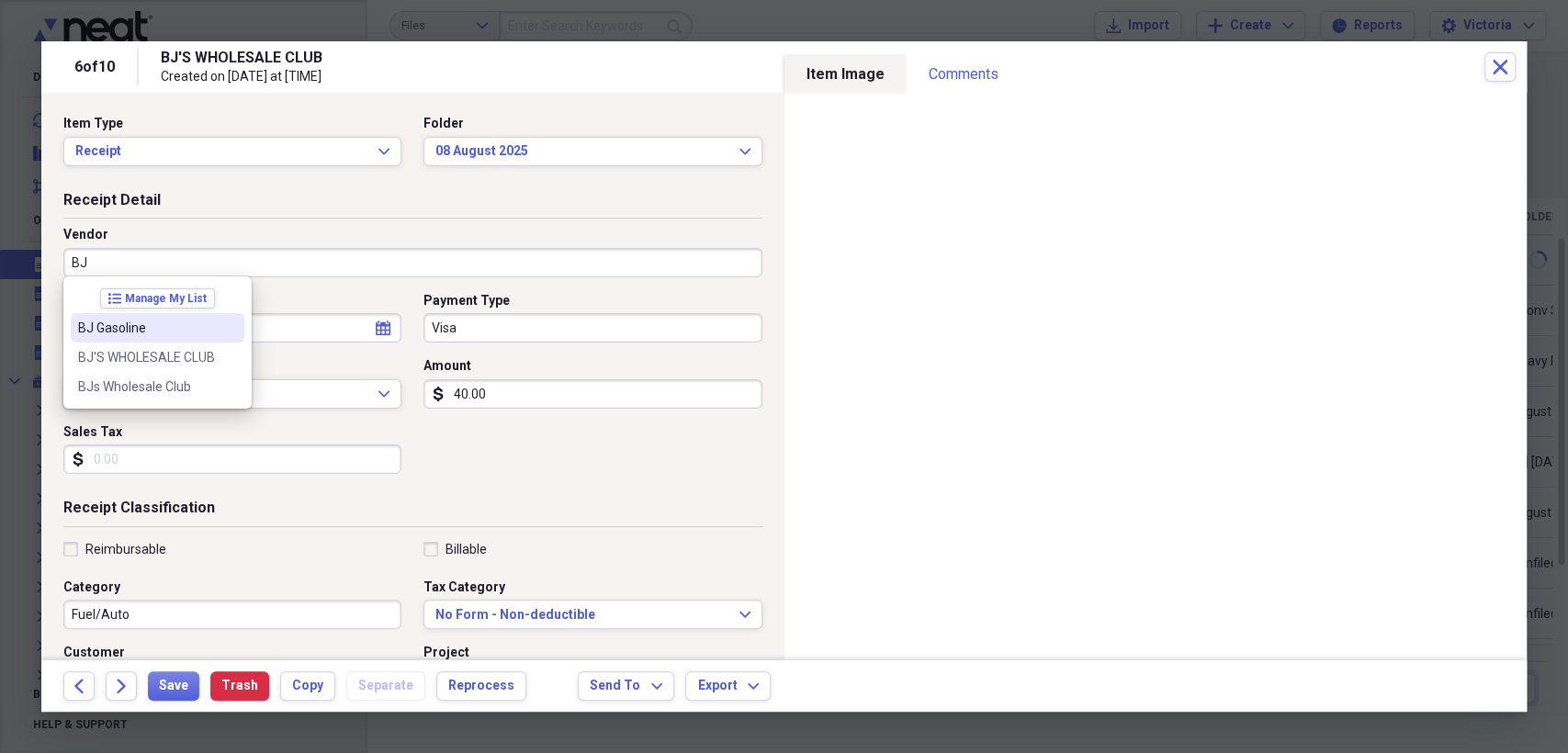 click on "list Manage My List" at bounding box center (157, 298) 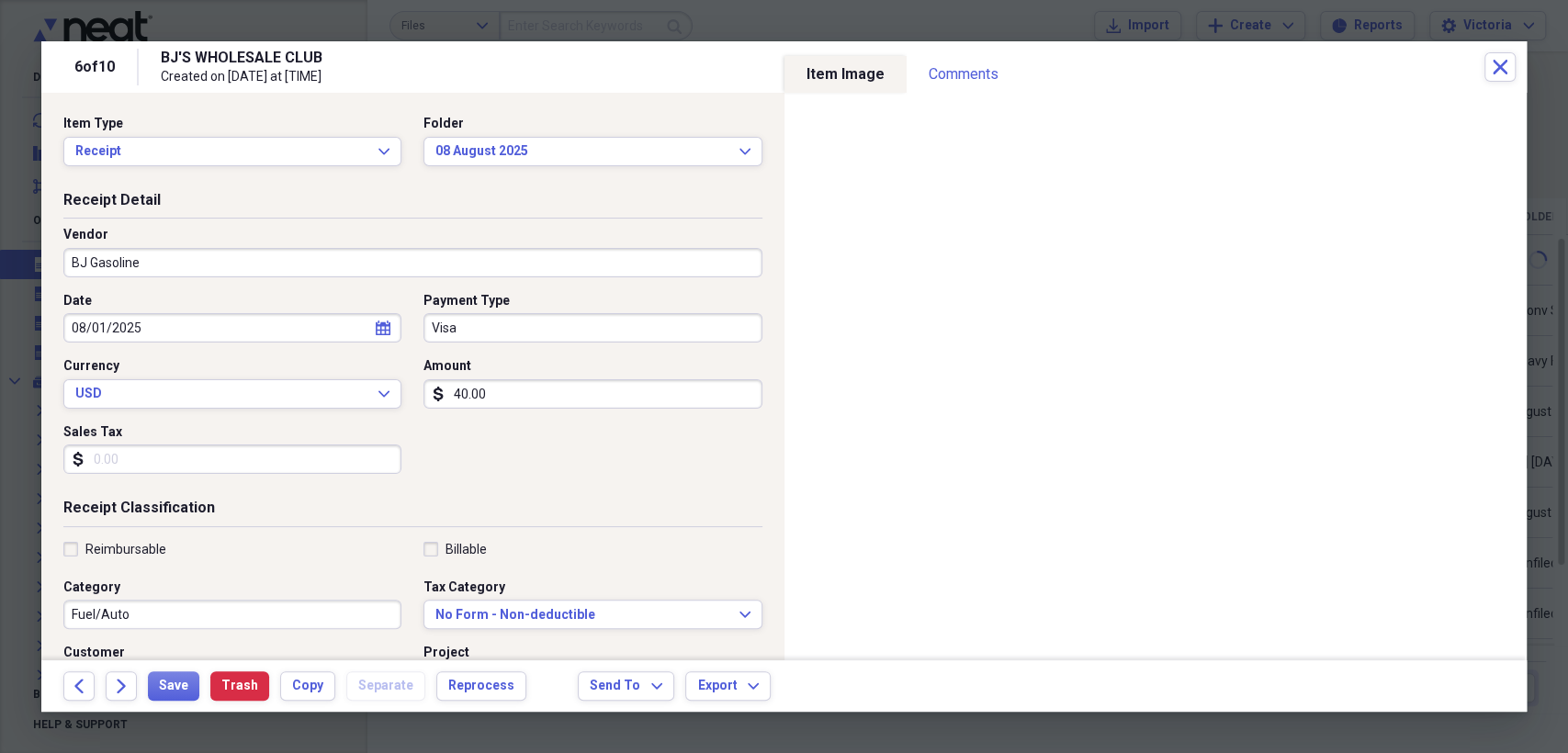 click on "Visa" at bounding box center (592, 328) 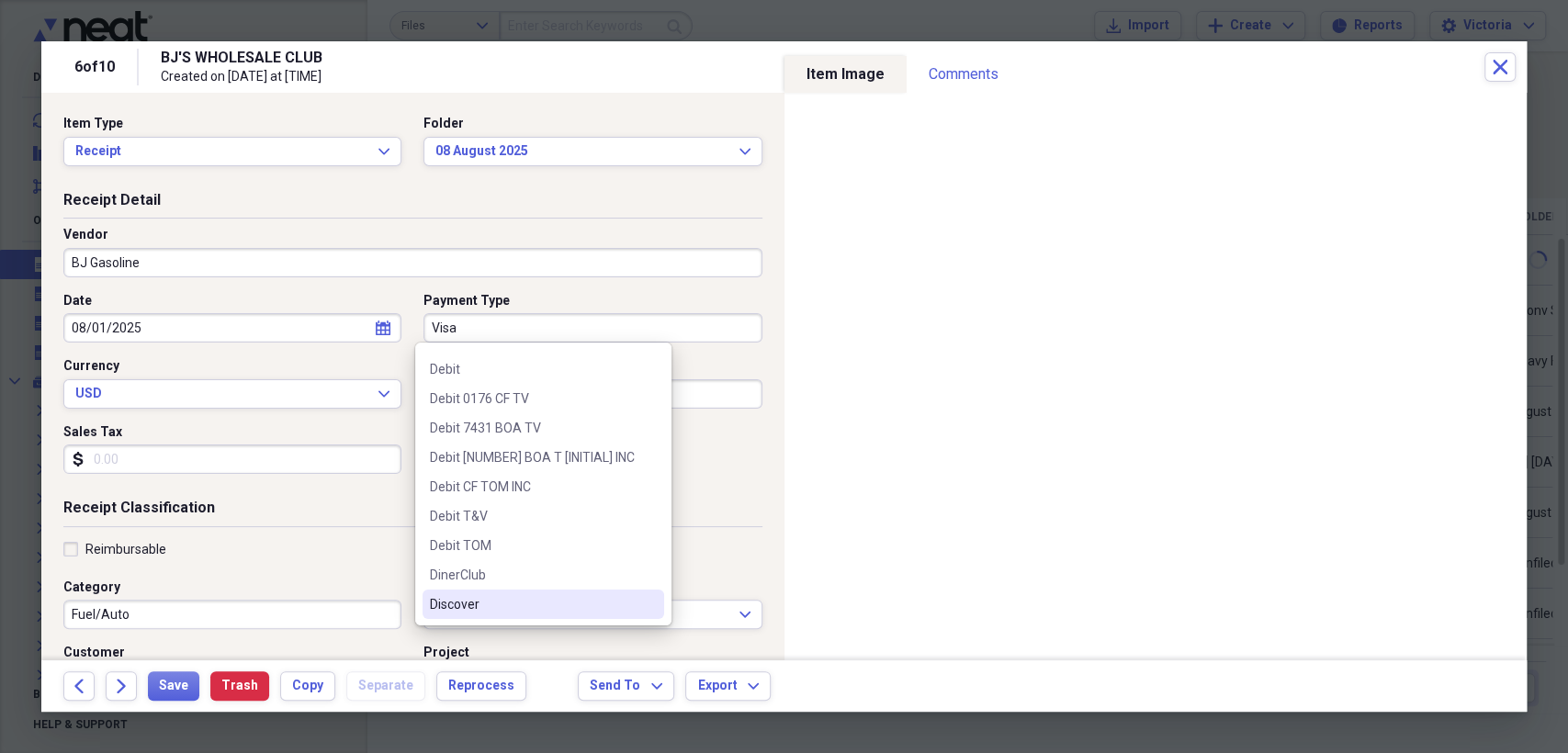 scroll, scrollTop: 204, scrollLeft: 0, axis: vertical 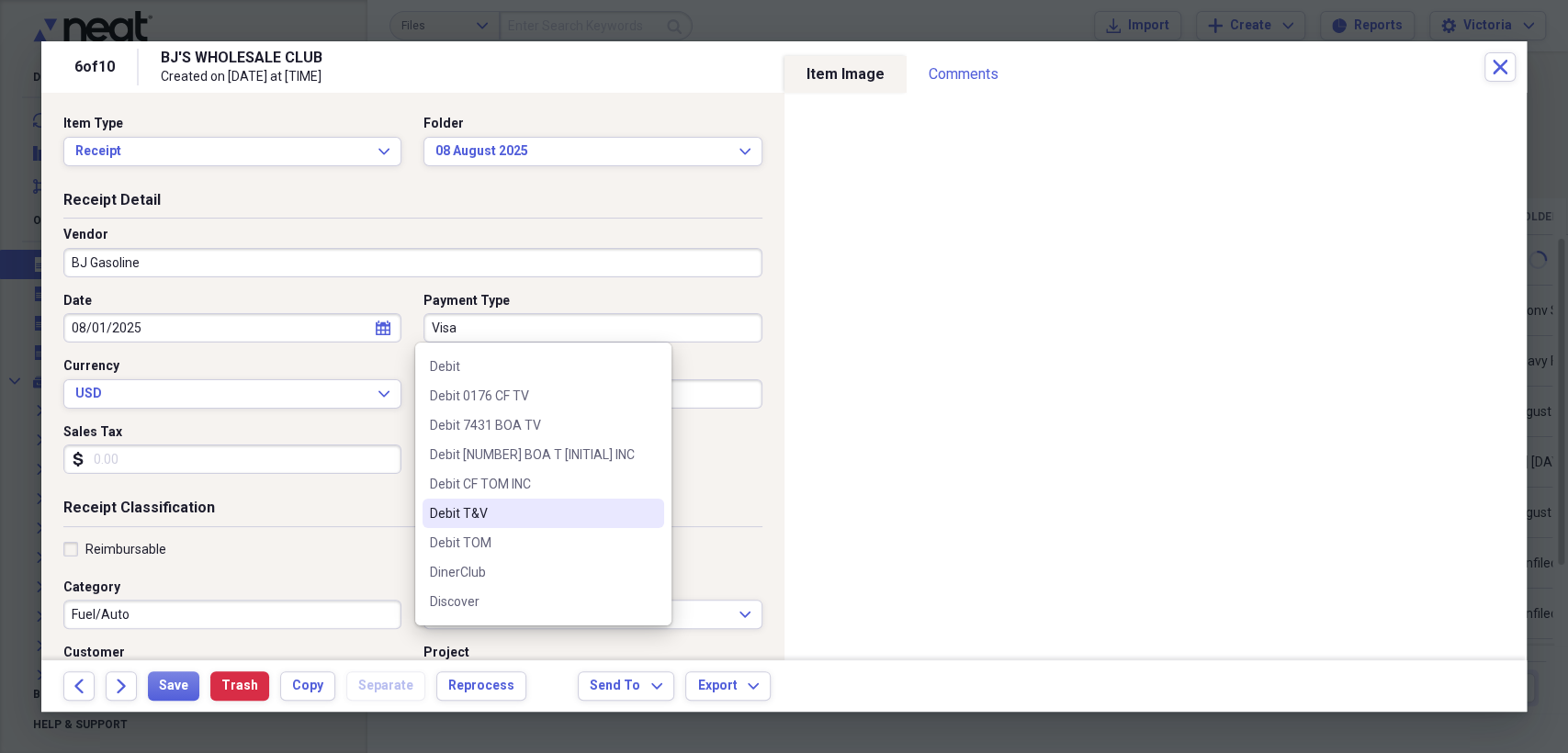 click on "Debit T&V" at bounding box center [532, 513] 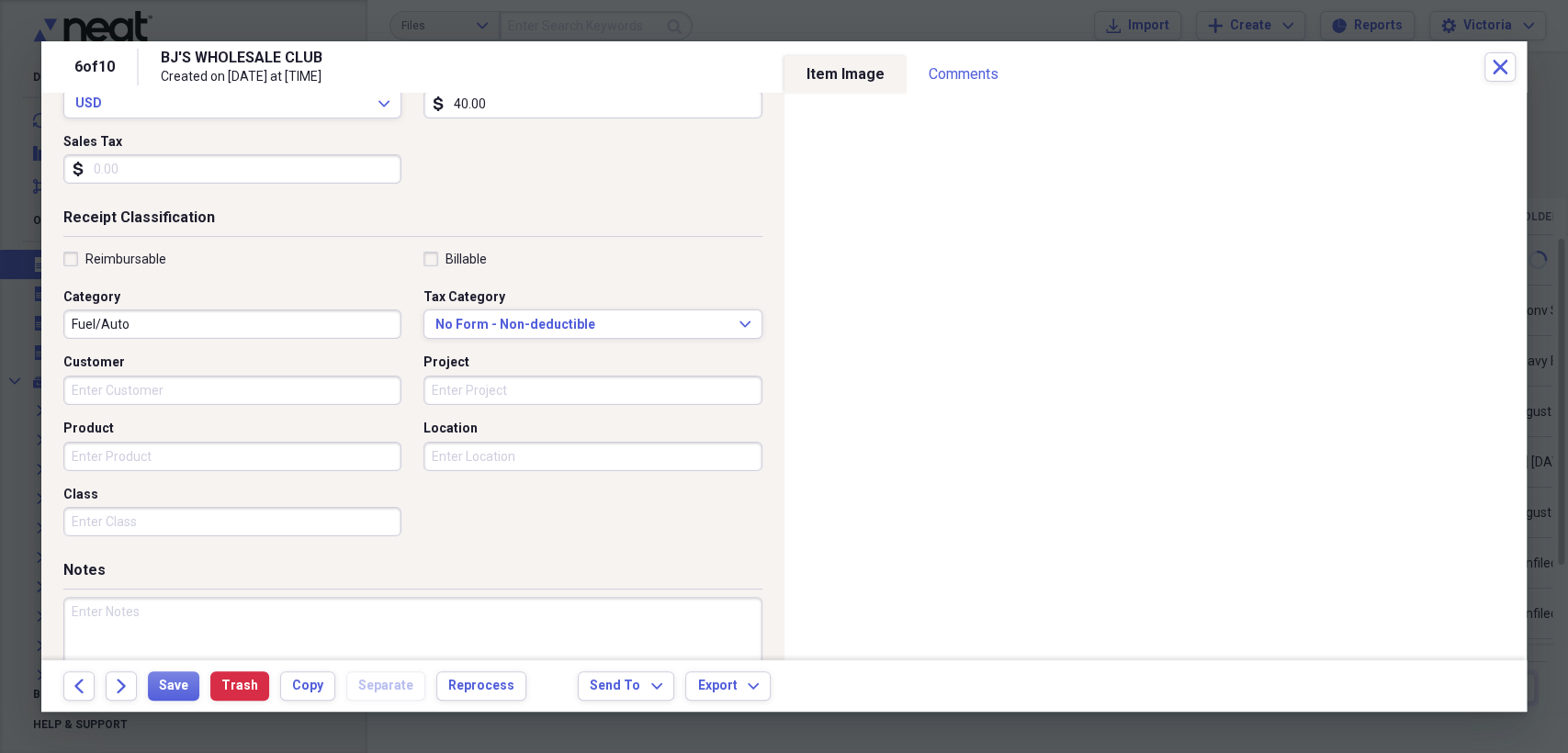 scroll, scrollTop: 306, scrollLeft: 0, axis: vertical 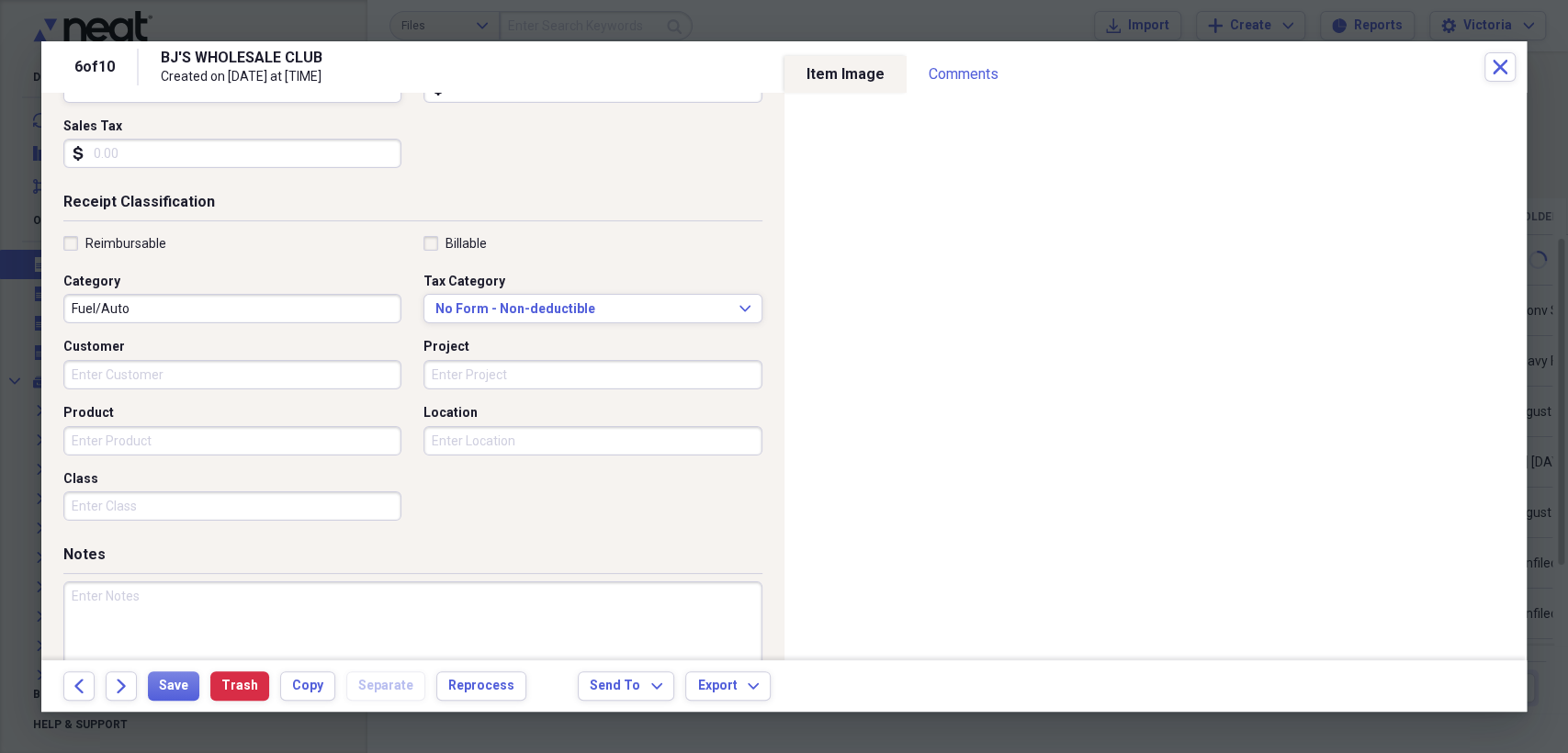 click on "Project" at bounding box center (592, 375) 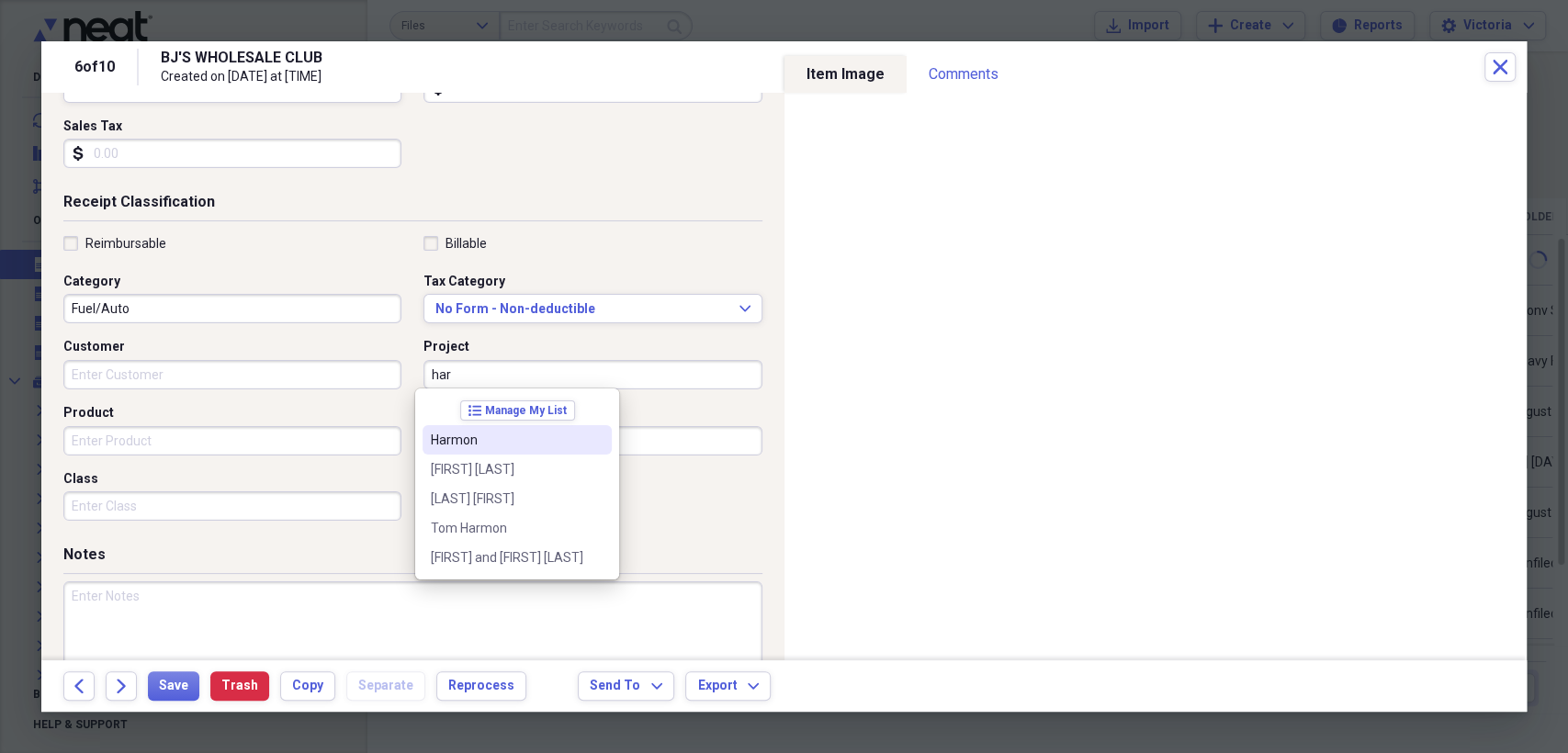click on "Harmon" at bounding box center (506, 440) 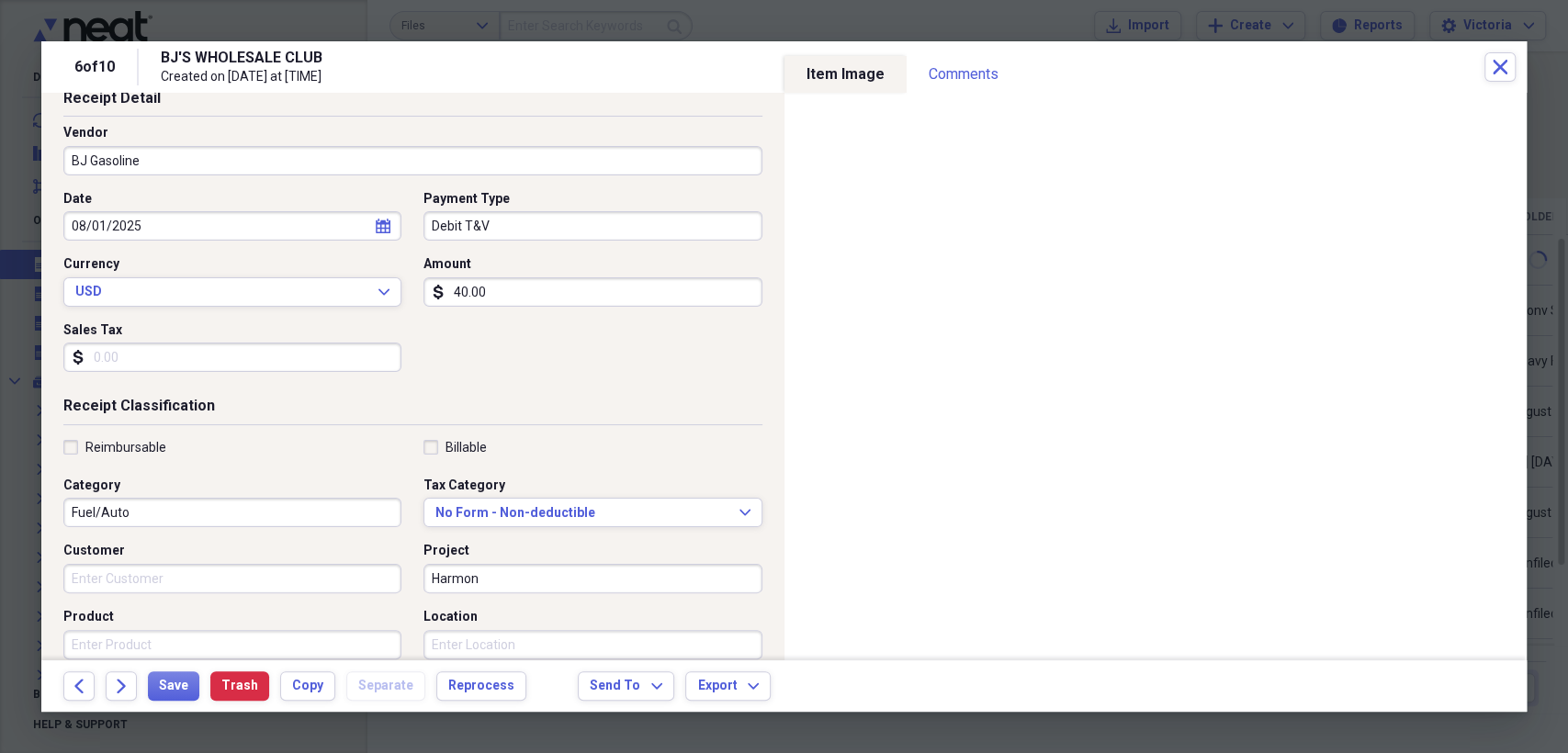 scroll, scrollTop: 0, scrollLeft: 0, axis: both 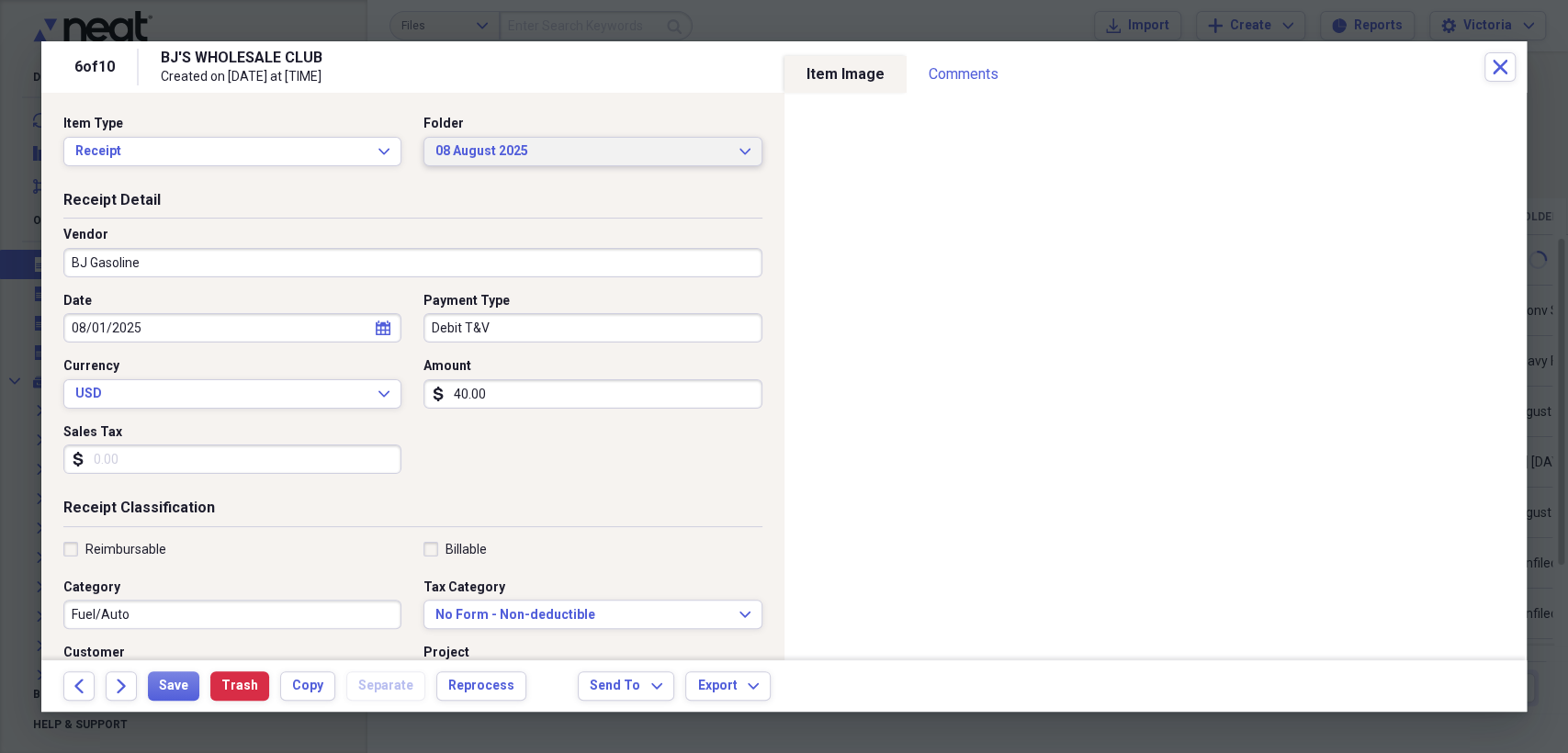 click on "08 August 2025" at bounding box center (581, 152) 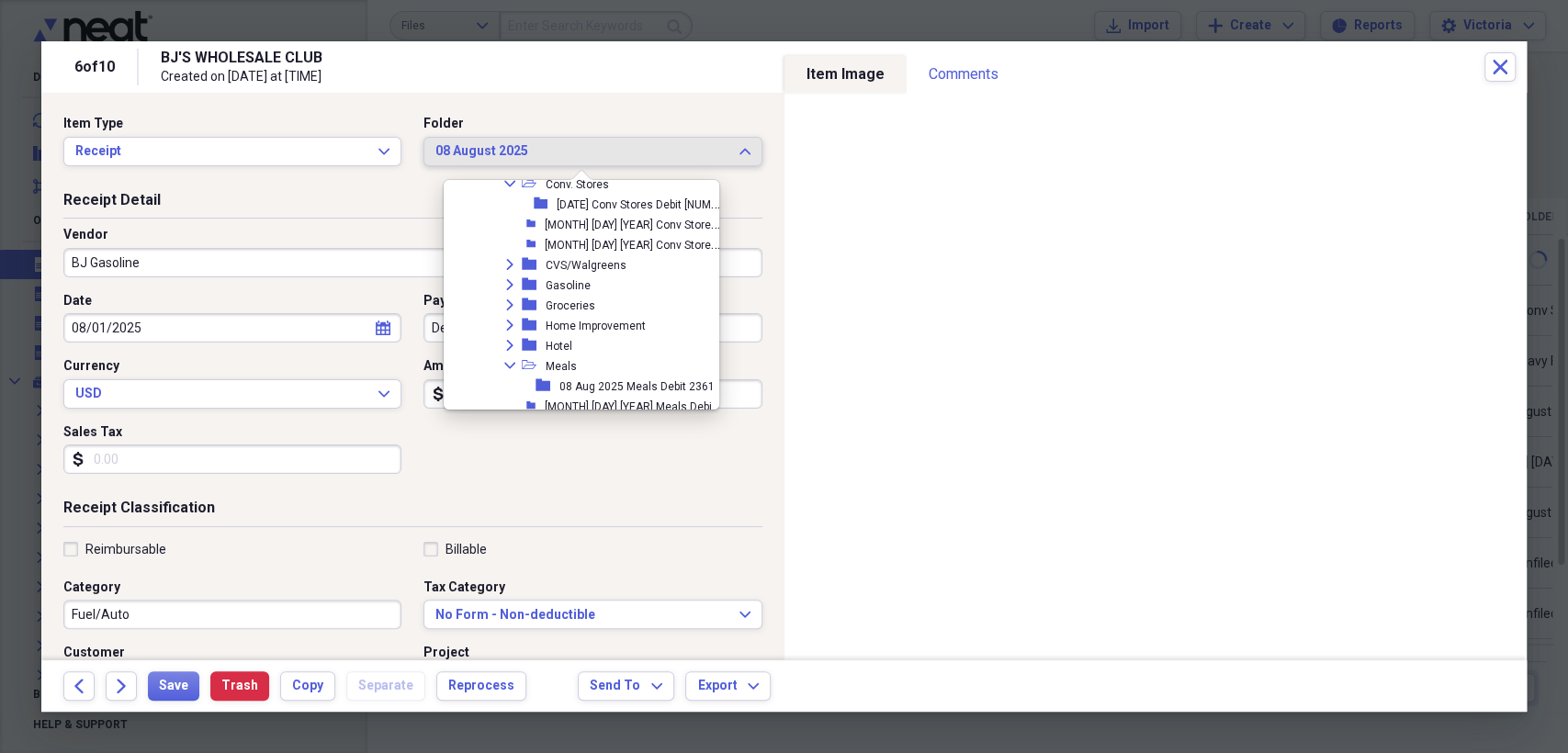 scroll, scrollTop: 545, scrollLeft: 0, axis: vertical 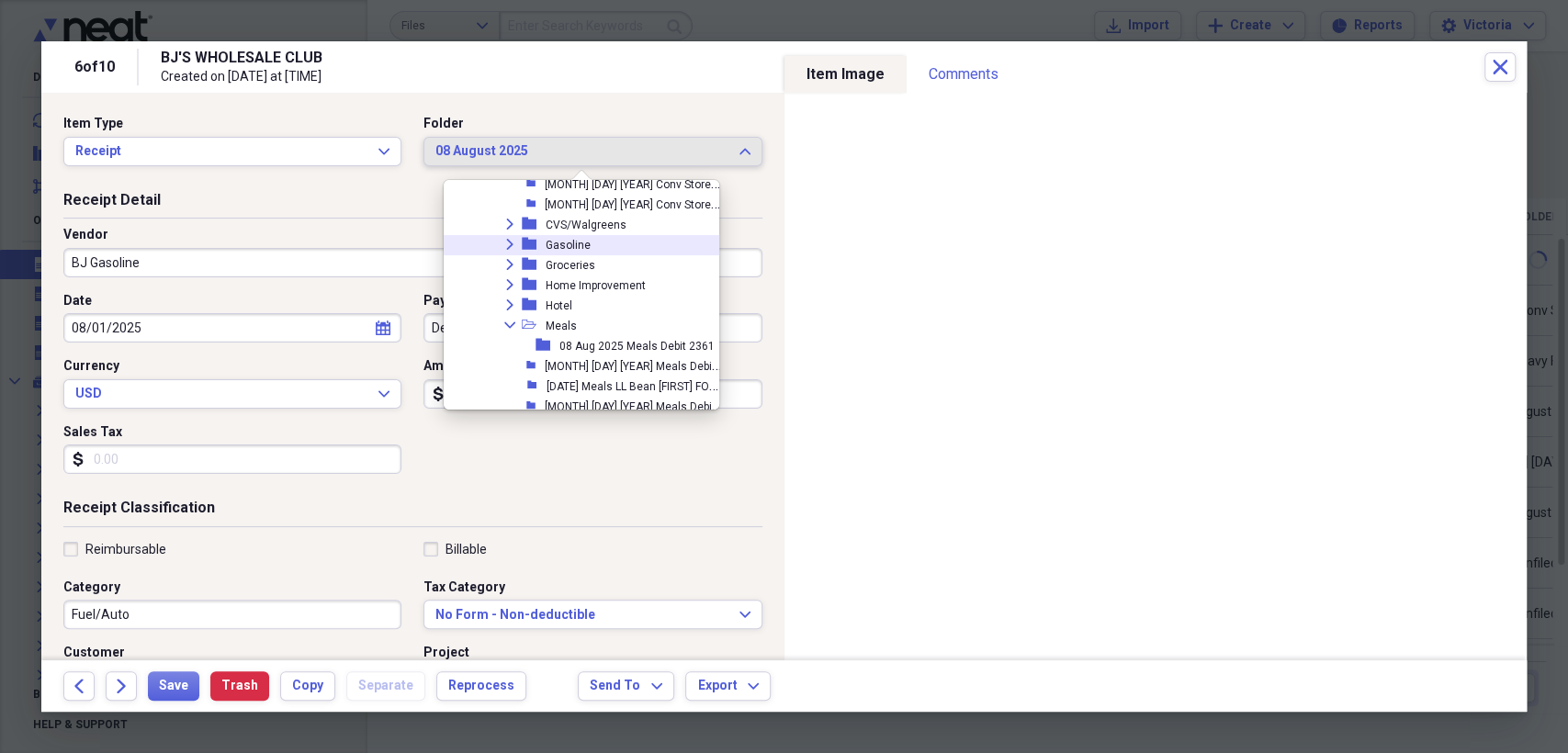 click on "Expand" 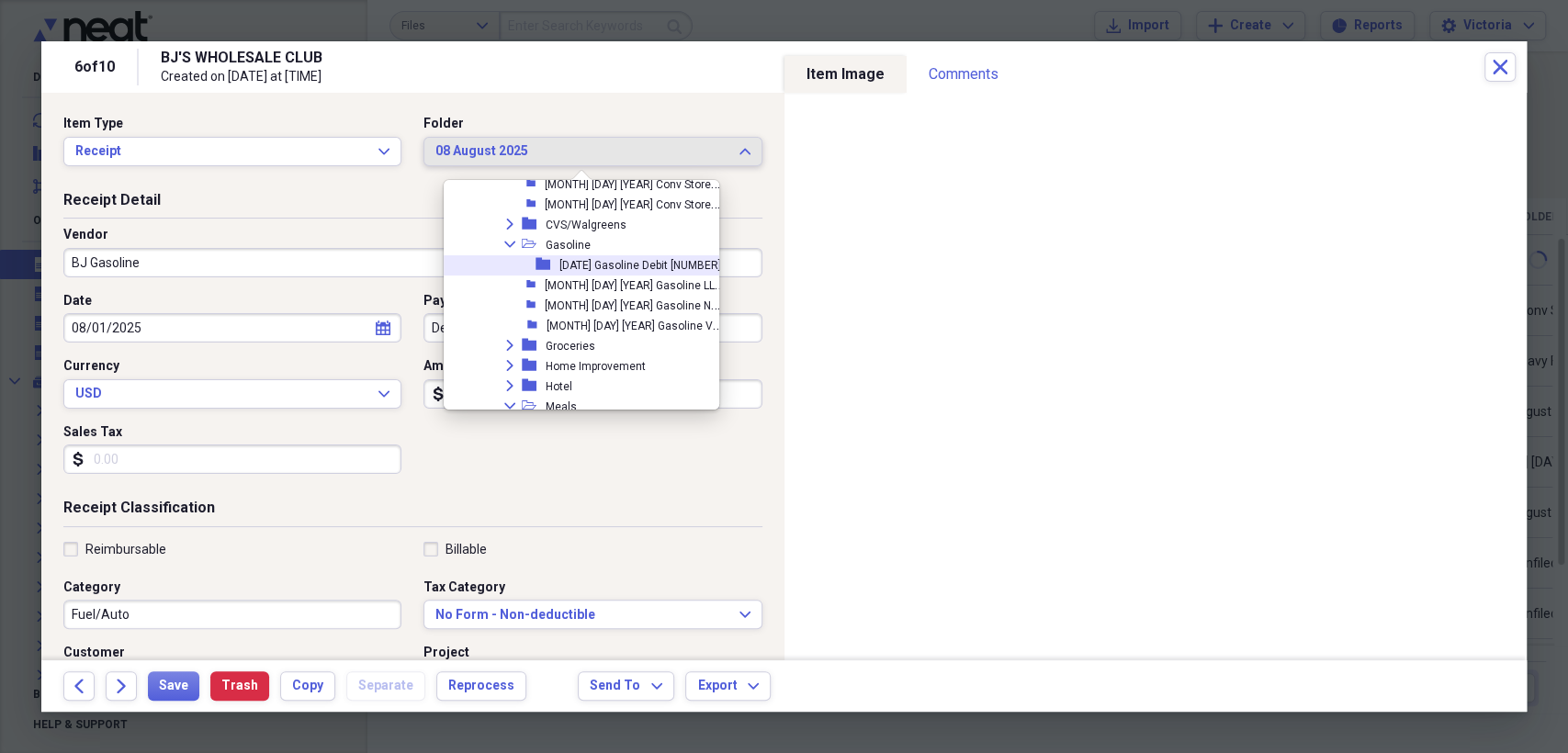 click on "[DATE] Gasoline Debit [NUMBER]" at bounding box center [640, 265] 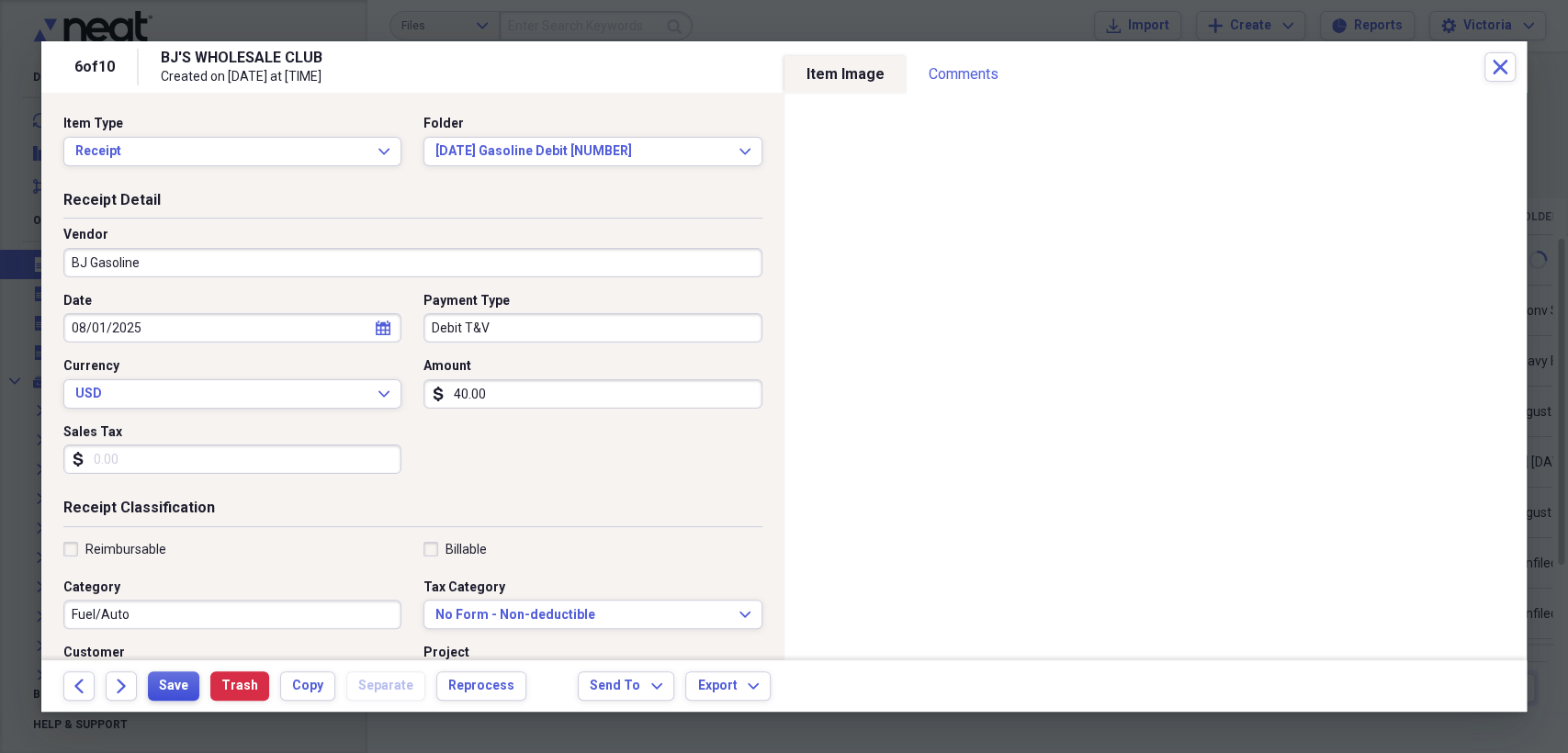 click on "Save" at bounding box center (174, 686) 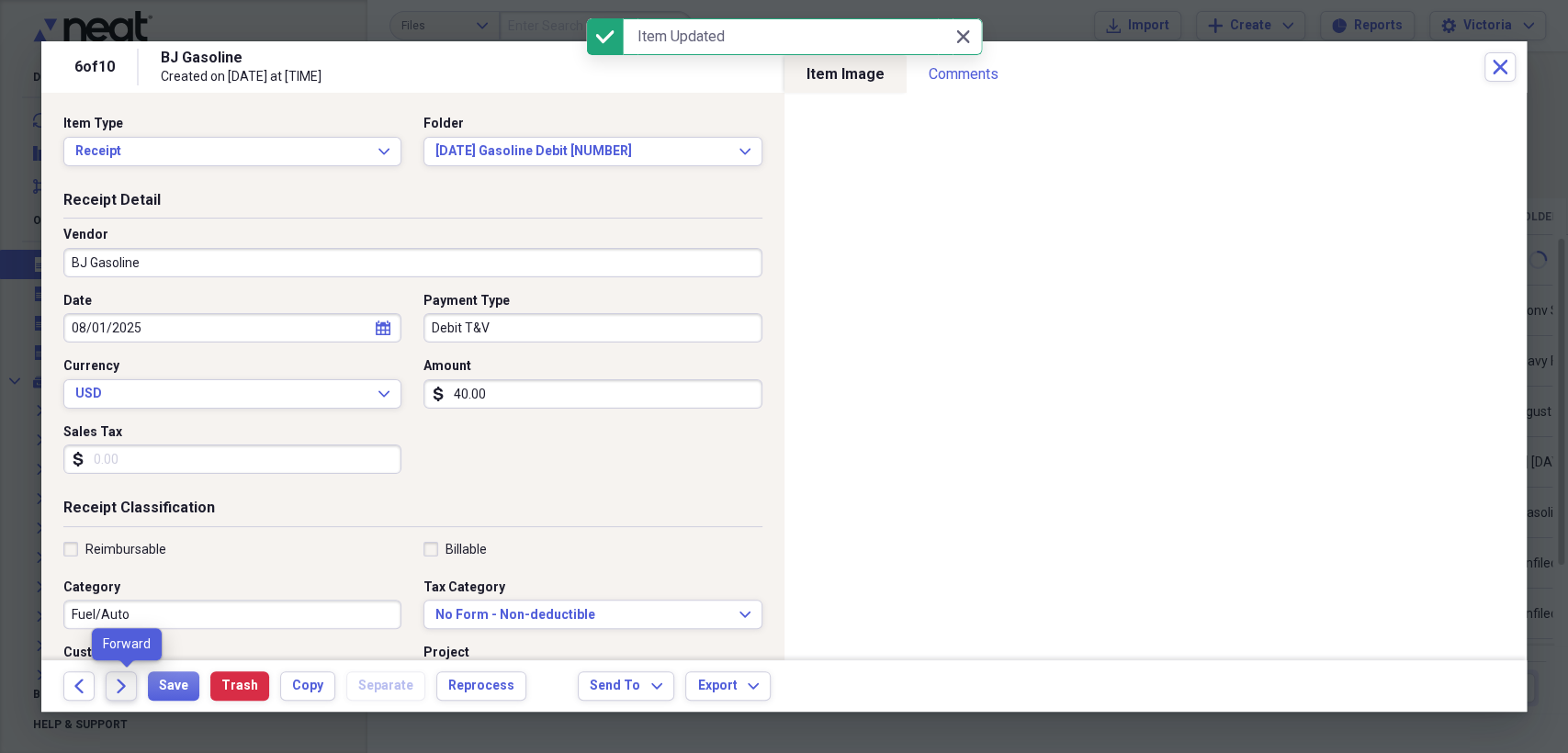 click 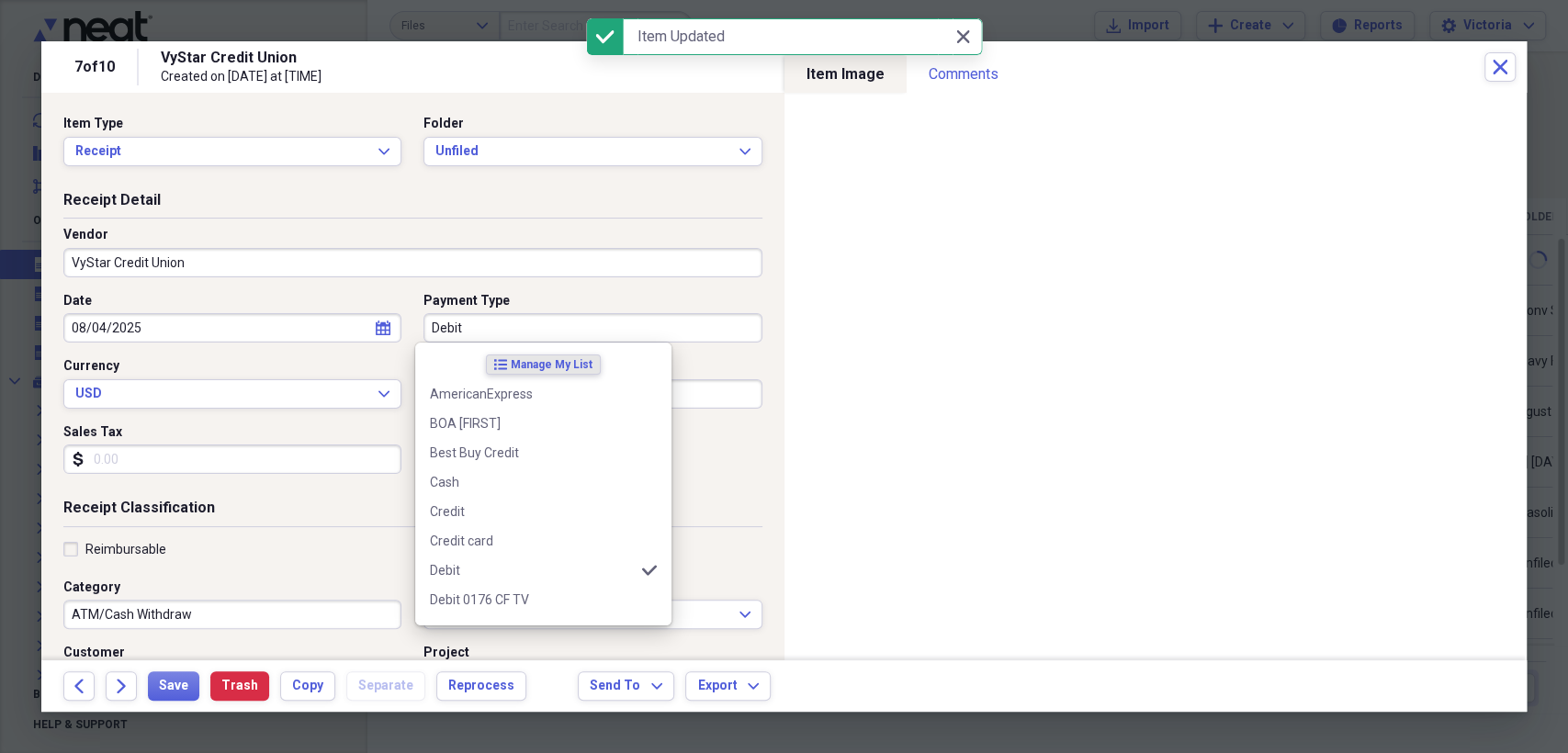 click on "Debit" at bounding box center (592, 328) 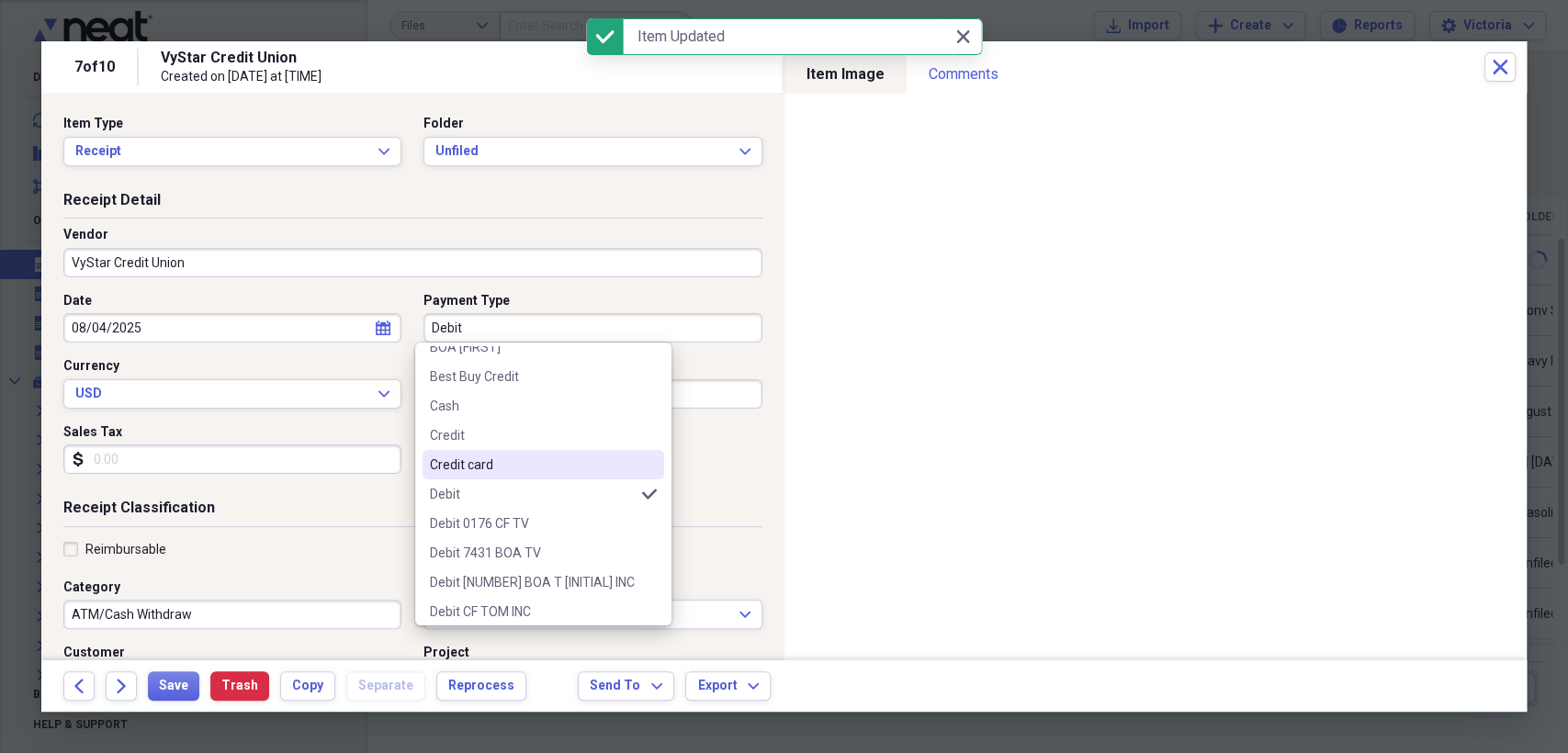 scroll, scrollTop: 204, scrollLeft: 0, axis: vertical 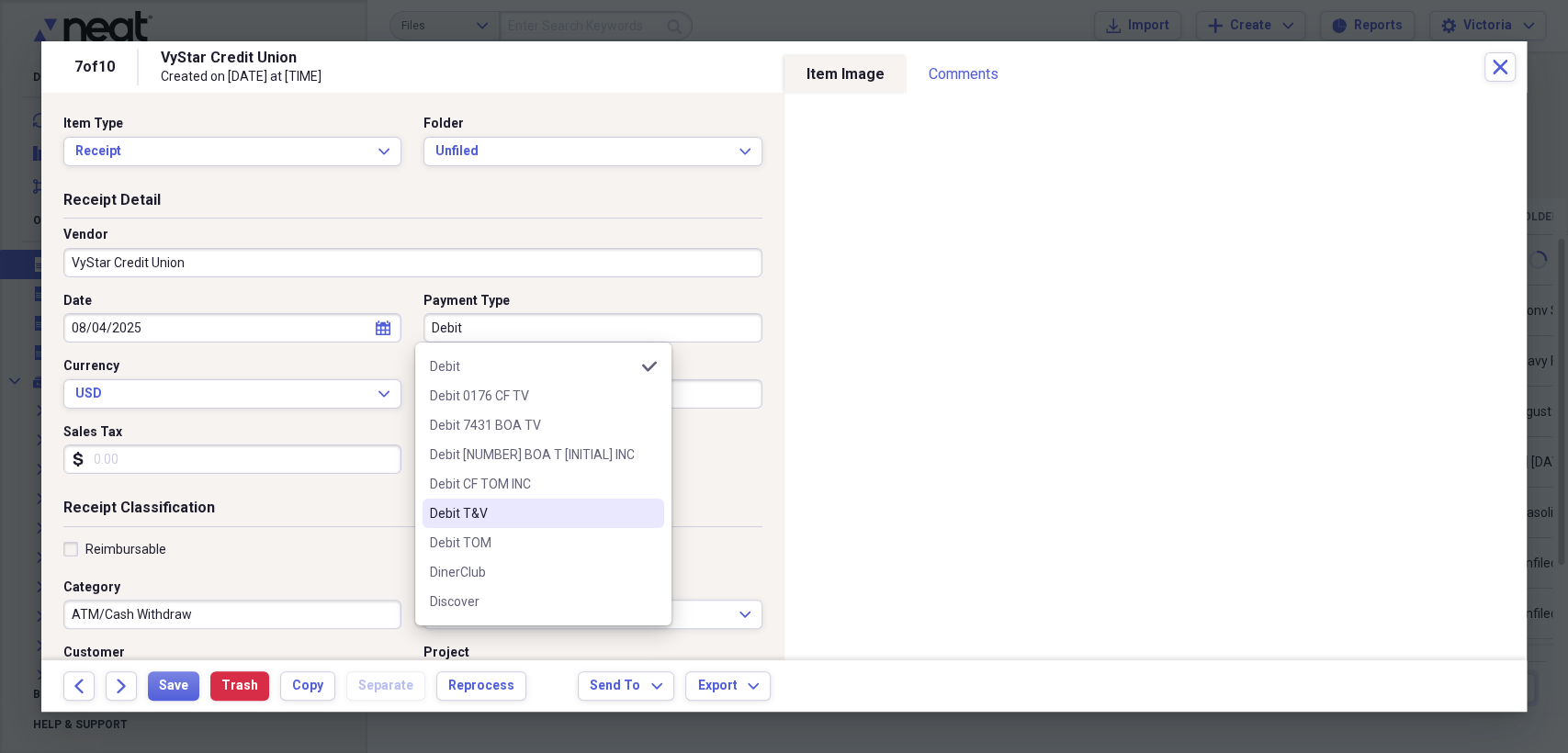 click on "Debit T&V" at bounding box center (532, 513) 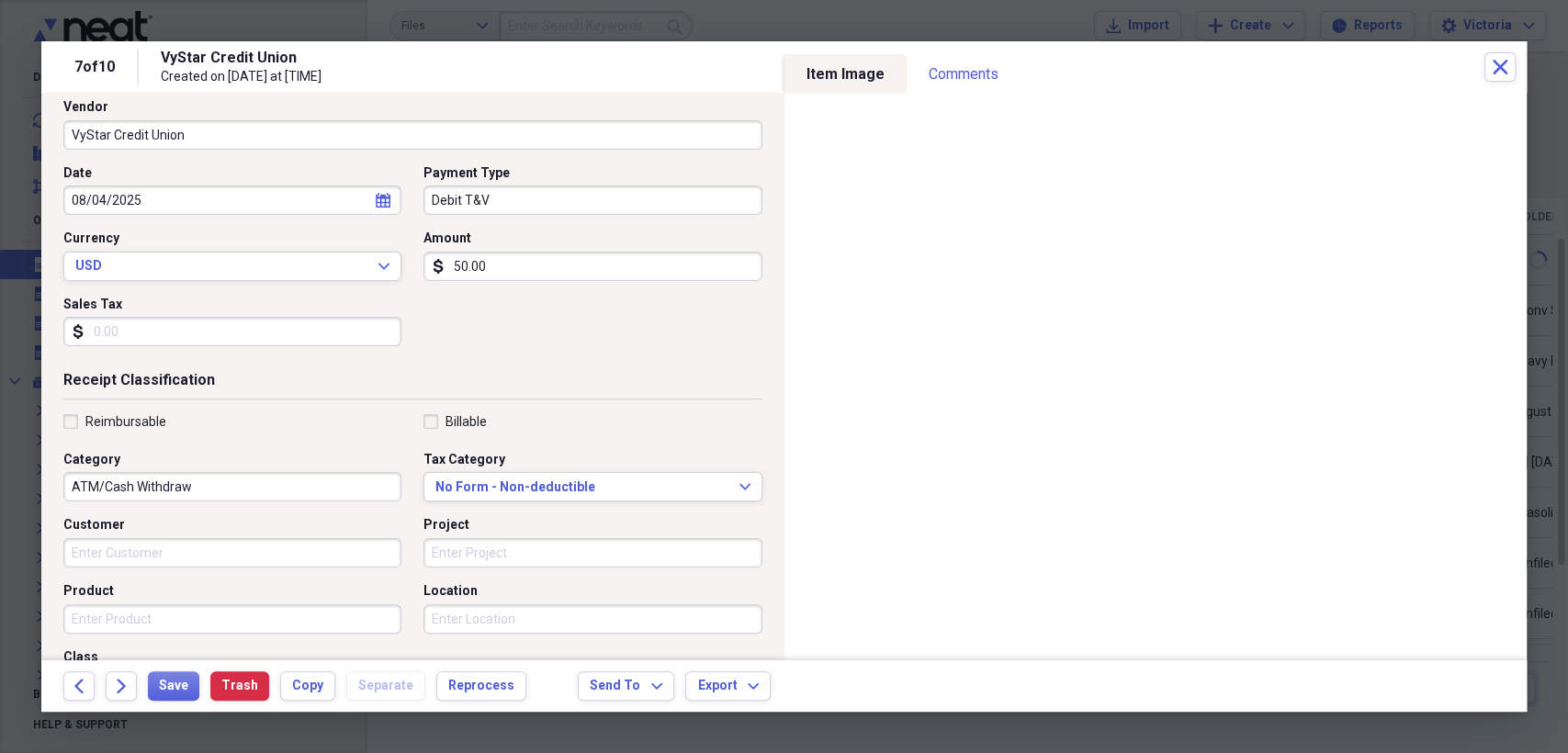 scroll, scrollTop: 204, scrollLeft: 0, axis: vertical 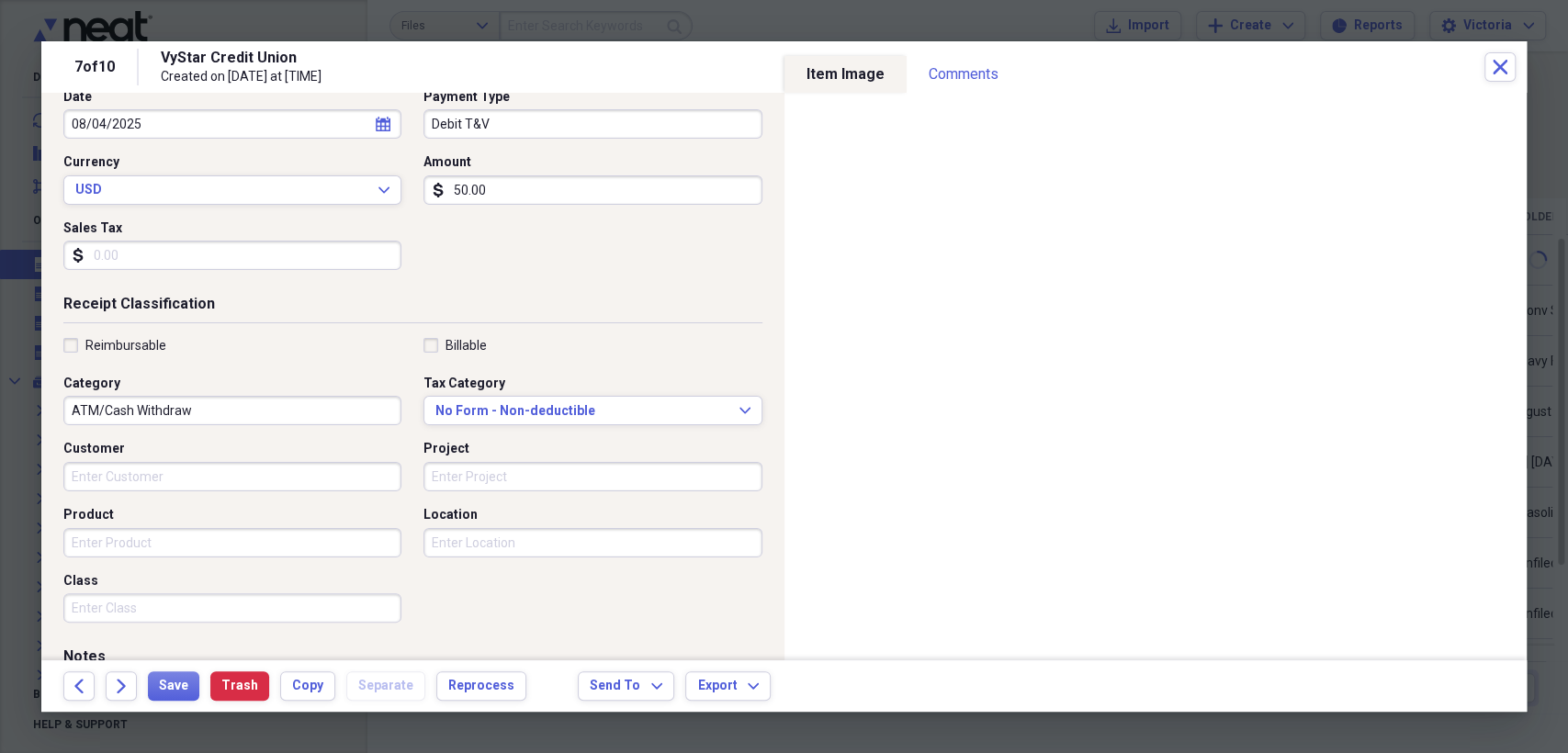 click on "Project" at bounding box center [592, 477] 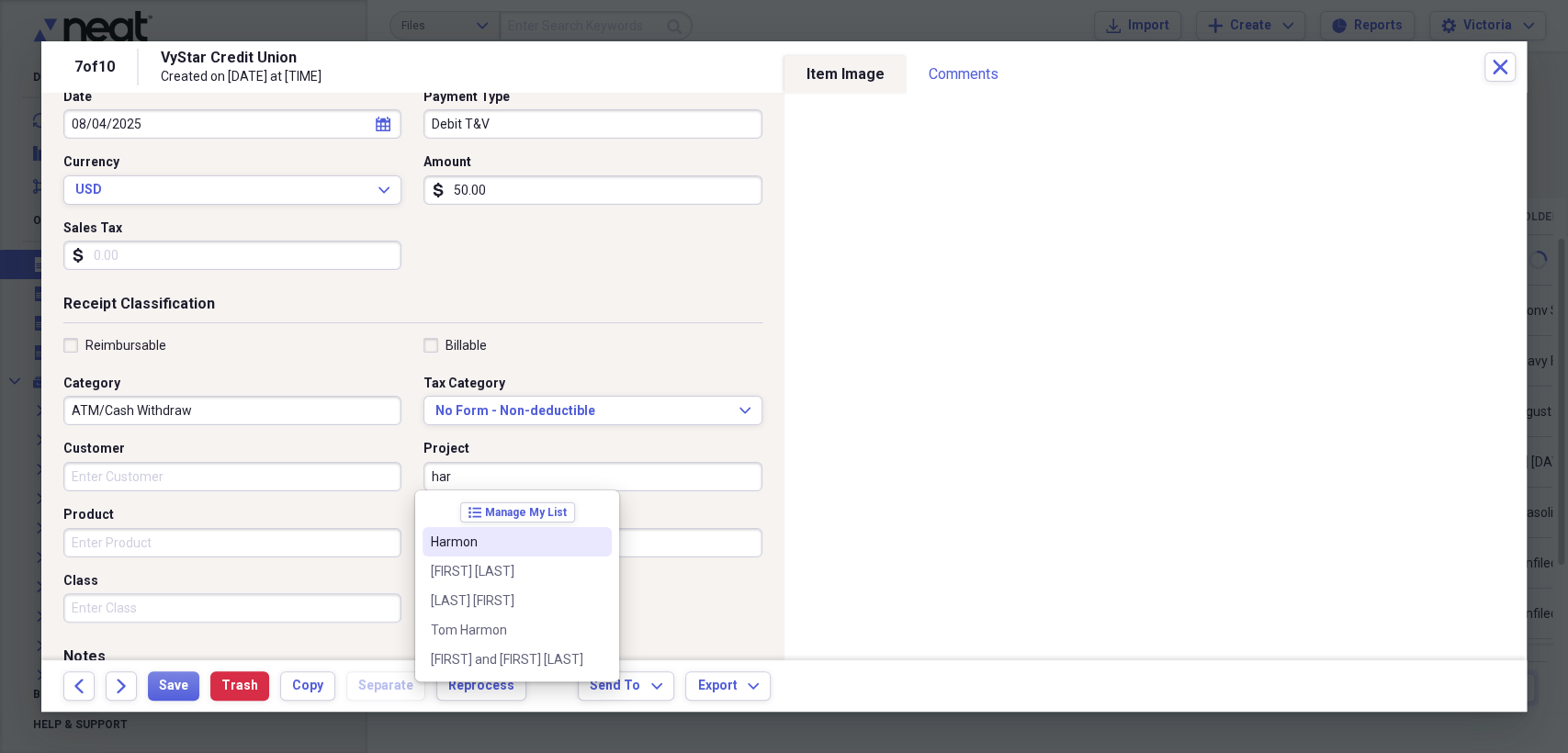 click on "Harmon" at bounding box center [506, 542] 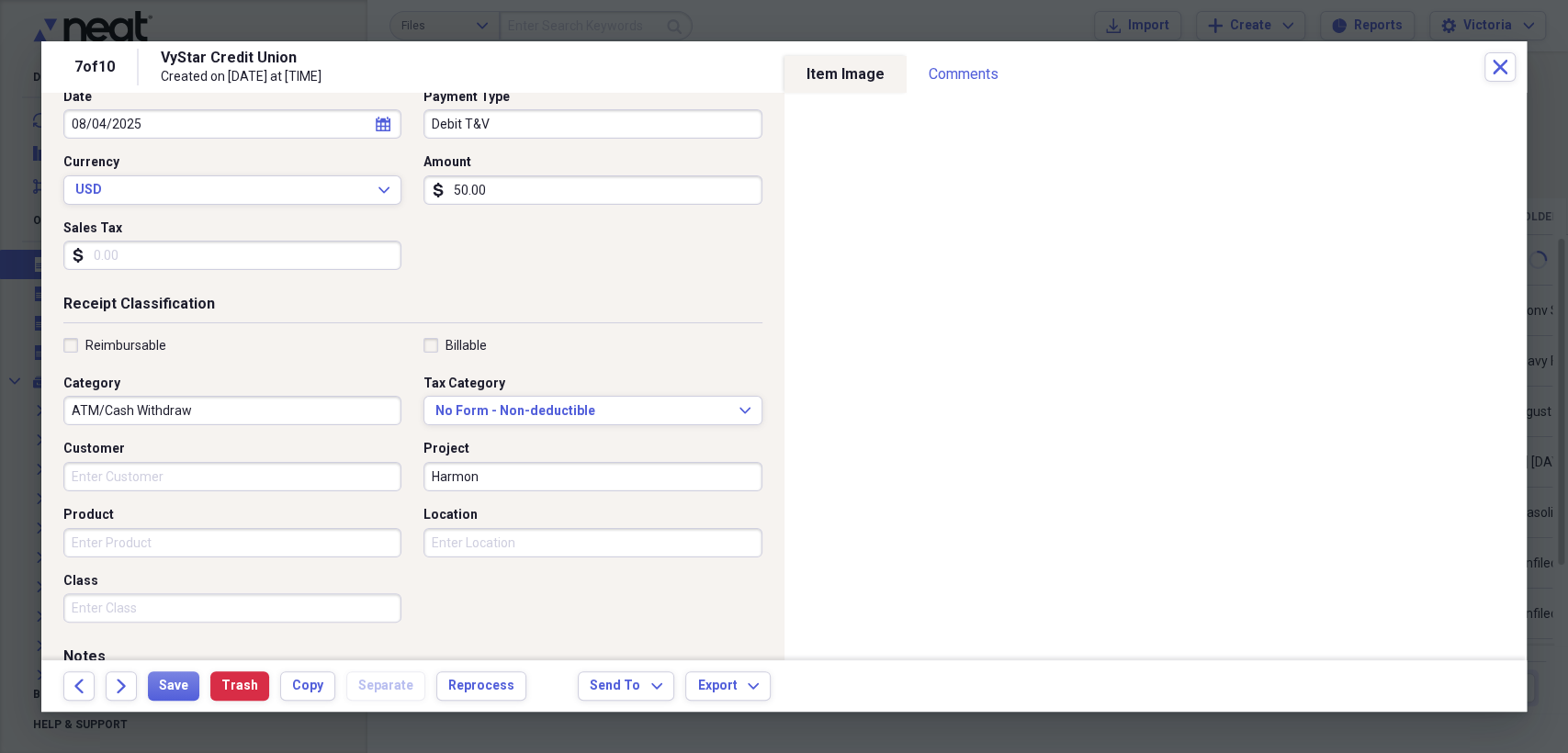 scroll, scrollTop: 0, scrollLeft: 0, axis: both 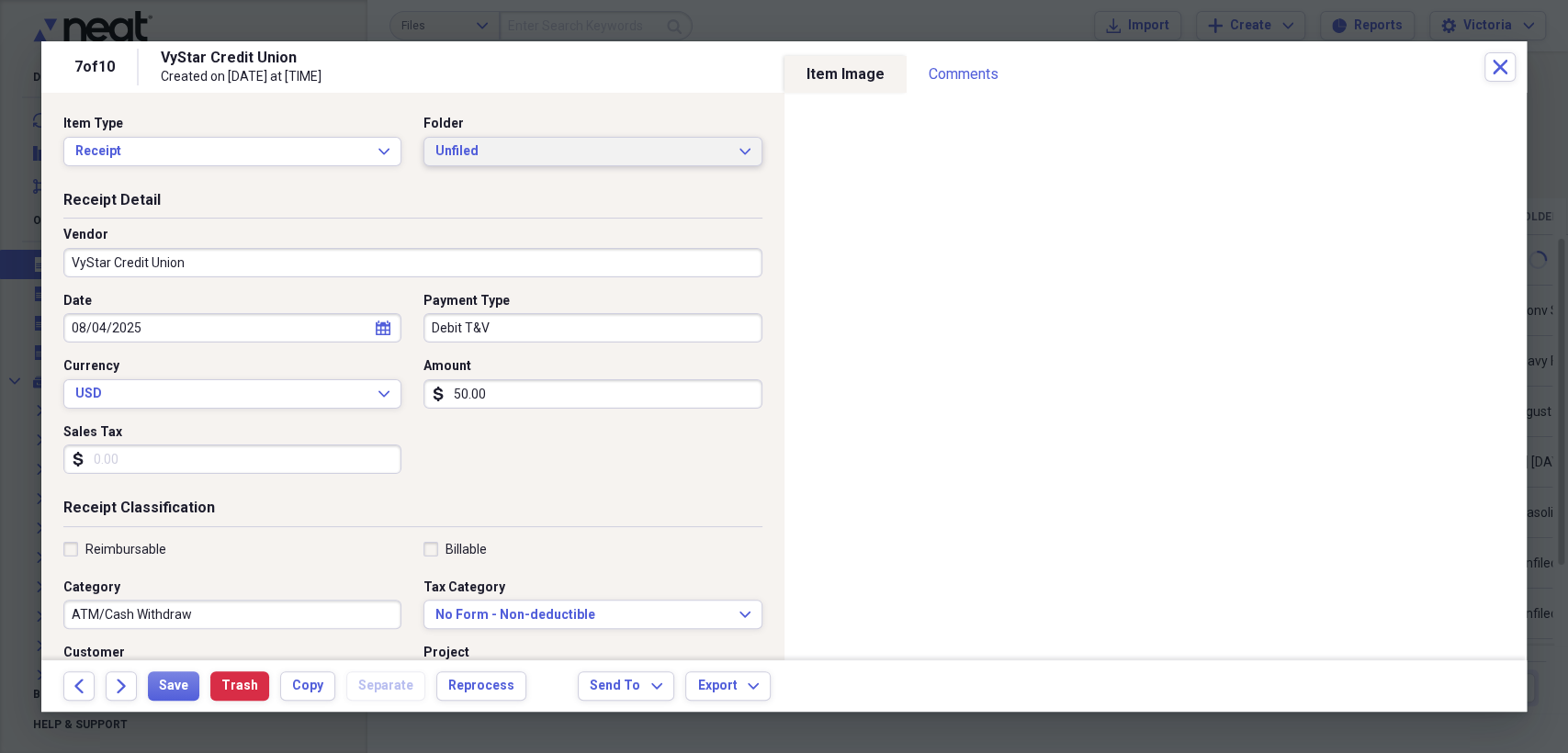 click on "Unfiled" at bounding box center [581, 152] 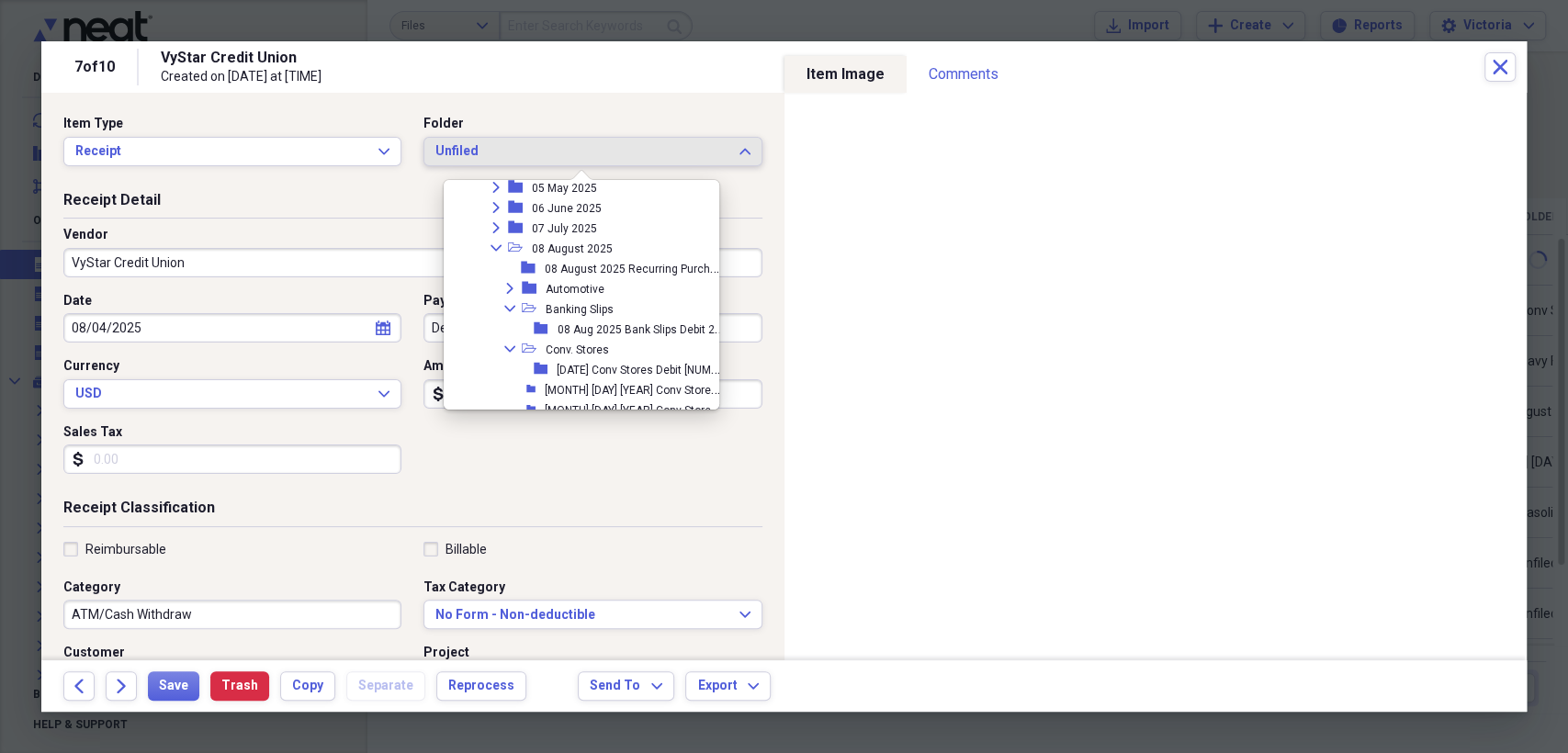 scroll, scrollTop: 380, scrollLeft: 0, axis: vertical 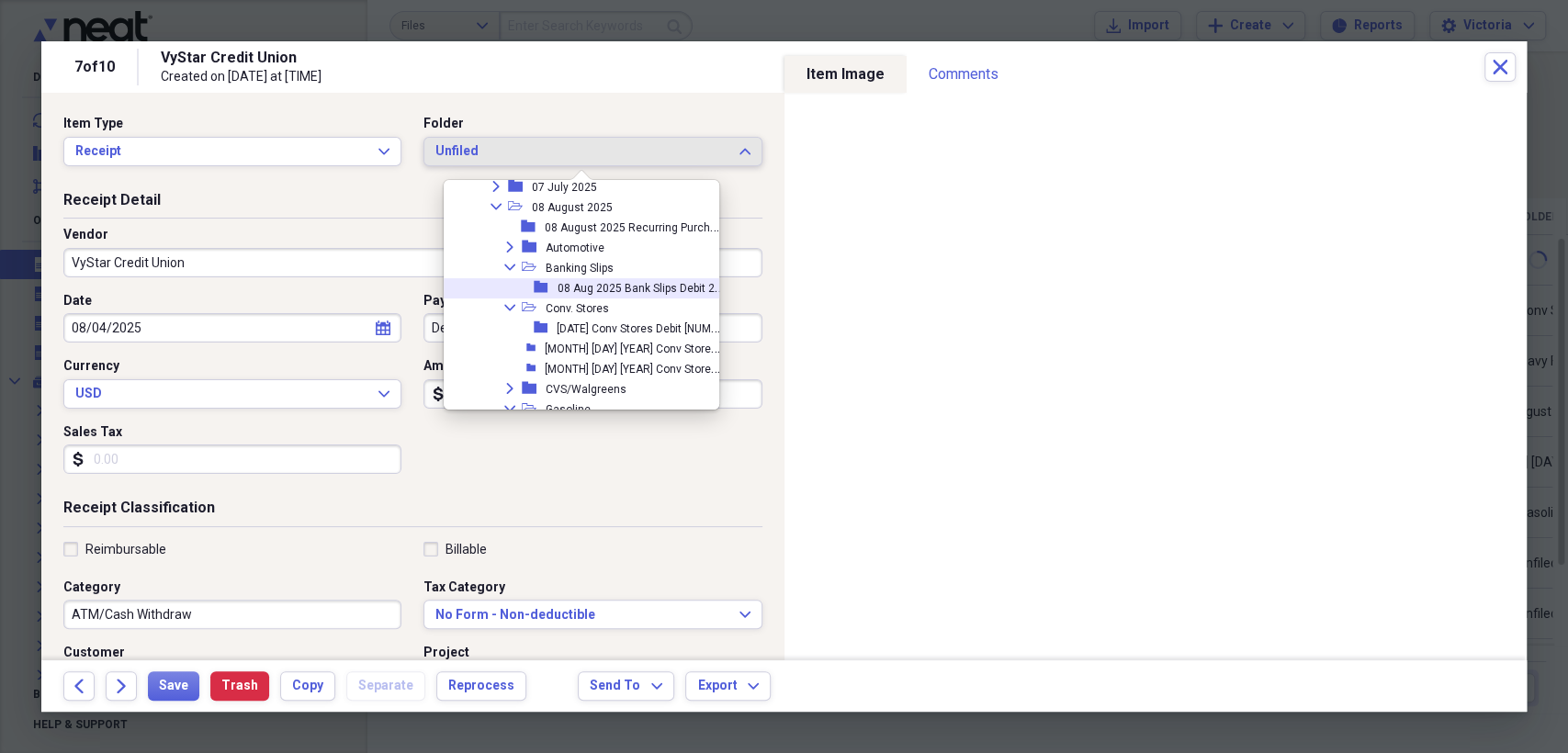 click on "08 Aug 2025 Bank Slips Debit 2361" at bounding box center (646, 287) 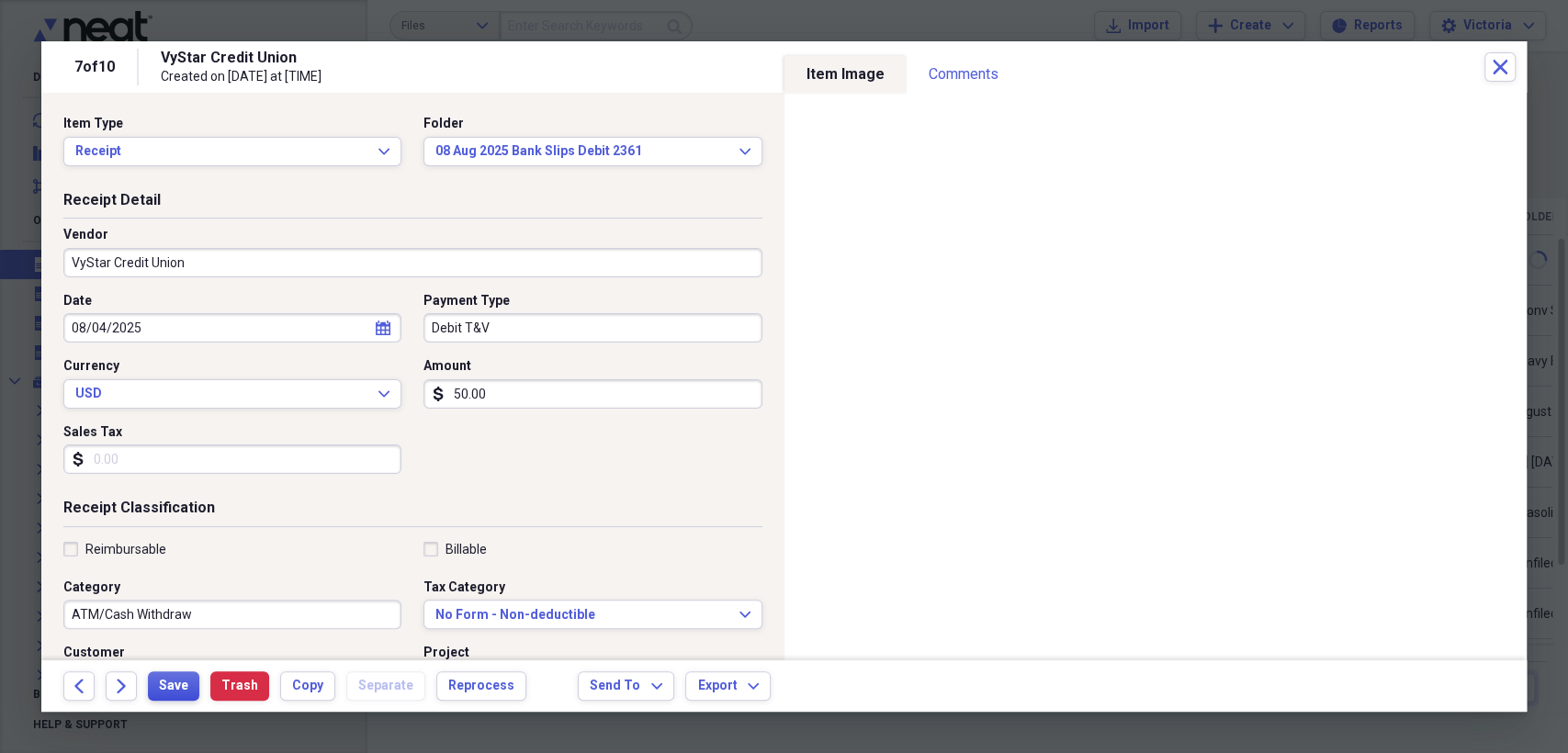 click on "Save" at bounding box center (174, 686) 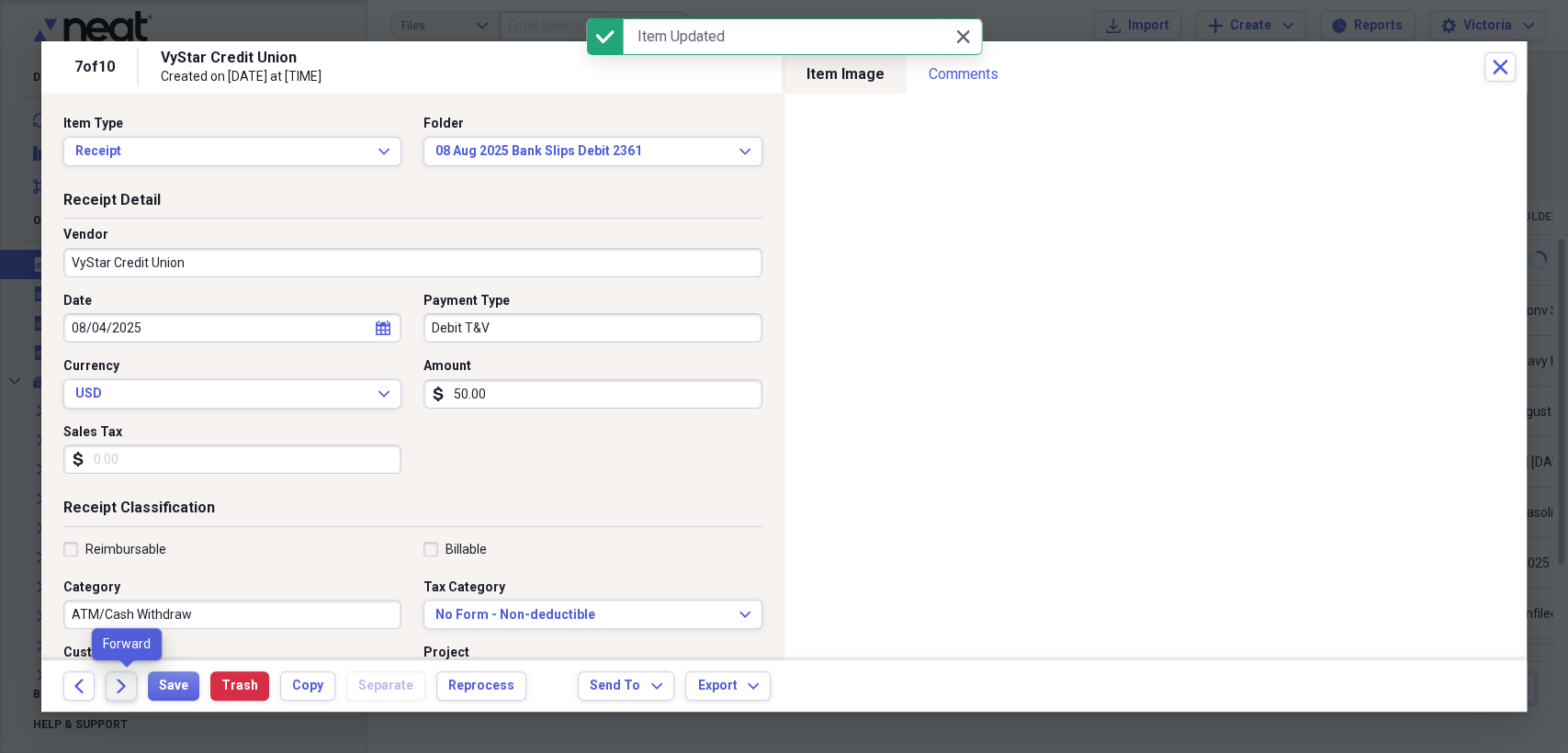 click on "Forward" 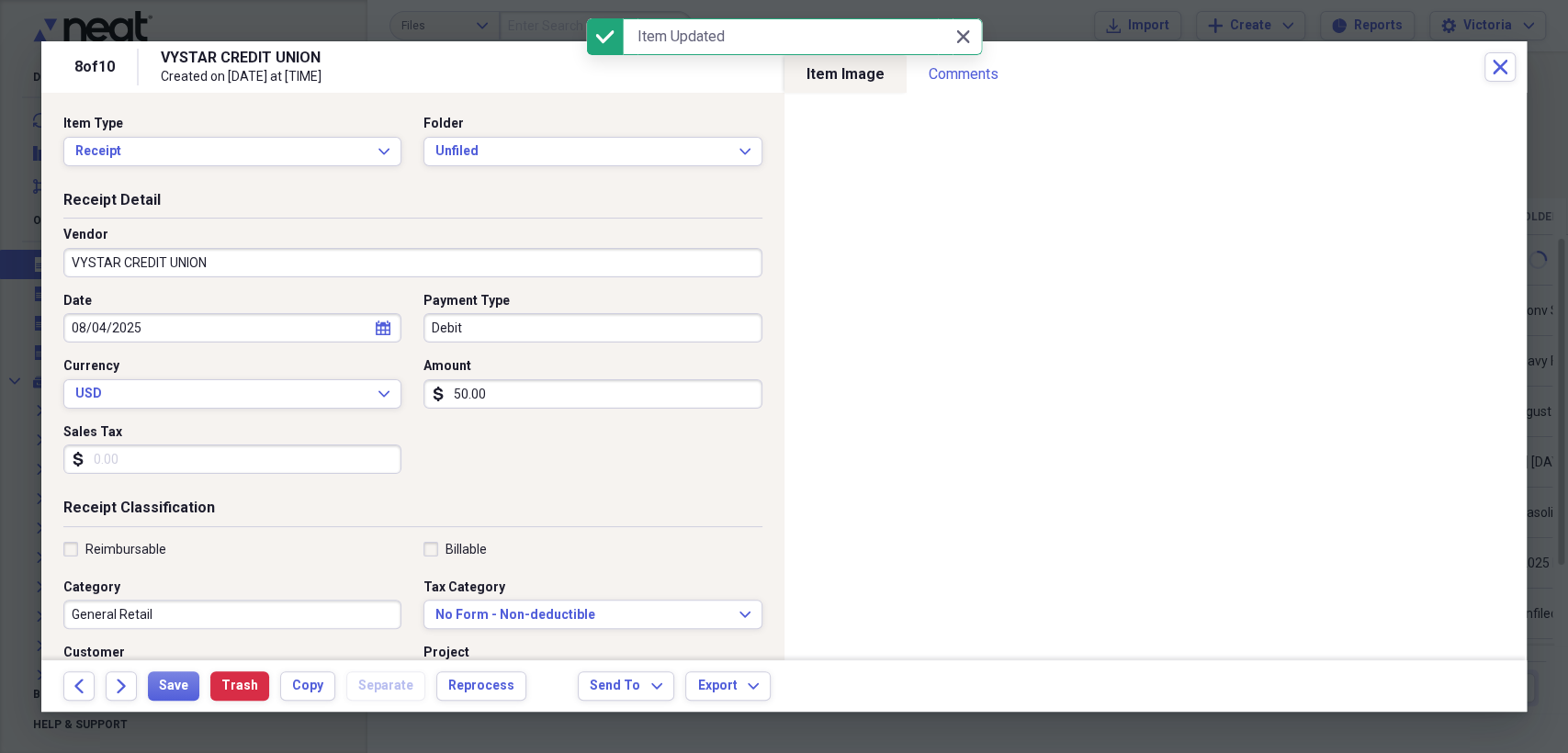 click on "VYSTAR CREDIT UNION" at bounding box center [412, 263] 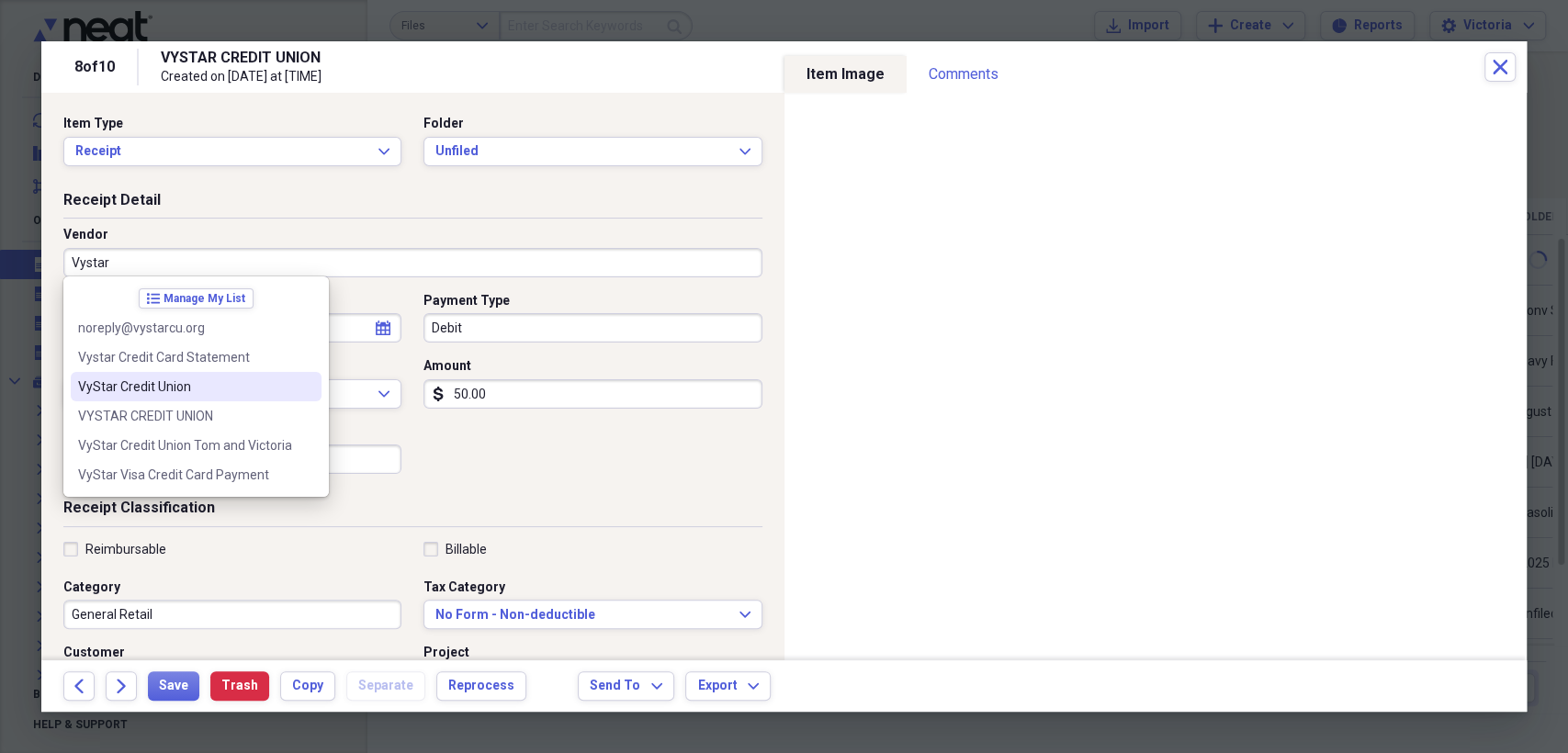 click on "VyStar Credit Union" at bounding box center (185, 387) 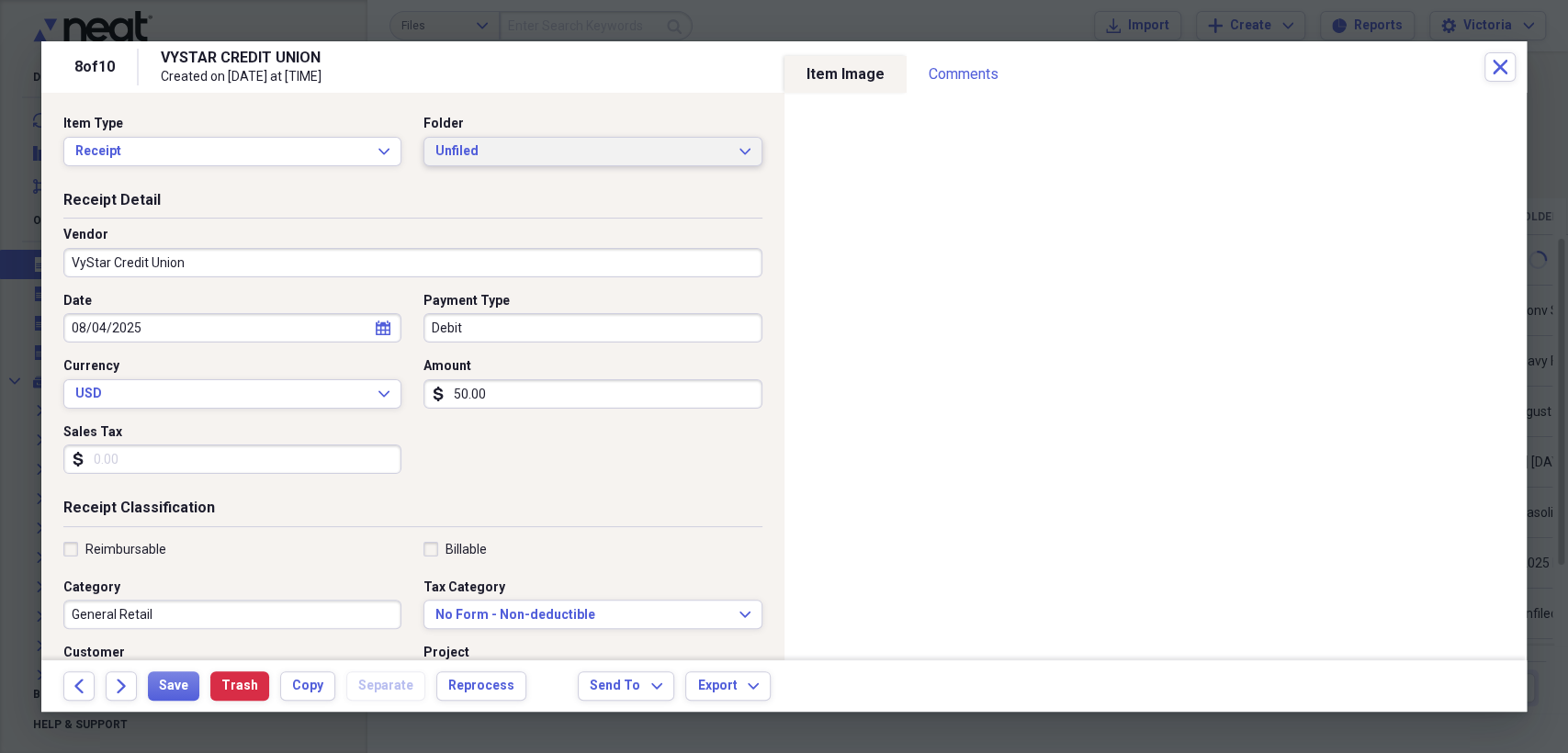 type on "ATM/Cash Withdraw" 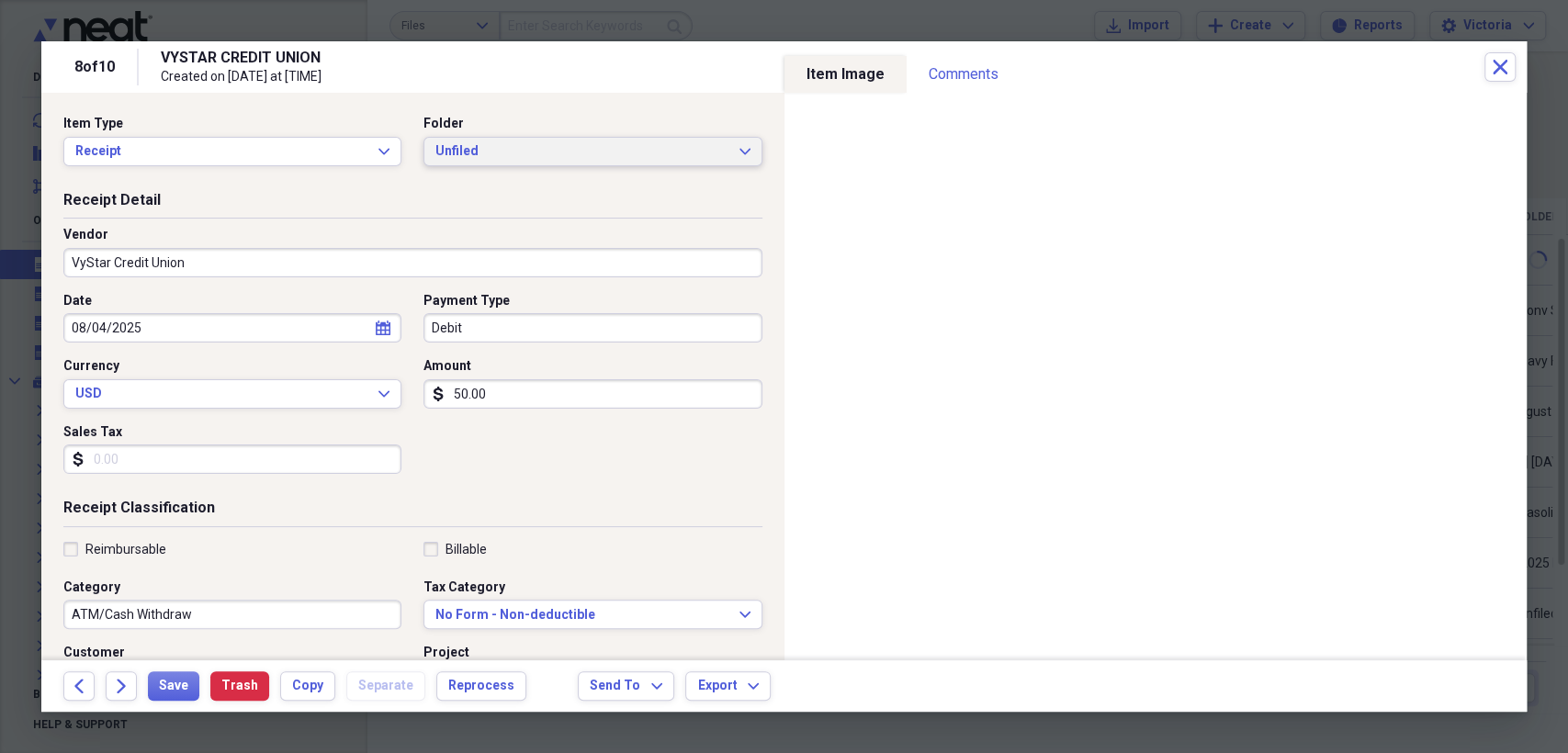 click on "Unfiled Expand" at bounding box center (592, 152) 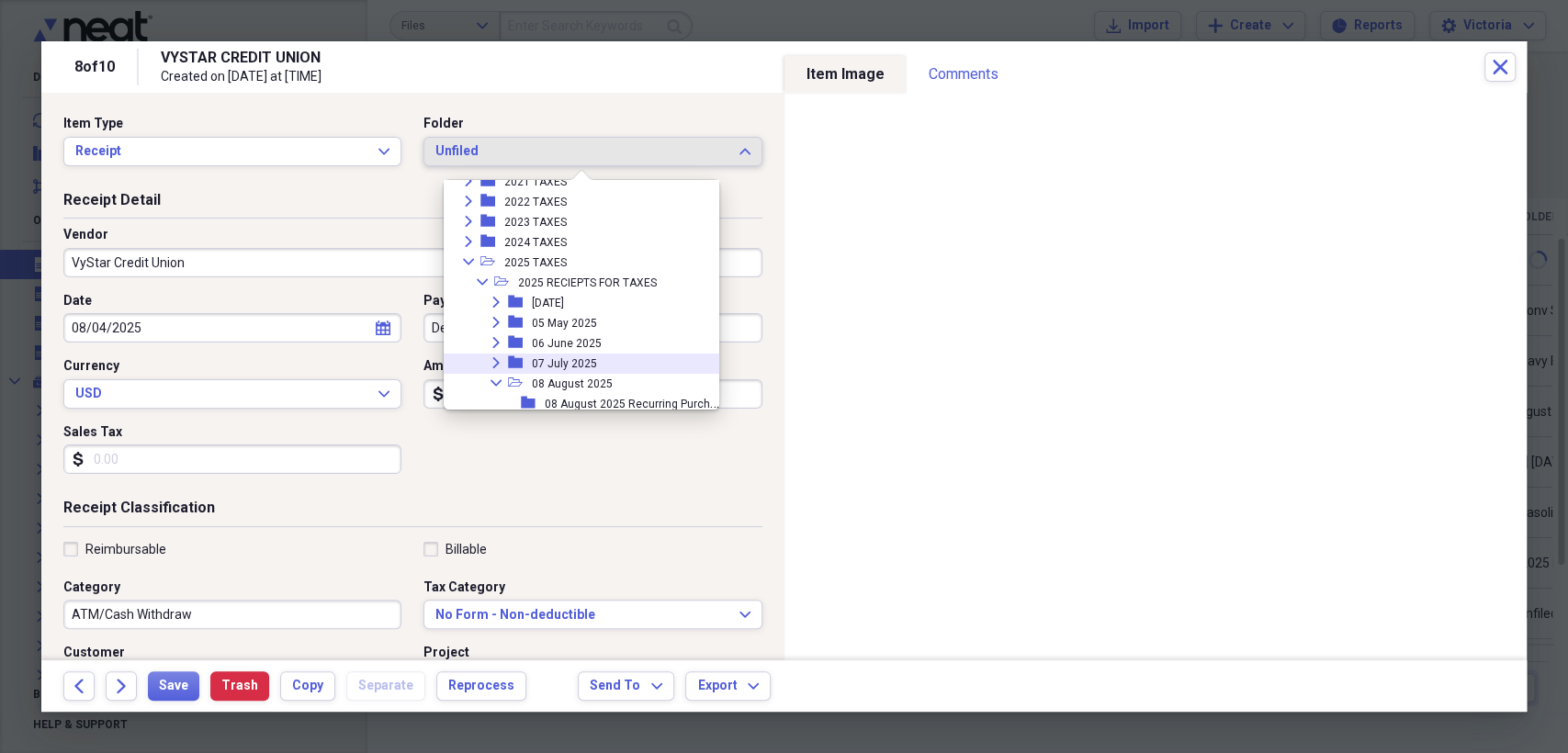 scroll, scrollTop: 306, scrollLeft: 0, axis: vertical 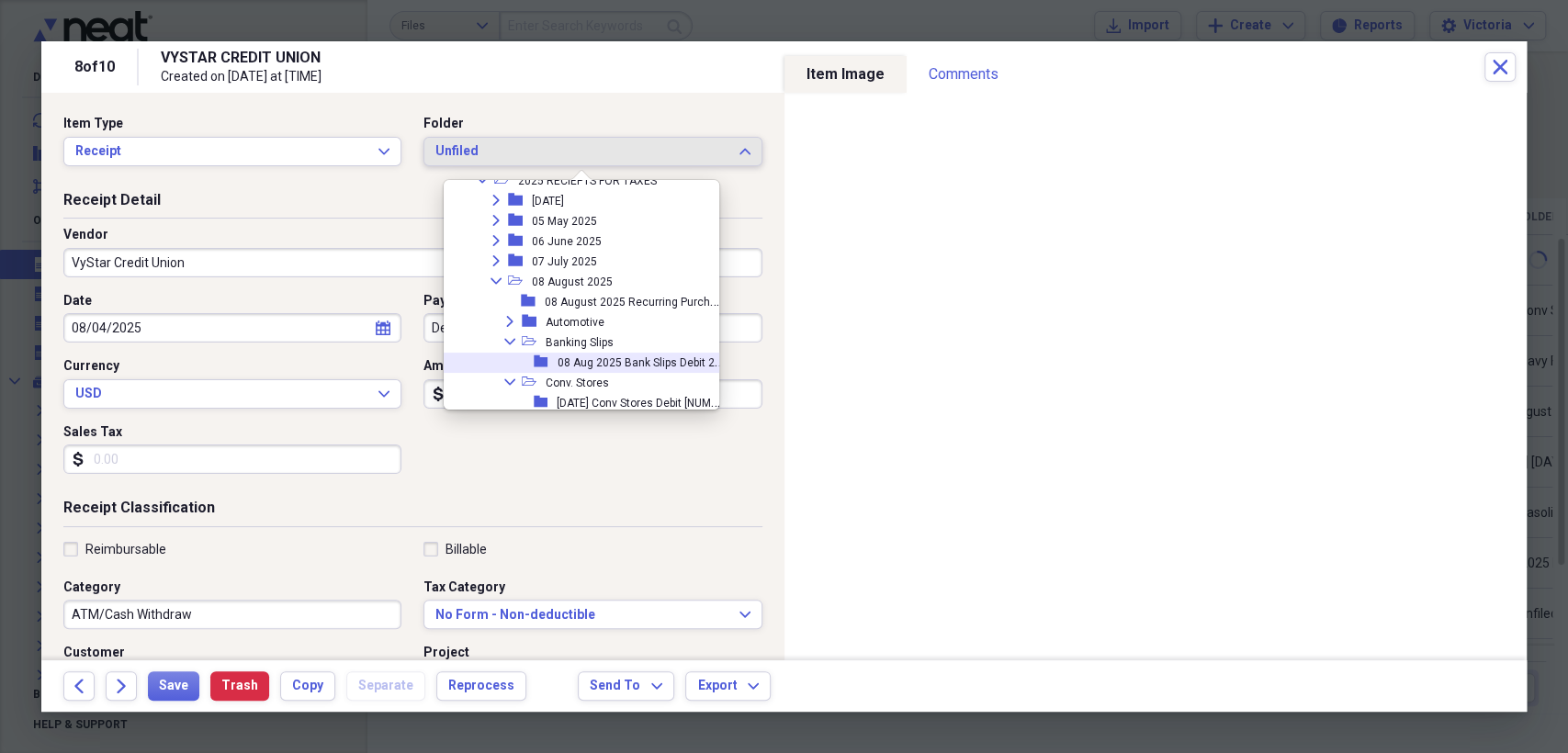 click on "08 Aug 2025 Bank Slips Debit 2361" at bounding box center [646, 361] 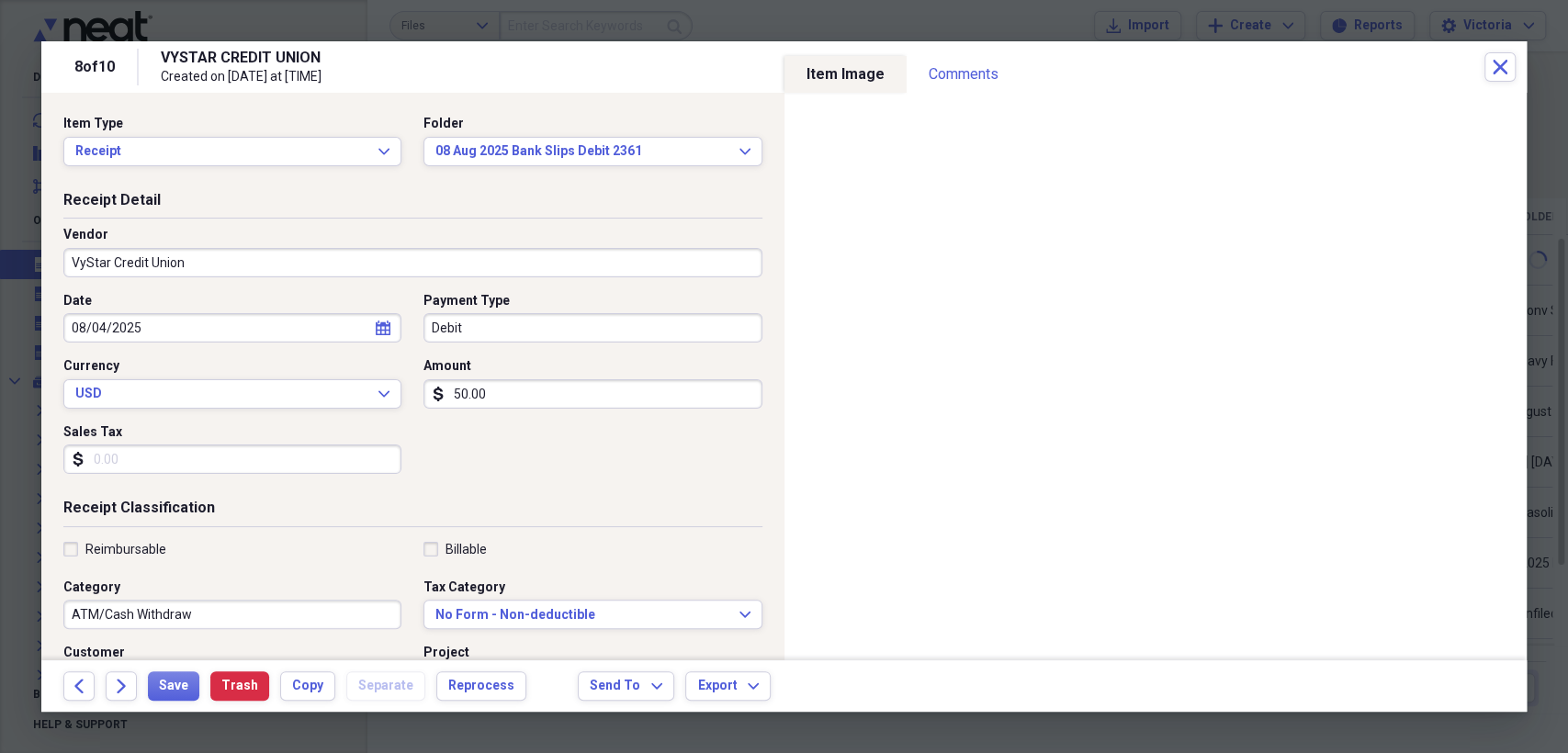 click on "Debit" at bounding box center [592, 328] 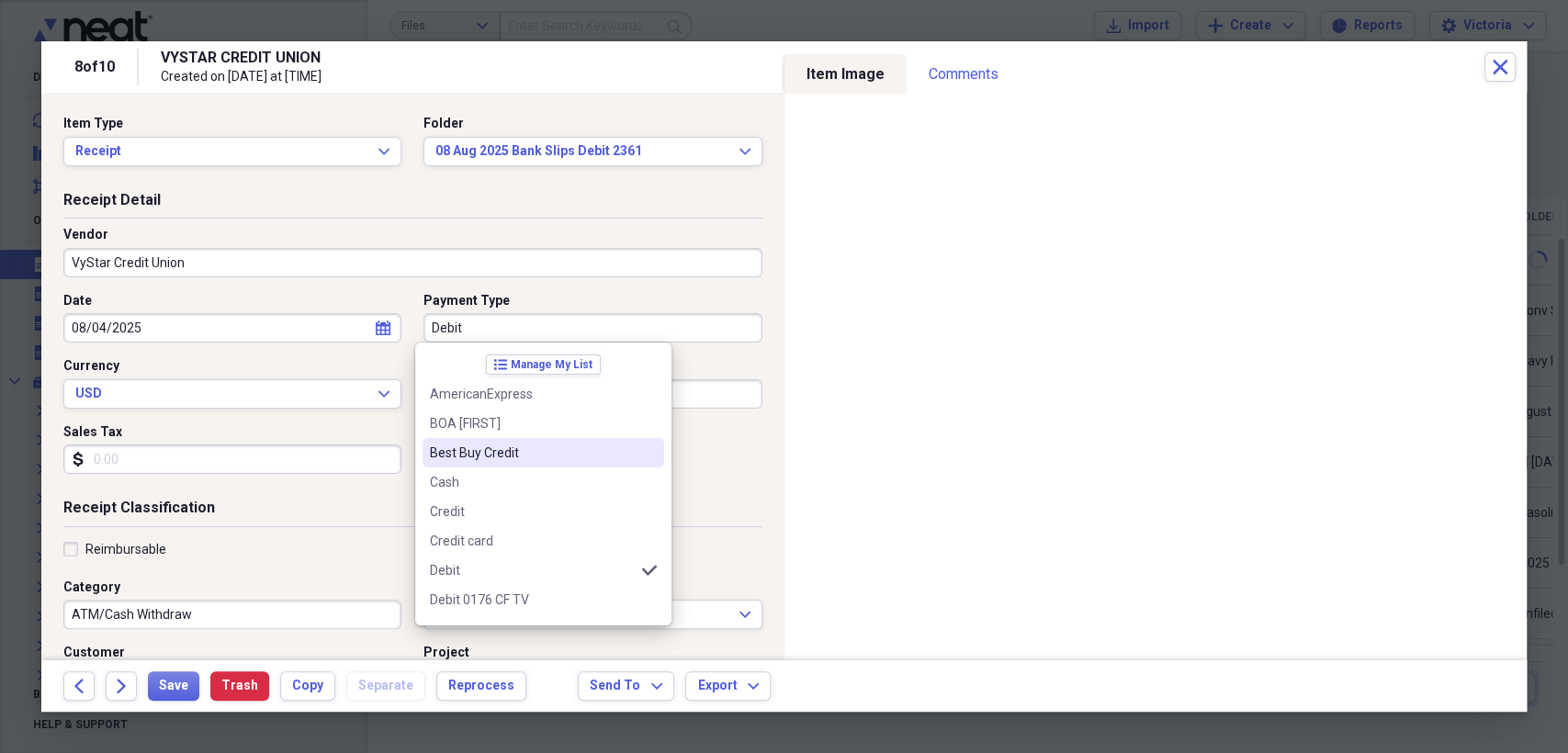 scroll, scrollTop: 204, scrollLeft: 0, axis: vertical 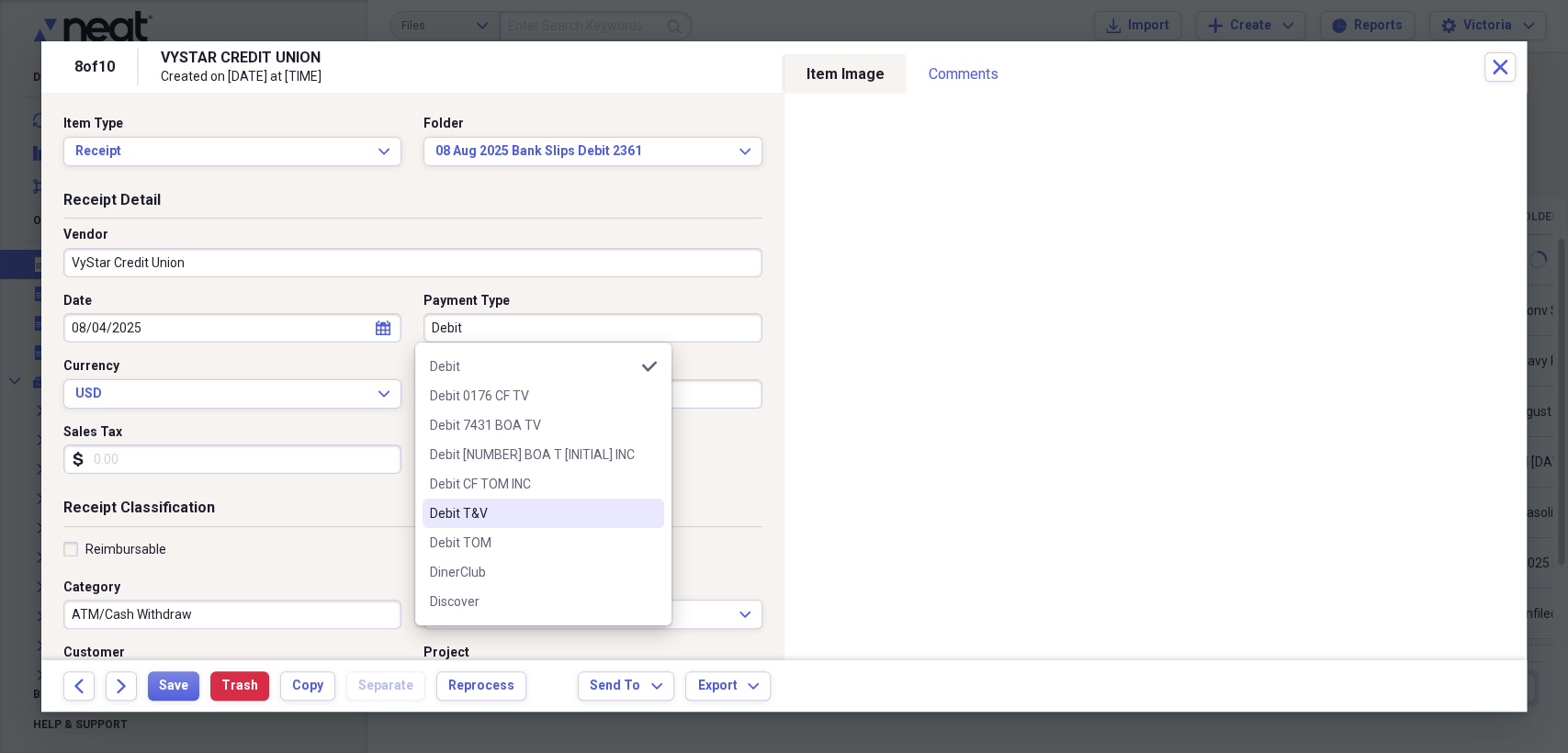 click on "Debit T&V" at bounding box center [532, 513] 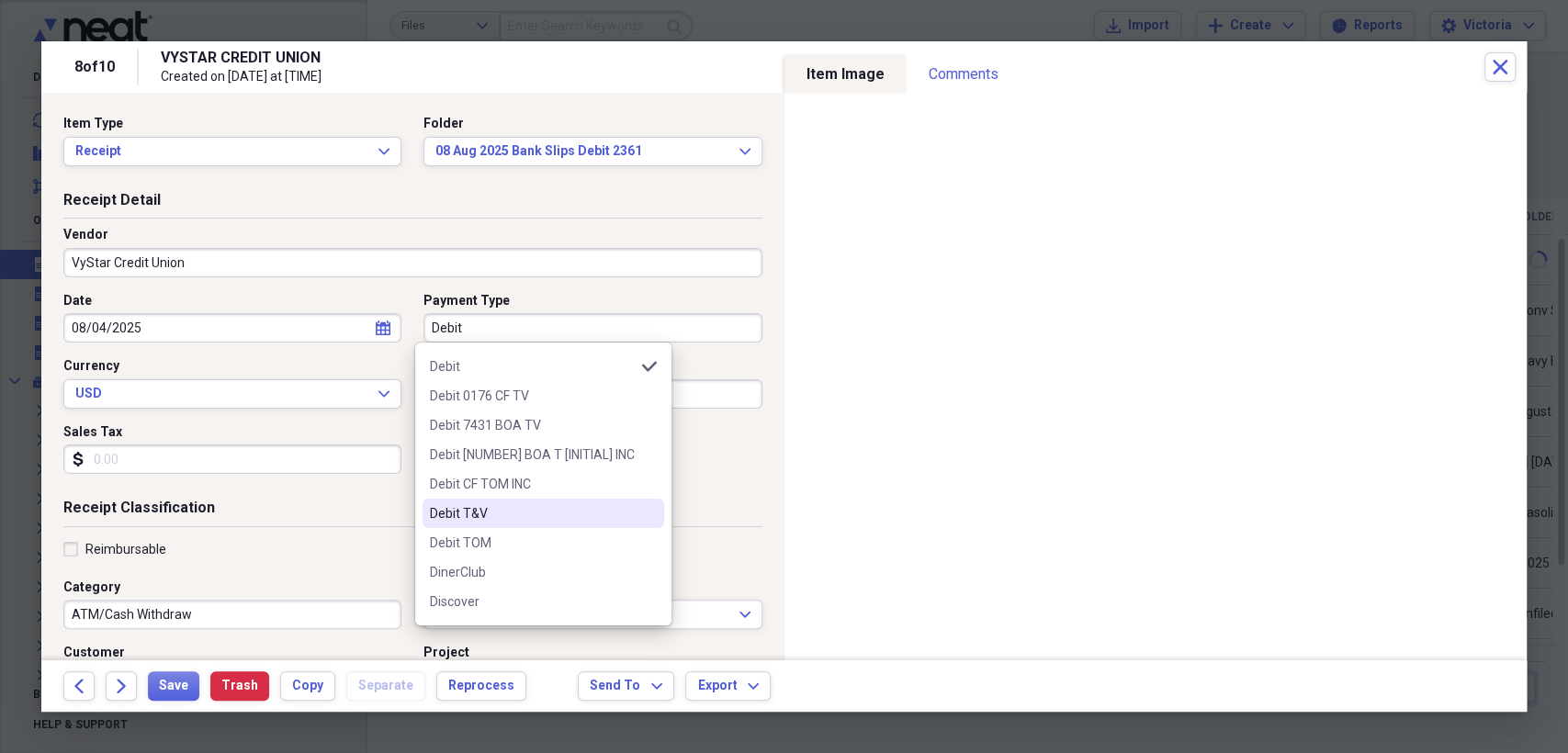 type on "Debit T&V" 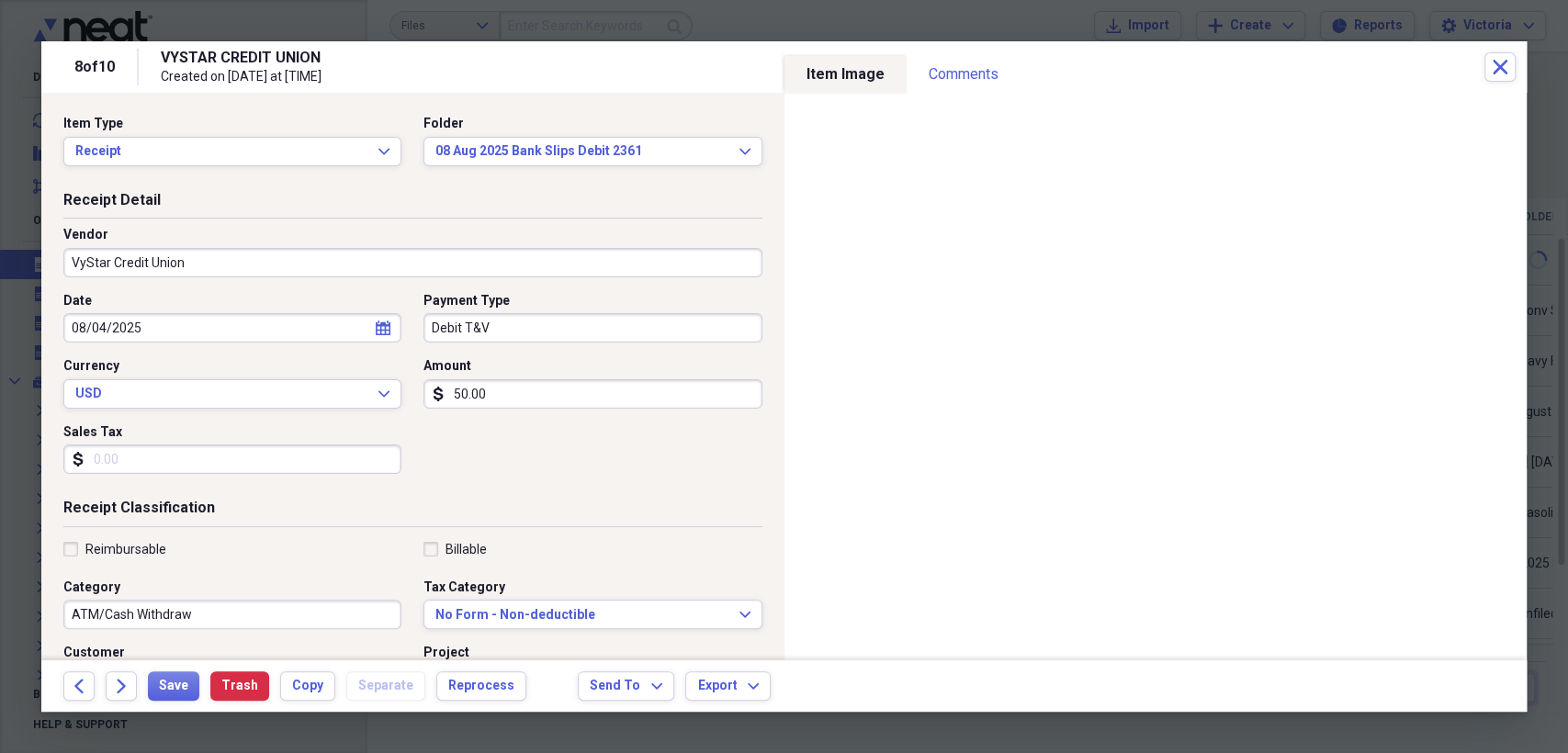 scroll, scrollTop: 204, scrollLeft: 0, axis: vertical 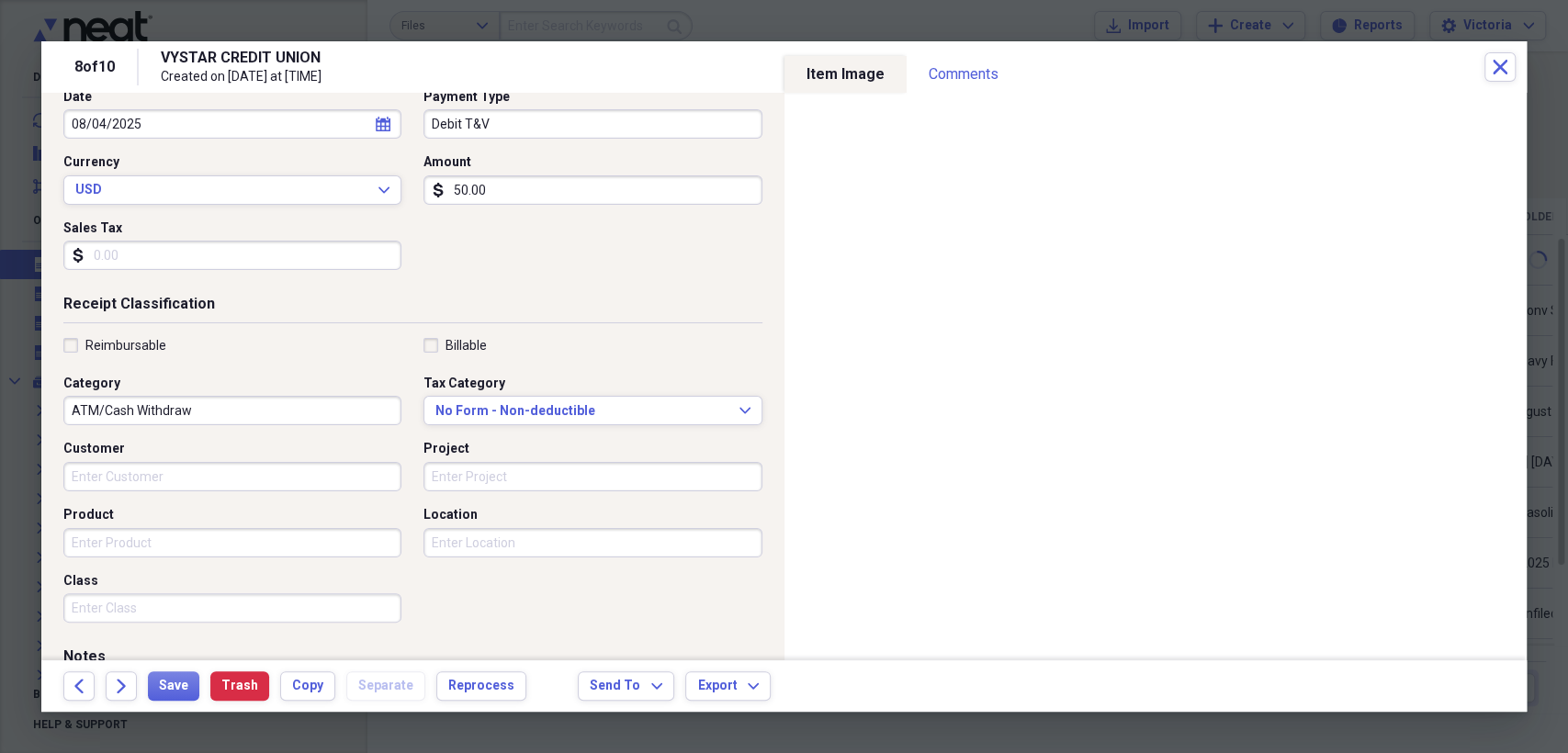 click on "Project" at bounding box center (592, 477) 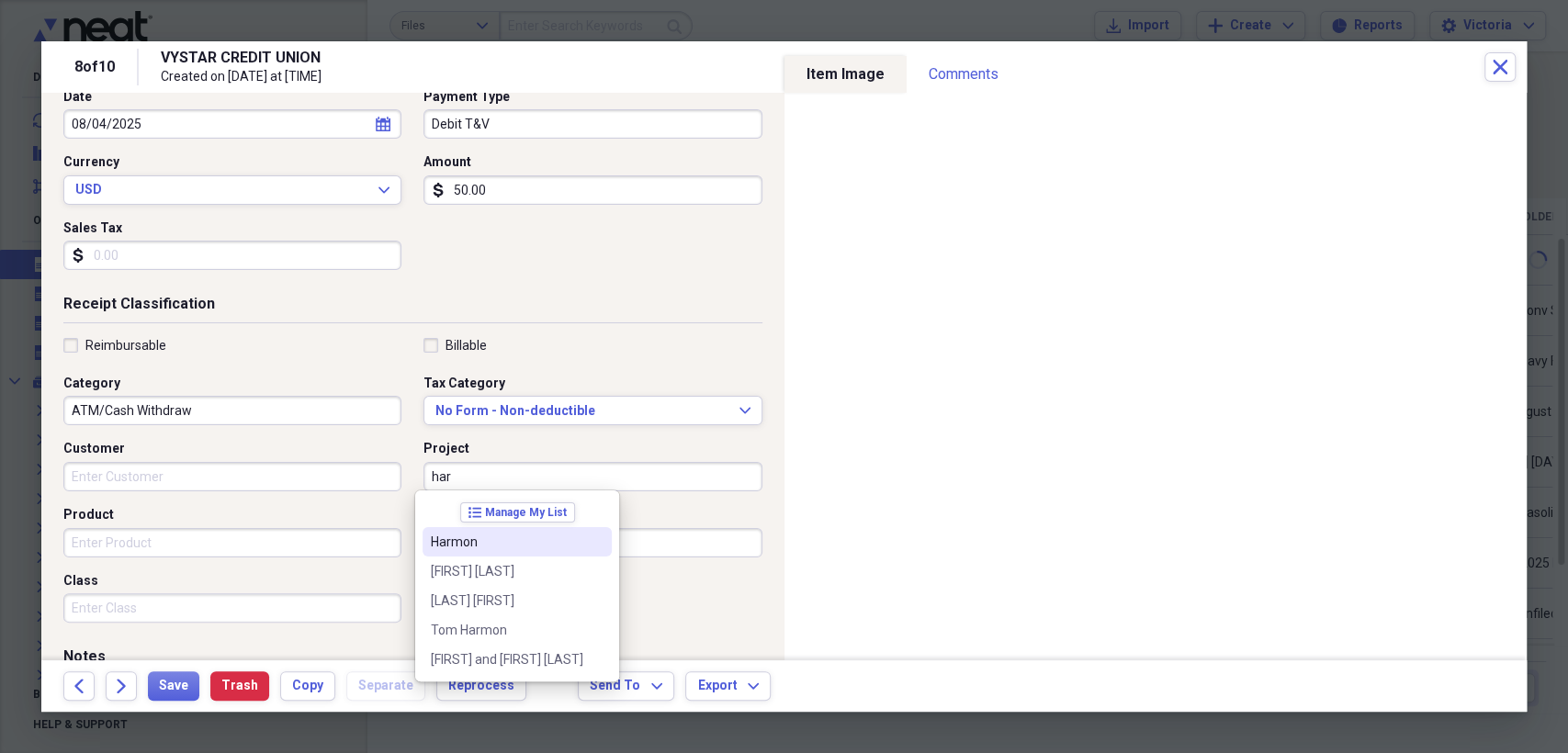 click on "Harmon" at bounding box center (506, 542) 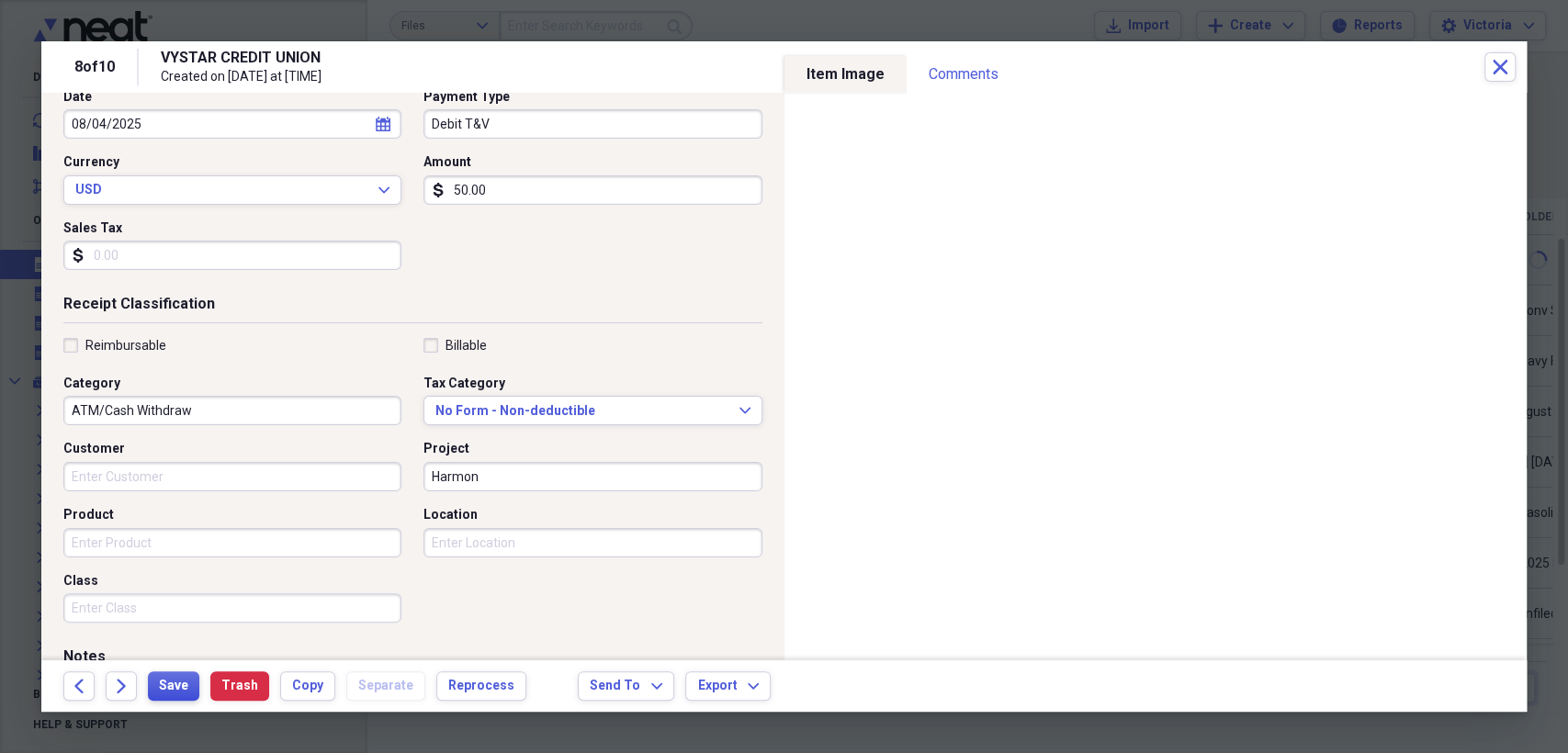 click on "Save" at bounding box center (174, 686) 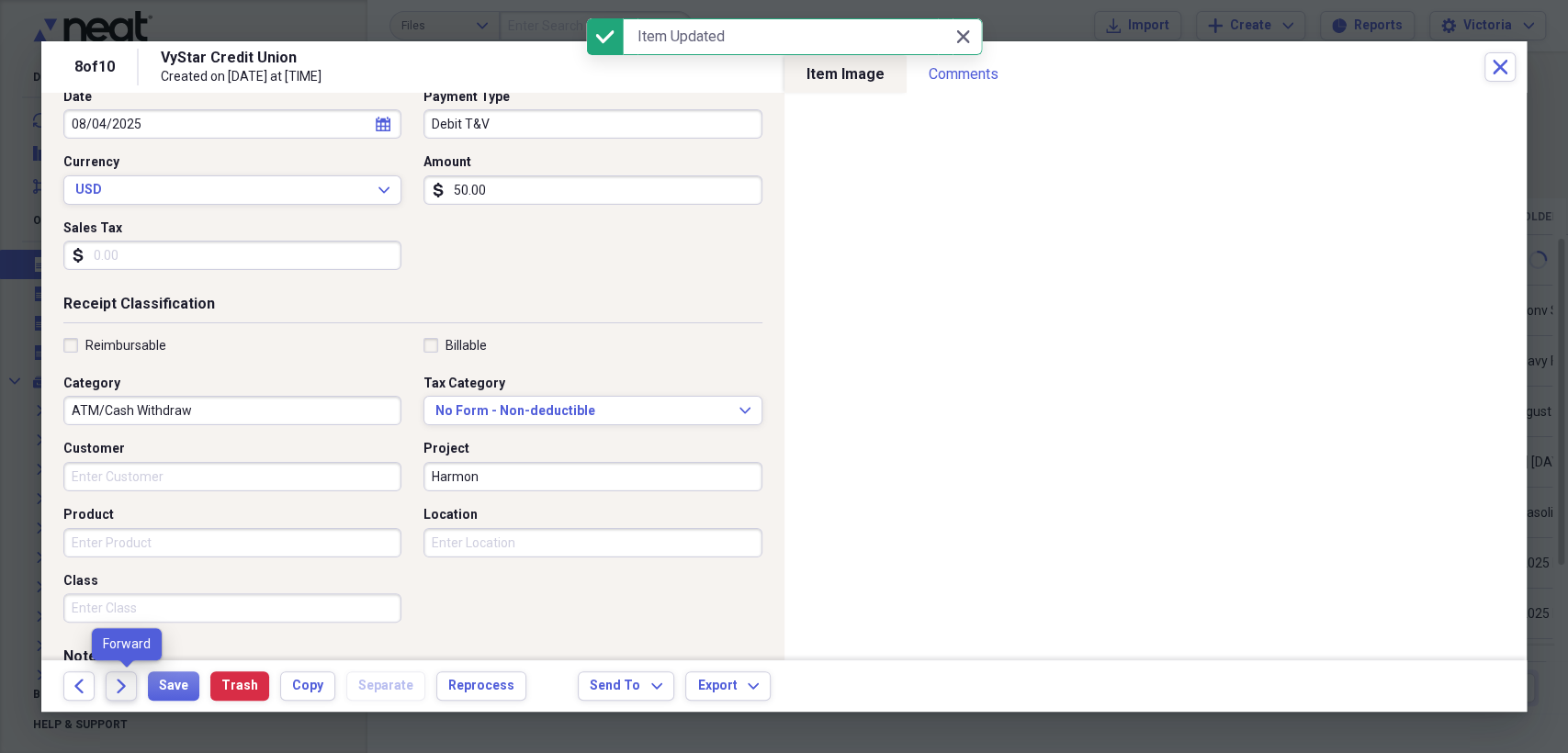 click on "Forward" at bounding box center [121, 686] 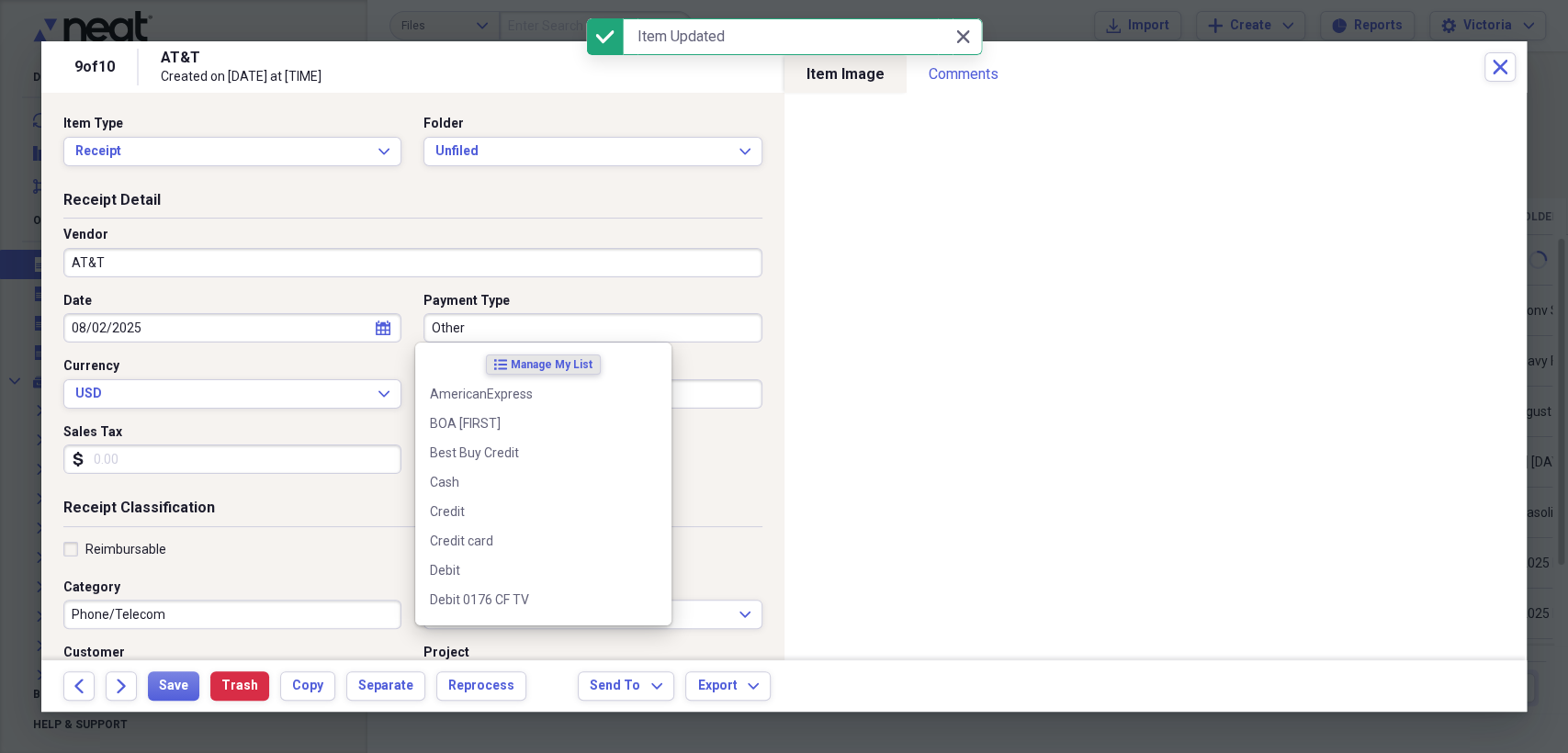 click on "Other" at bounding box center [592, 328] 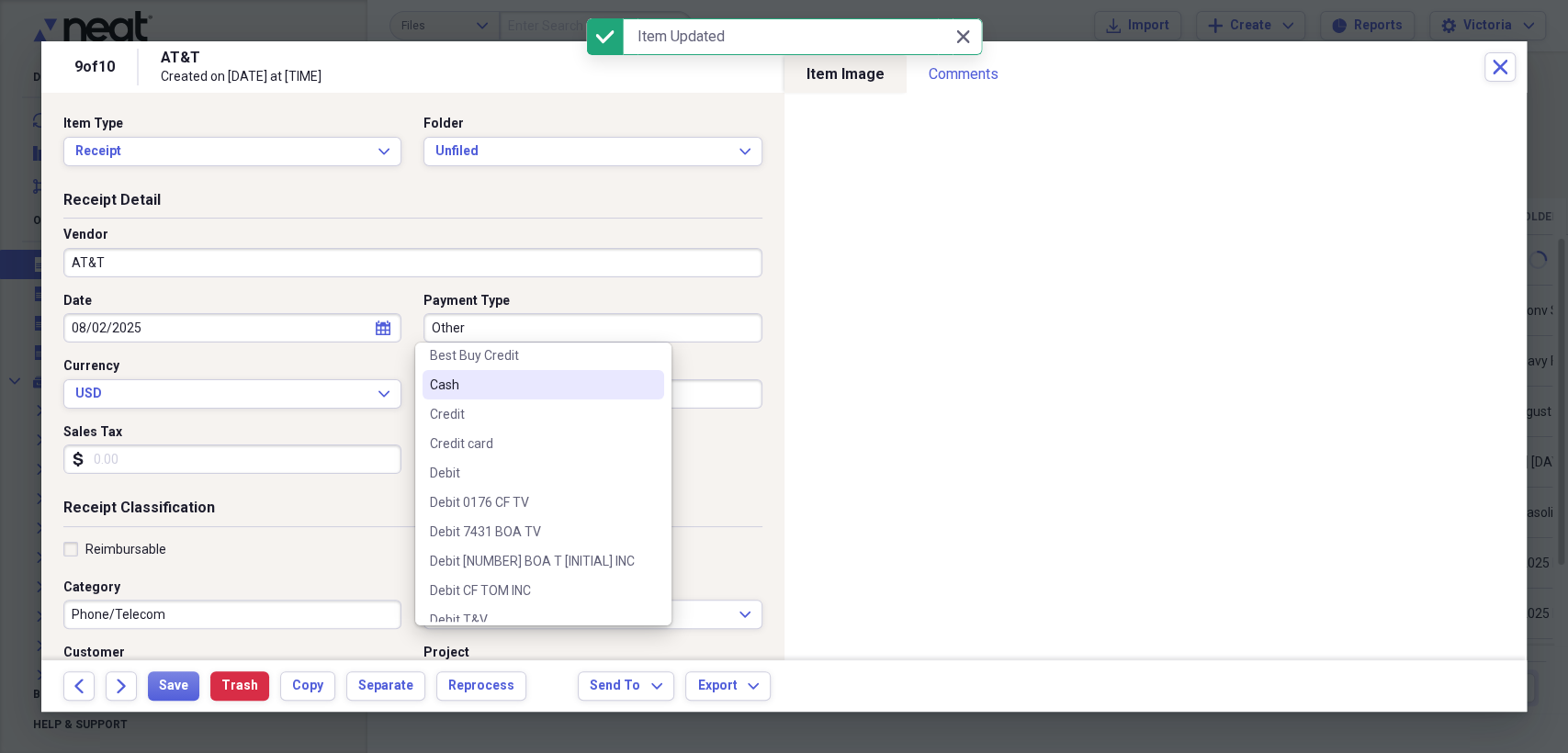 scroll, scrollTop: 204, scrollLeft: 0, axis: vertical 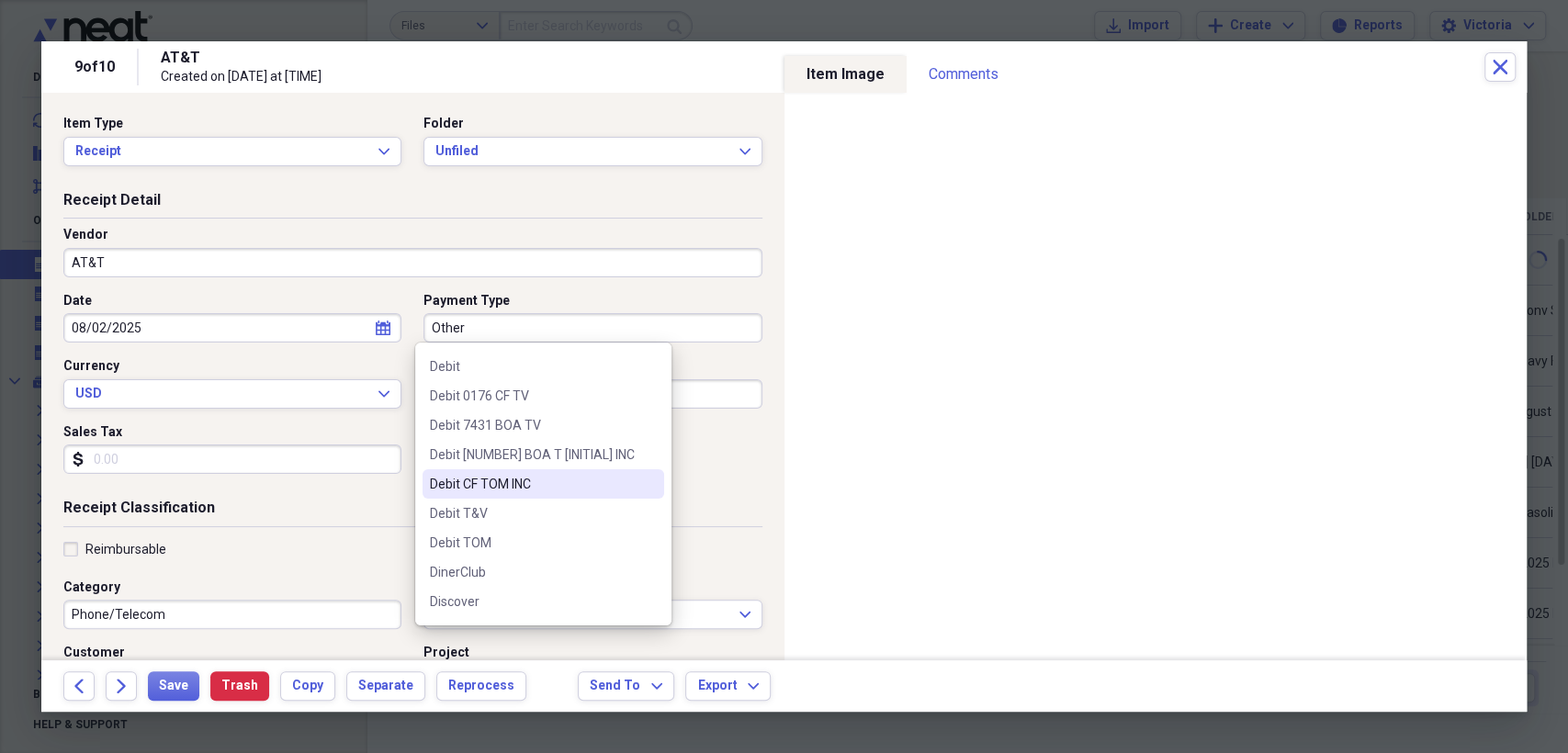 click on "Debit CF TOM INC" at bounding box center [532, 484] 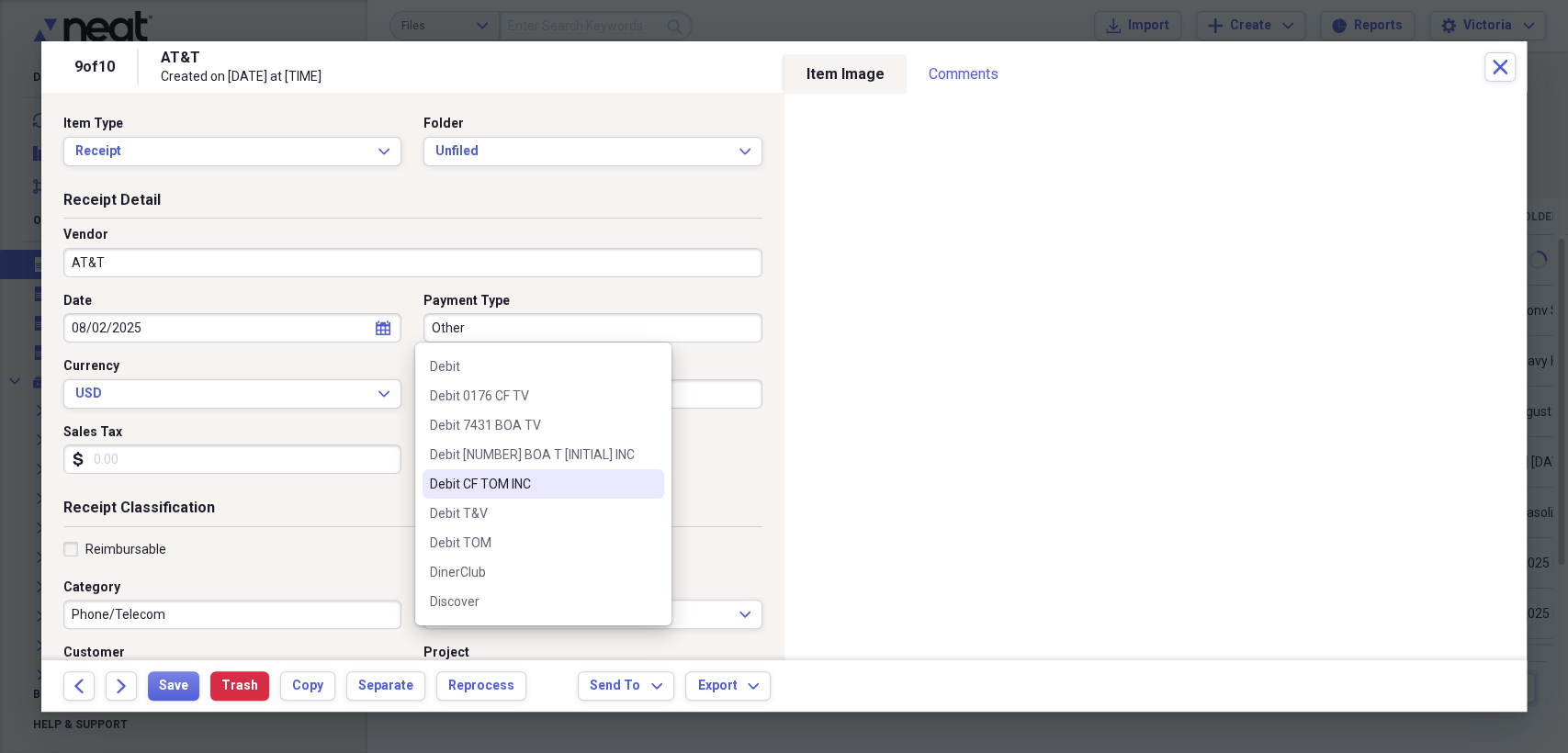 type on "Debit CF TOM INC" 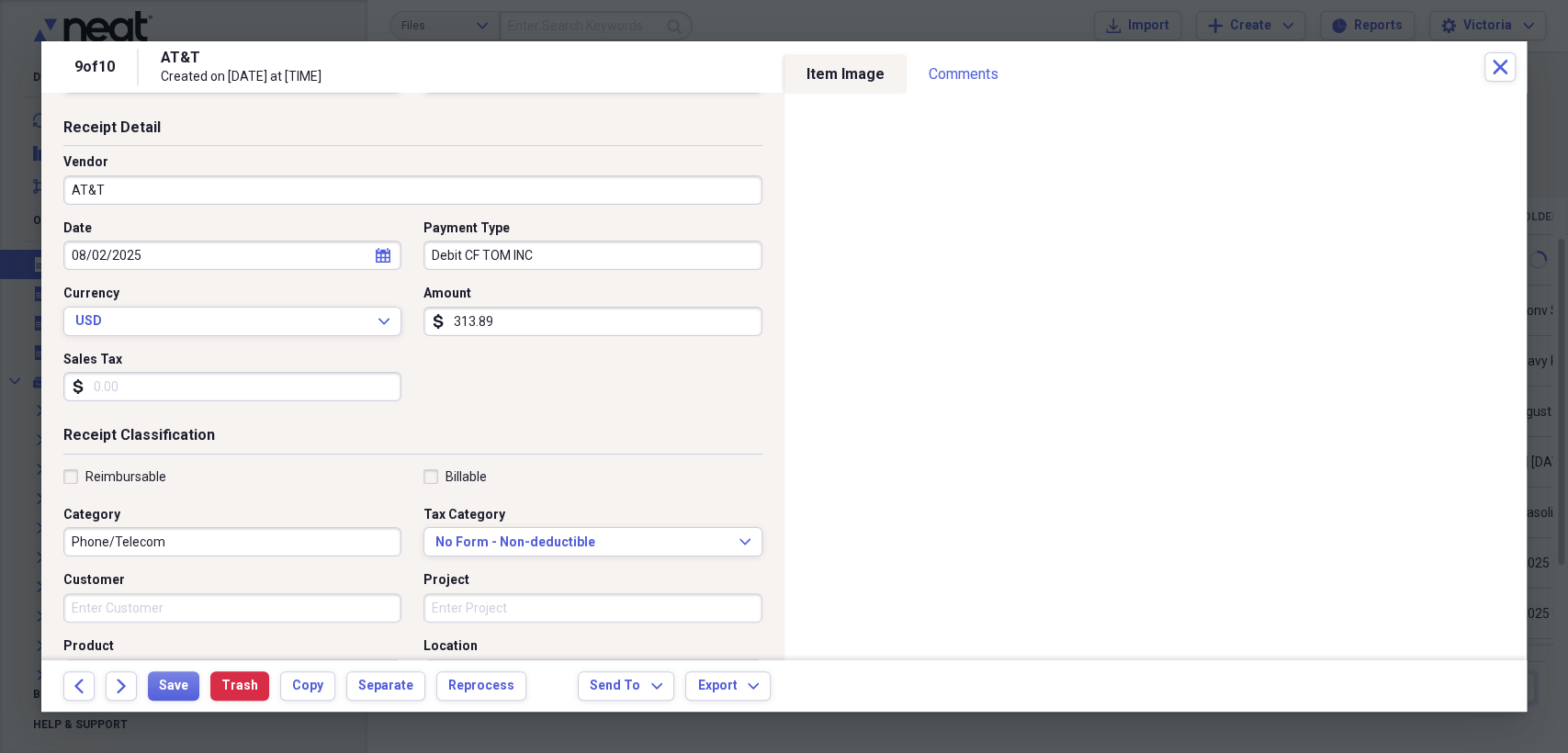 scroll, scrollTop: 204, scrollLeft: 0, axis: vertical 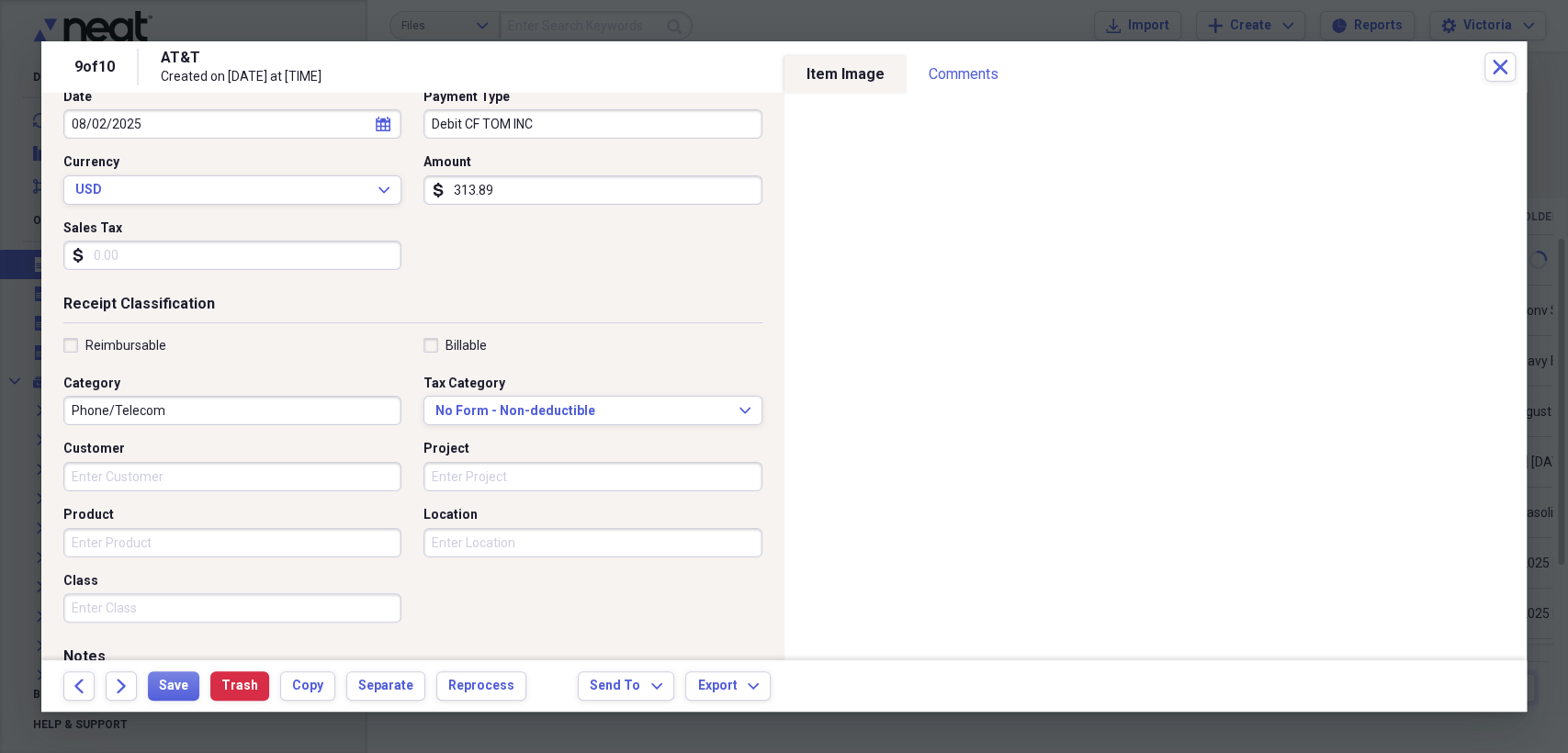 click on "Project" at bounding box center (592, 477) 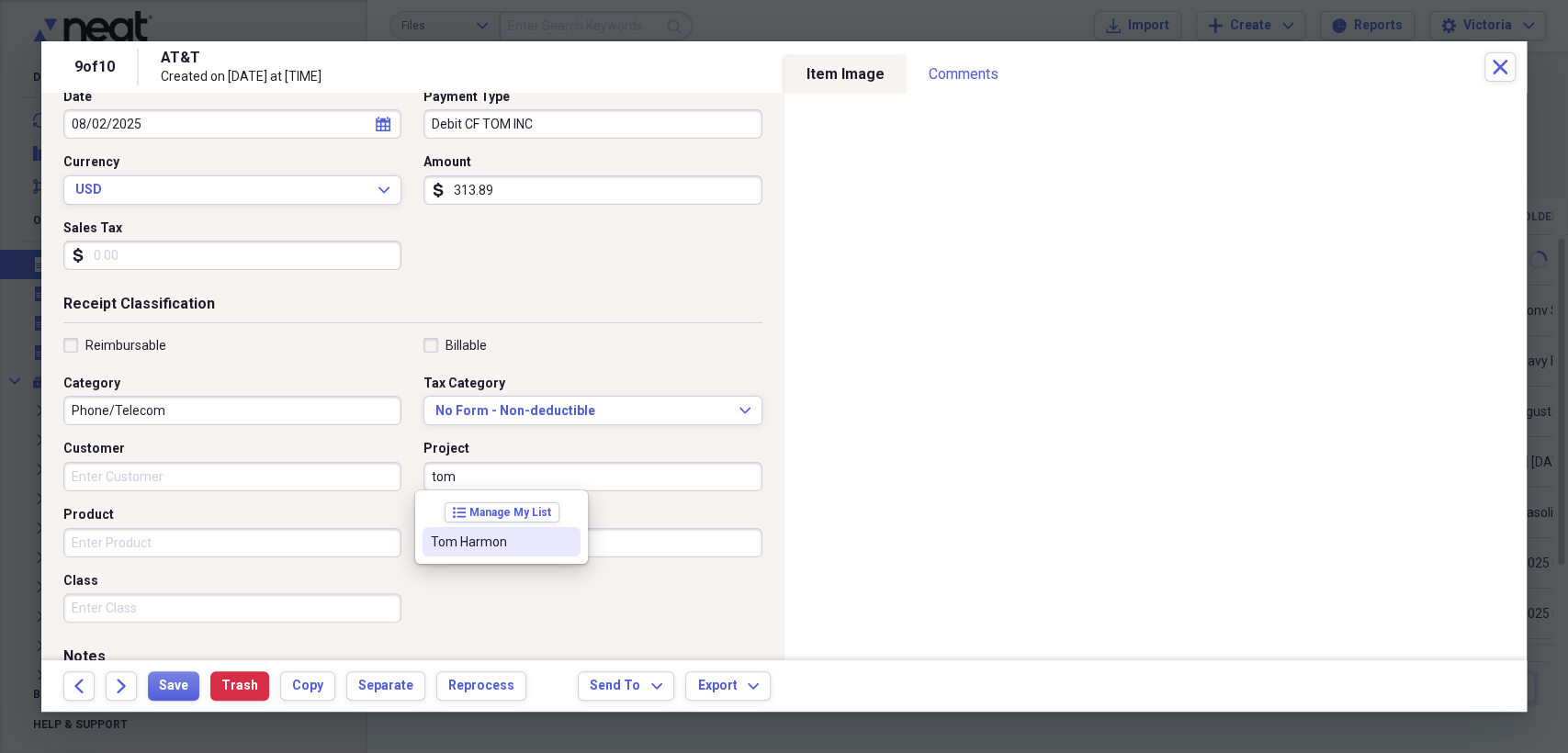 click on "Tom Harmon" at bounding box center [491, 542] 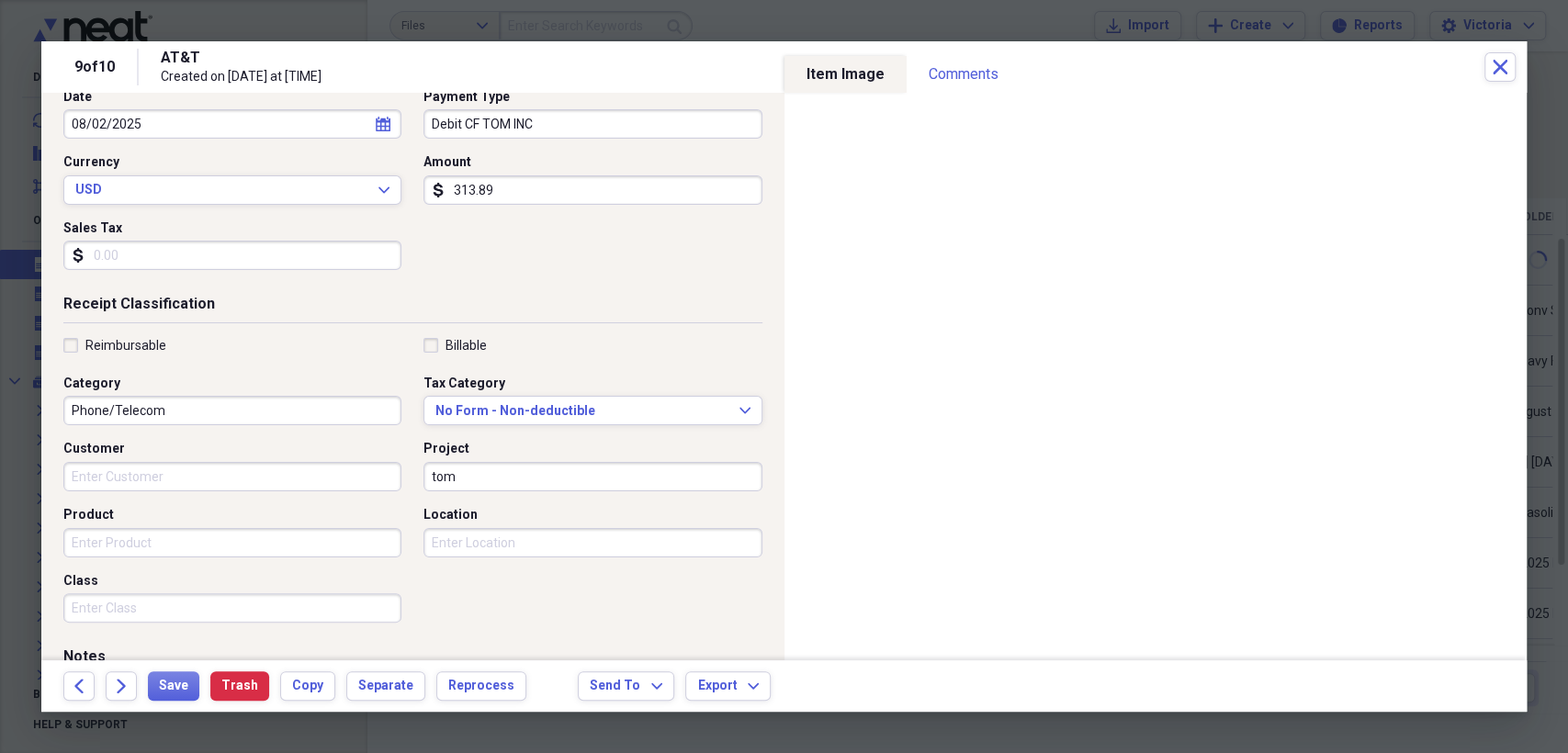 type on "Tom Harmon" 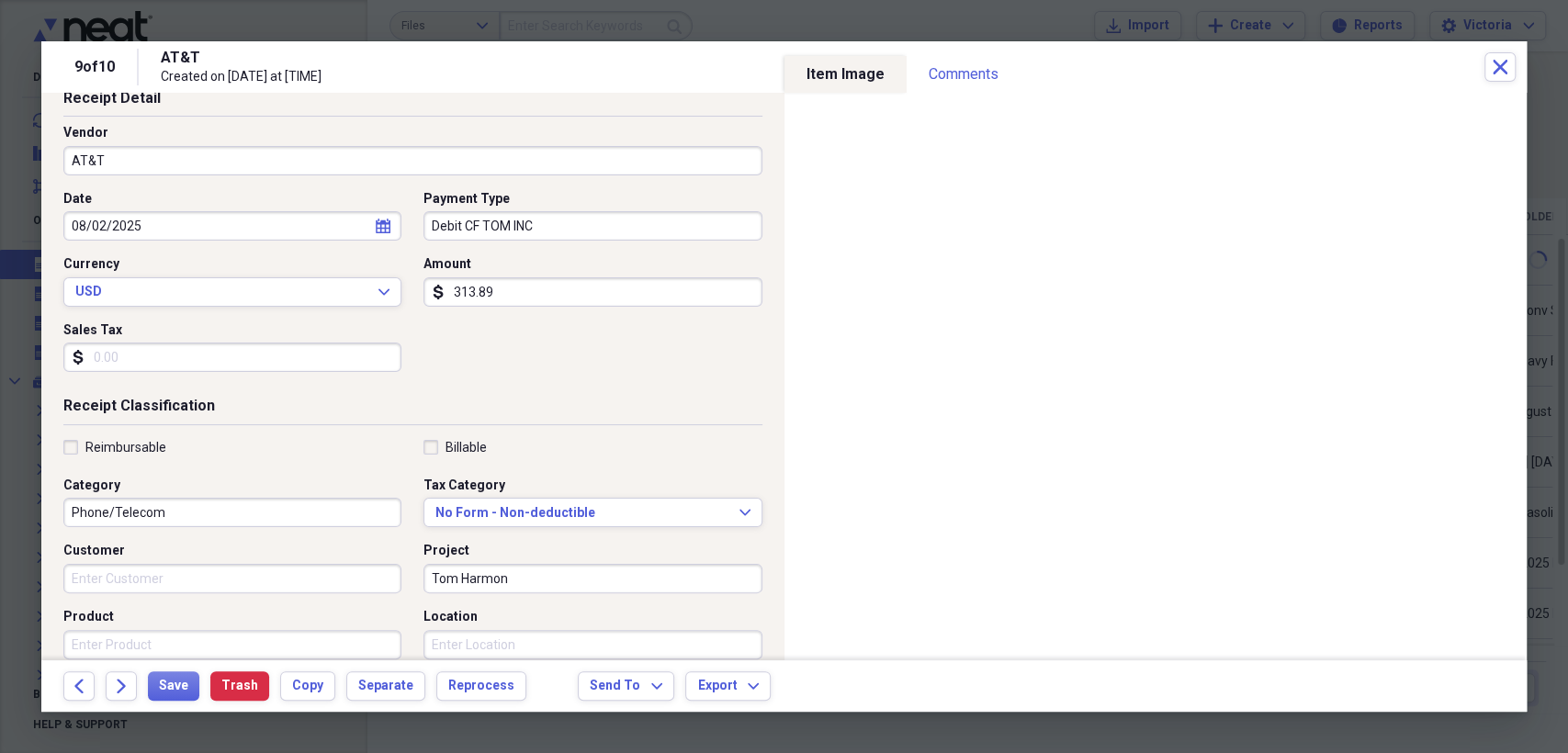 scroll, scrollTop: 0, scrollLeft: 0, axis: both 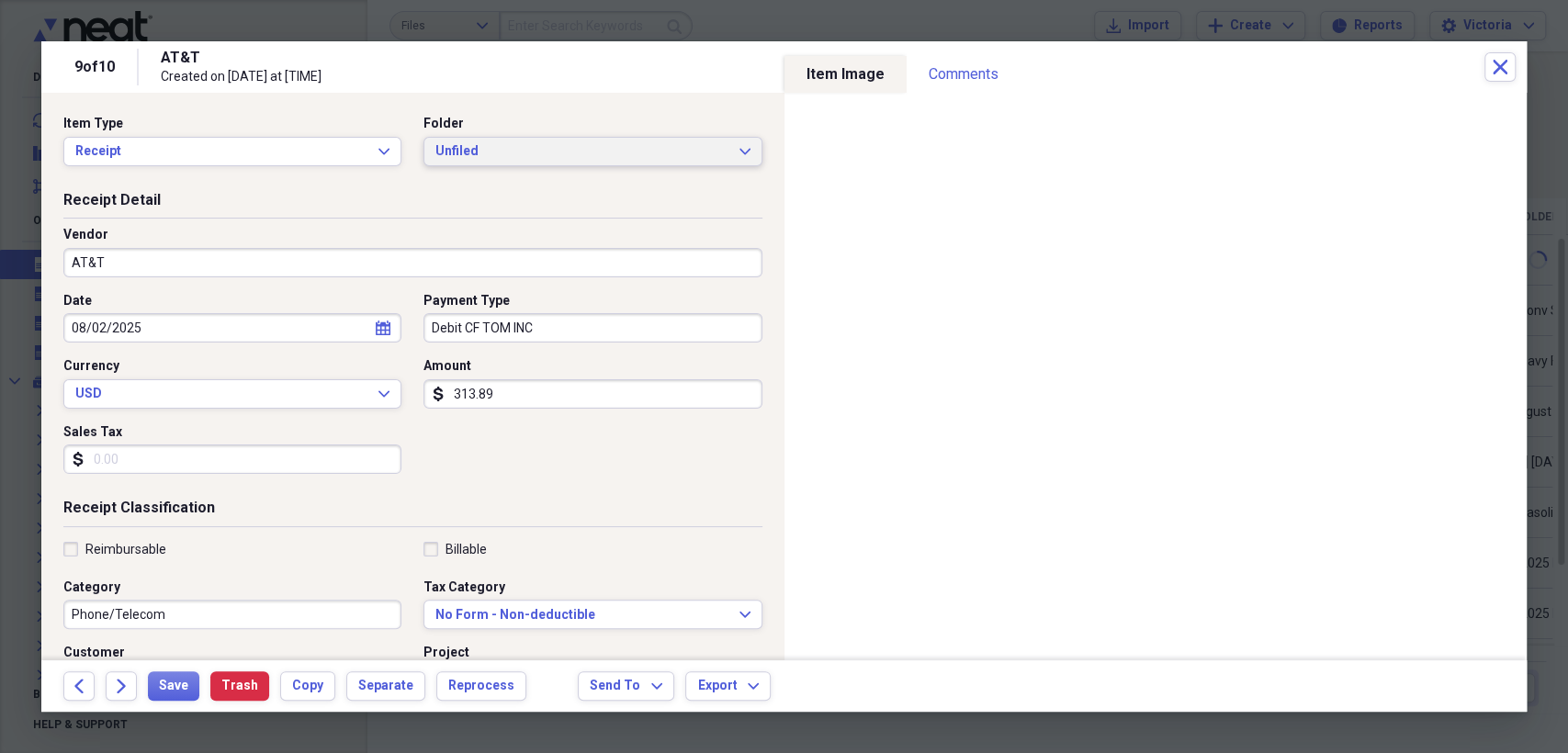 click on "Unfiled" at bounding box center (581, 152) 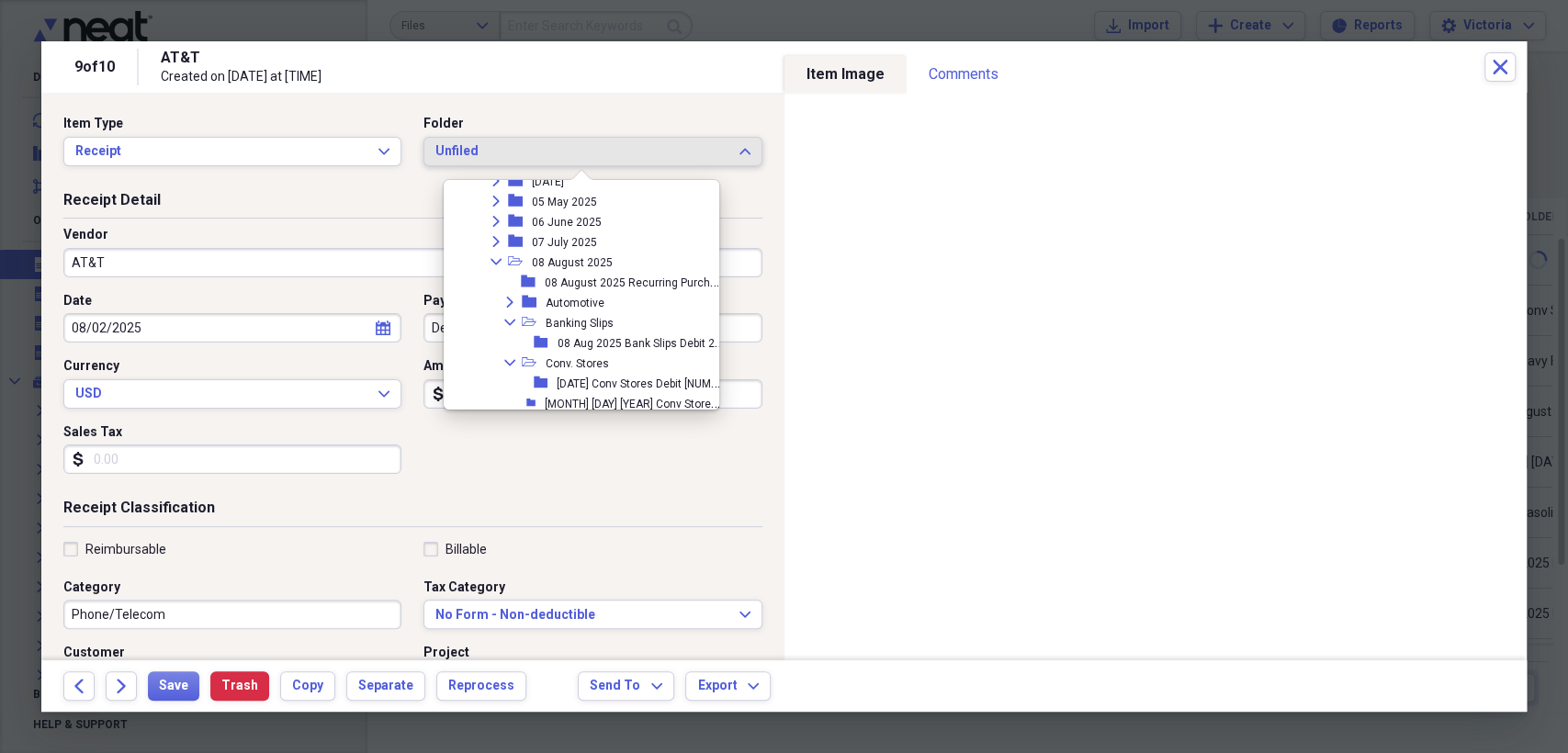 scroll, scrollTop: 339, scrollLeft: 0, axis: vertical 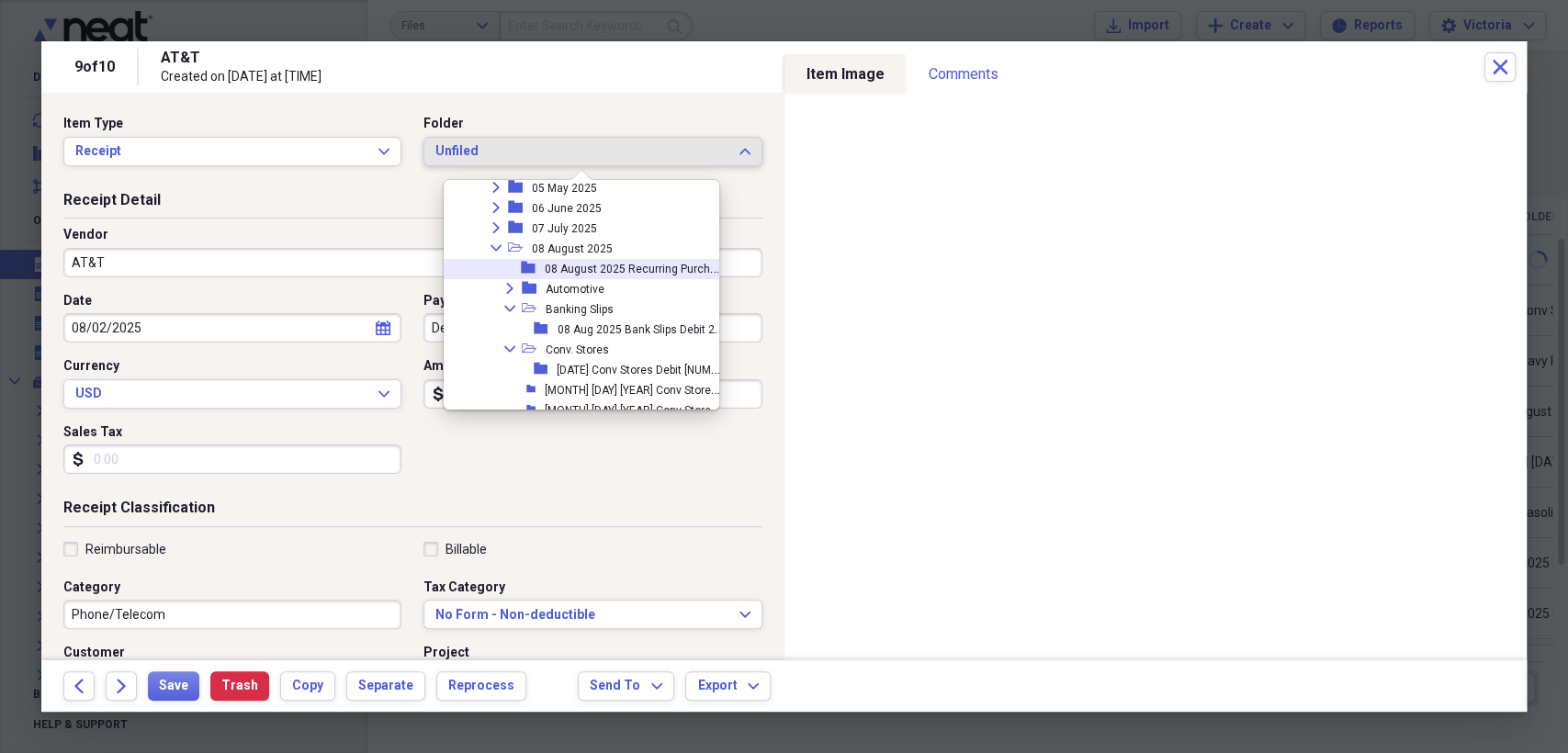 click on "08 August 2025 Recurring Purchases" at bounding box center [640, 267] 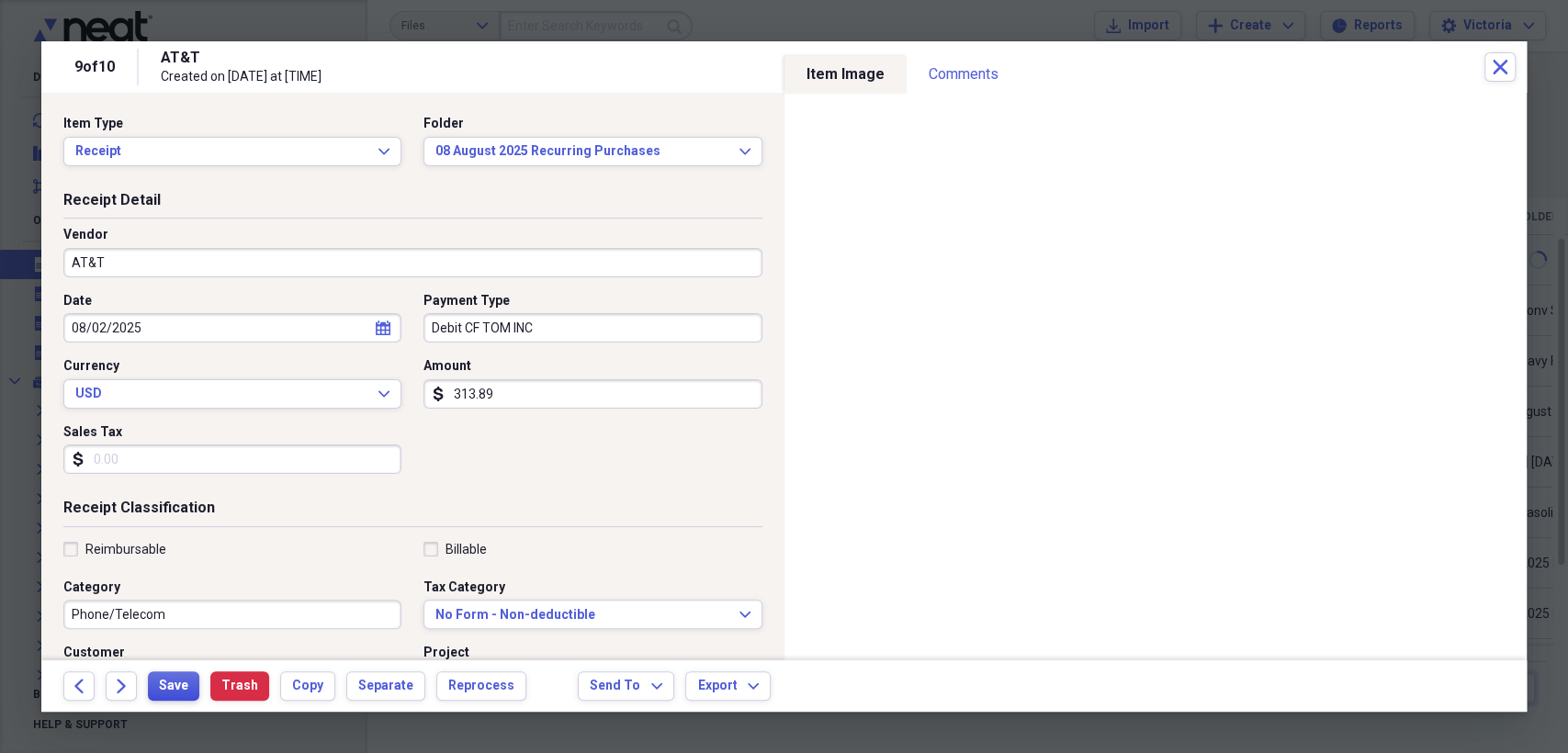 click on "Save" at bounding box center (174, 686) 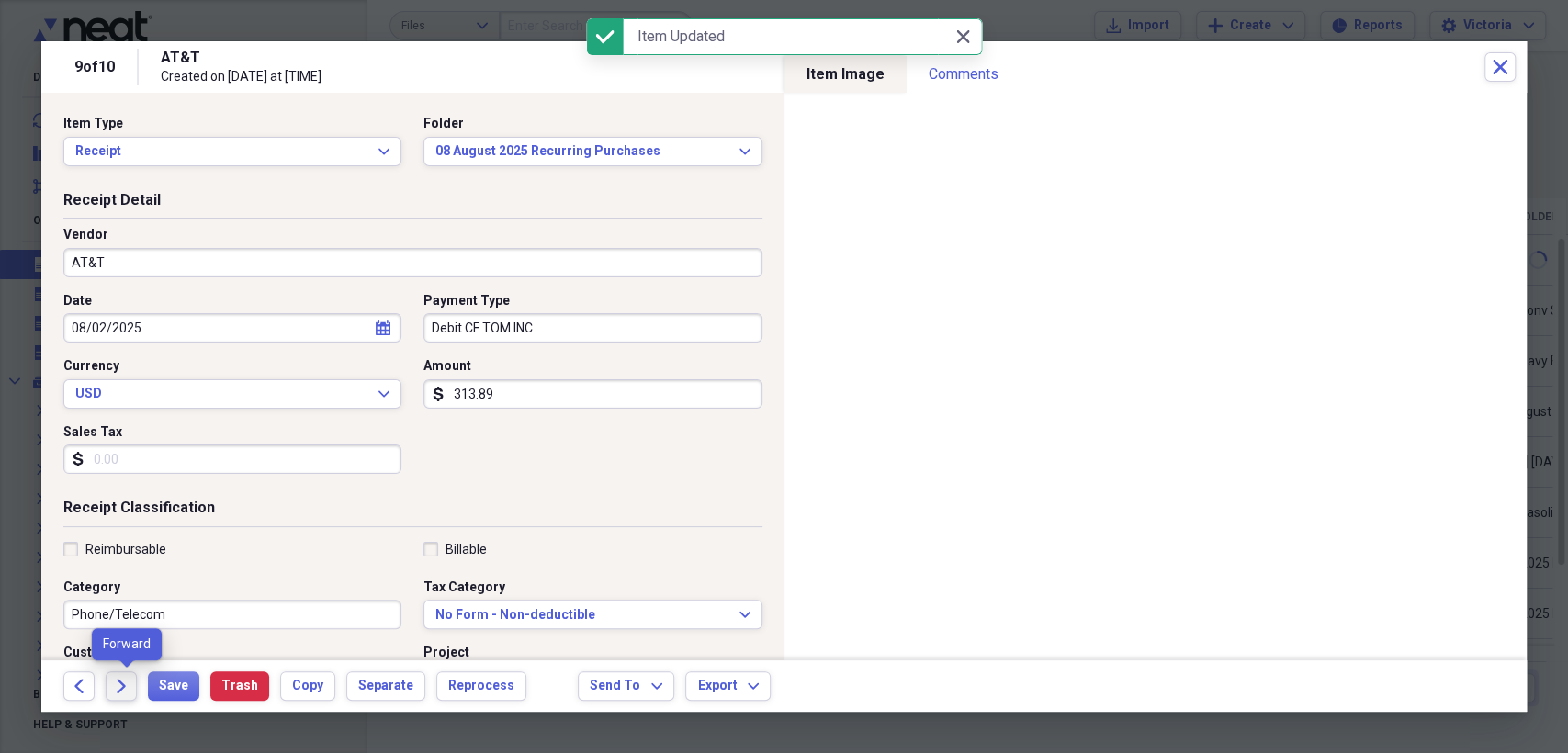 click on "Forward" 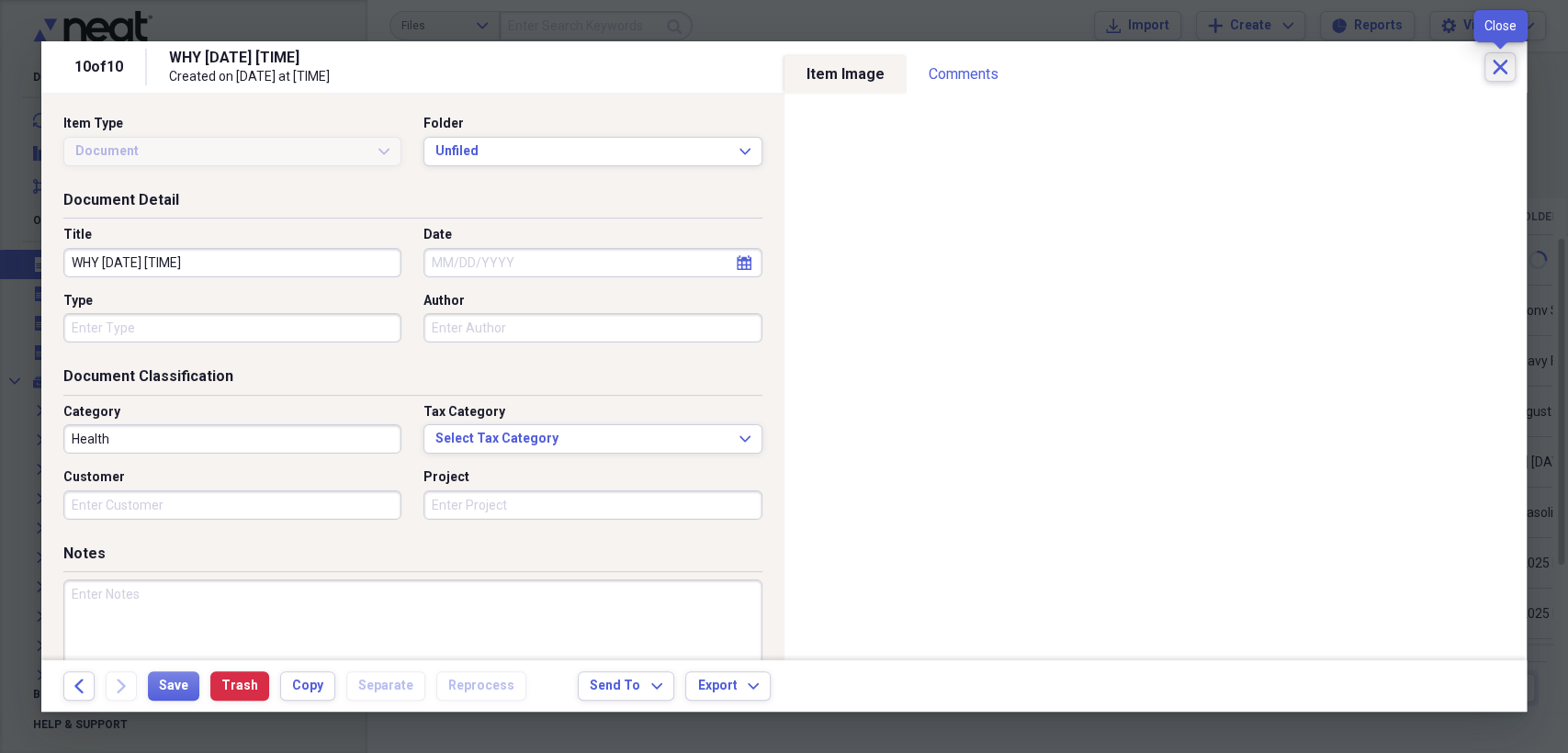 click on "Close" at bounding box center (1500, 67) 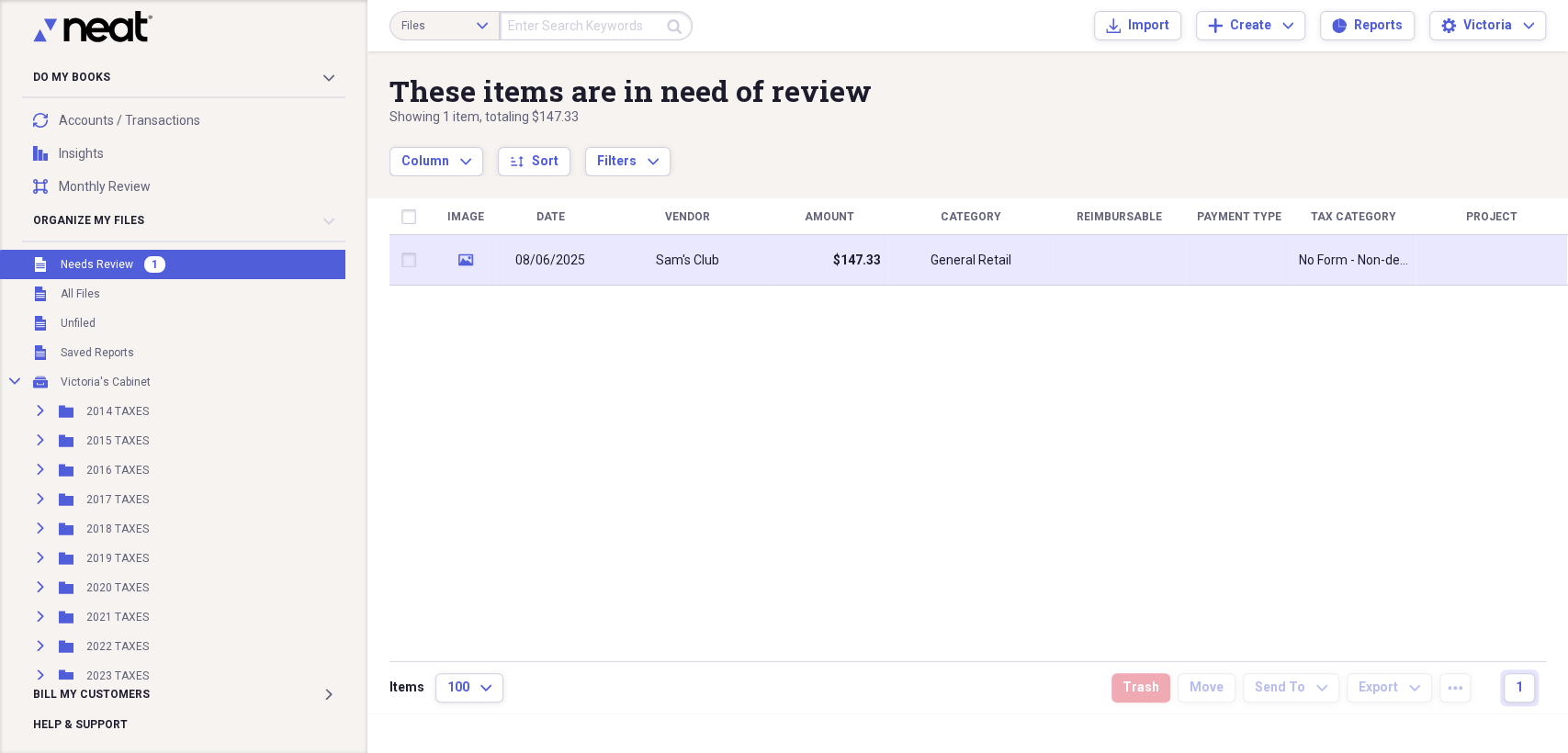 click on "Sam's Club" at bounding box center (687, 261) 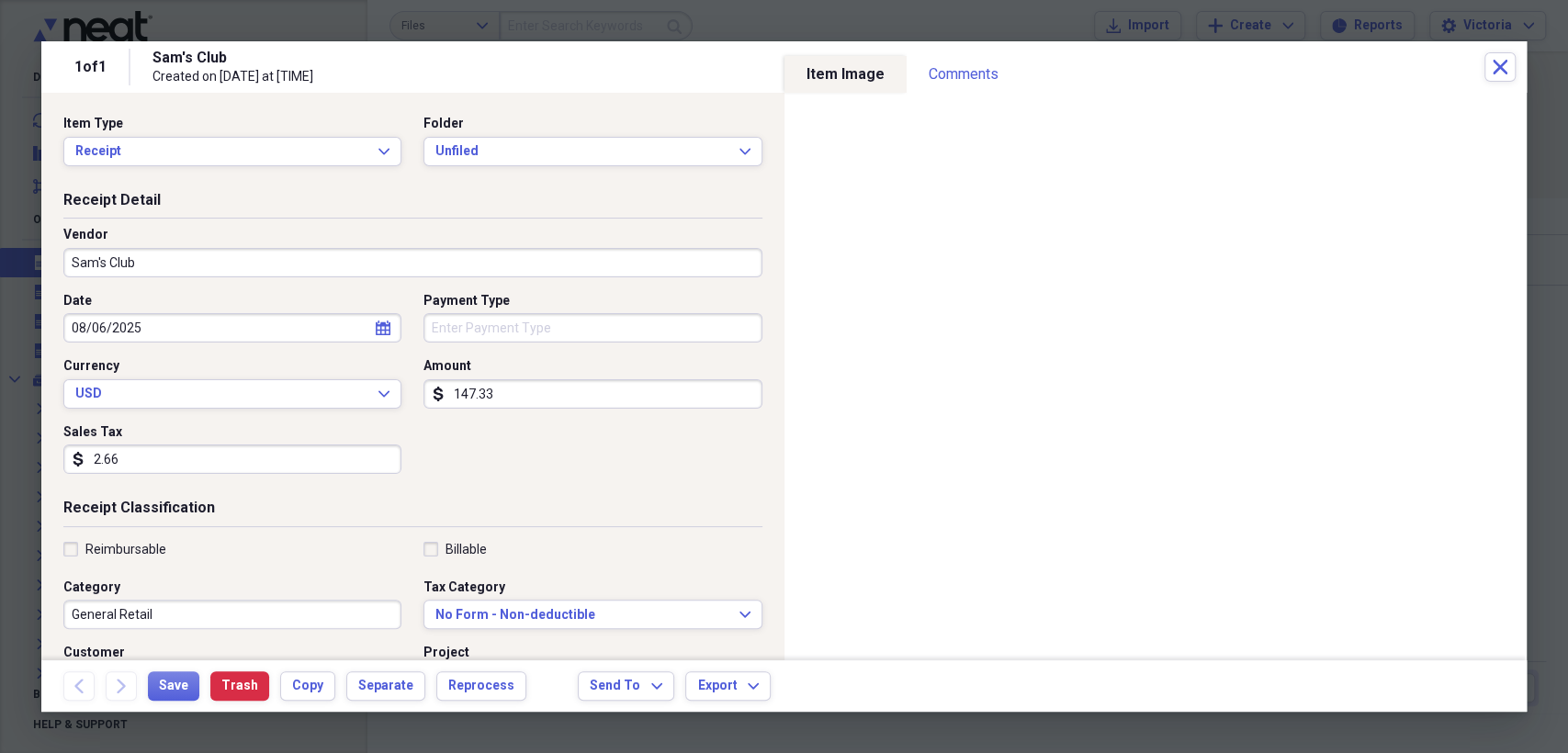 click on "Sam's Club" at bounding box center [412, 263] 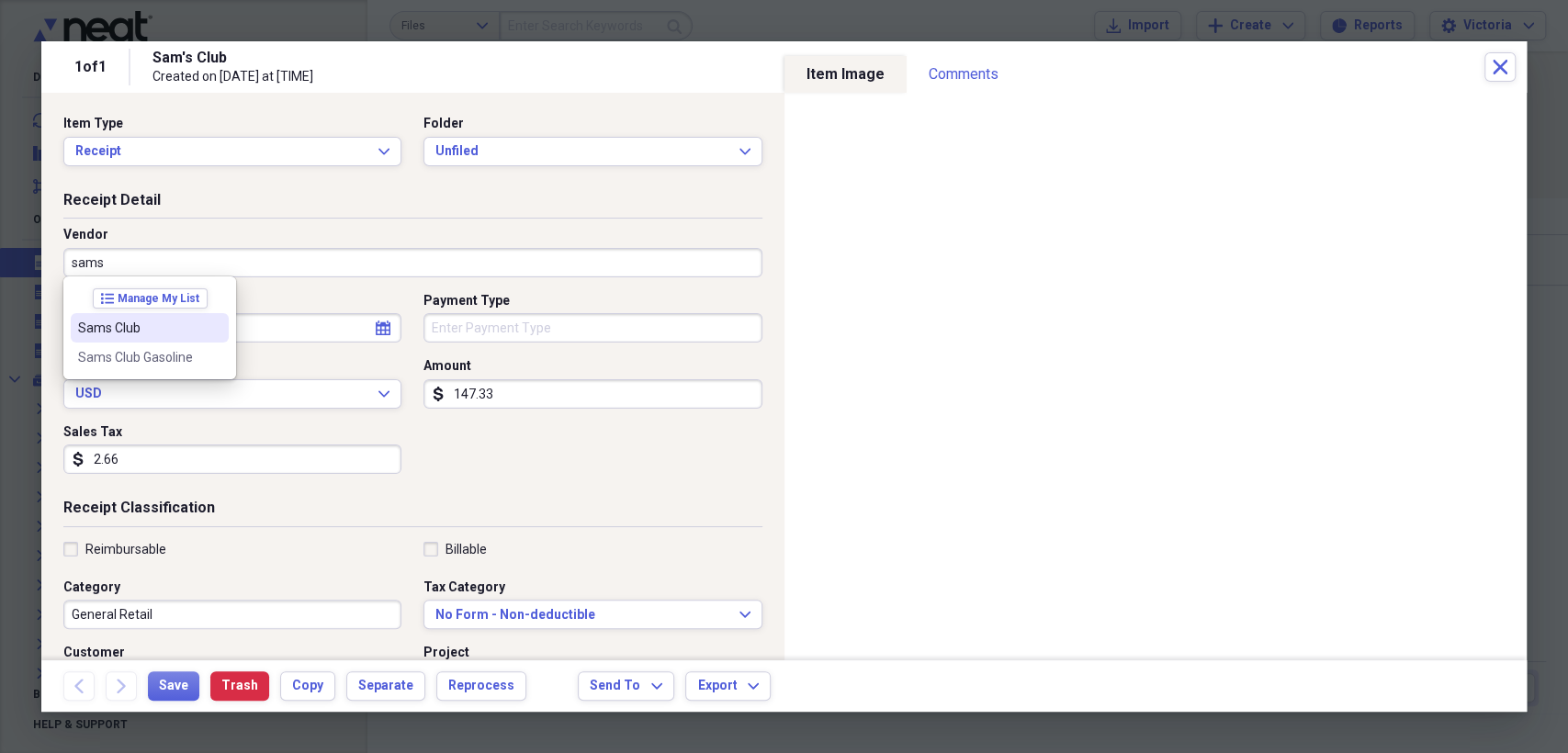 click on "Sams Club" at bounding box center (150, 328) 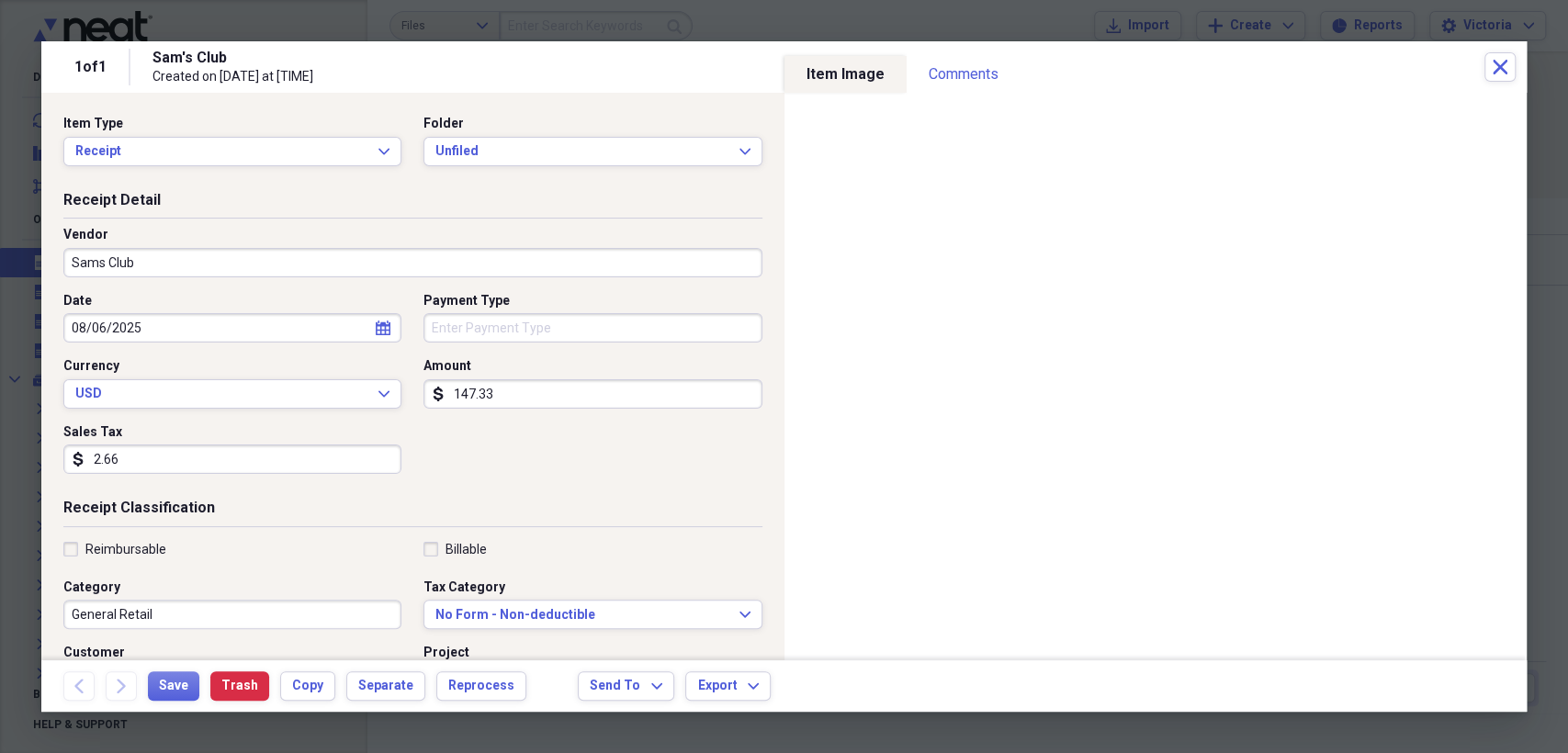 type on "Groceries" 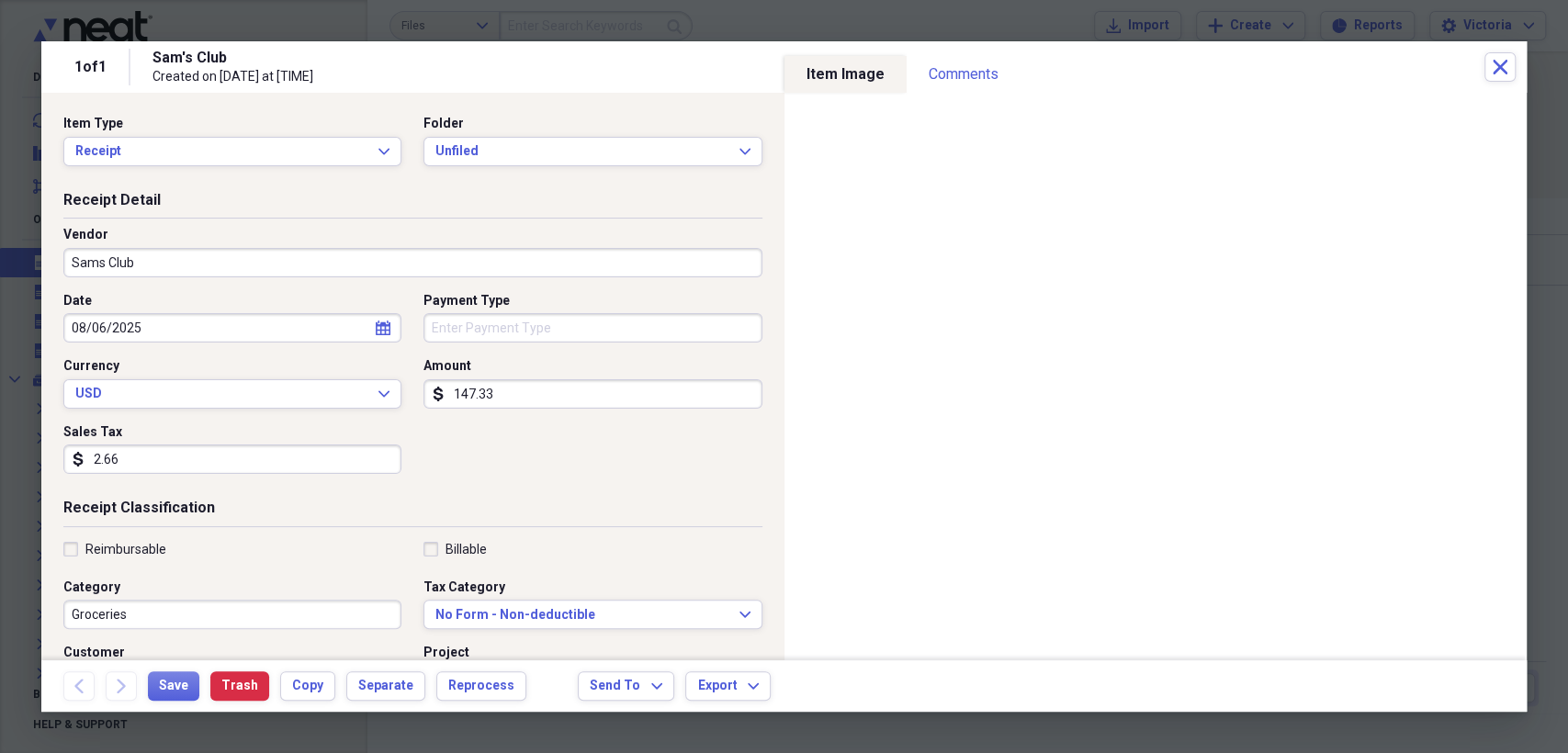 click on "Payment Type" at bounding box center [592, 328] 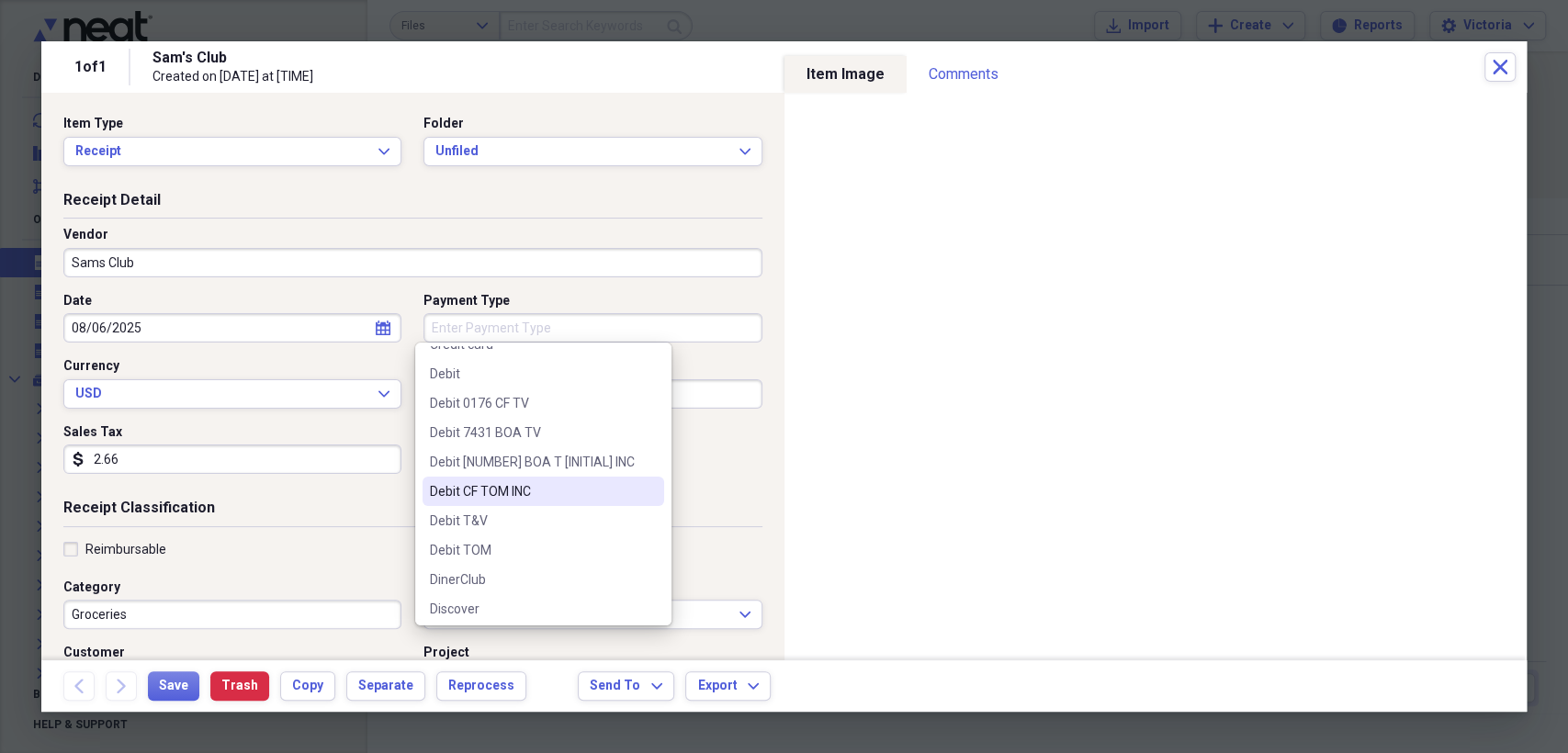scroll, scrollTop: 204, scrollLeft: 0, axis: vertical 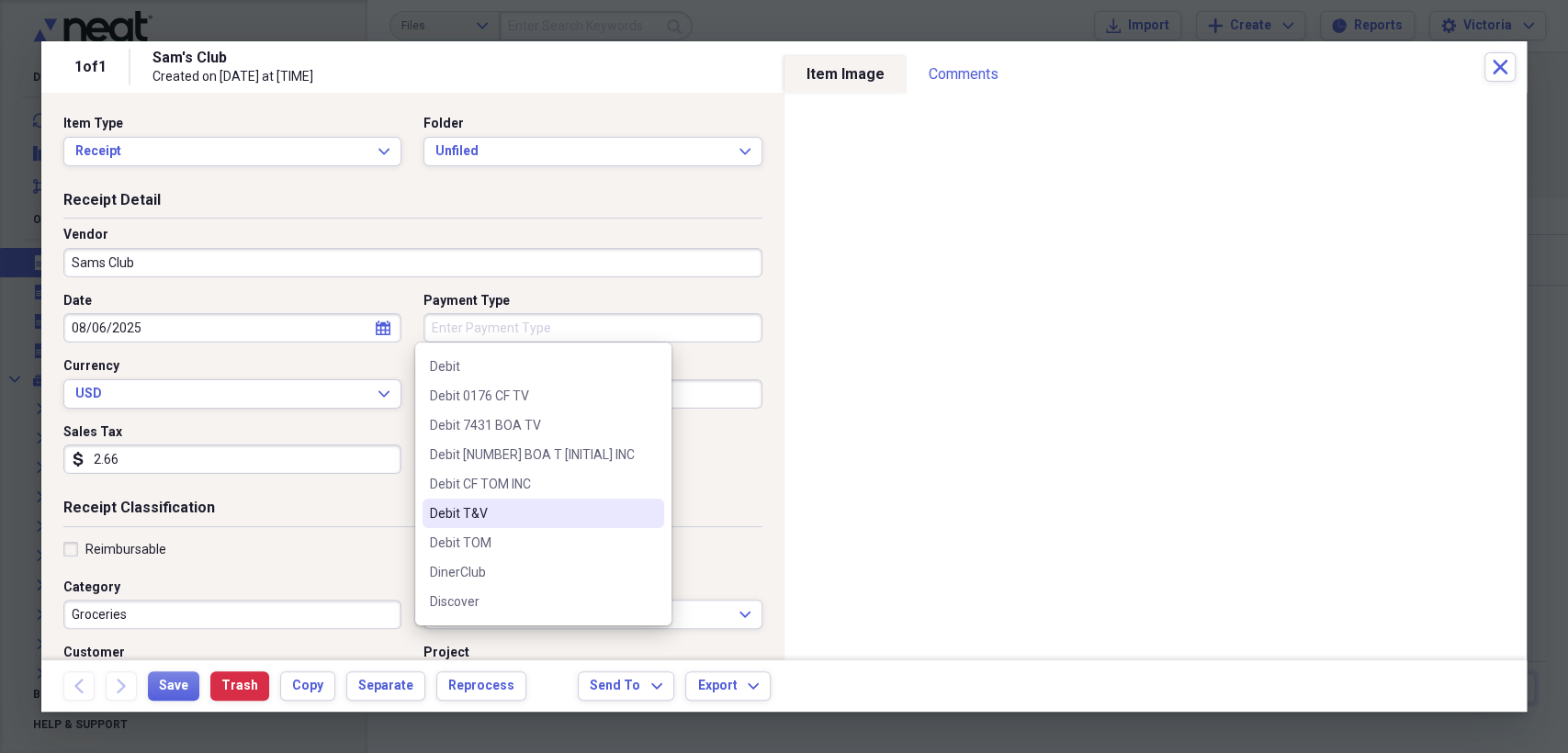 click on "Debit T&V" at bounding box center (532, 513) 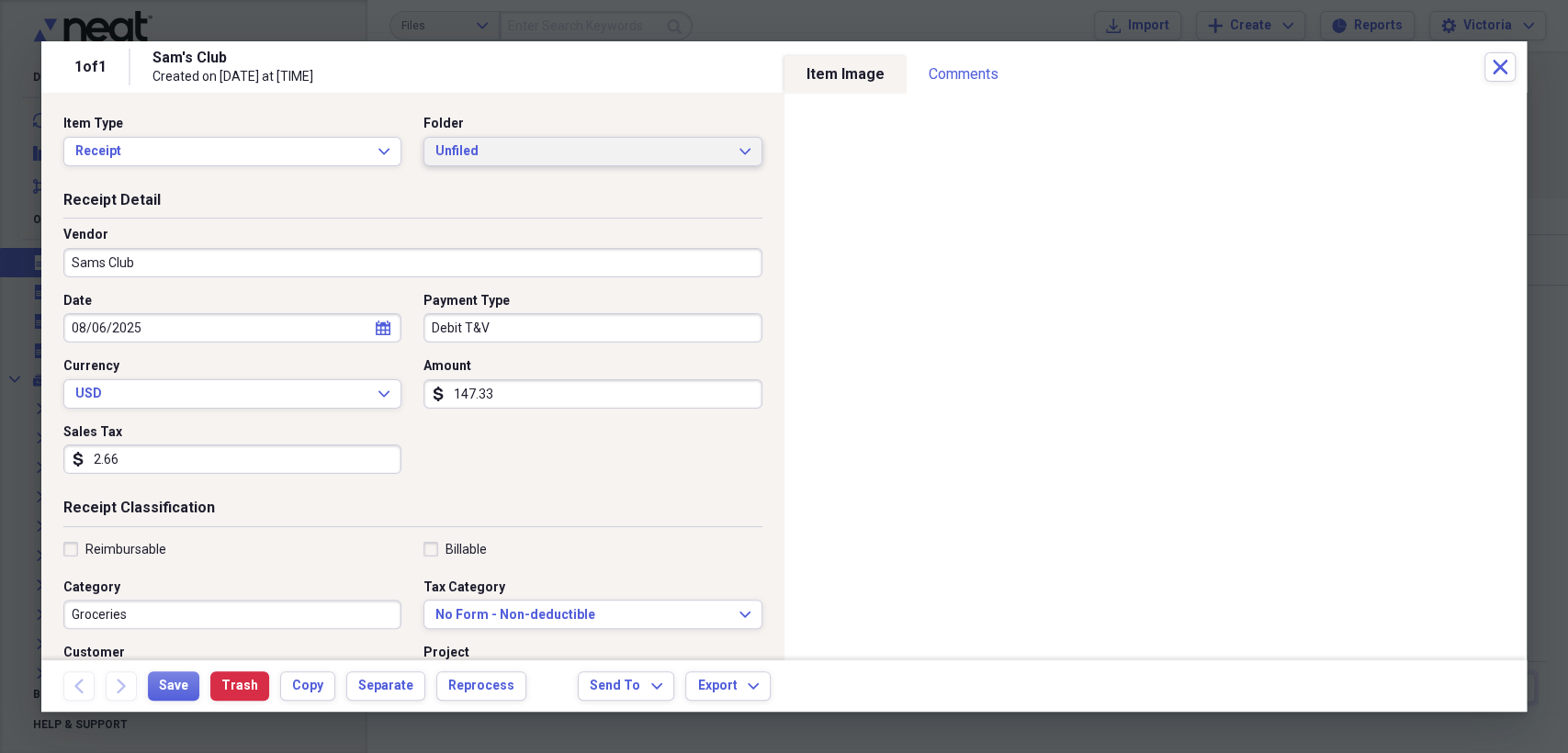 click on "Unfiled" at bounding box center [581, 152] 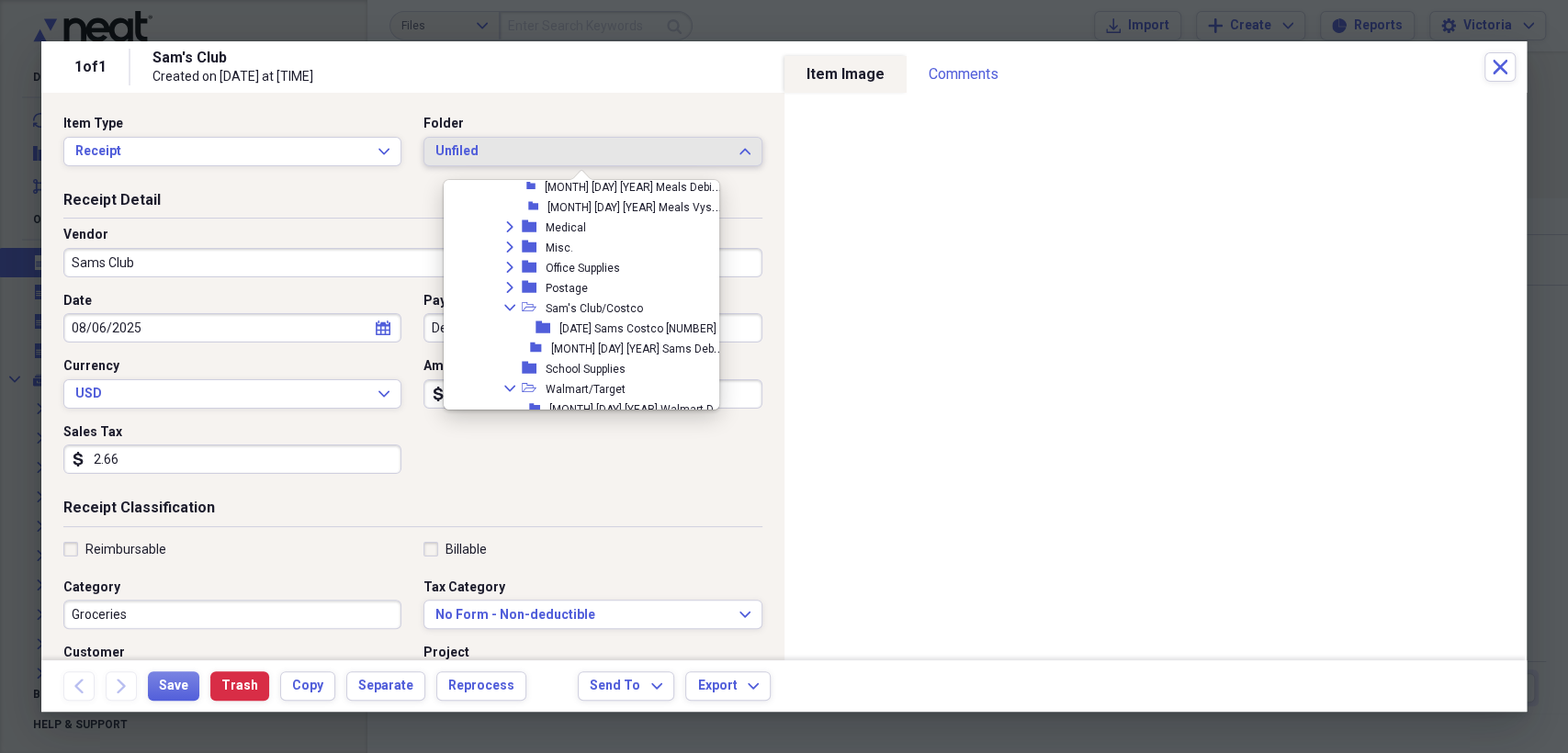 scroll, scrollTop: 857, scrollLeft: 0, axis: vertical 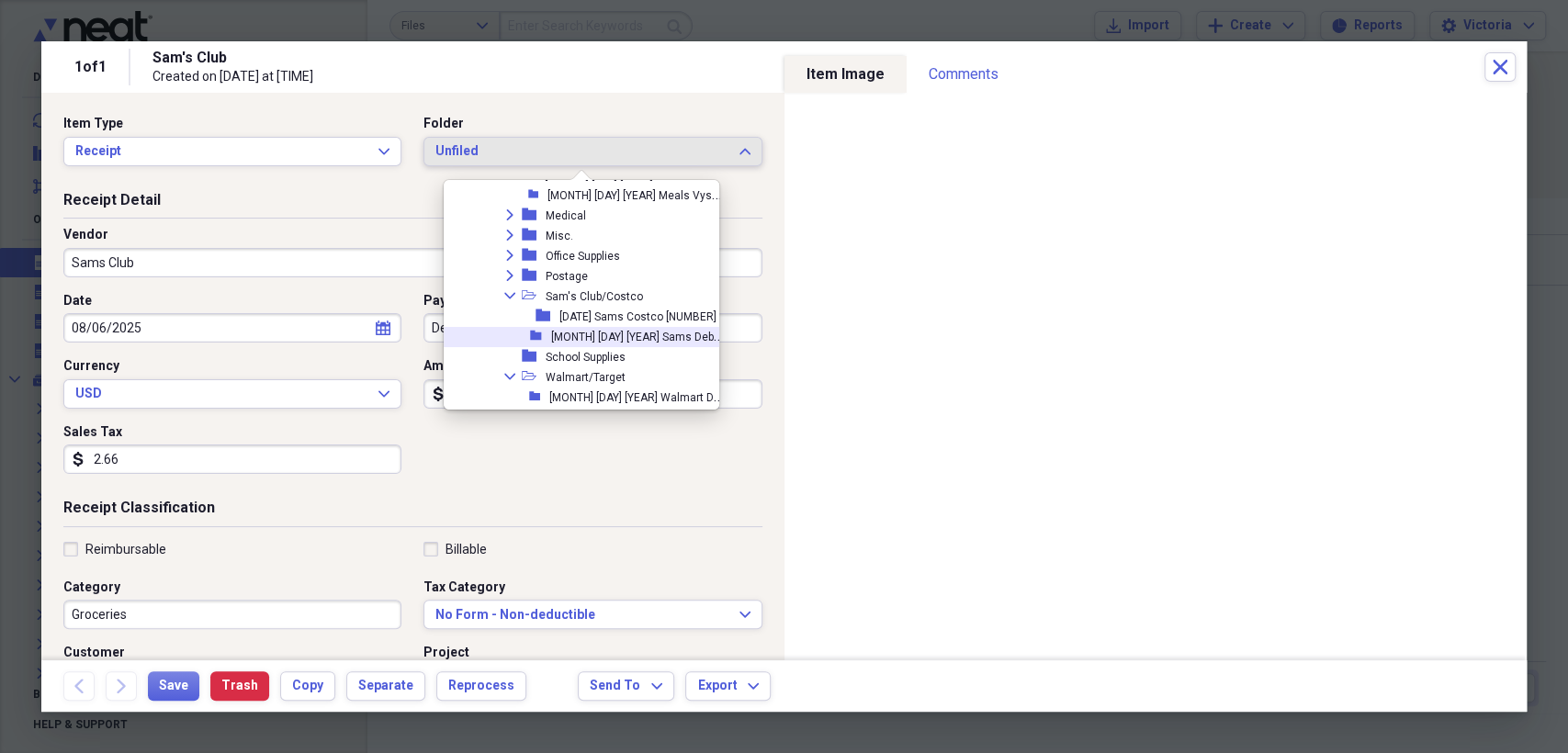 click on "[MONTH] [DAY] [YEAR] Sams Debit [NUMBER]" at bounding box center [662, 335] 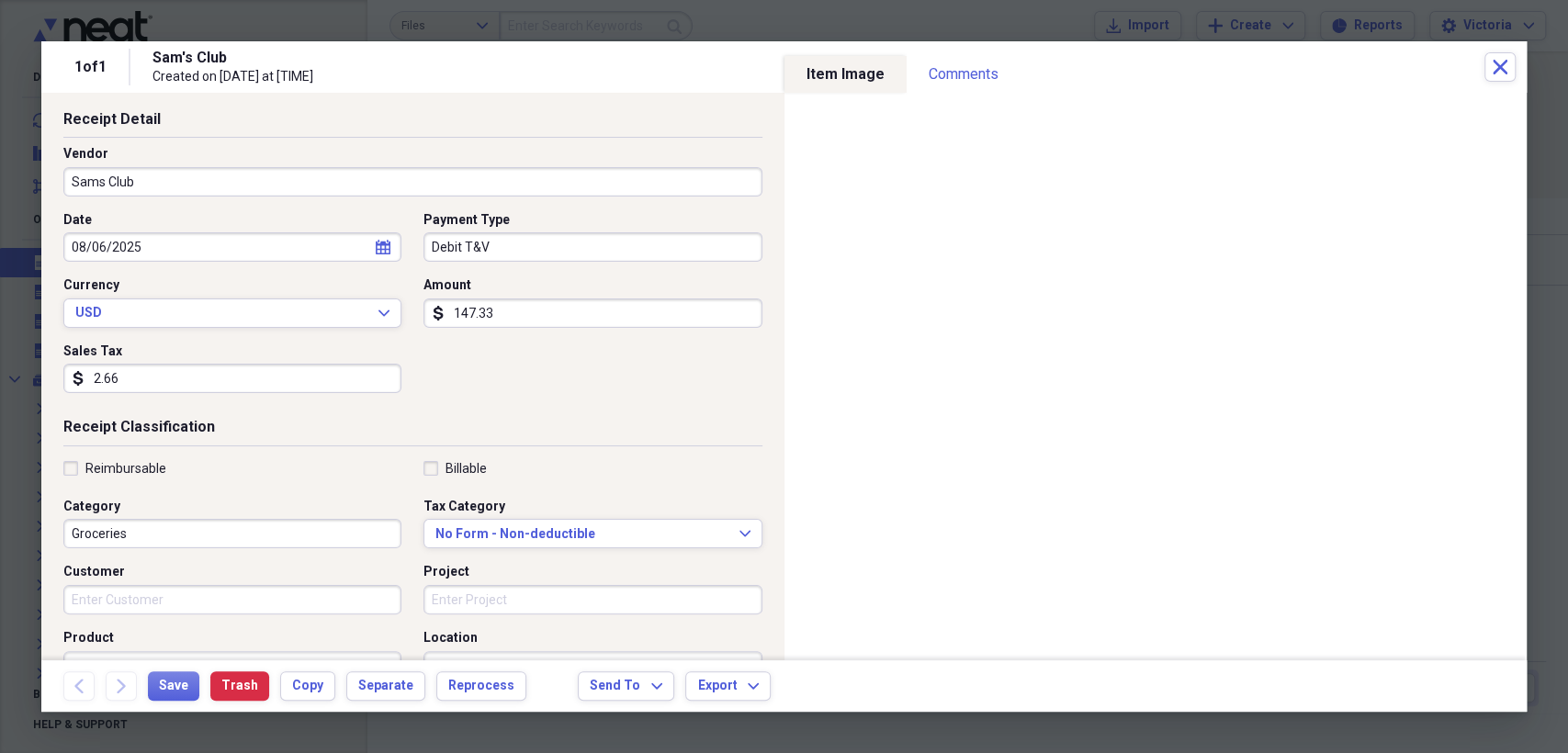scroll, scrollTop: 204, scrollLeft: 0, axis: vertical 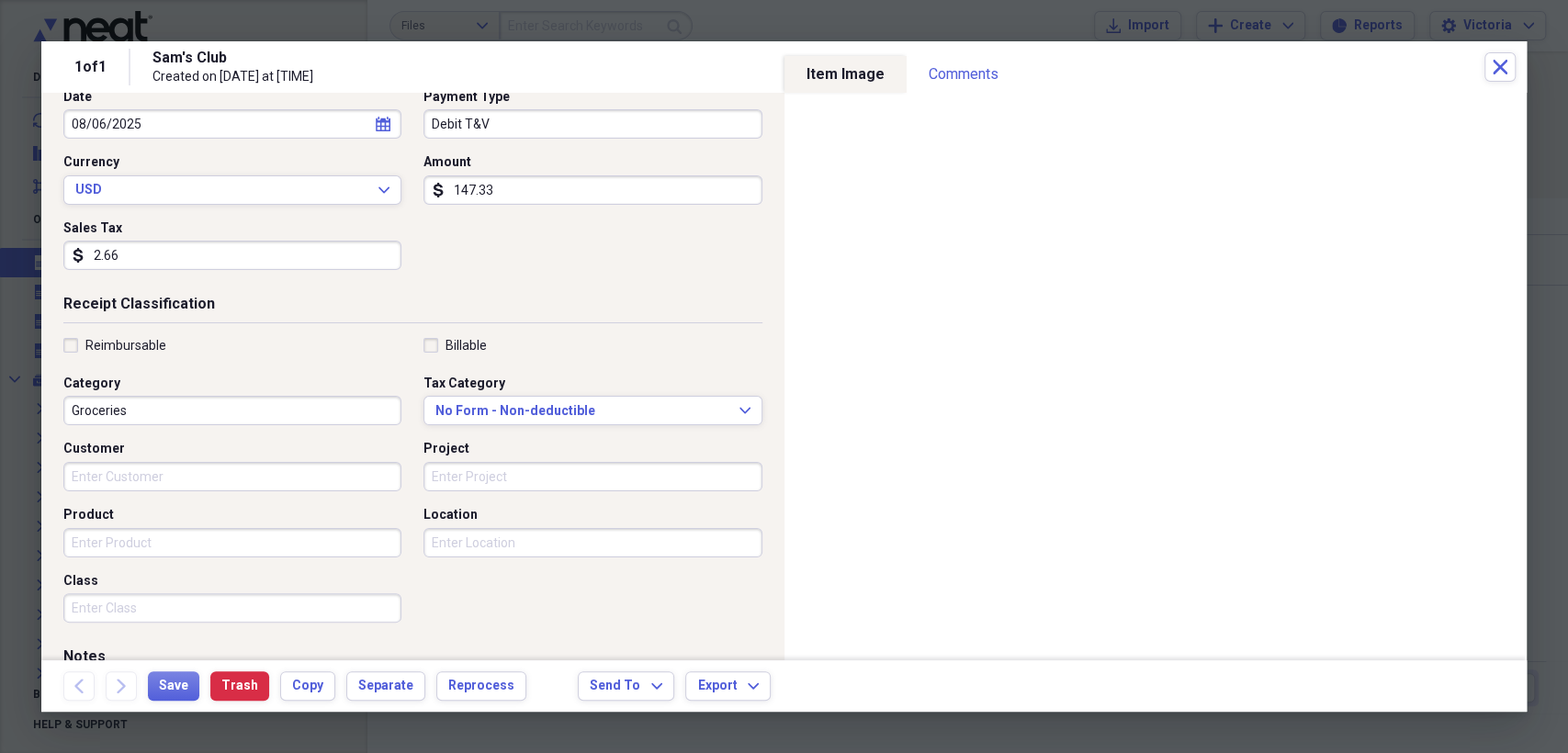 click on "Project" at bounding box center [592, 477] 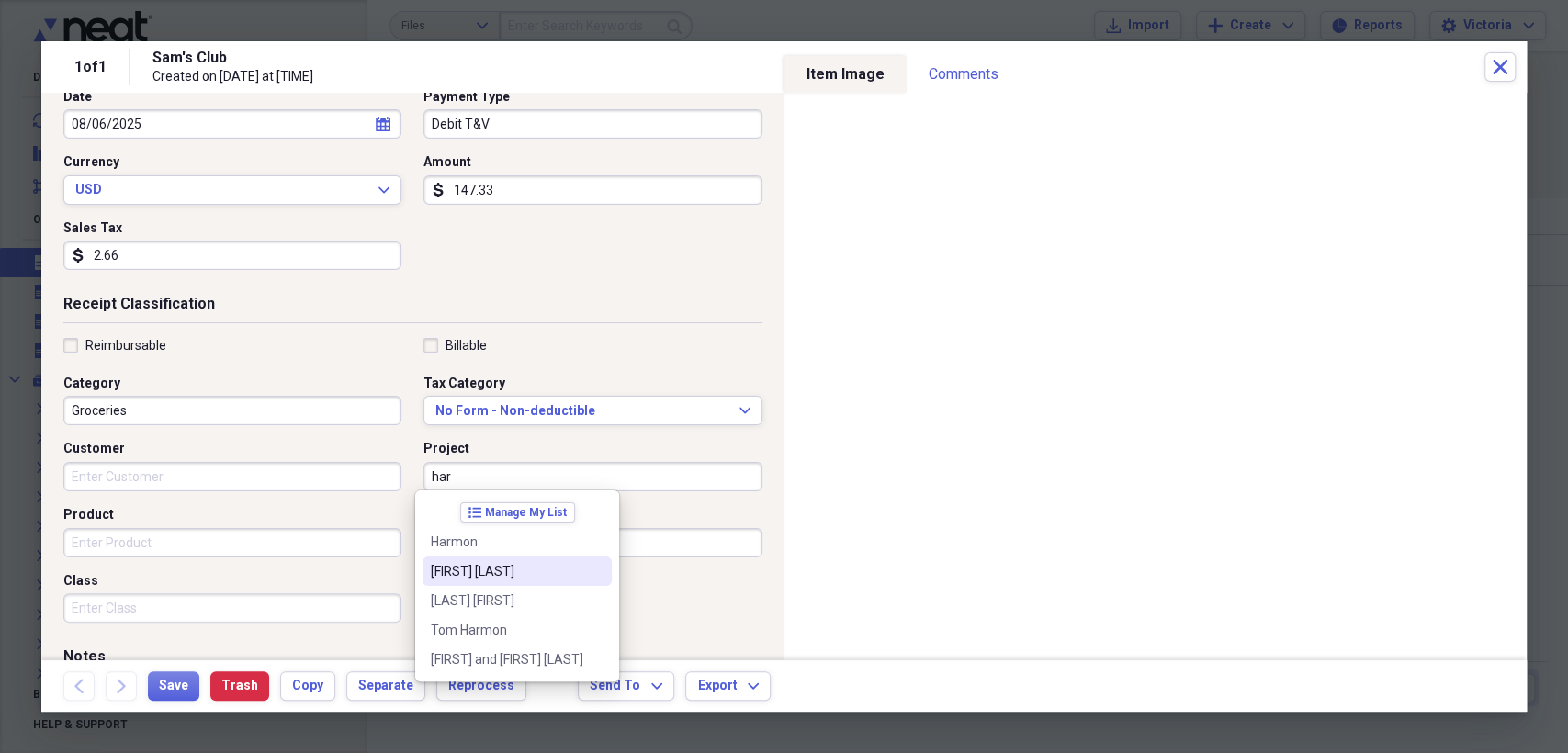click on "Harmon" at bounding box center (506, 542) 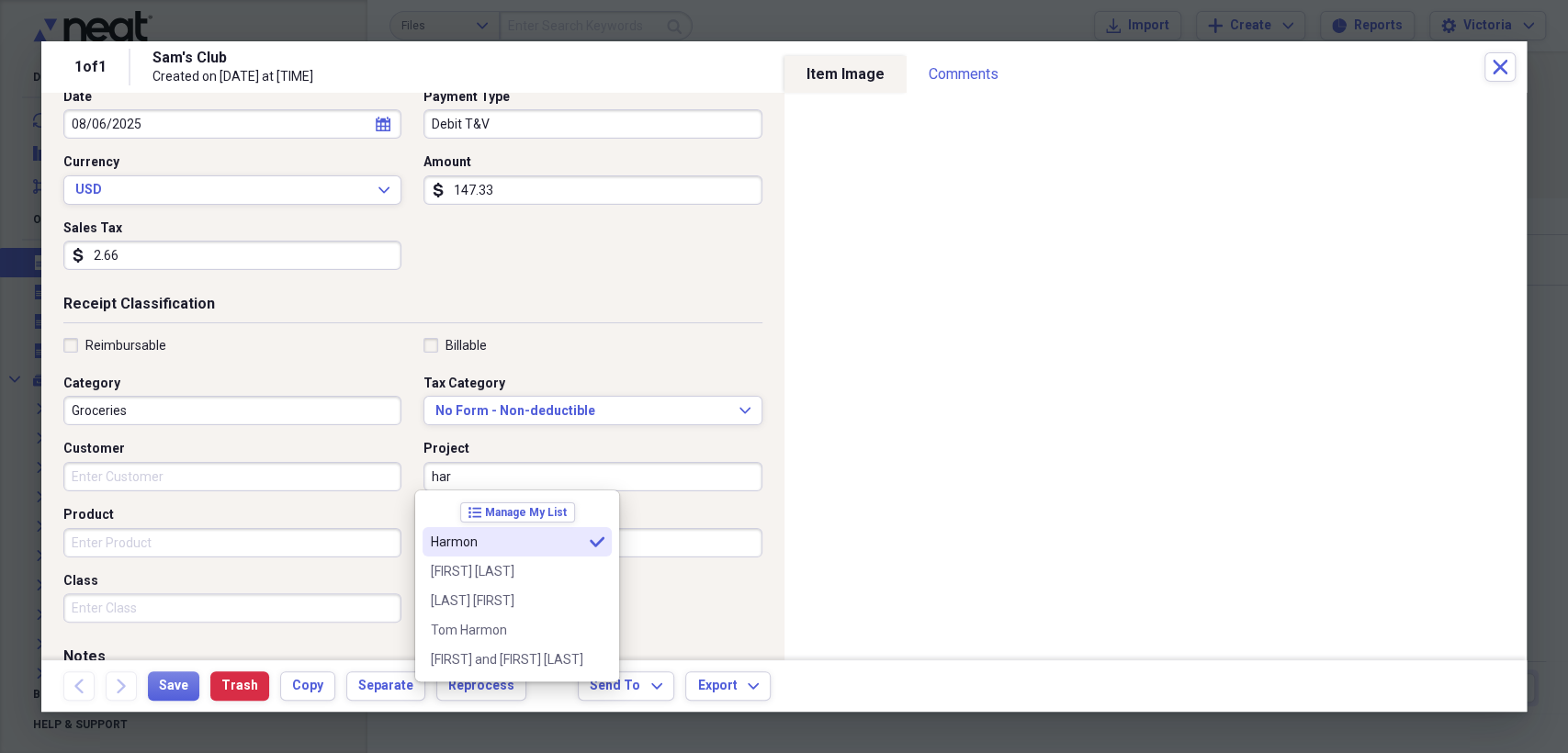 type on "Harmon" 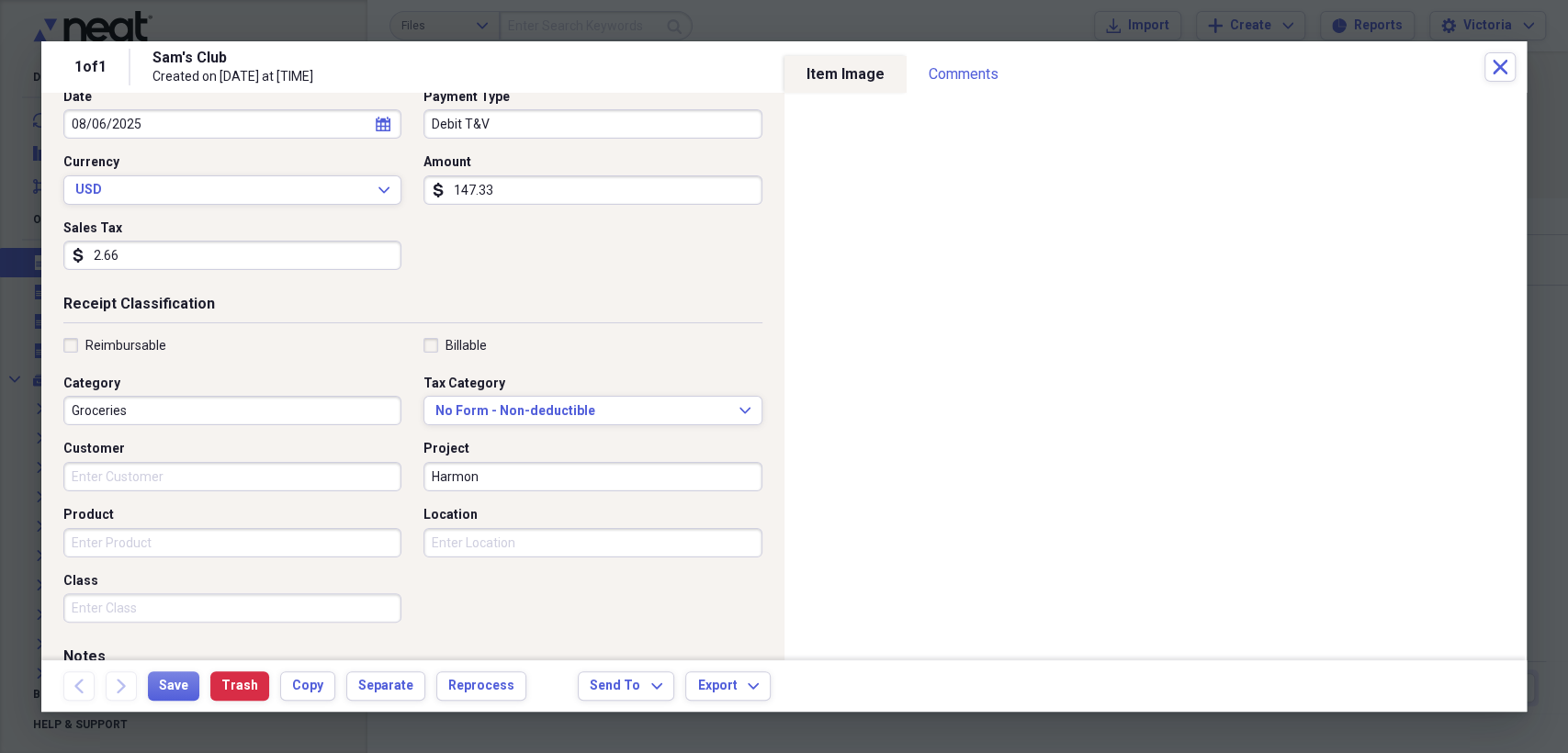 click on "Groceries" at bounding box center (232, 410) 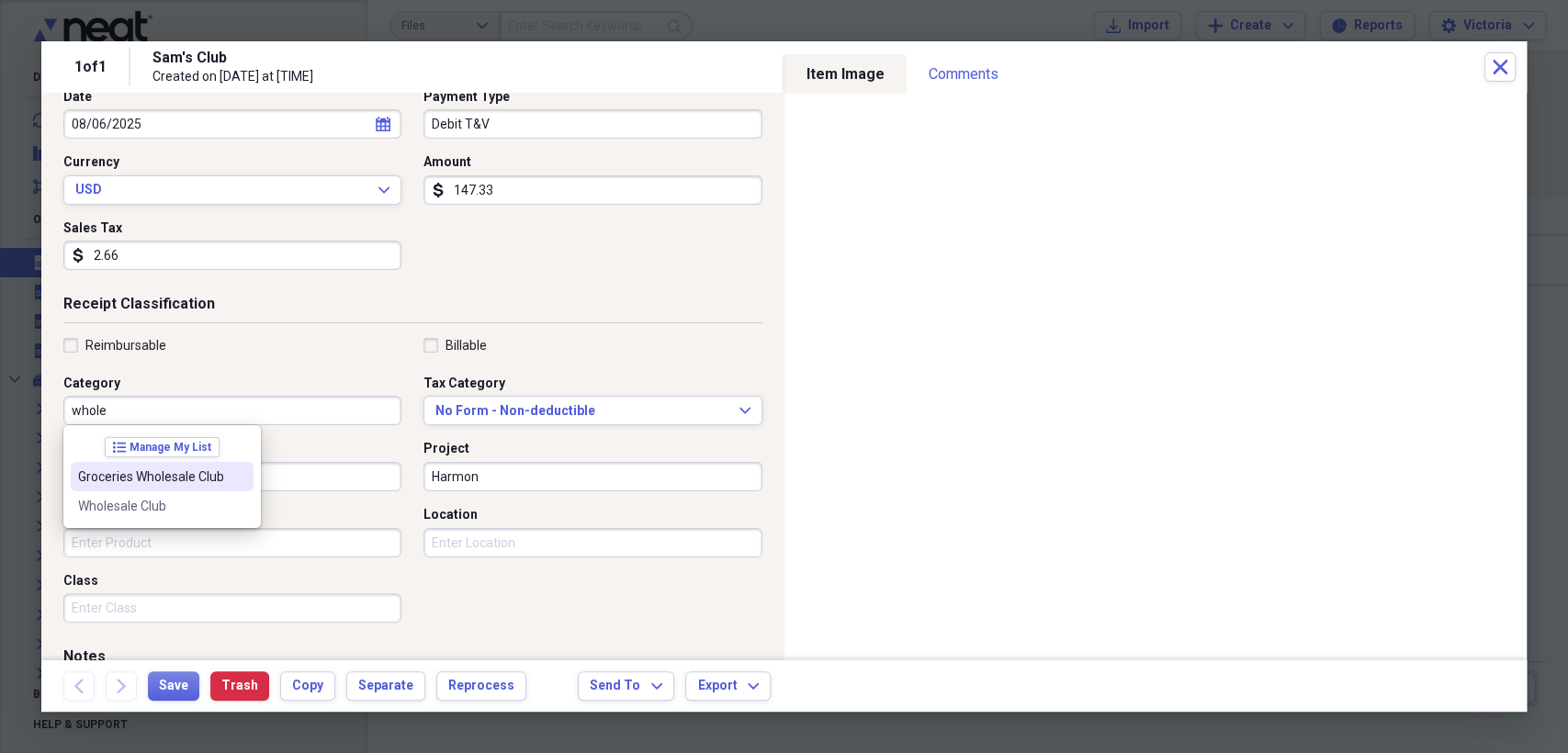 click on "Groceries Wholesale Club" at bounding box center (151, 477) 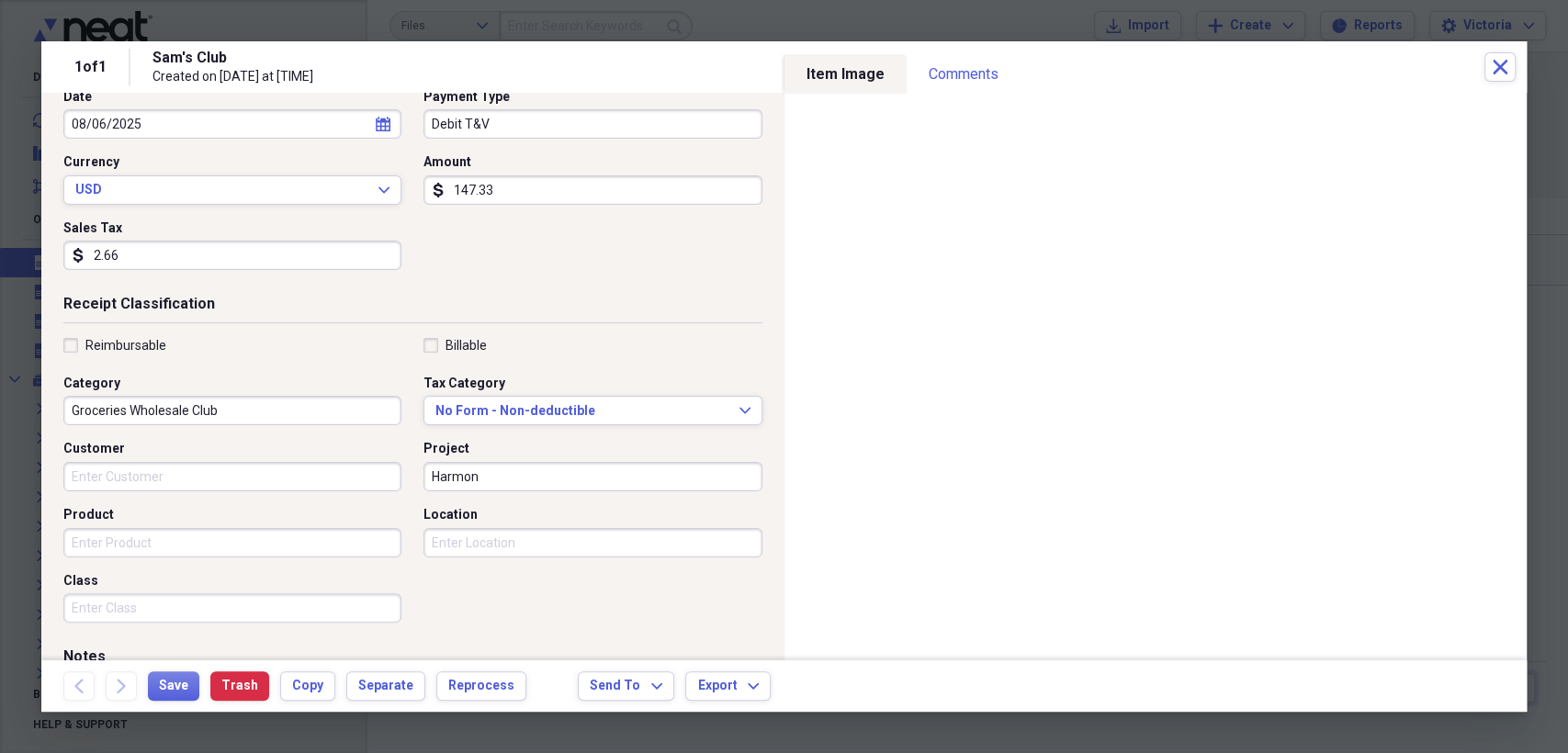 scroll, scrollTop: 0, scrollLeft: 0, axis: both 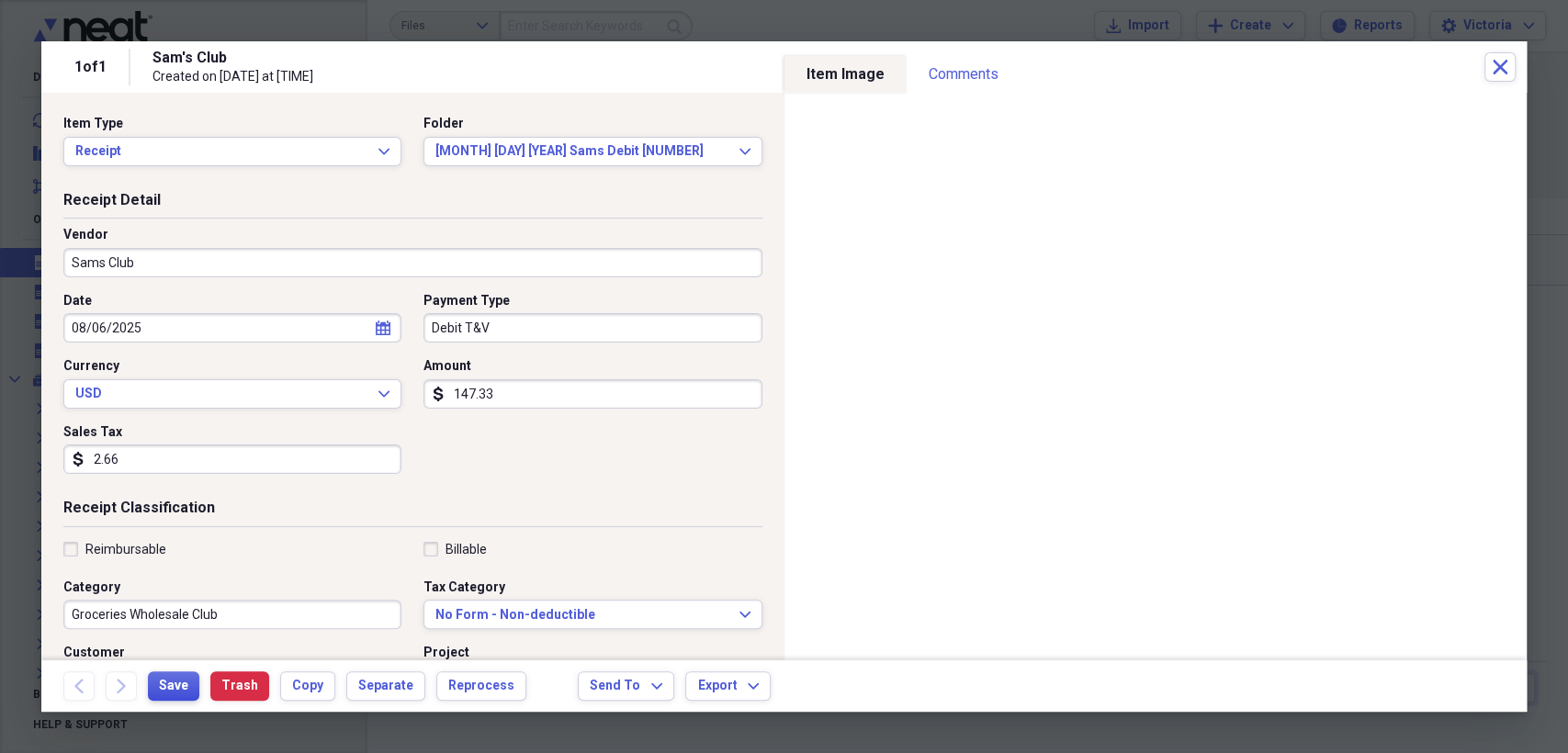 click on "Save" at bounding box center [174, 686] 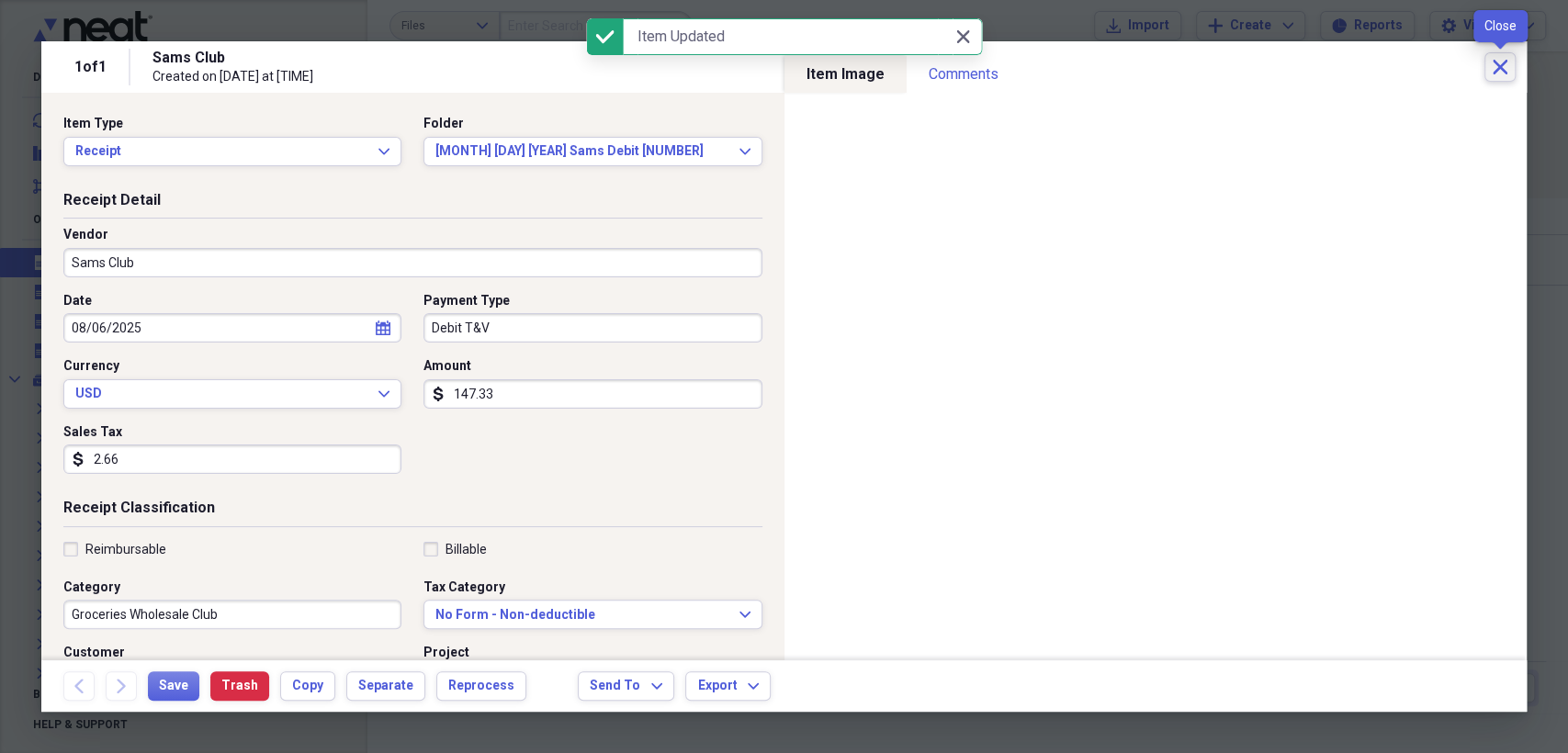 click on "Close" at bounding box center [1500, 67] 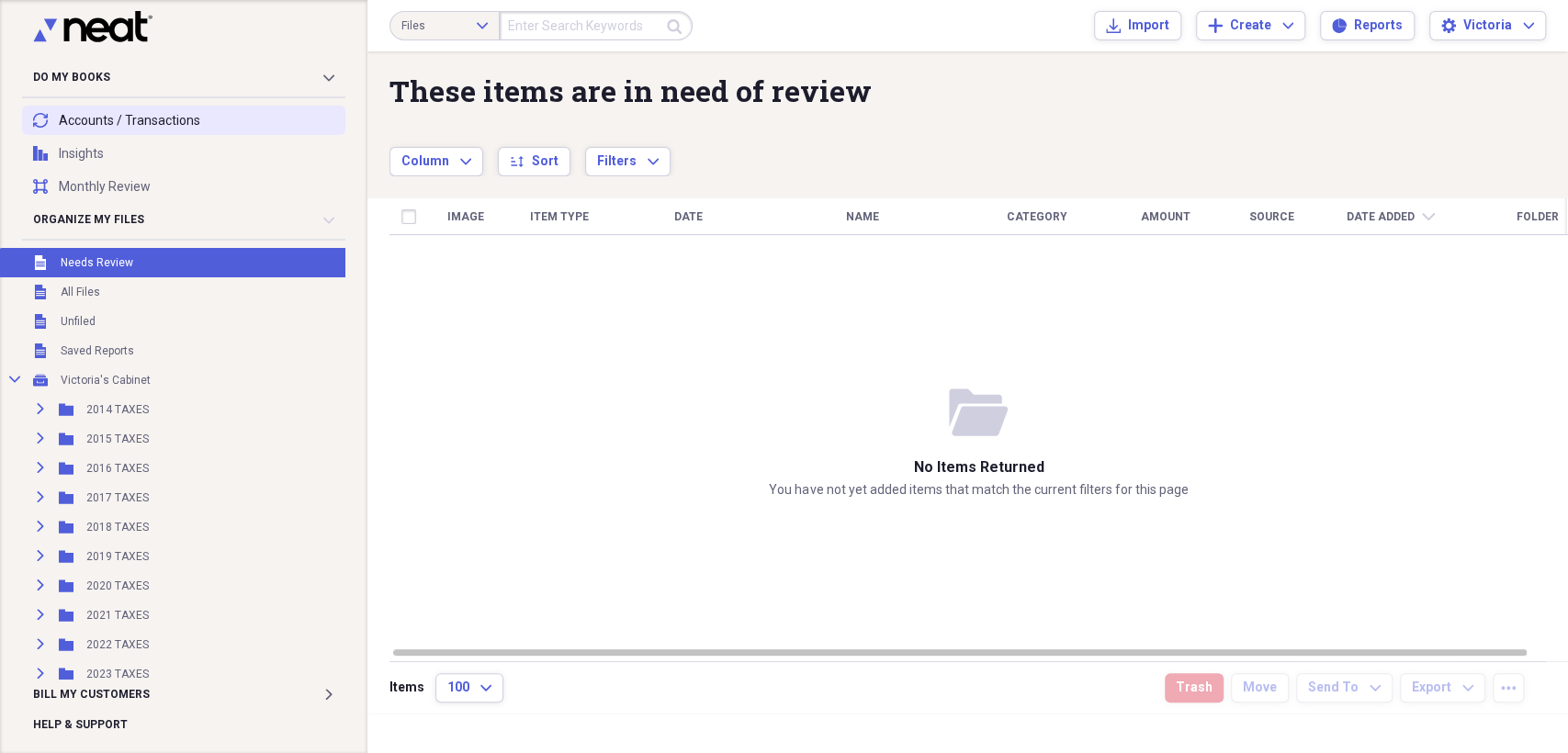 click on "transactions Accounts / Transactions" at bounding box center [184, 120] 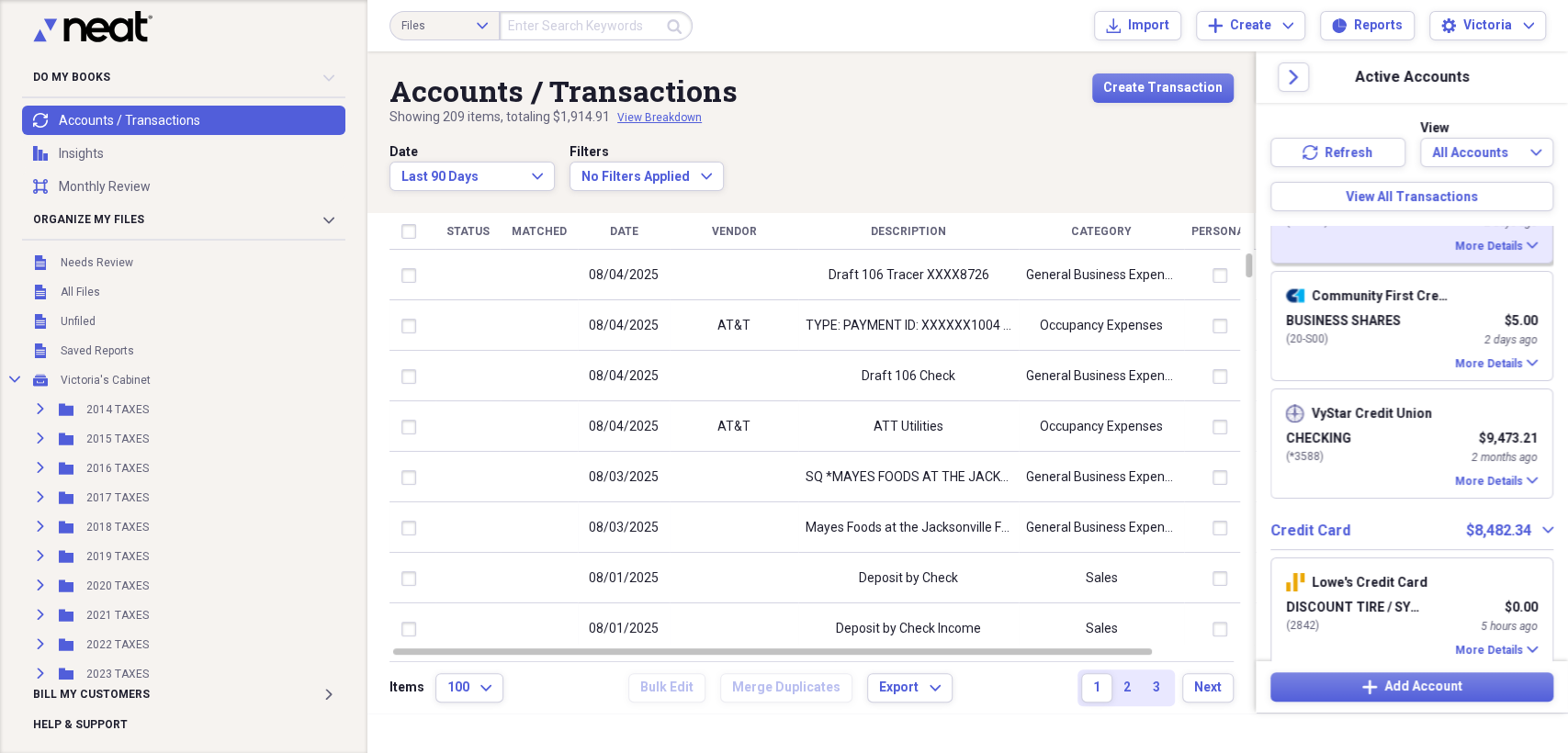 scroll, scrollTop: 306, scrollLeft: 0, axis: vertical 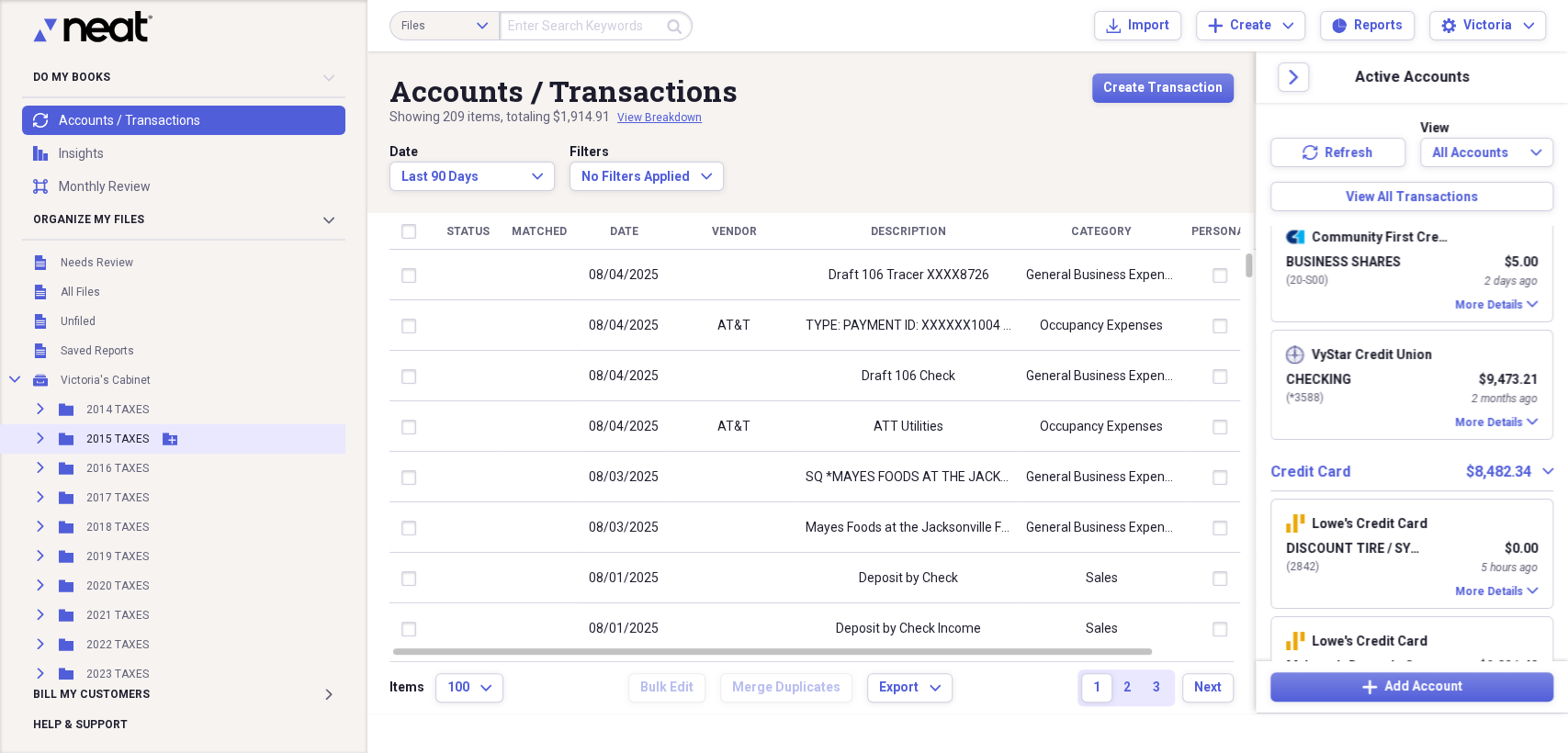 click on "2015 TAXES" at bounding box center (118, 439) 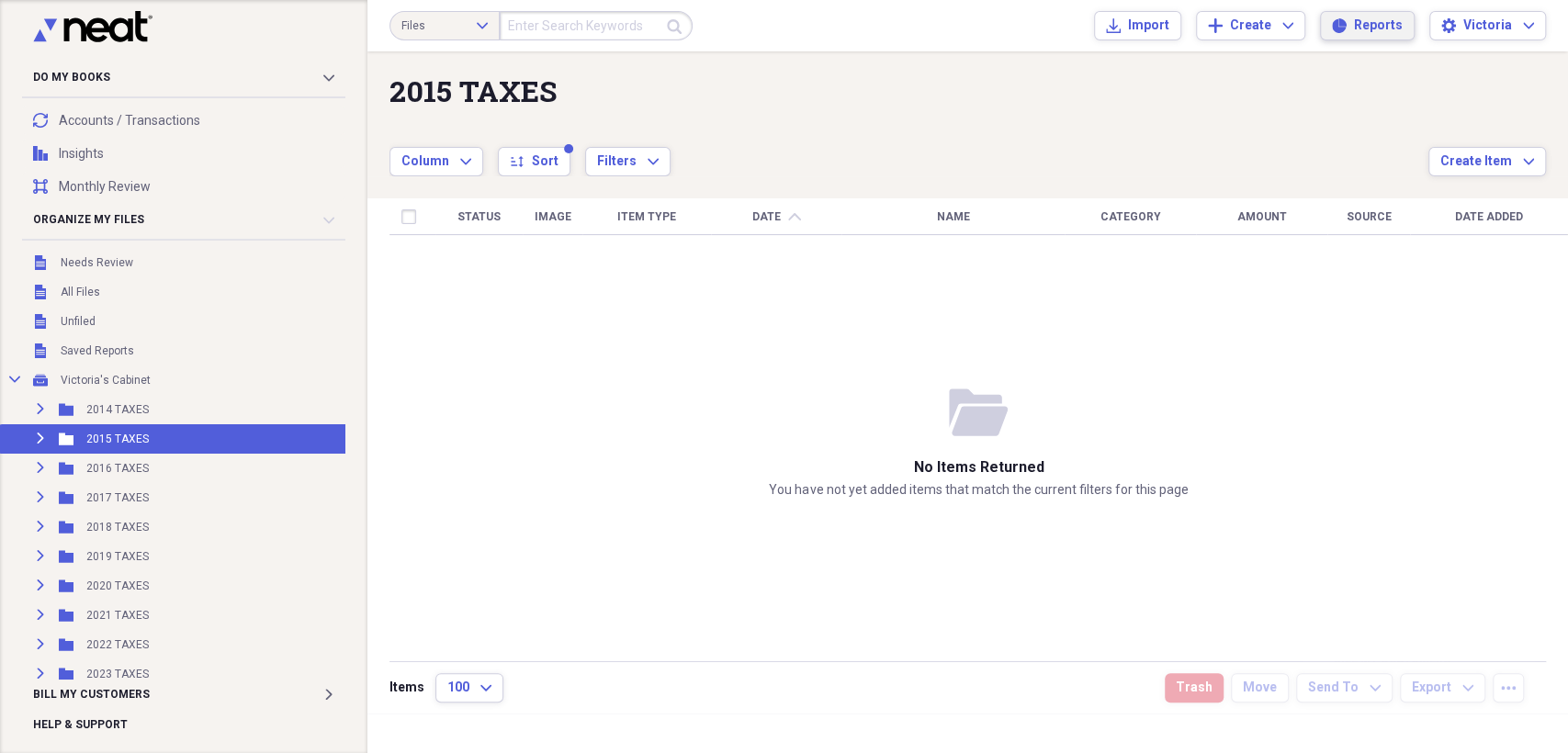 click on "Reports" at bounding box center (1378, 26) 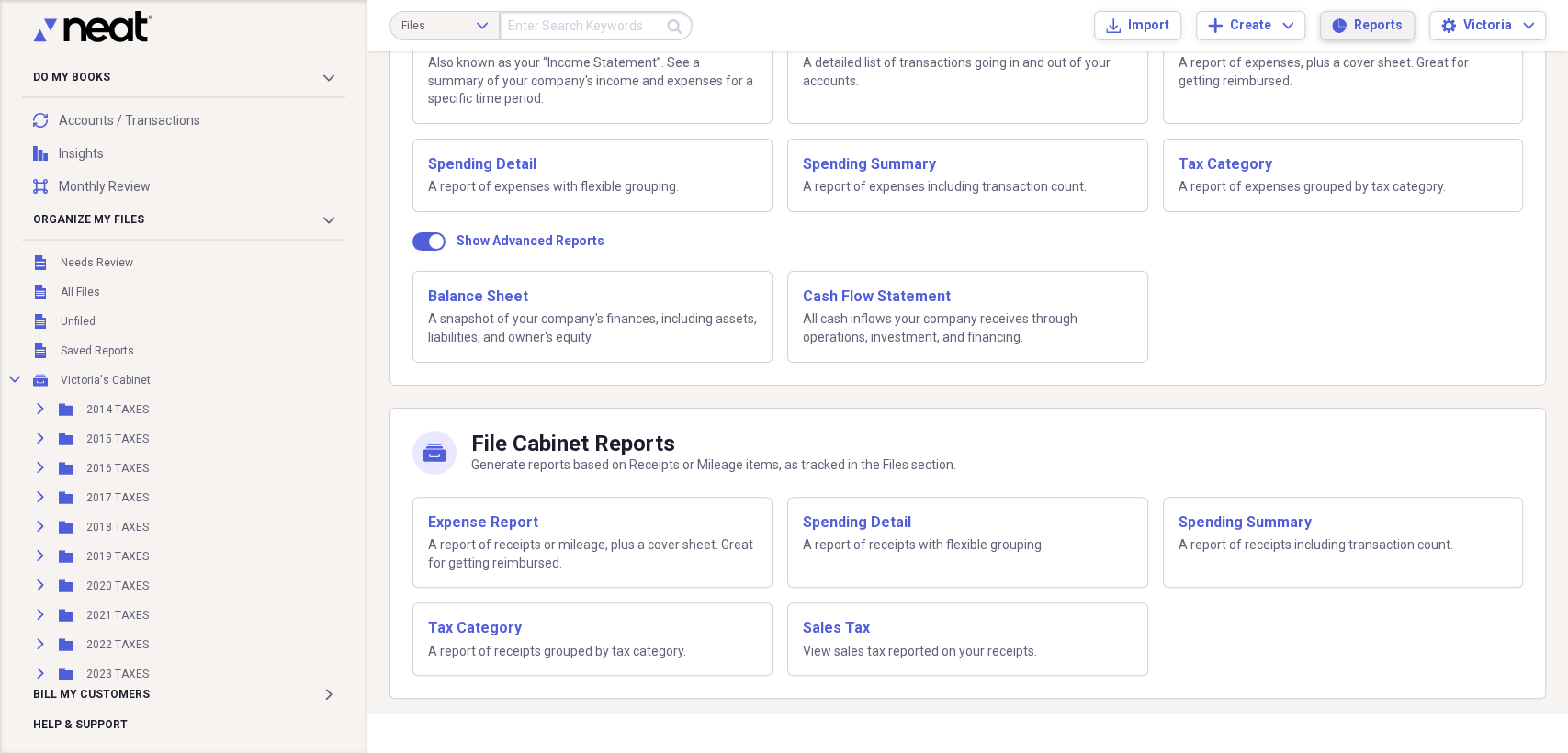 scroll, scrollTop: 208, scrollLeft: 0, axis: vertical 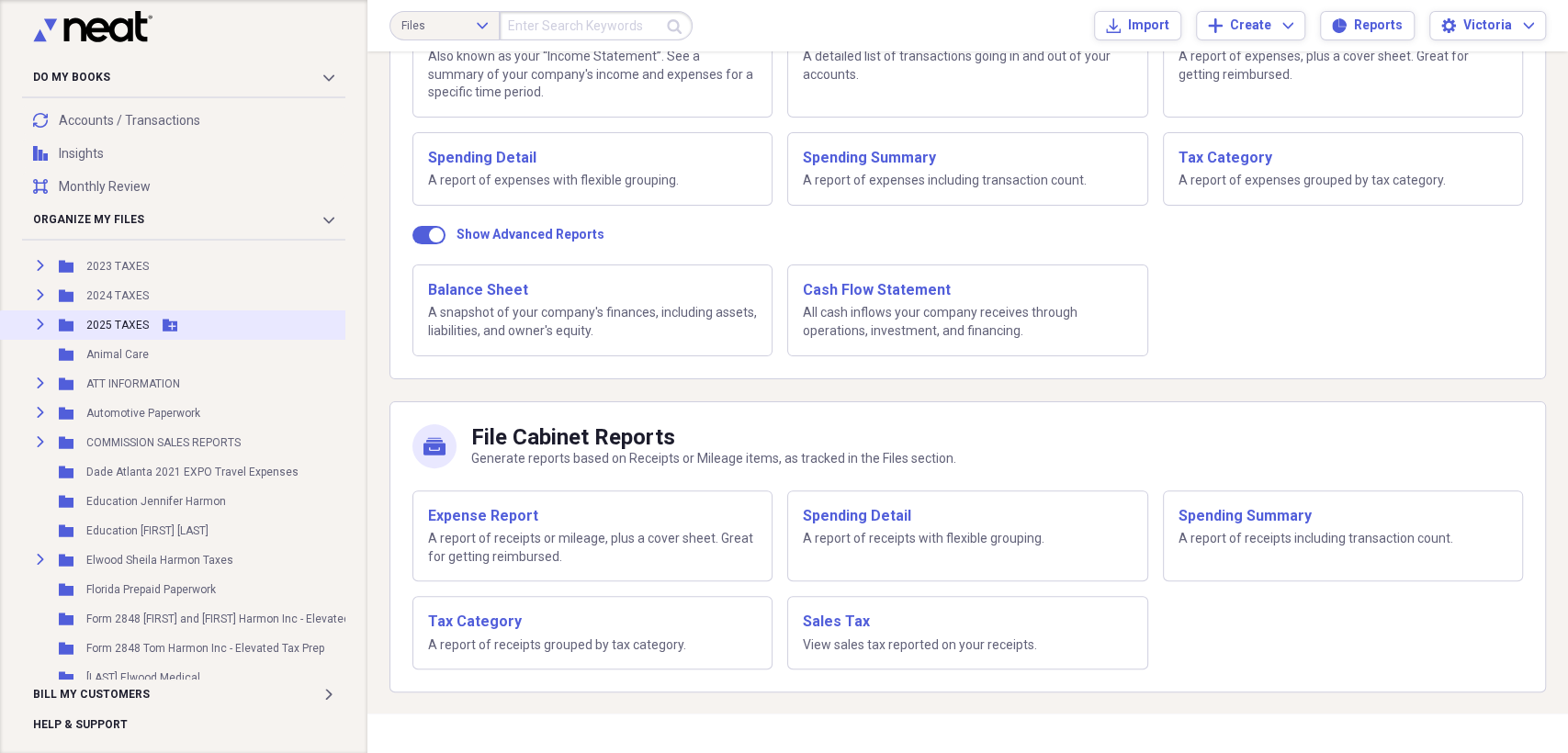 click on "Expand" 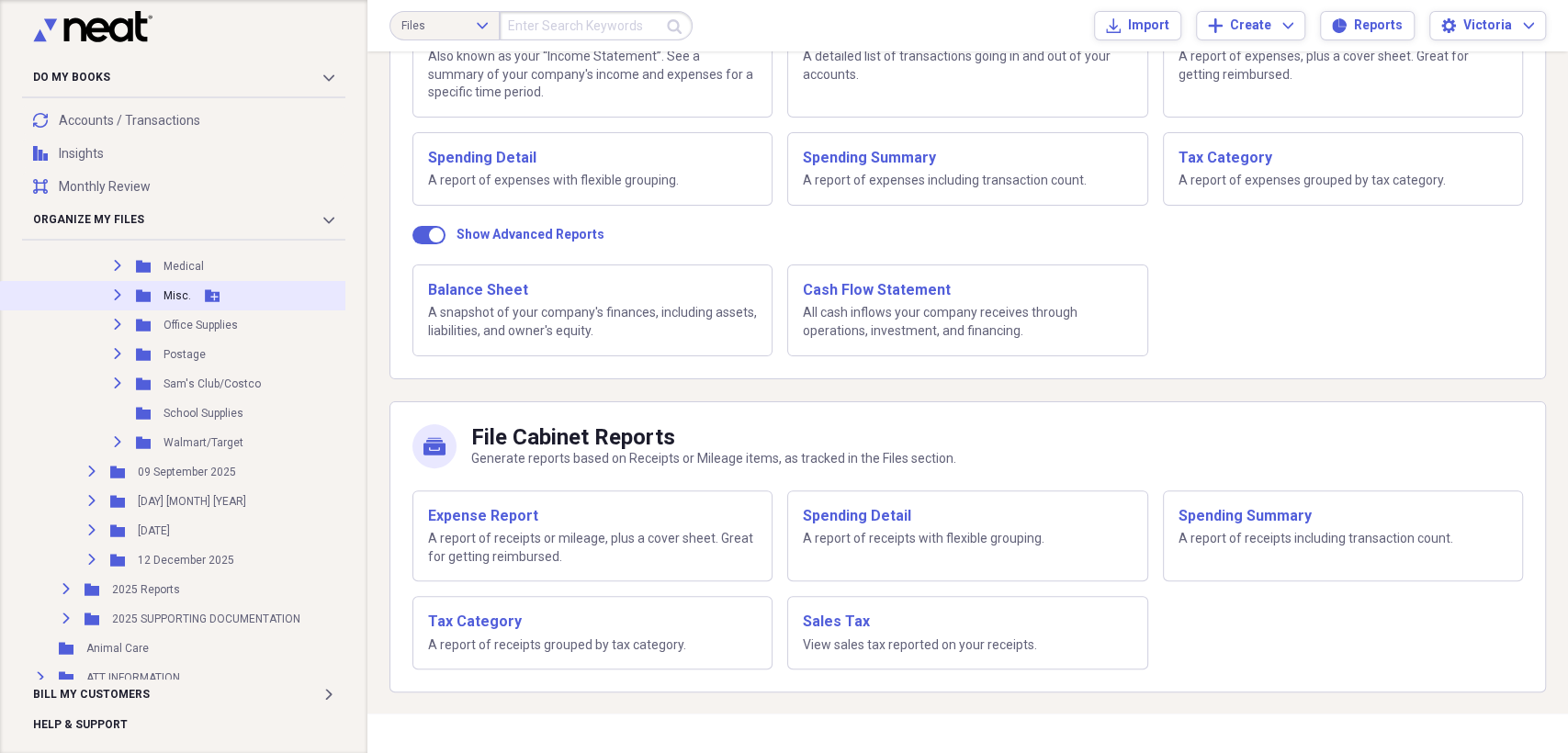 scroll, scrollTop: 1122, scrollLeft: 0, axis: vertical 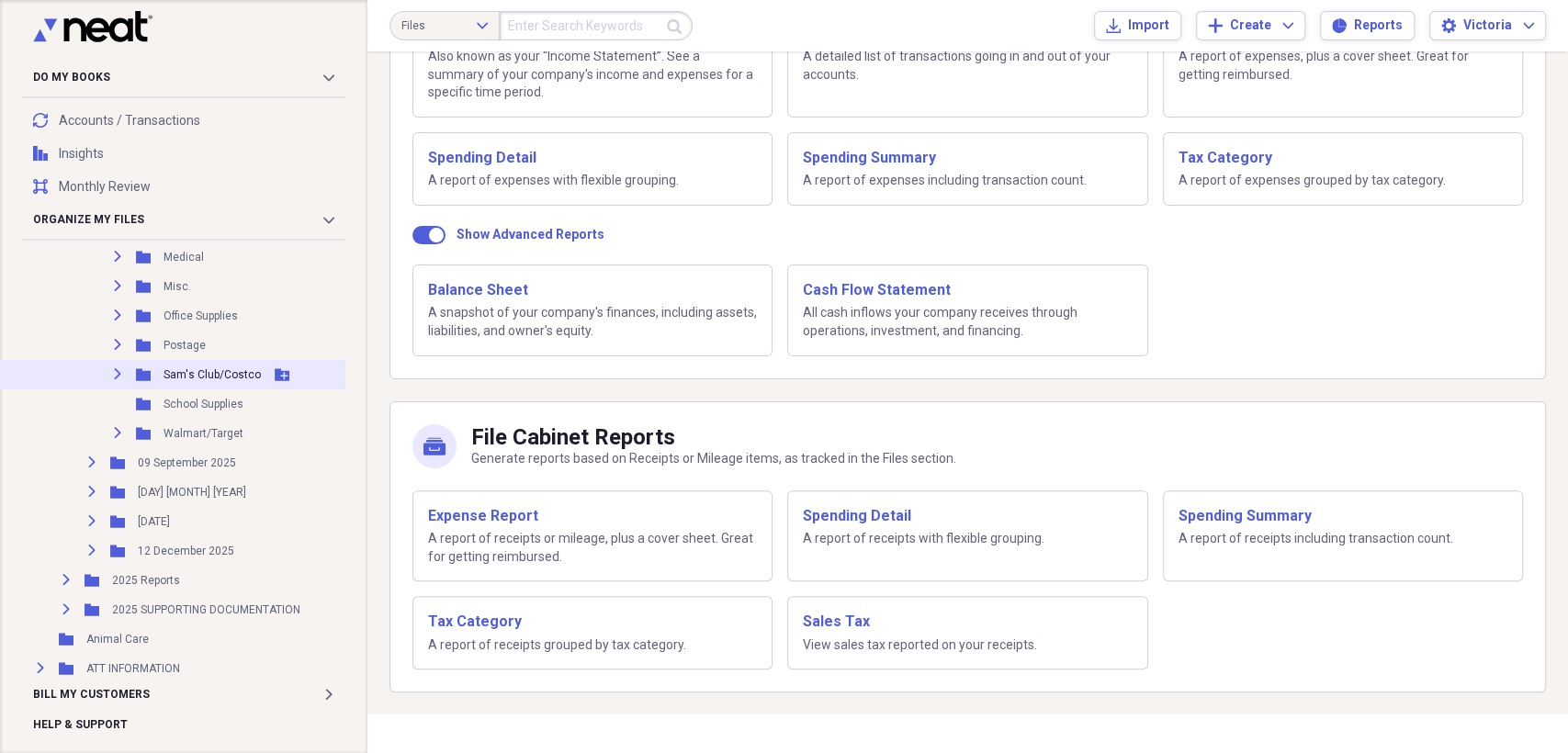 click on "Sam's Club/Costco" at bounding box center [212, 375] 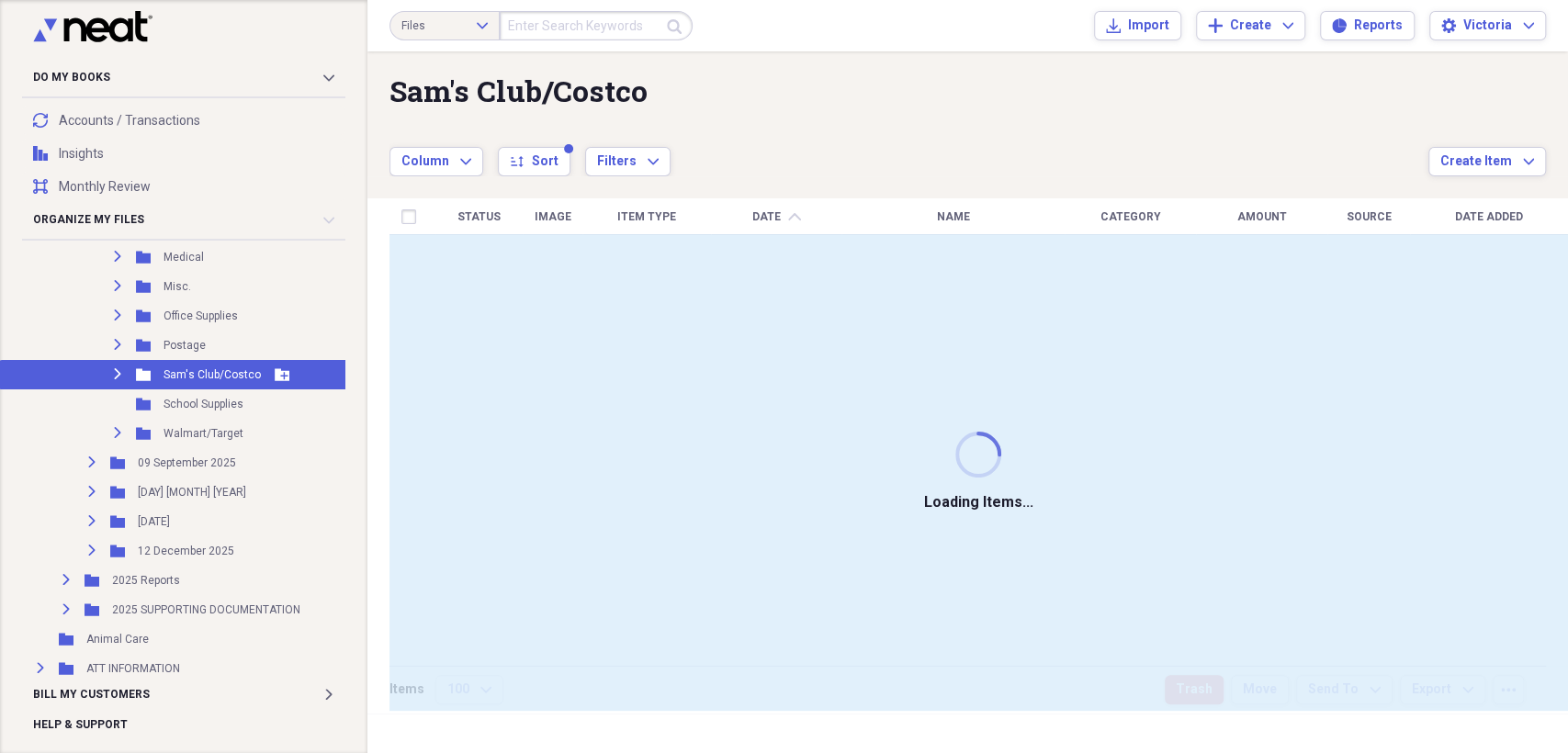 scroll, scrollTop: 0, scrollLeft: 0, axis: both 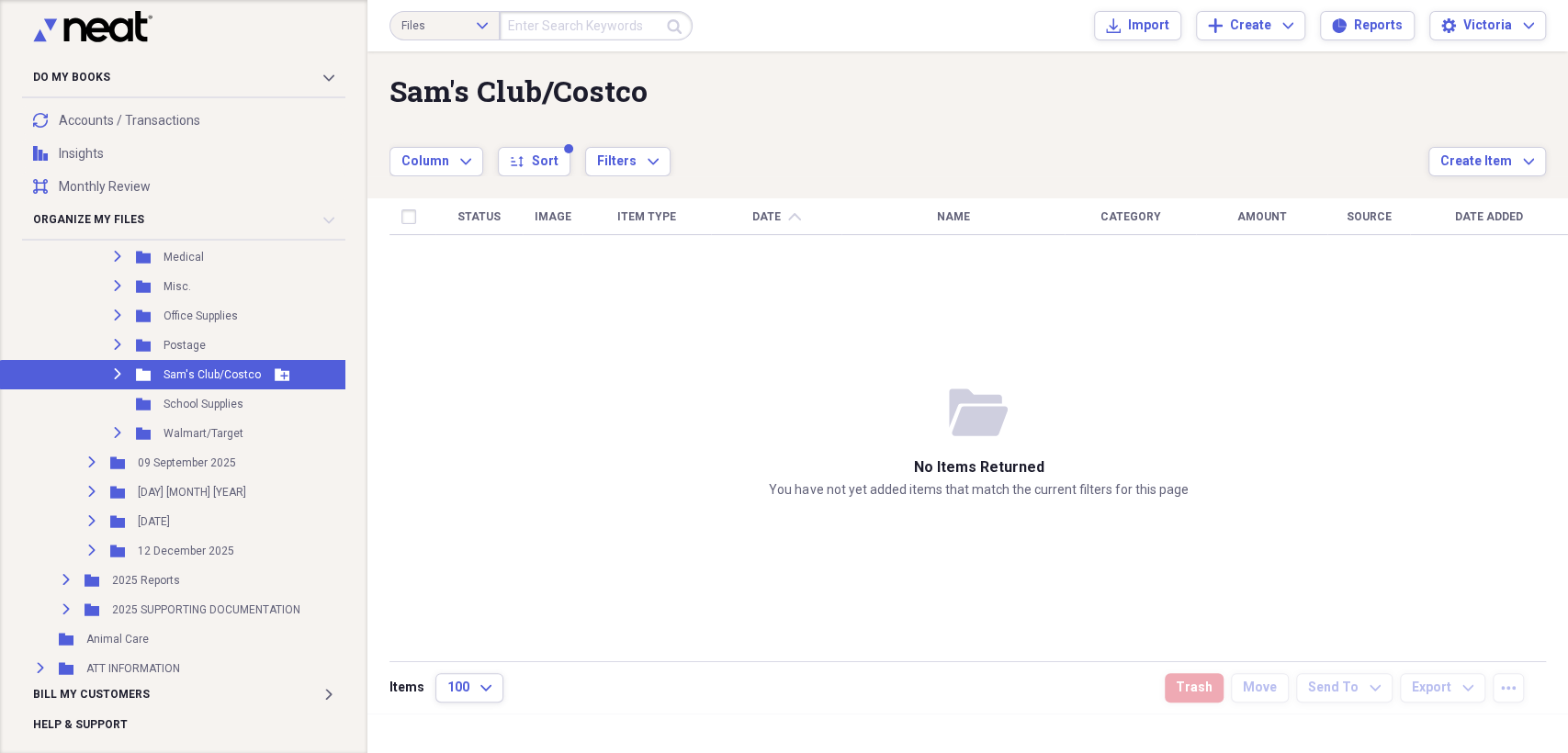 drag, startPoint x: 106, startPoint y: 369, endPoint x: 121, endPoint y: 373, distance: 15.524175 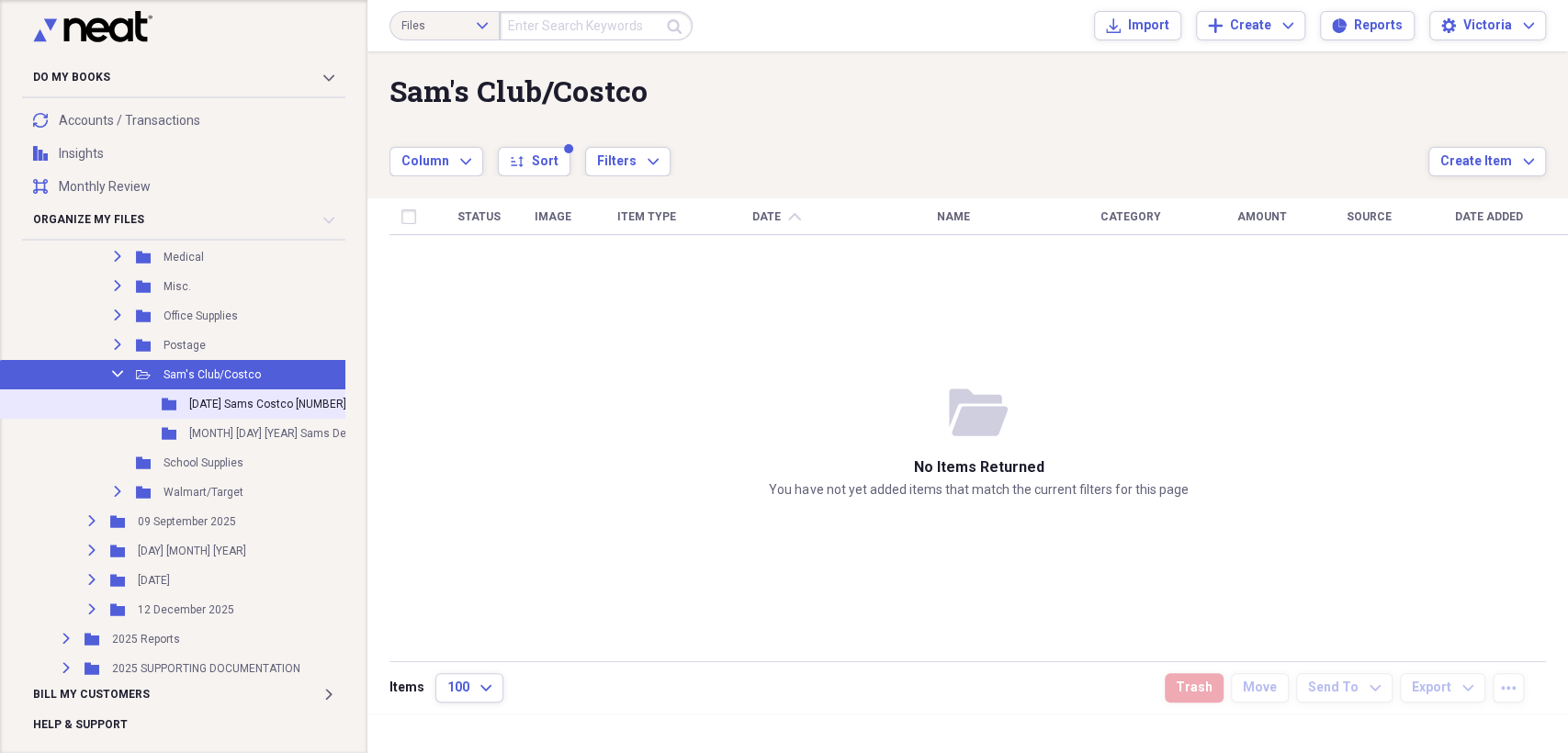 click on "[DATE] Sams Costco [NUMBER]" at bounding box center [267, 404] 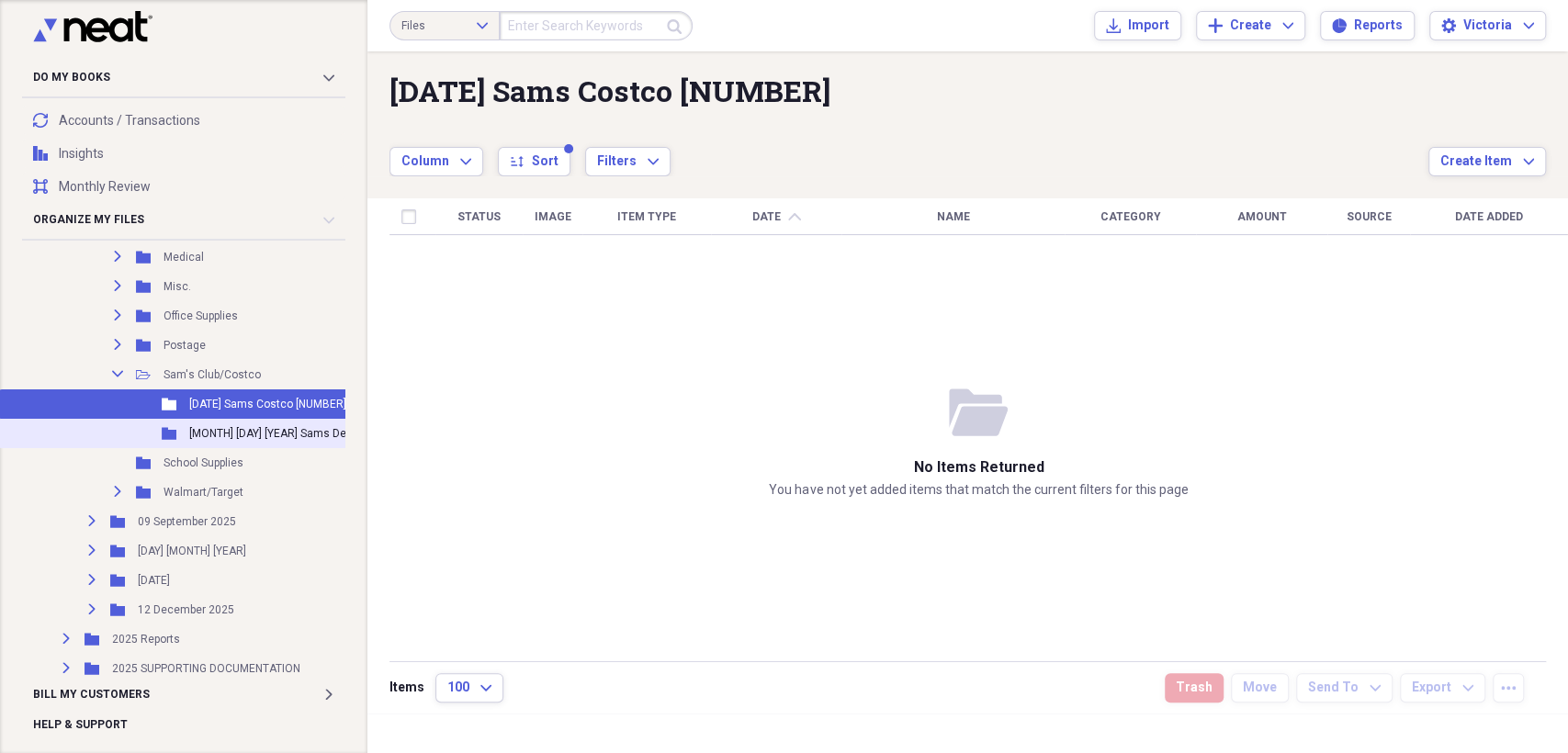 click on "[MONTH] [DAY] [YEAR] Sams Debit [NUMBER]" at bounding box center (300, 433) 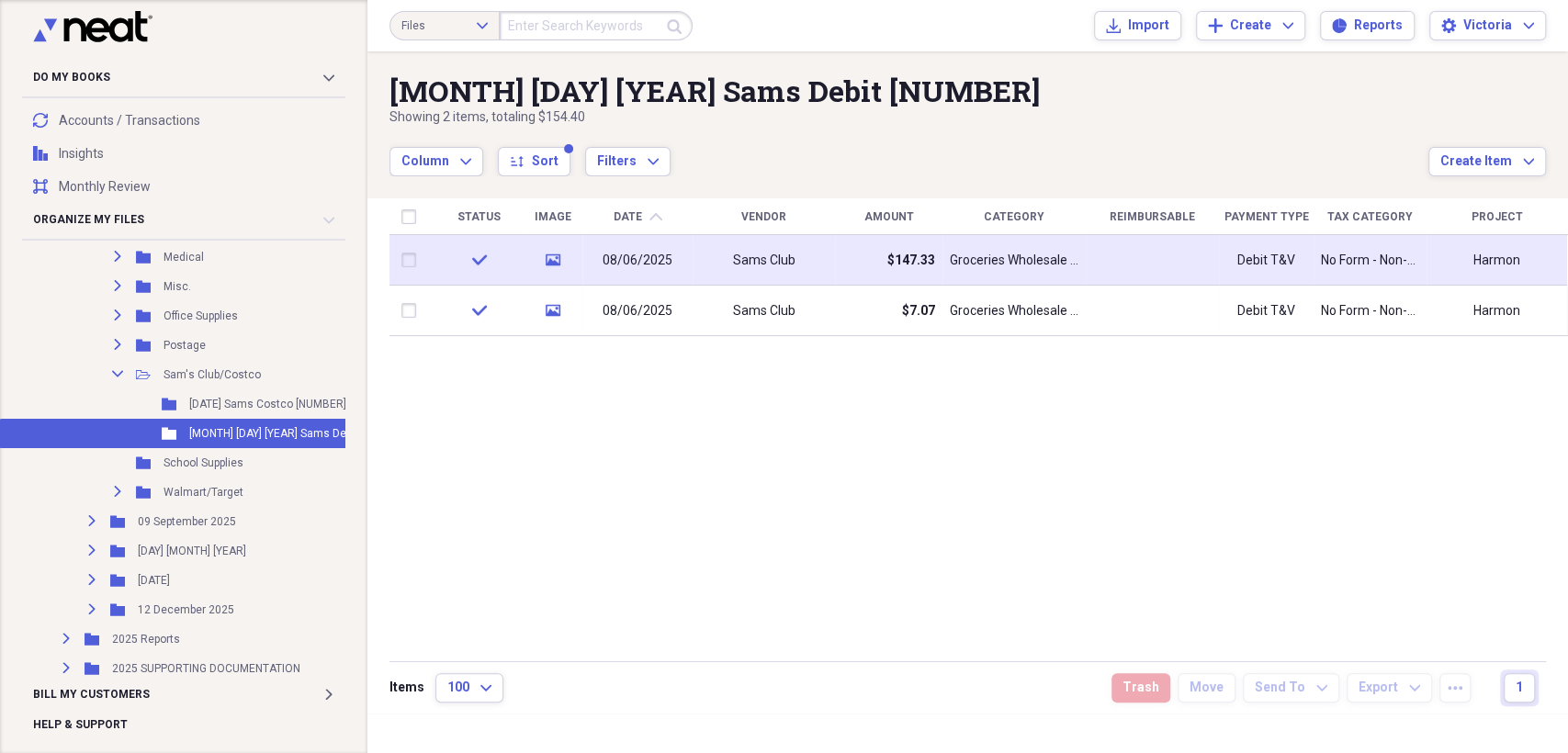 click at bounding box center (412, 260) 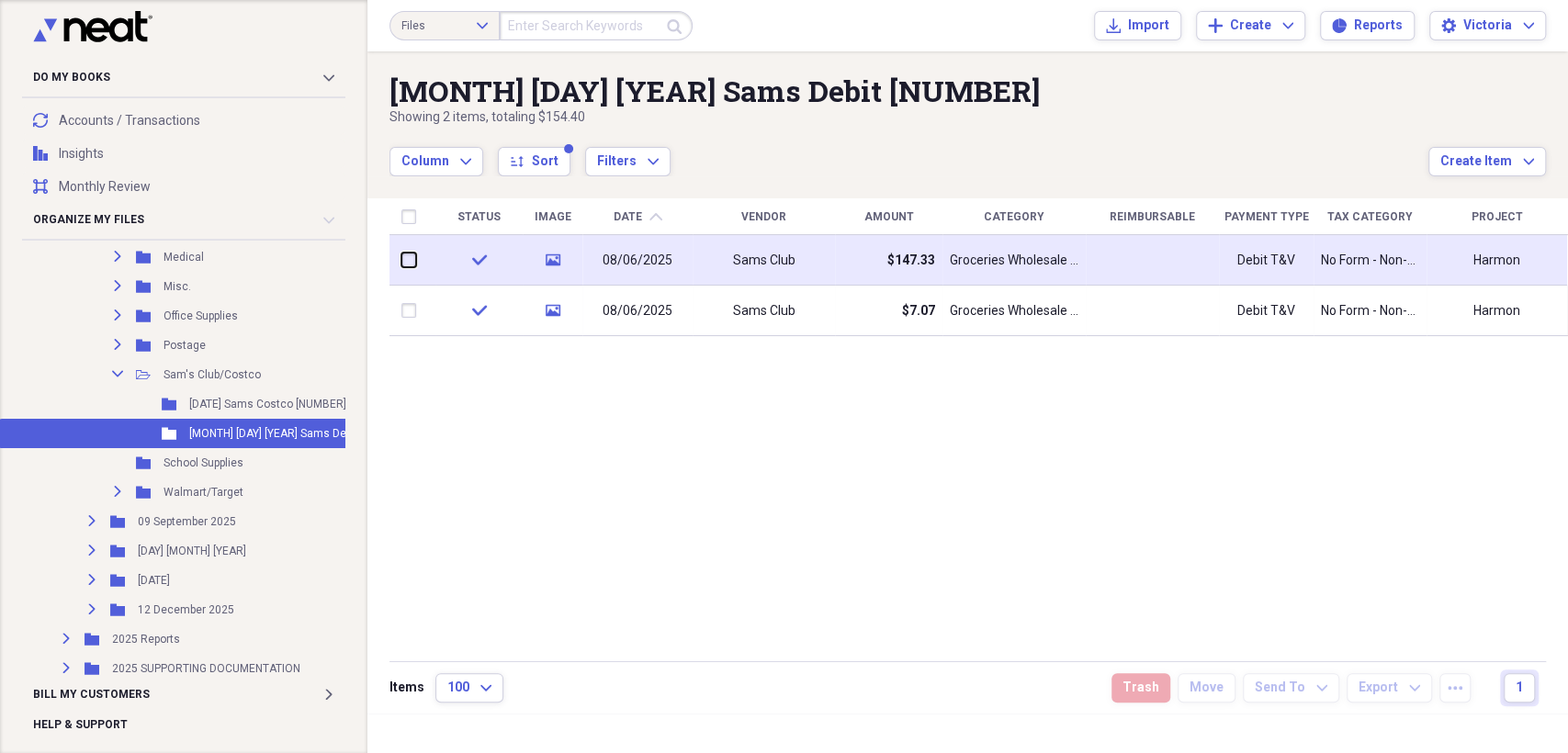 click at bounding box center (401, 260) 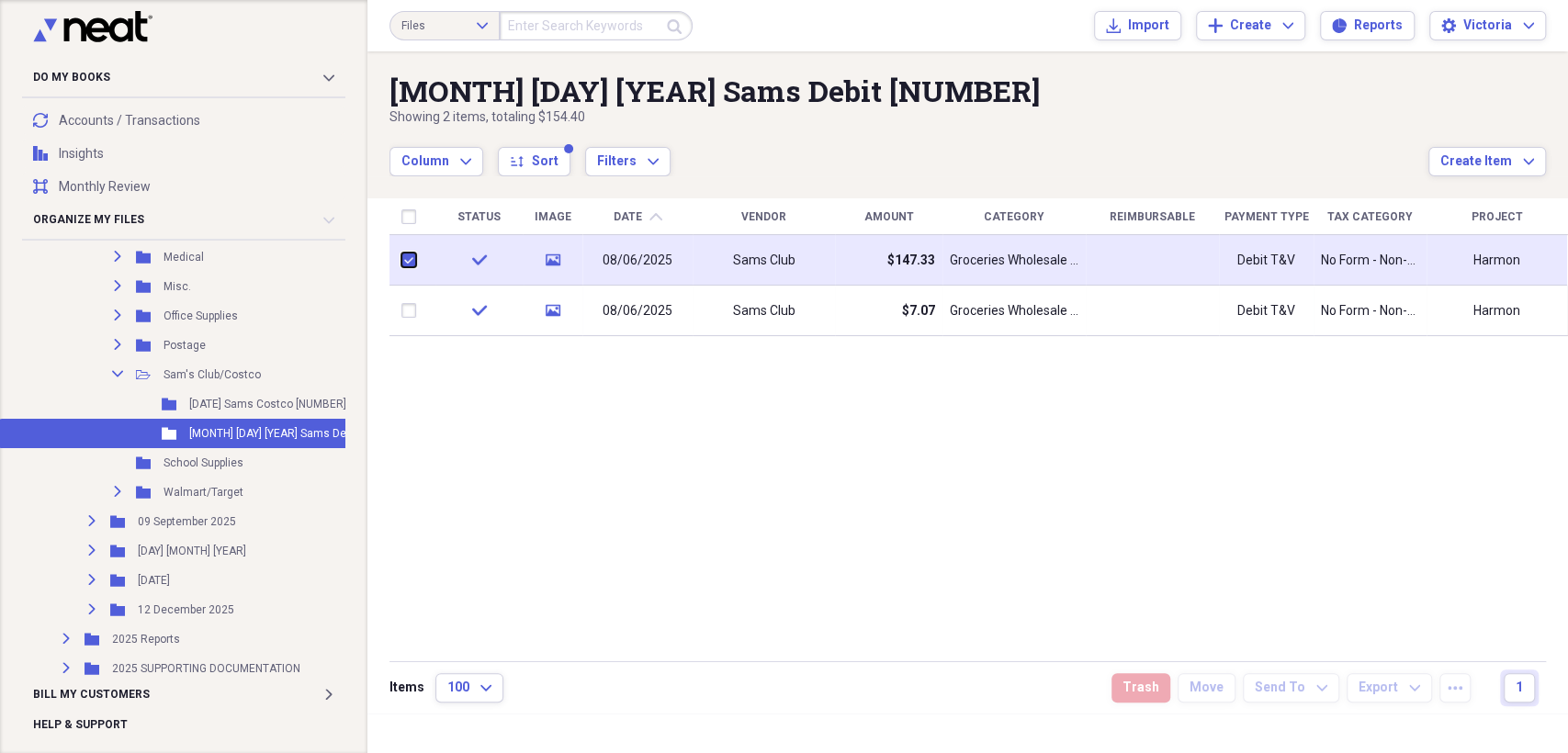 checkbox on "true" 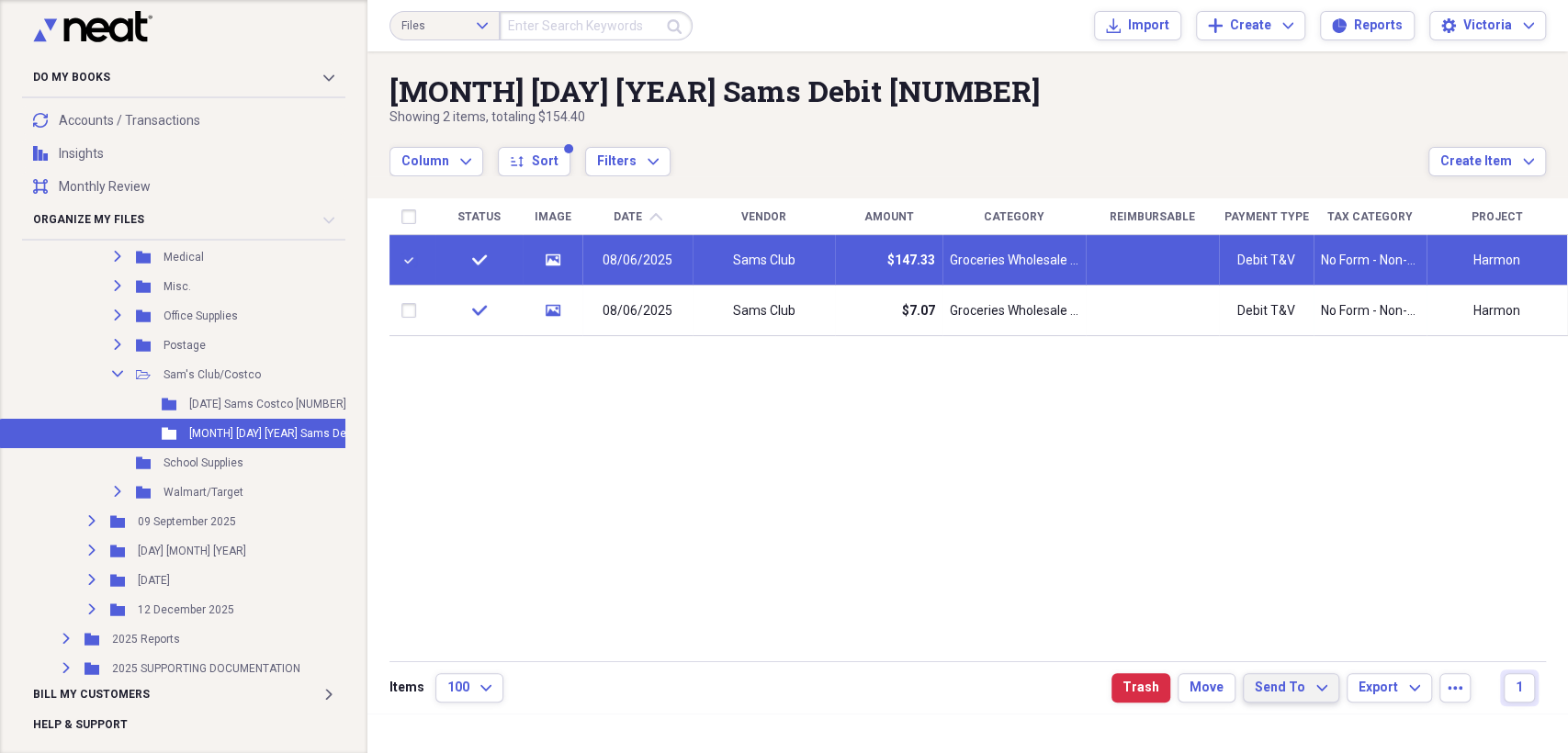 click on "Send To" at bounding box center (1280, 688) 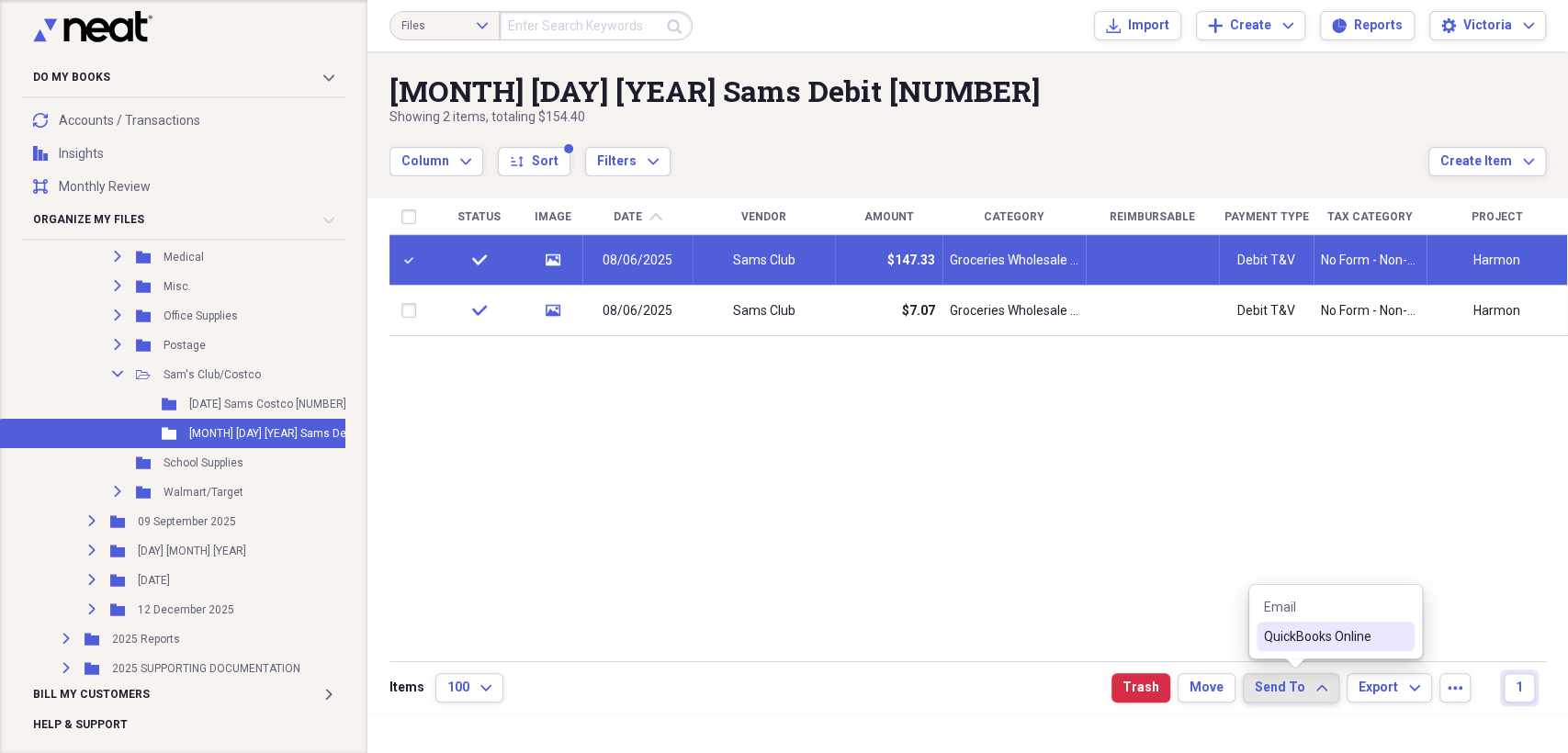 click on "QuickBooks Online" at bounding box center [1325, 636] 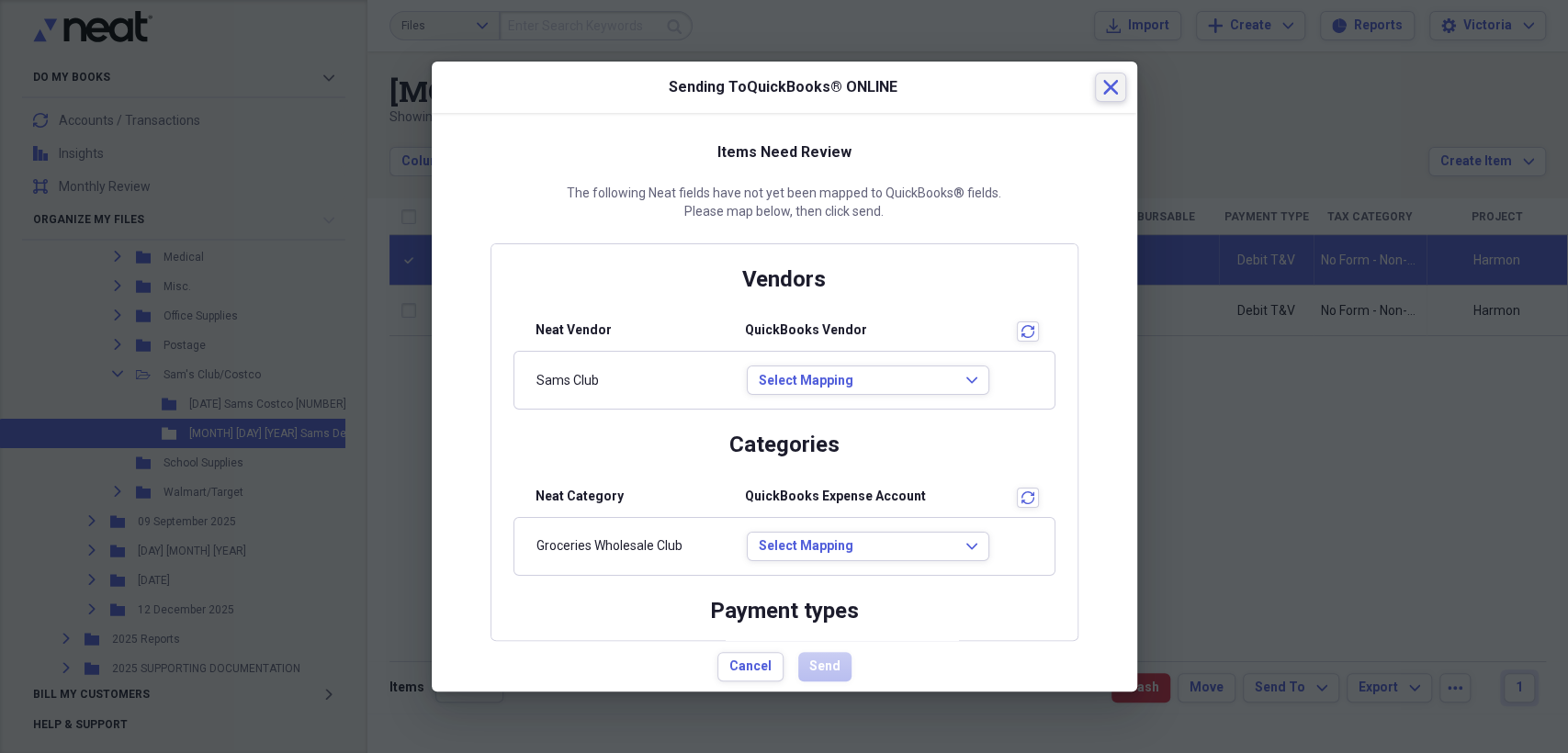 click on "Close" at bounding box center [1111, 87] 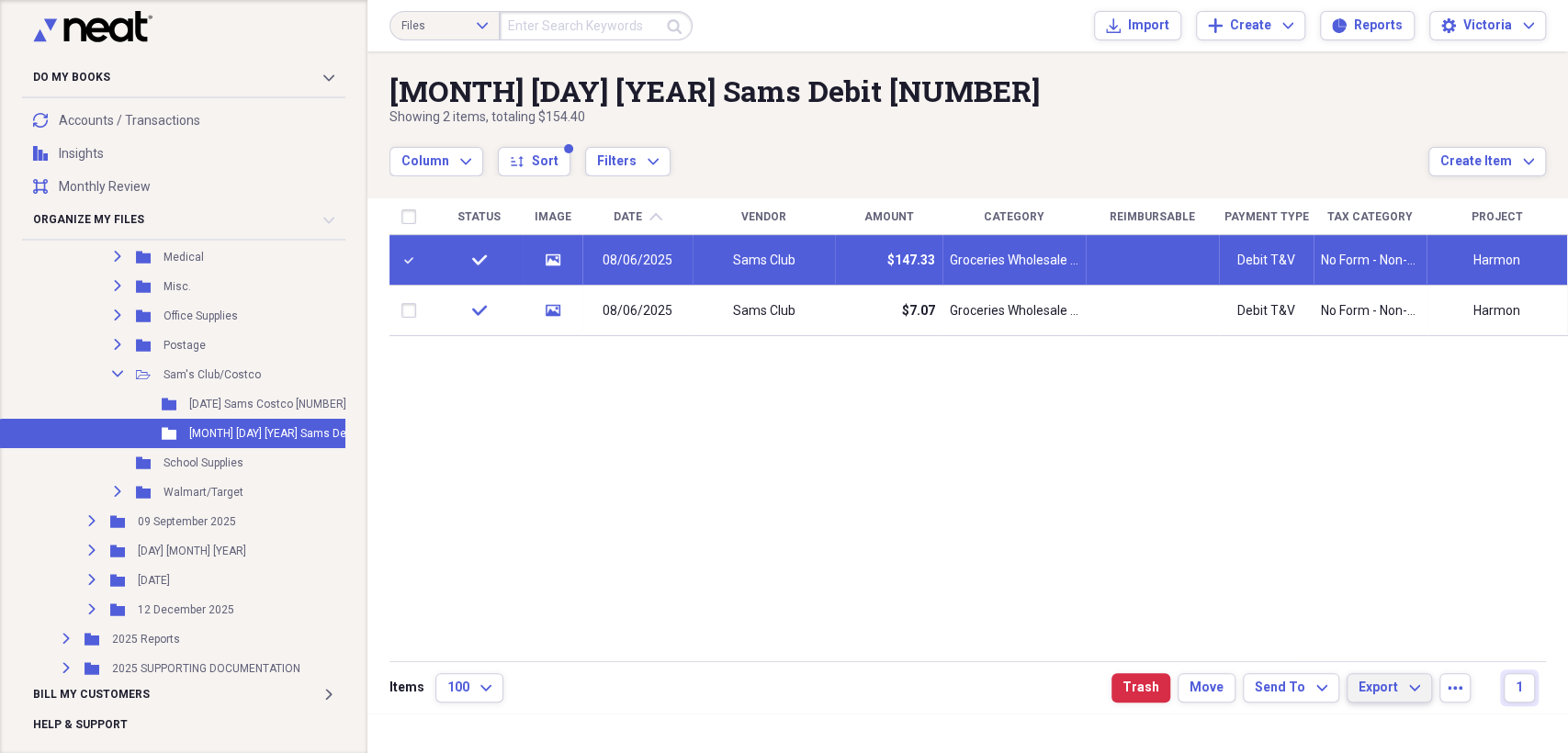 click on "Export" at bounding box center (1378, 688) 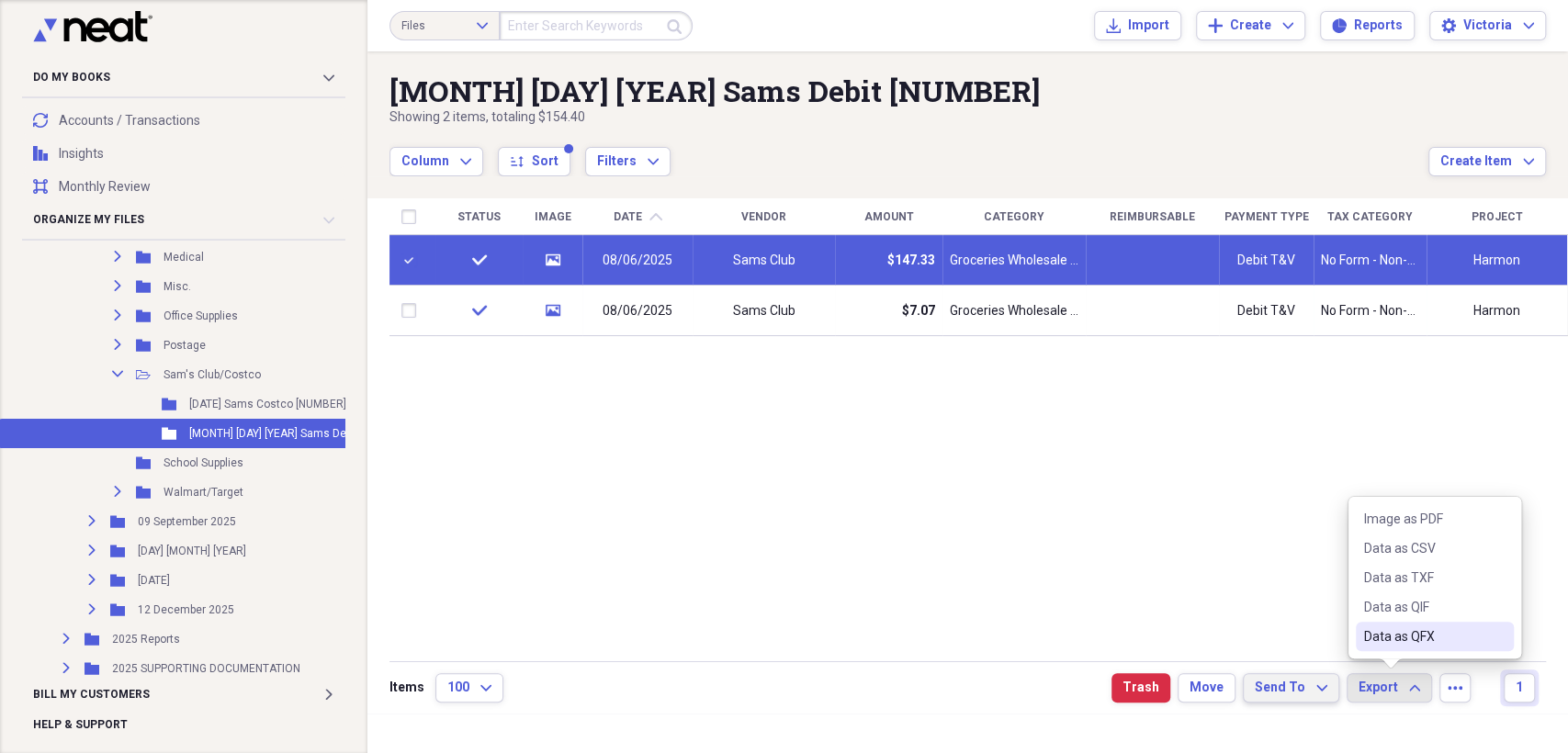 click on "Expand" 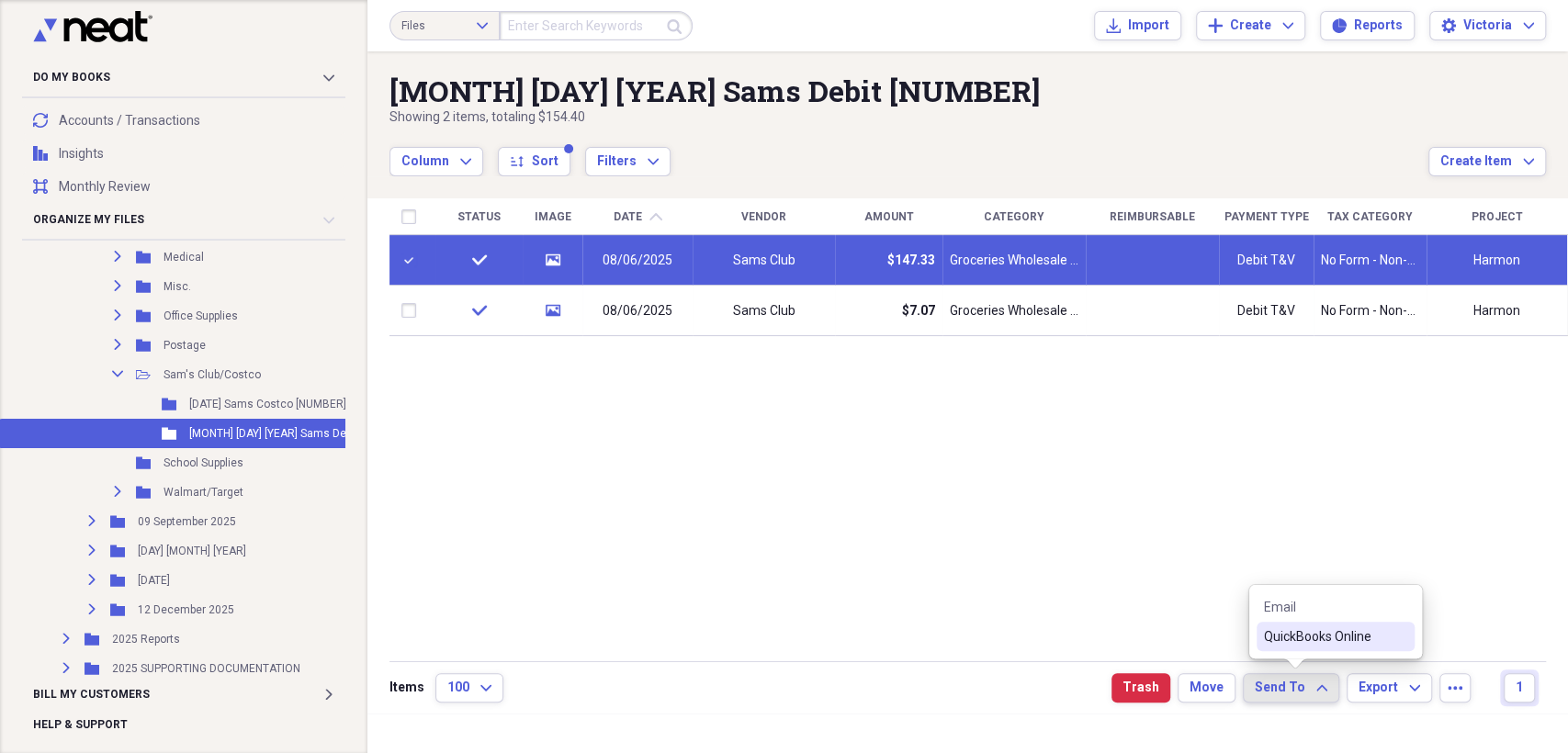 click on "QuickBooks Online" at bounding box center [1325, 636] 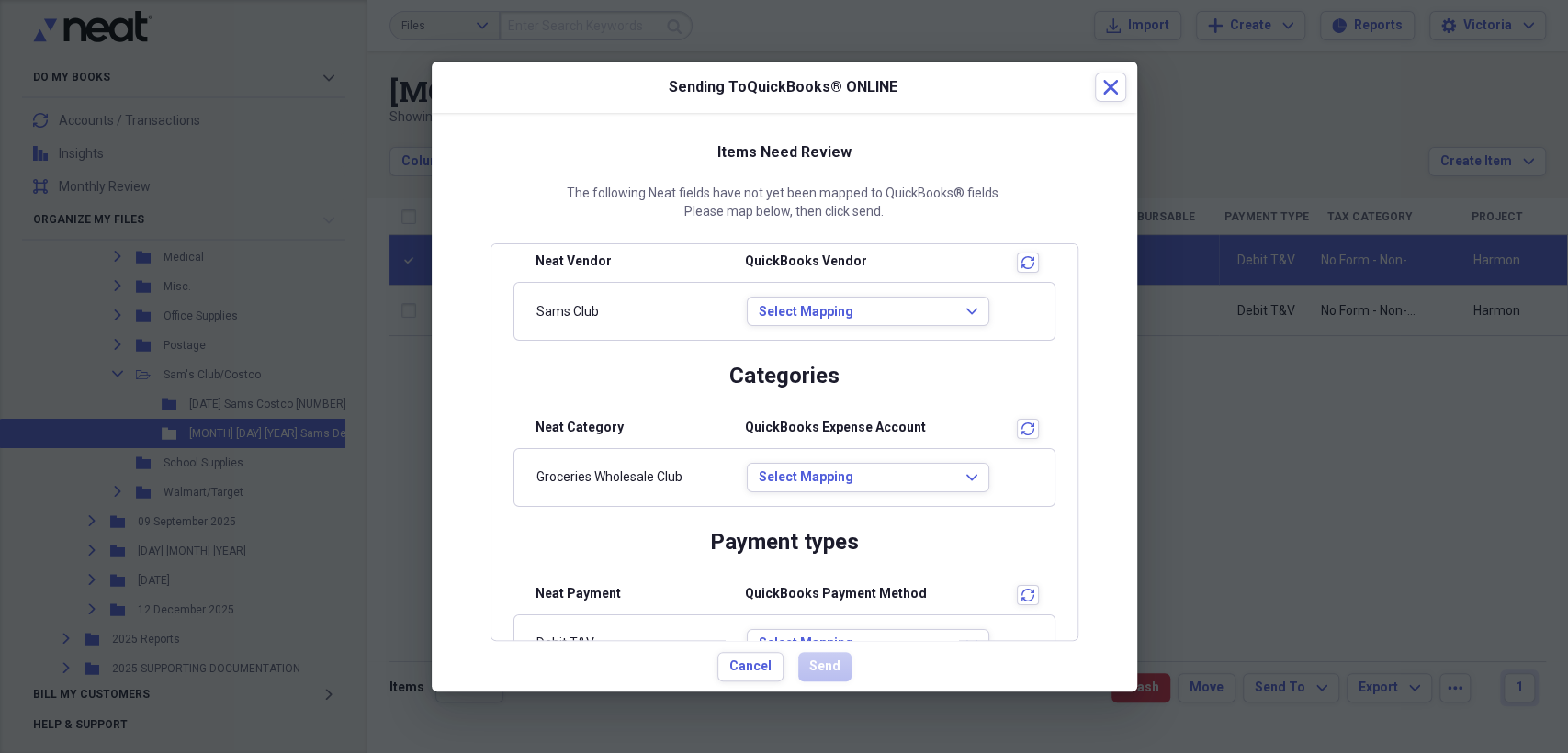 scroll, scrollTop: 0, scrollLeft: 0, axis: both 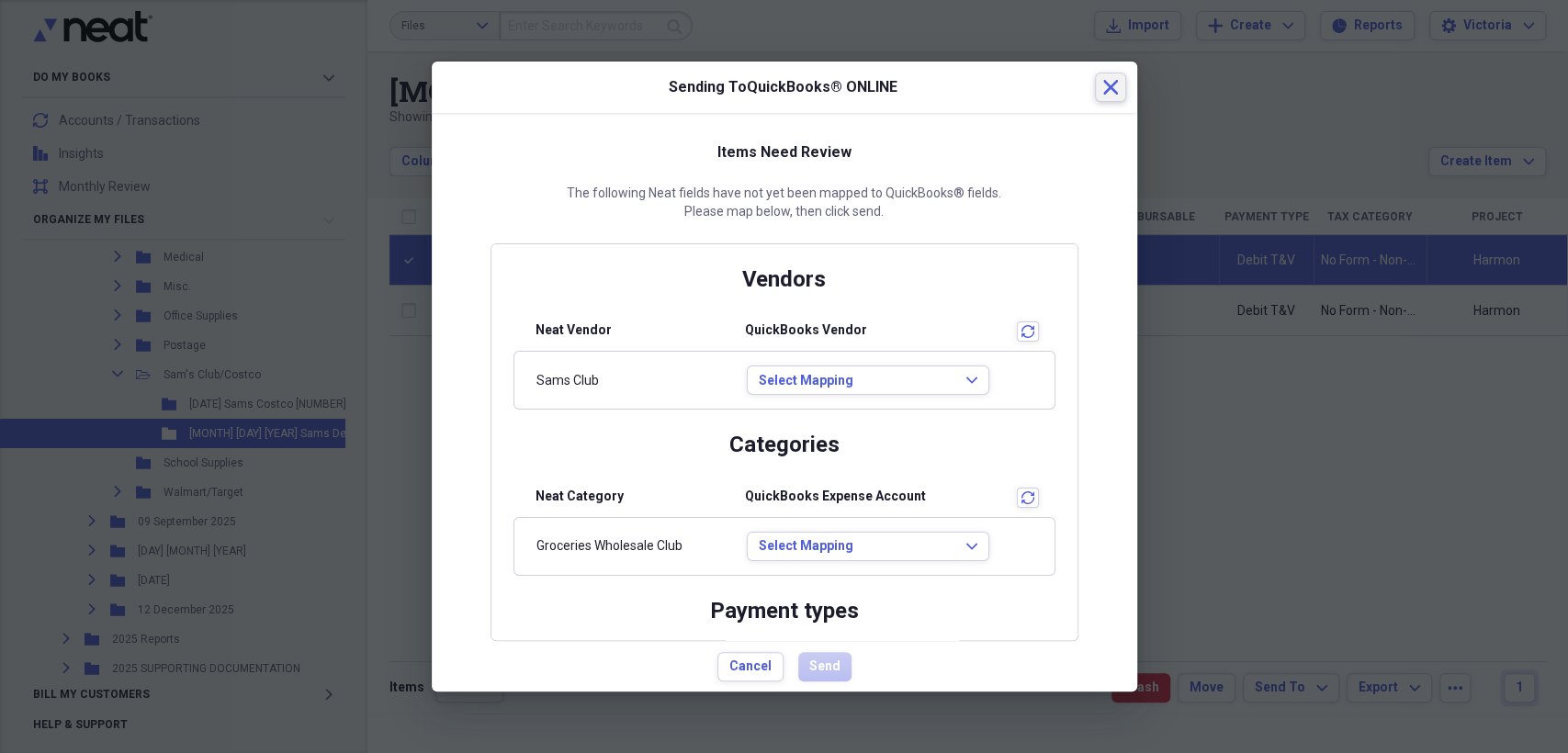 click on "Close" at bounding box center [1111, 87] 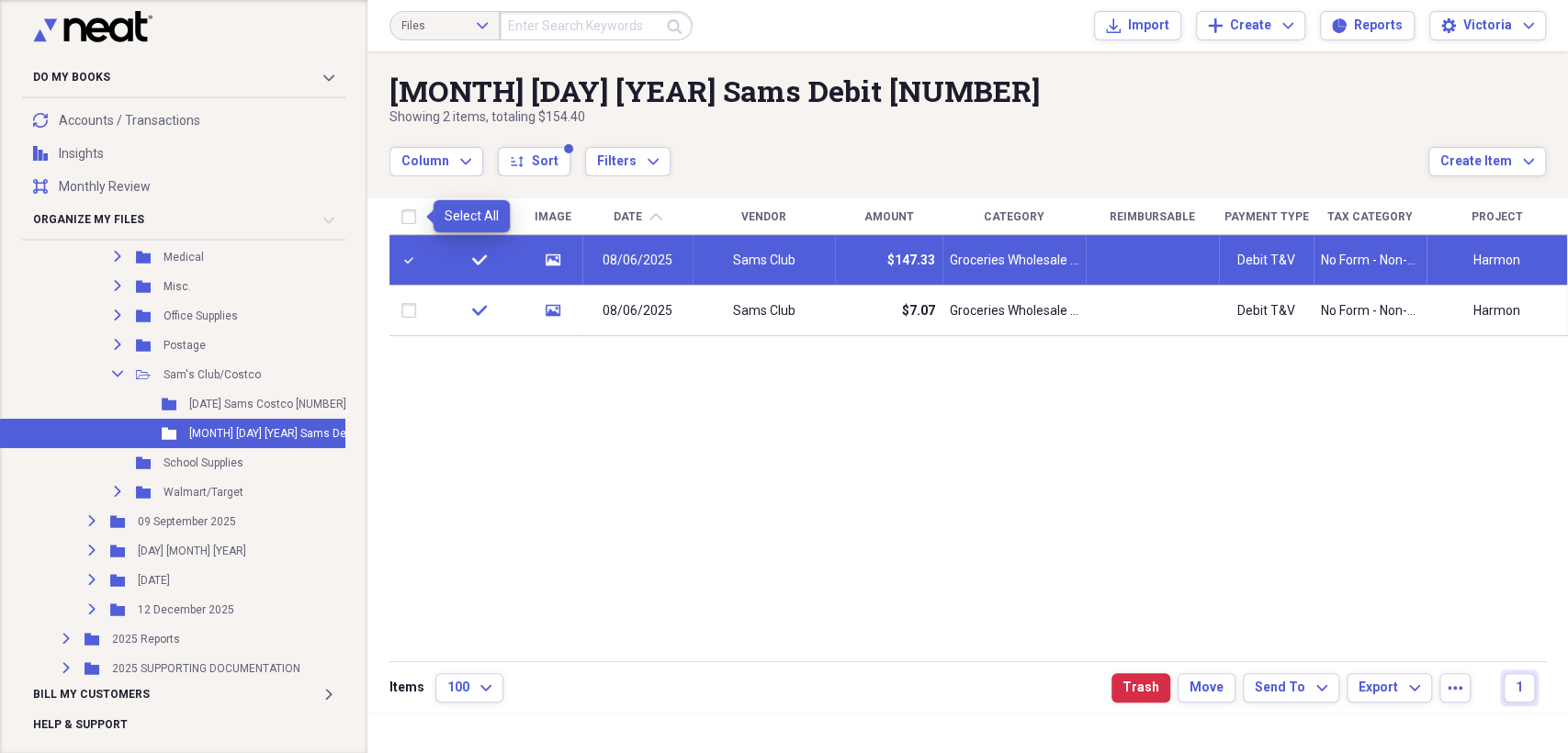 click at bounding box center [412, 217] 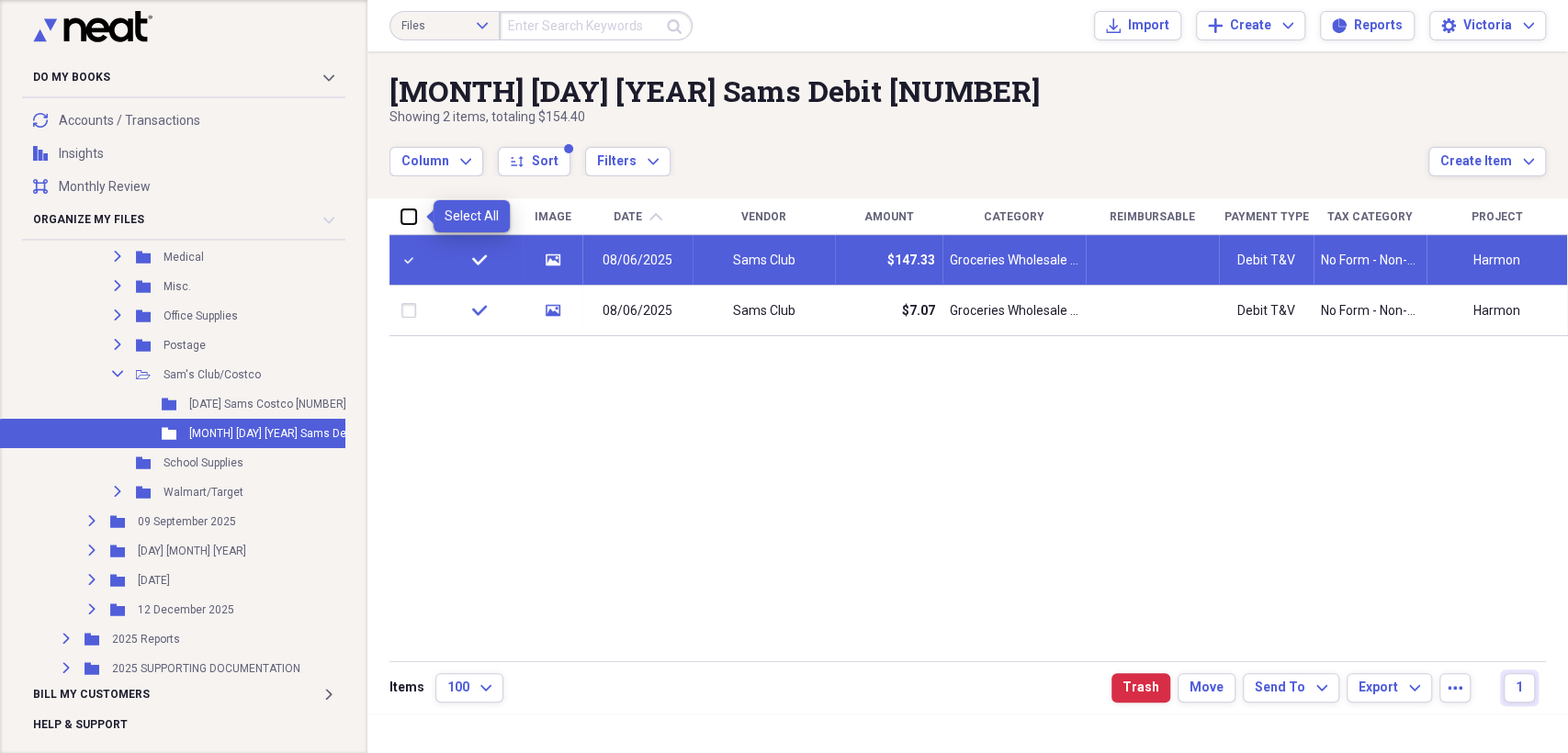 click at bounding box center [401, 216] 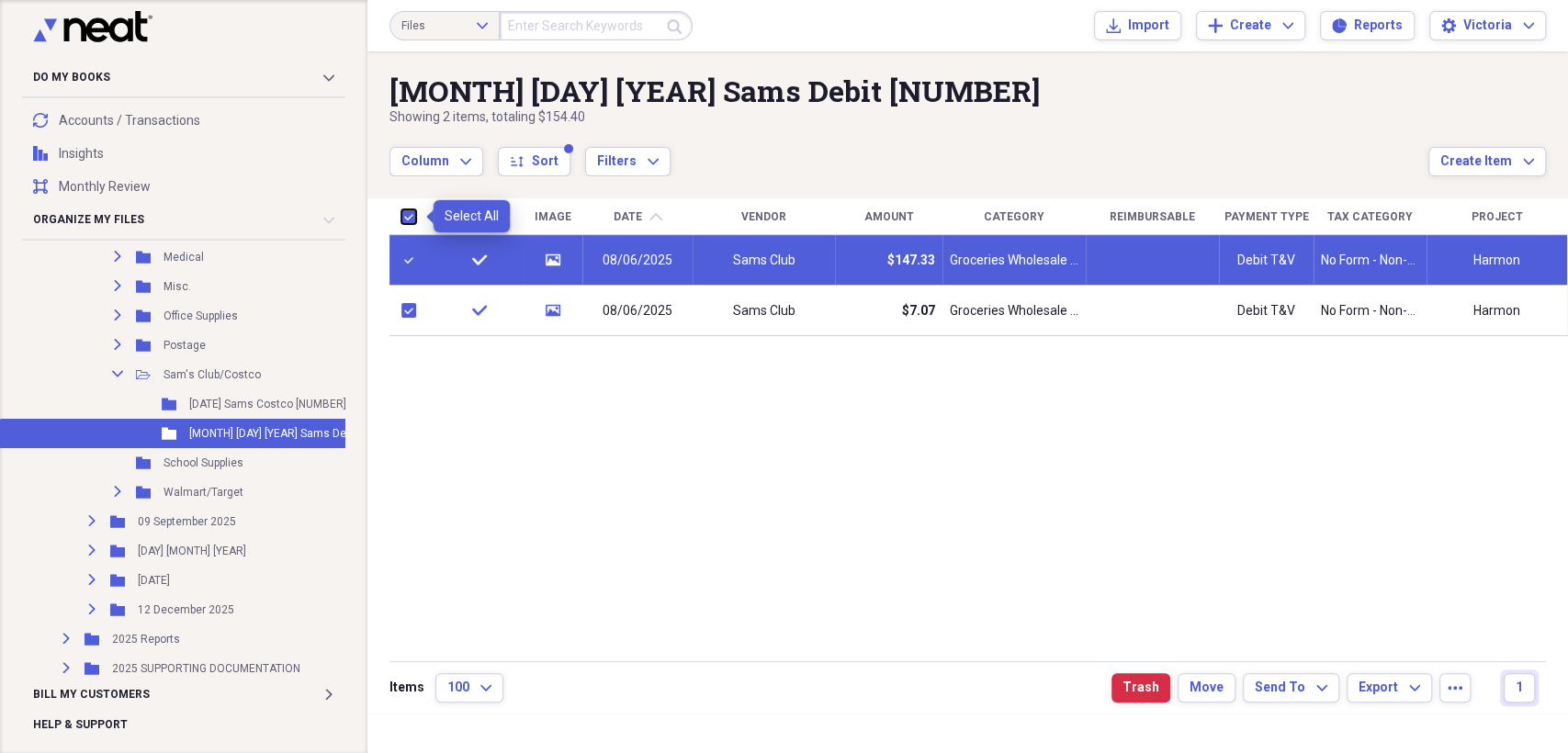 checkbox on "true" 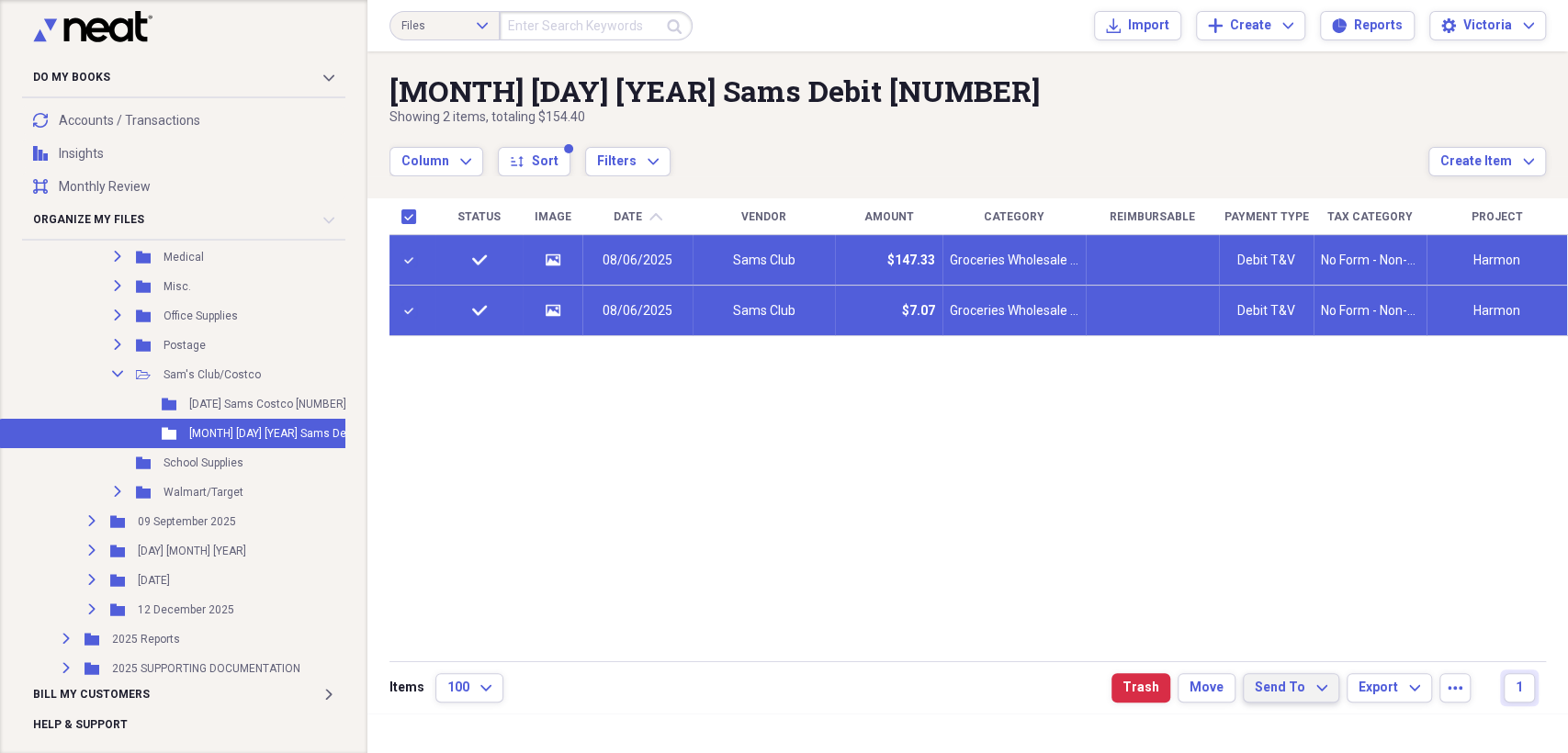 click on "Expand" 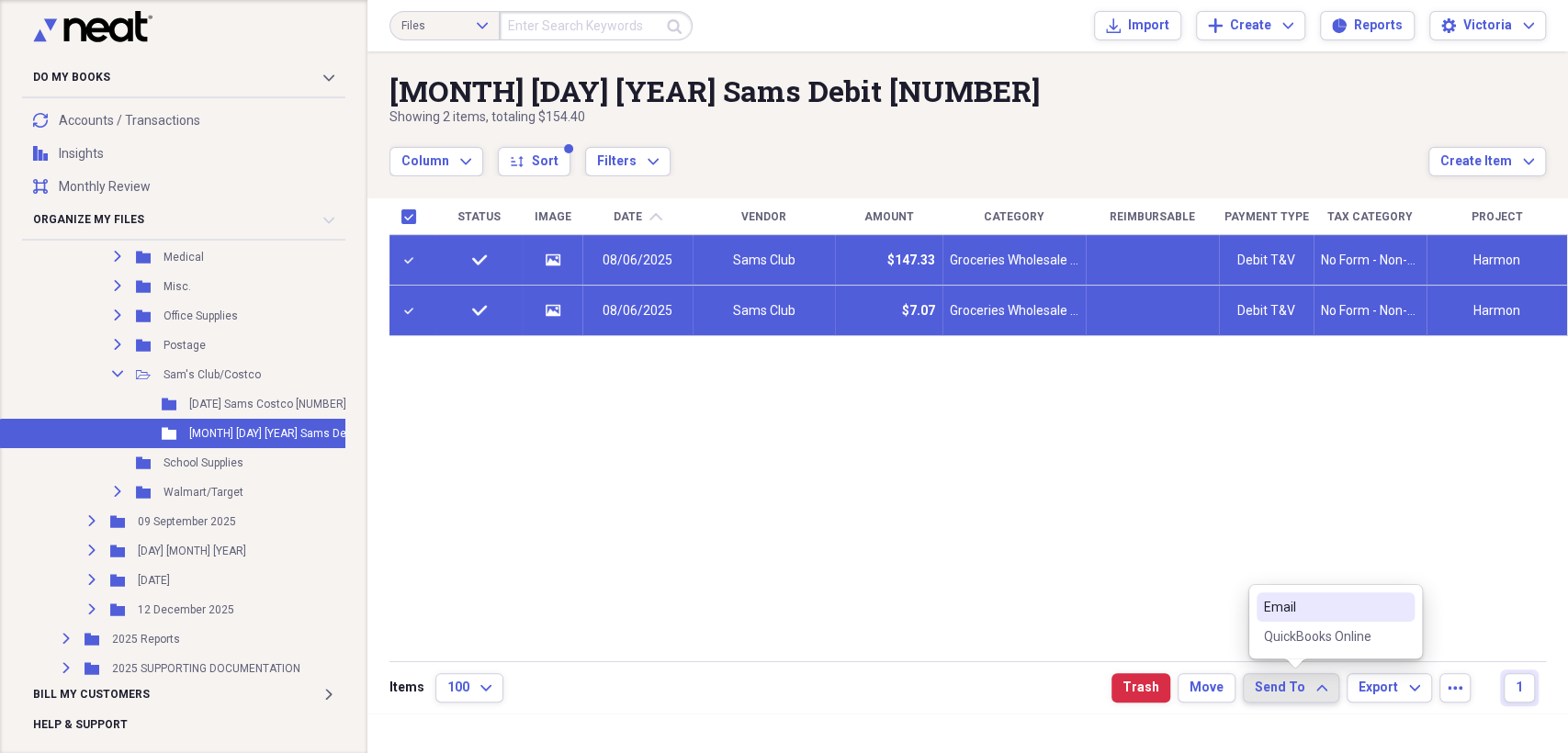 click on "Email" at bounding box center [1325, 607] 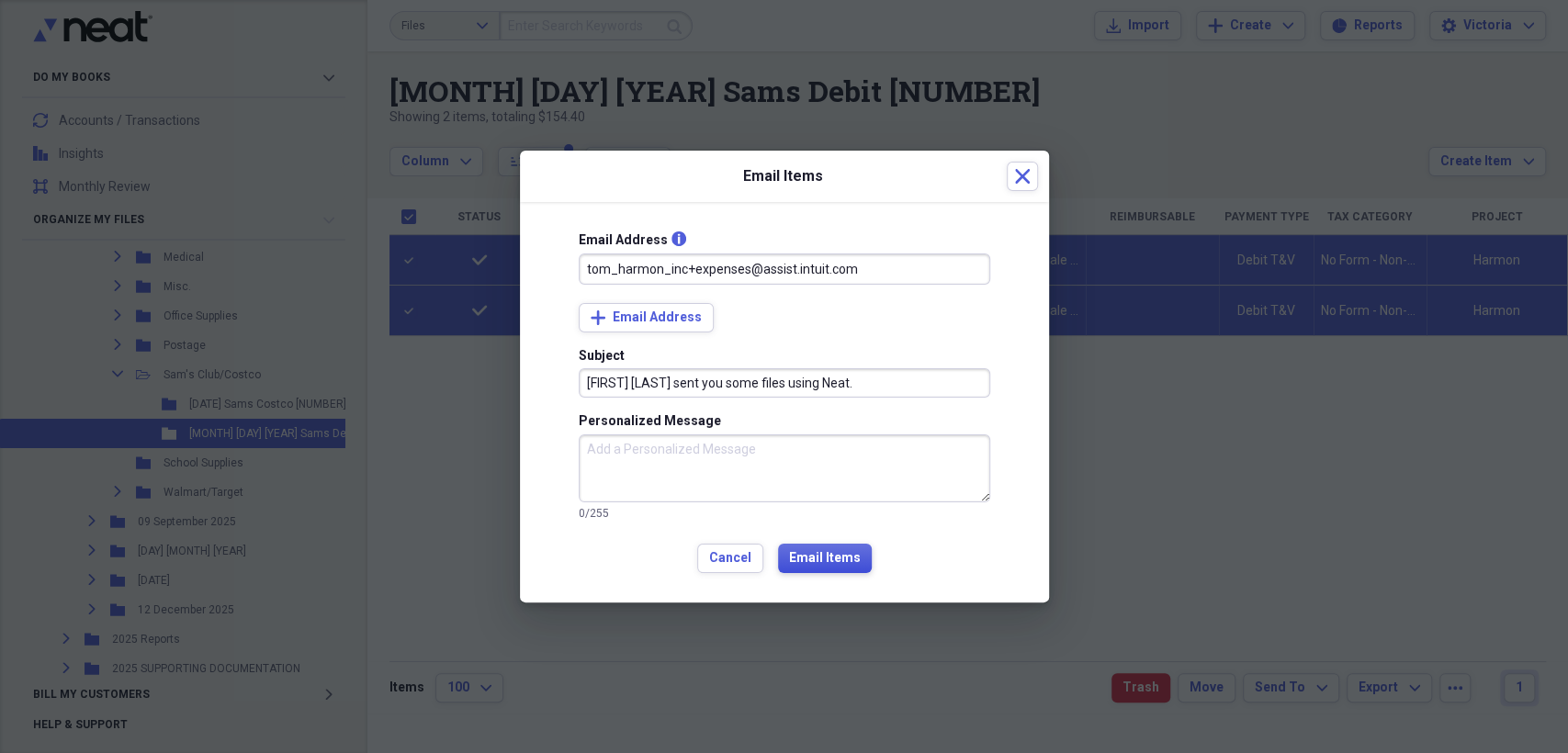 type on "tom_harmon_inc+expenses@assist.intuit.com" 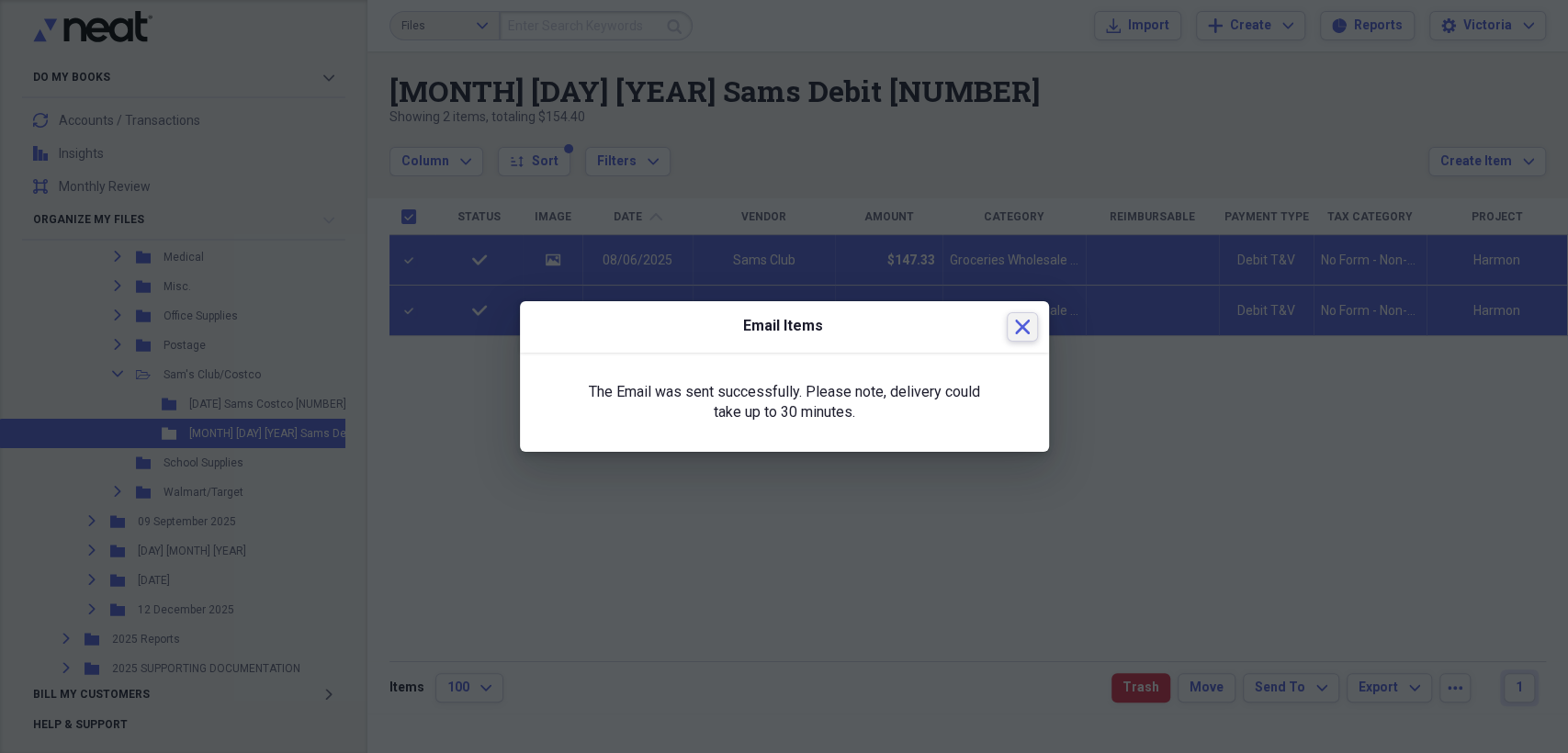 click on "Close" at bounding box center [1022, 327] 